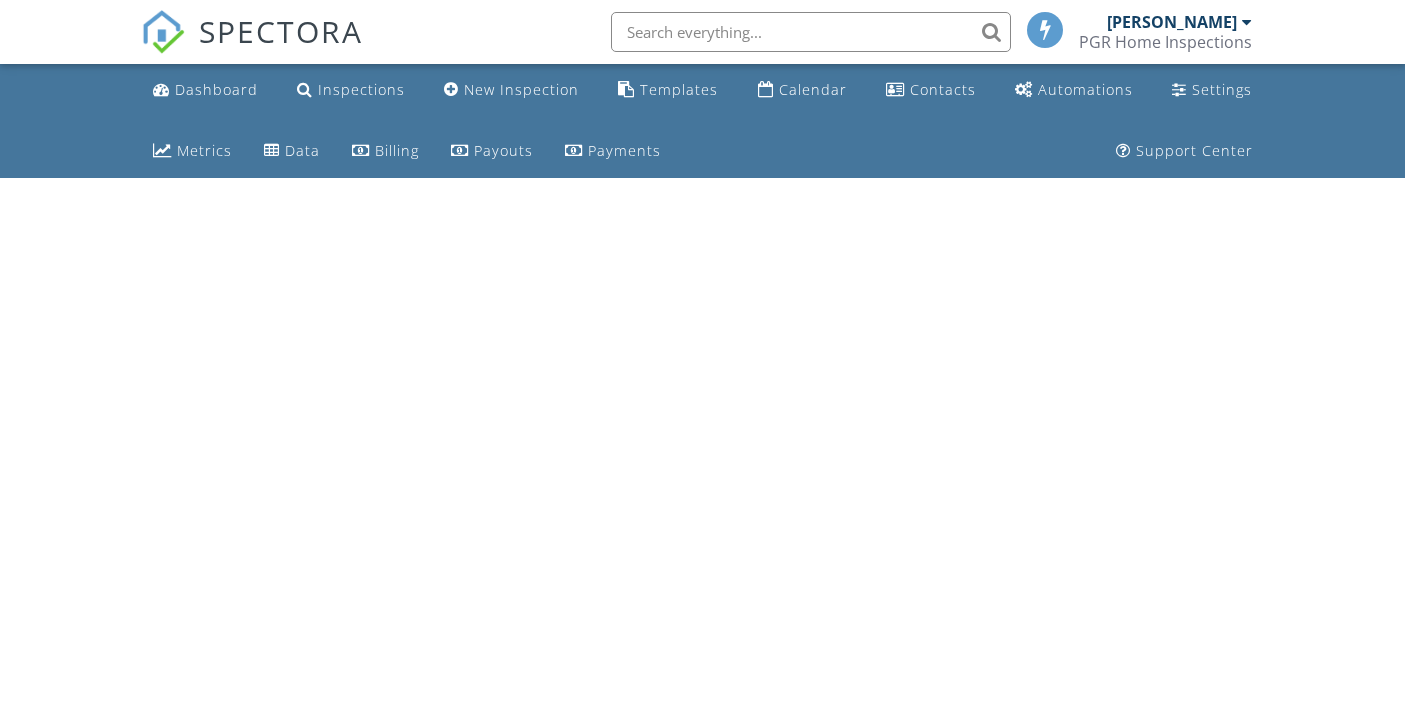 scroll, scrollTop: 0, scrollLeft: 0, axis: both 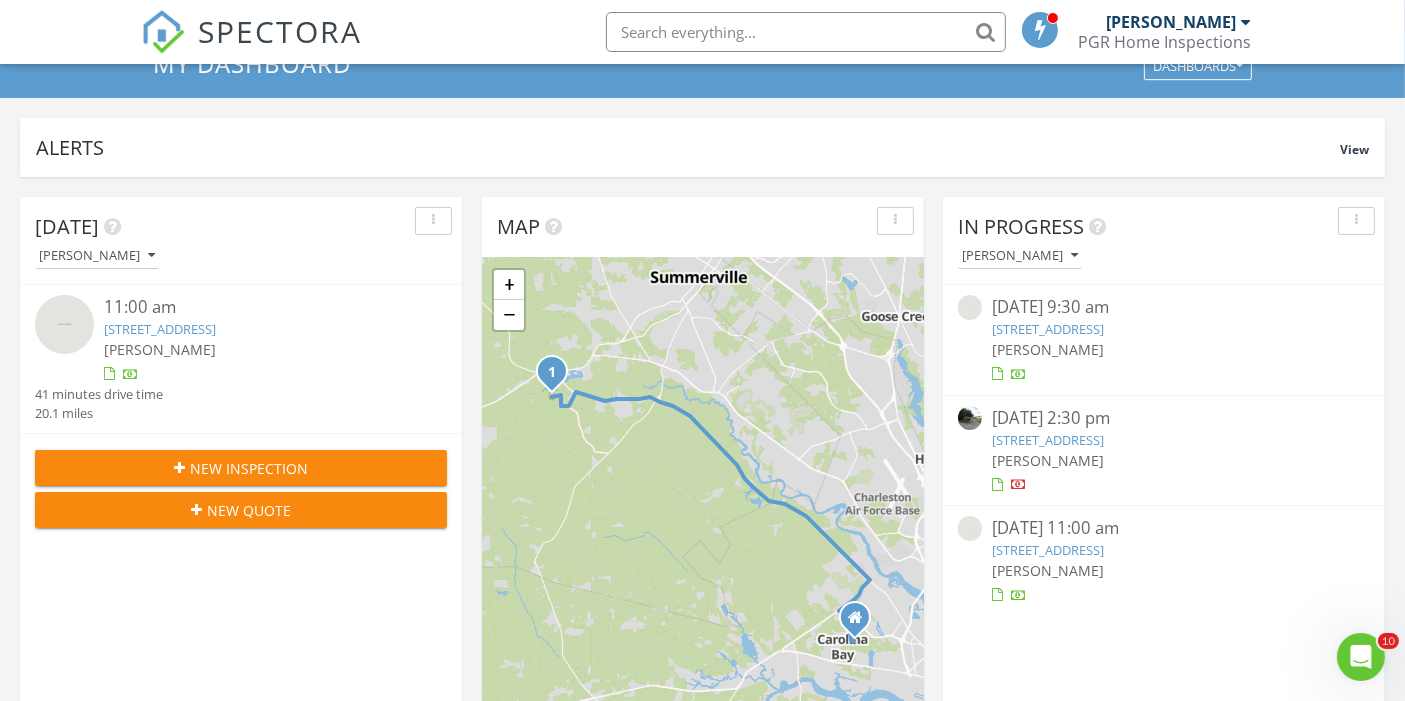 click on "[STREET_ADDRESS]" at bounding box center (258, 329) 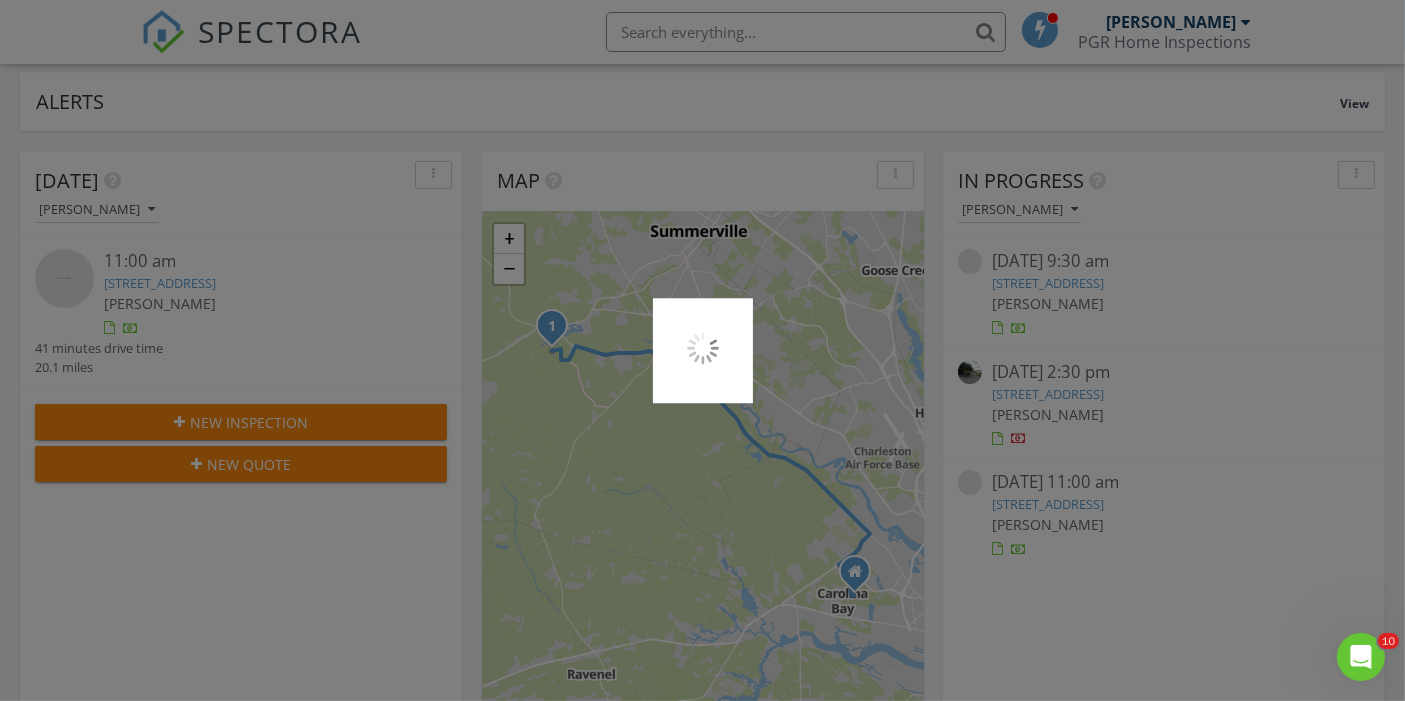 scroll, scrollTop: 193, scrollLeft: 0, axis: vertical 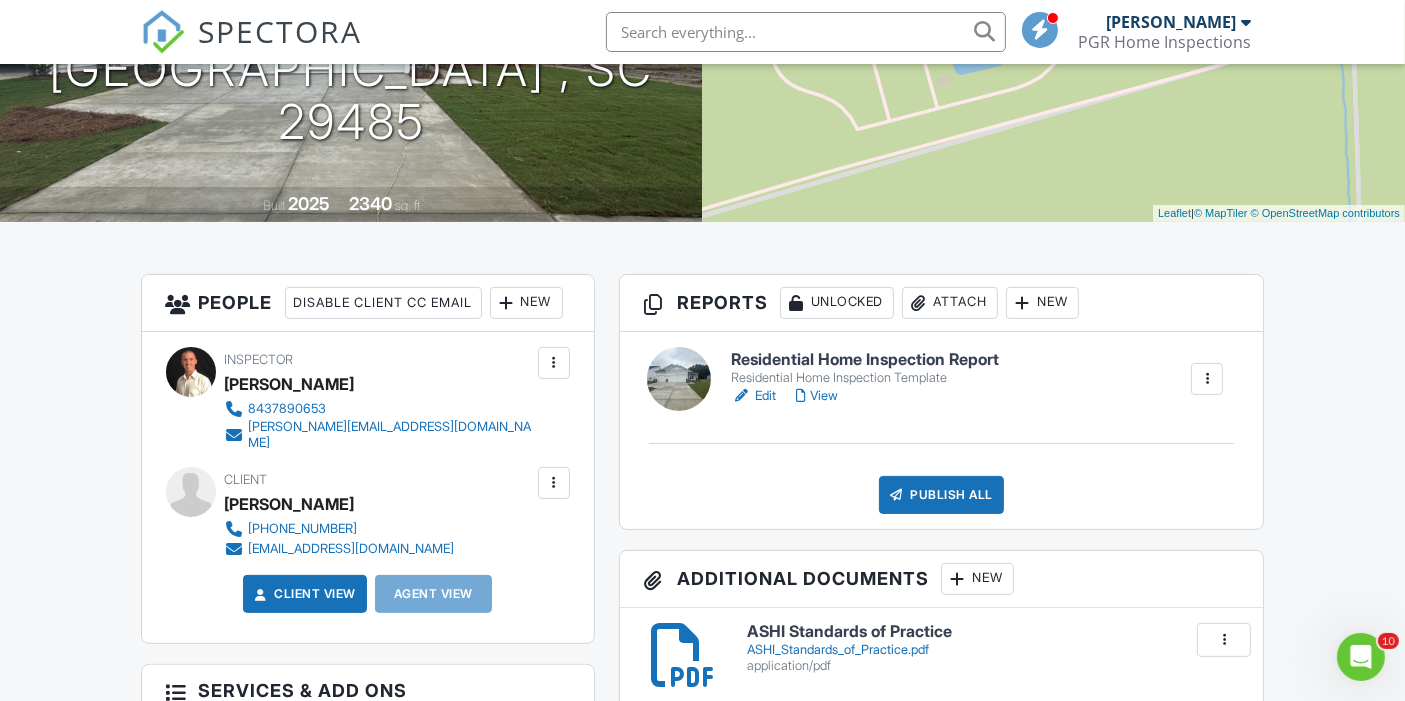 click on "Edit" at bounding box center [753, 396] 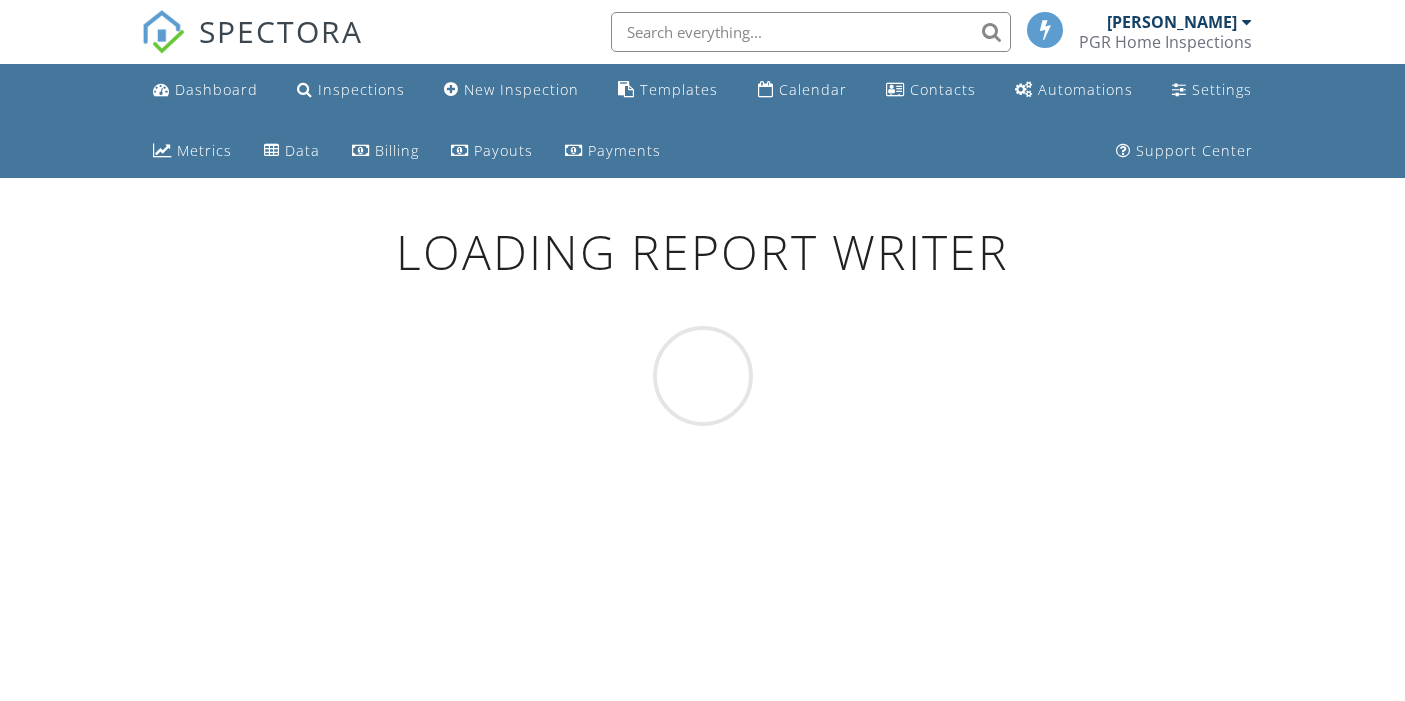 scroll, scrollTop: 0, scrollLeft: 0, axis: both 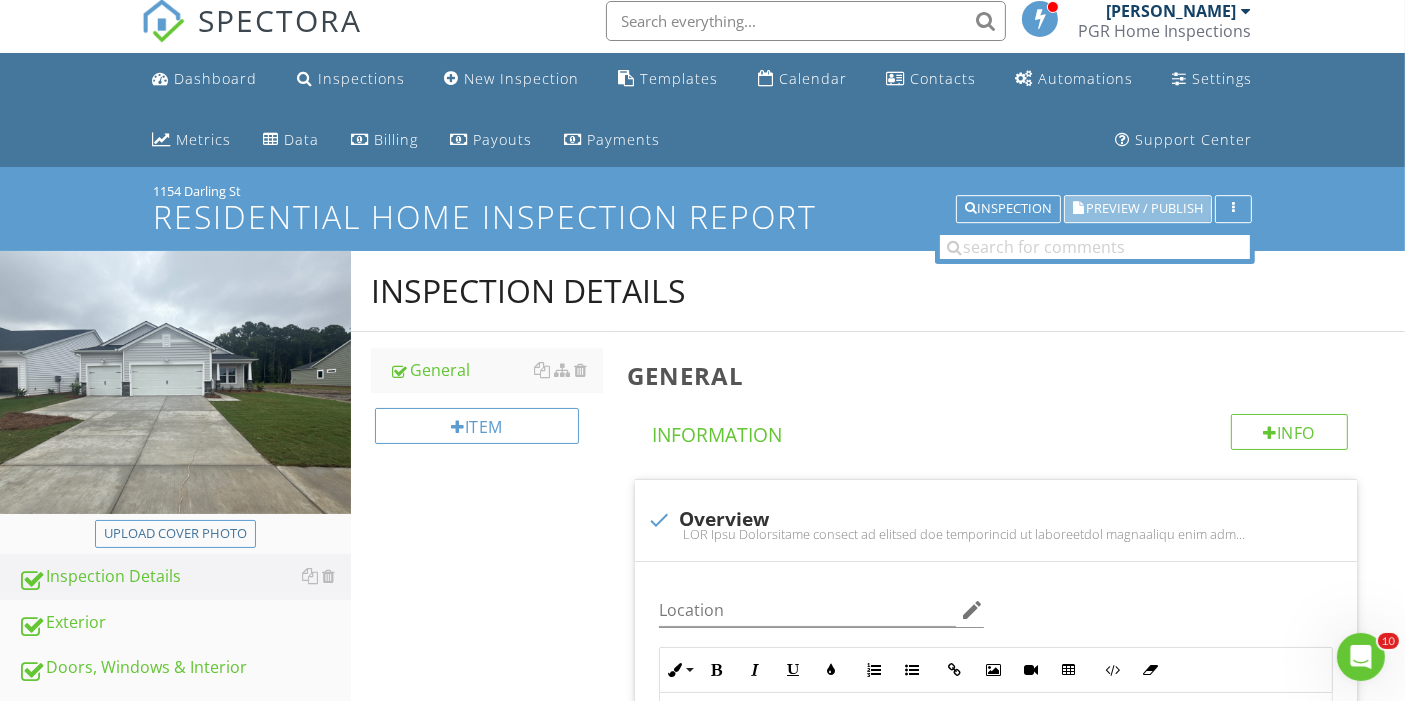 click on "Preview / Publish" at bounding box center [1144, 209] 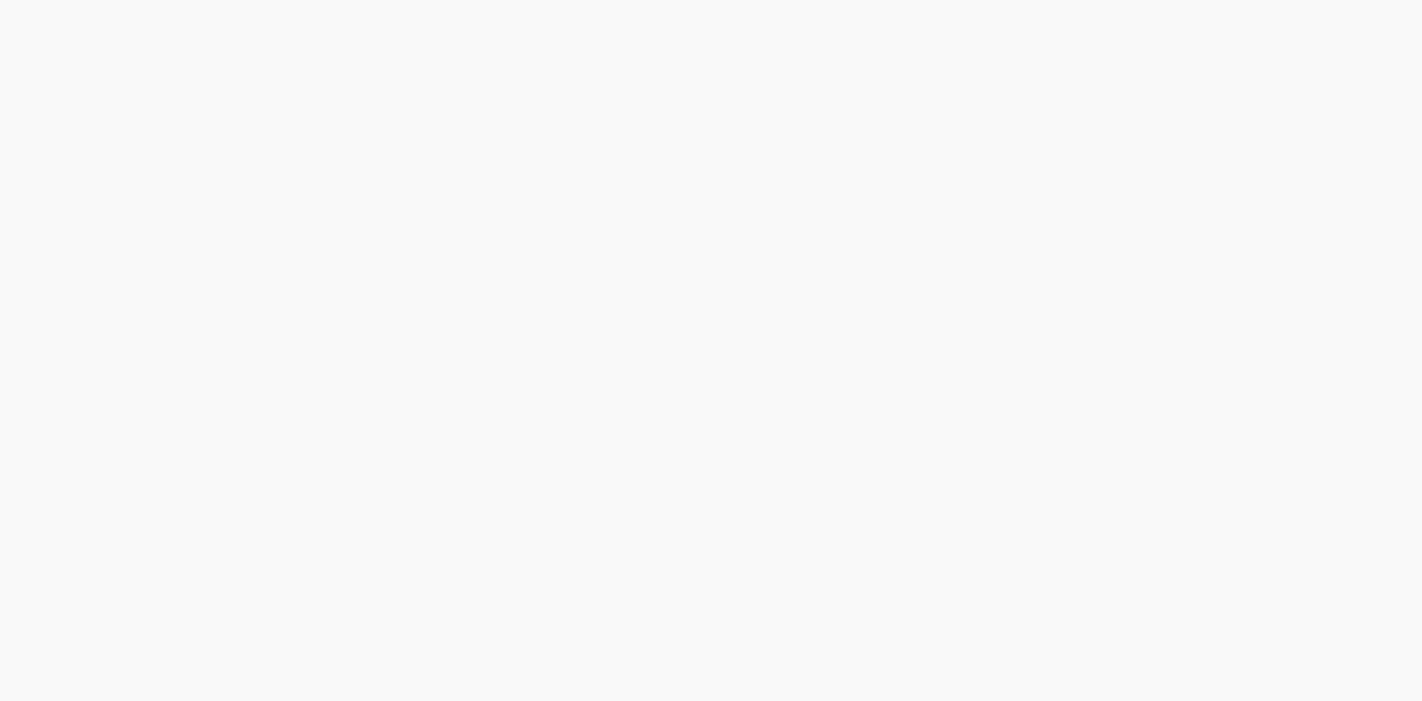 scroll, scrollTop: 0, scrollLeft: 0, axis: both 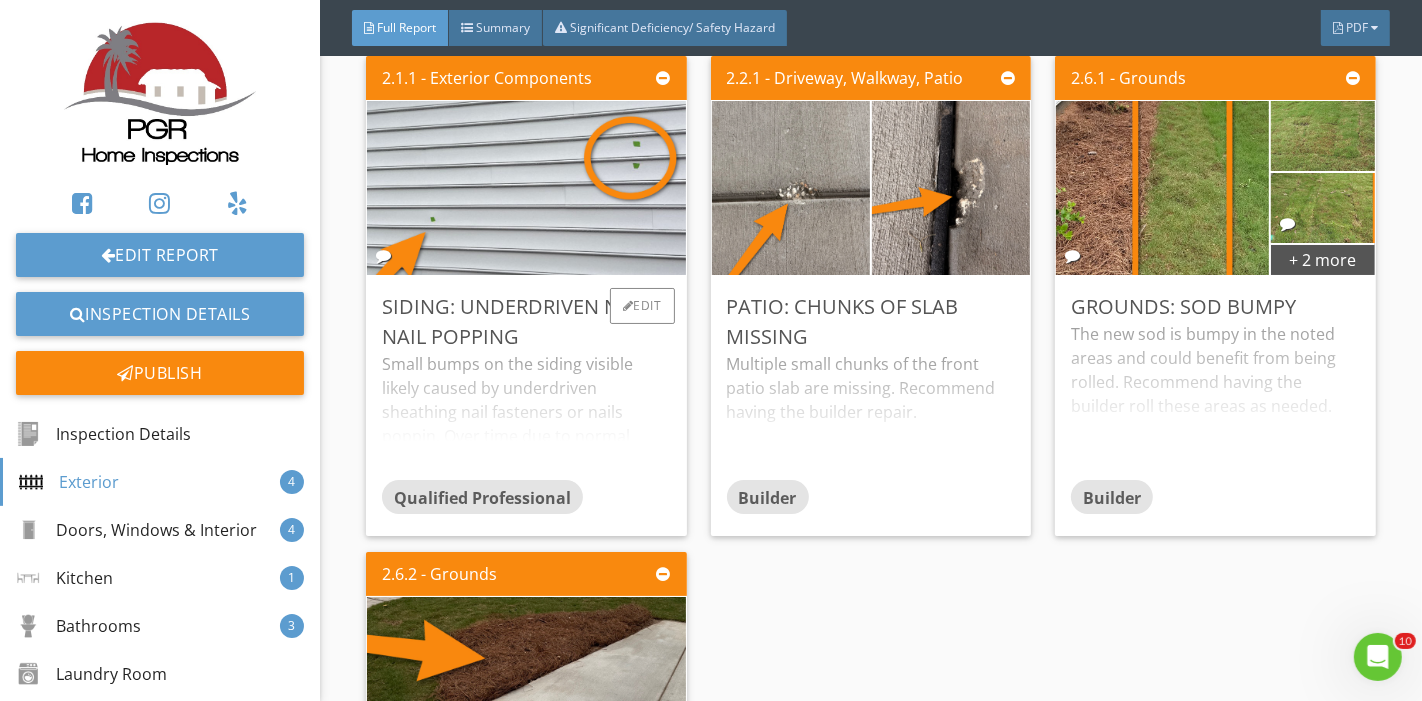 click on "Small bumps on the siding visible likely caused by underdriven sheathing nail fasteners or nails poppin. Over time due to normal expansion/contraction of the materials these nails can pop out farther possibly resulting in siding damage or further affecting the aesthetics of the exterior. More may be present than what is depicted due to lack of visibility in the shaded areas of the home. Nail fasteners can be felt when pressing on the siding. (Bumps more visible when sun shining on the siding).  Recommend having the builder evaluate all siding and repair as needed." at bounding box center [526, 416] 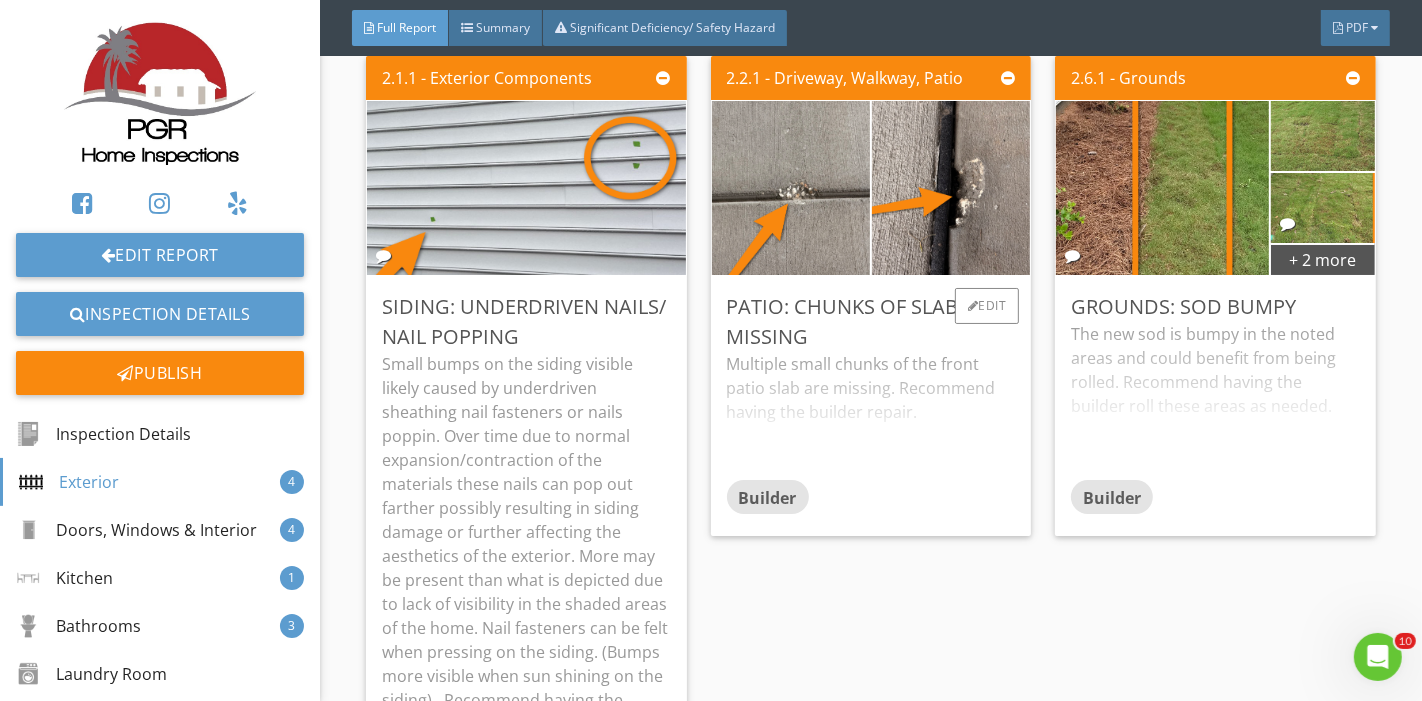 click on "Multiple small chunks of the front patio slab are missing. Recommend having the builder repair." at bounding box center (871, 416) 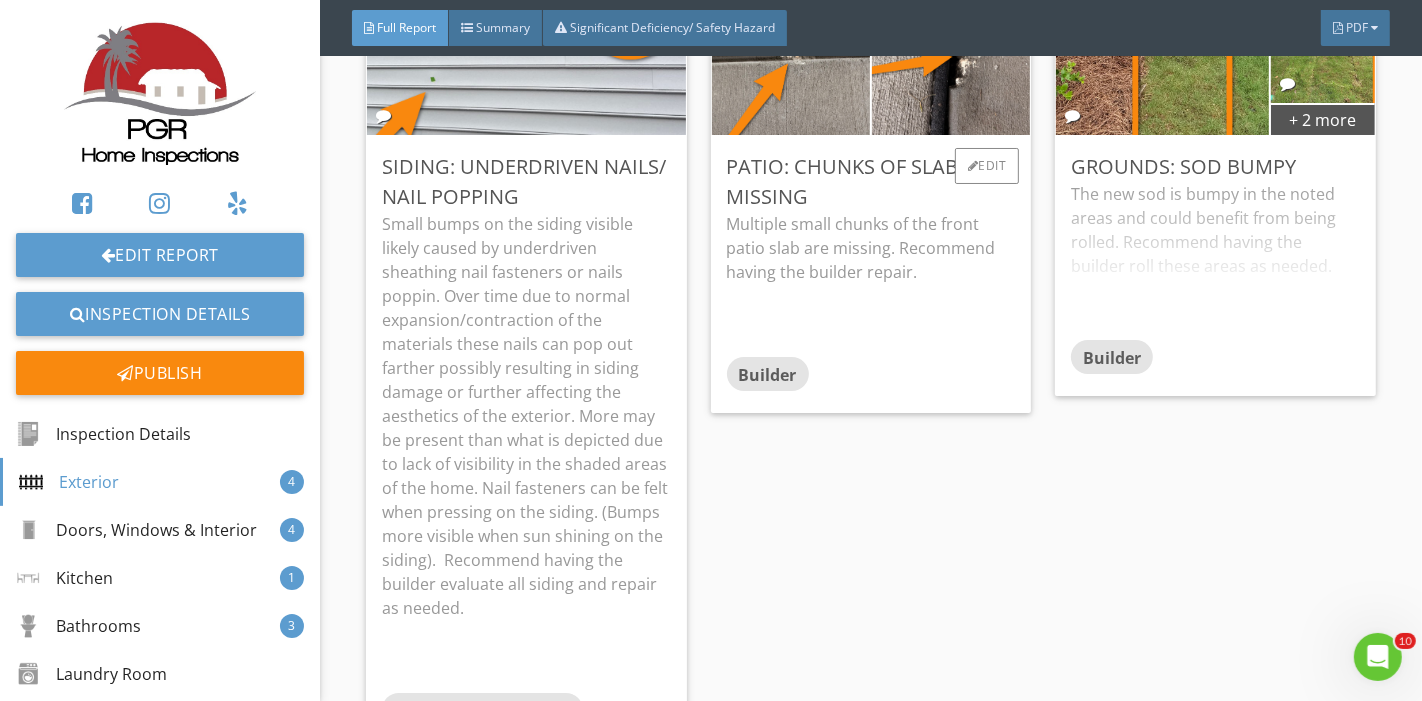 scroll, scrollTop: 4532, scrollLeft: 0, axis: vertical 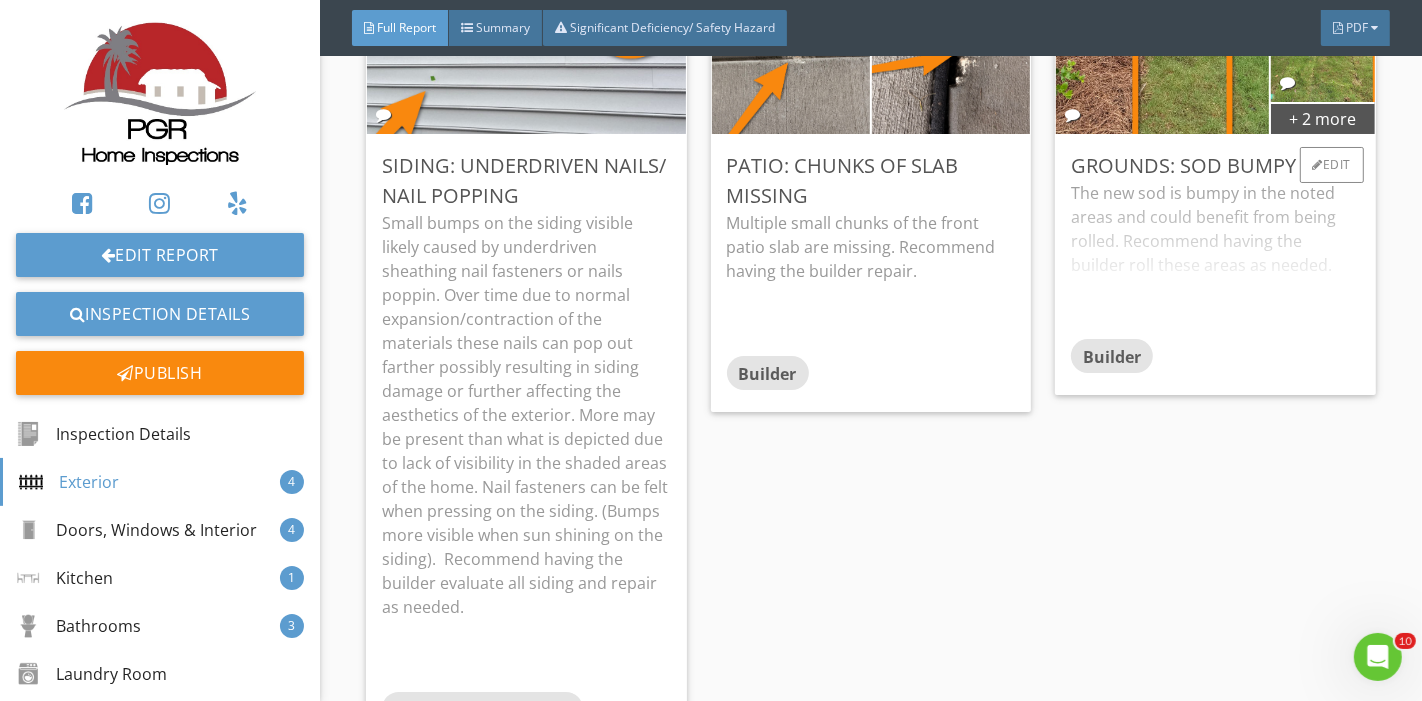 click on "The new sod is bumpy in the noted areas and could benefit from being rolled. Recommend having the builder roll these areas as needed." at bounding box center [1215, 260] 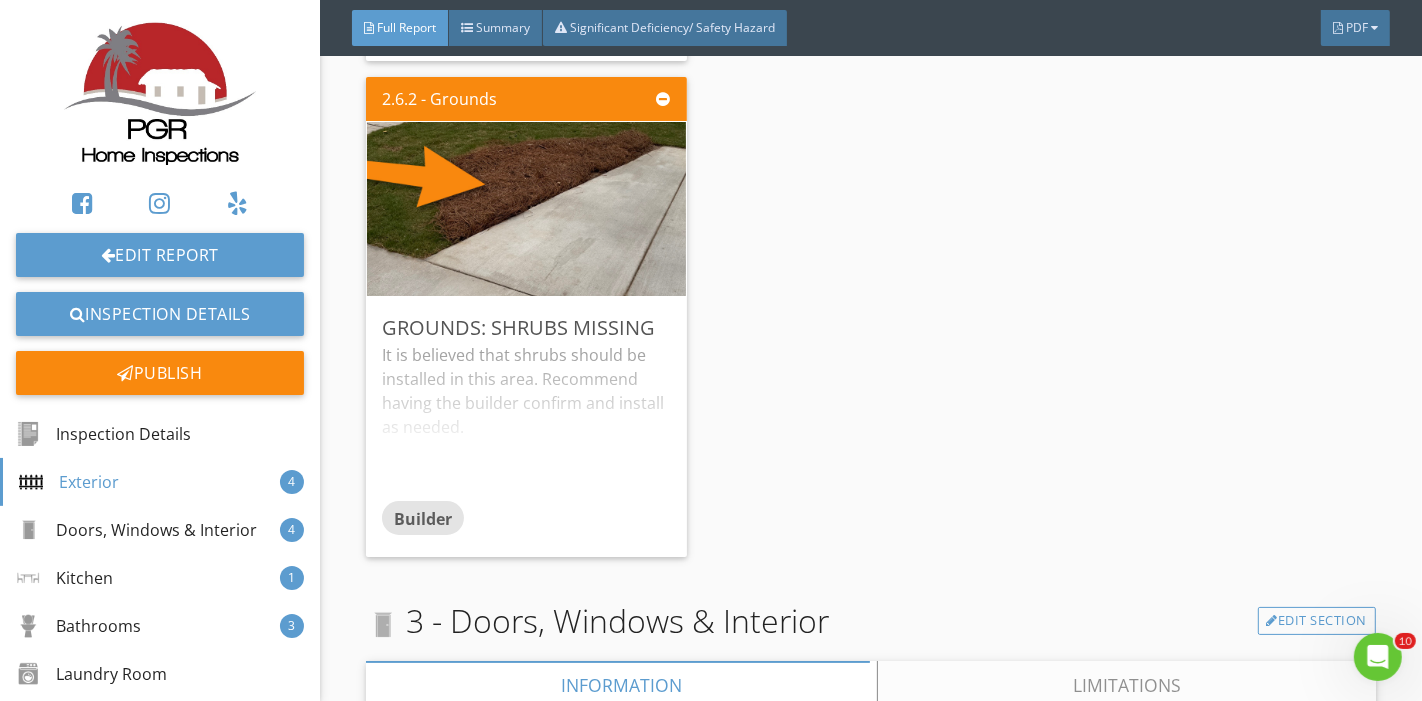 scroll, scrollTop: 5220, scrollLeft: 0, axis: vertical 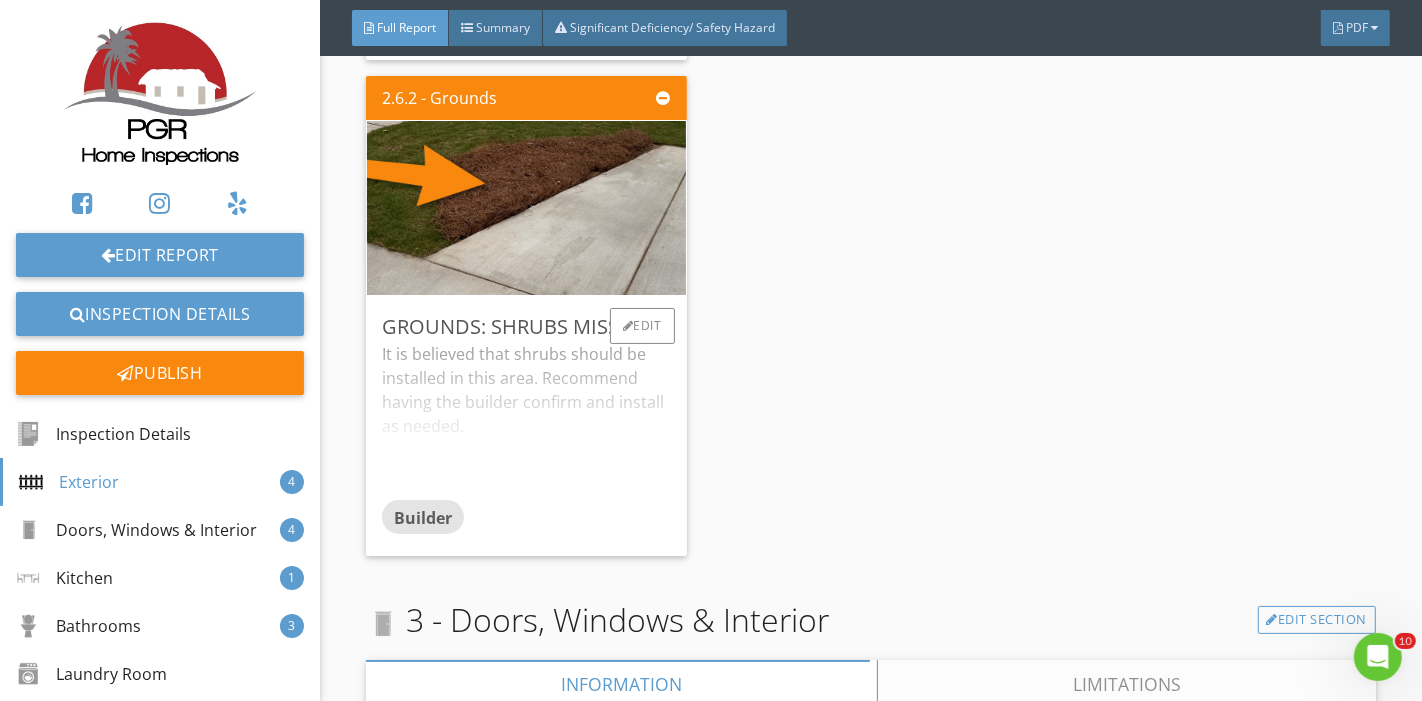 click on "It is believed that shrubs should be installed in this area. Recommend having the builder confirm and install as needed." at bounding box center (526, 421) 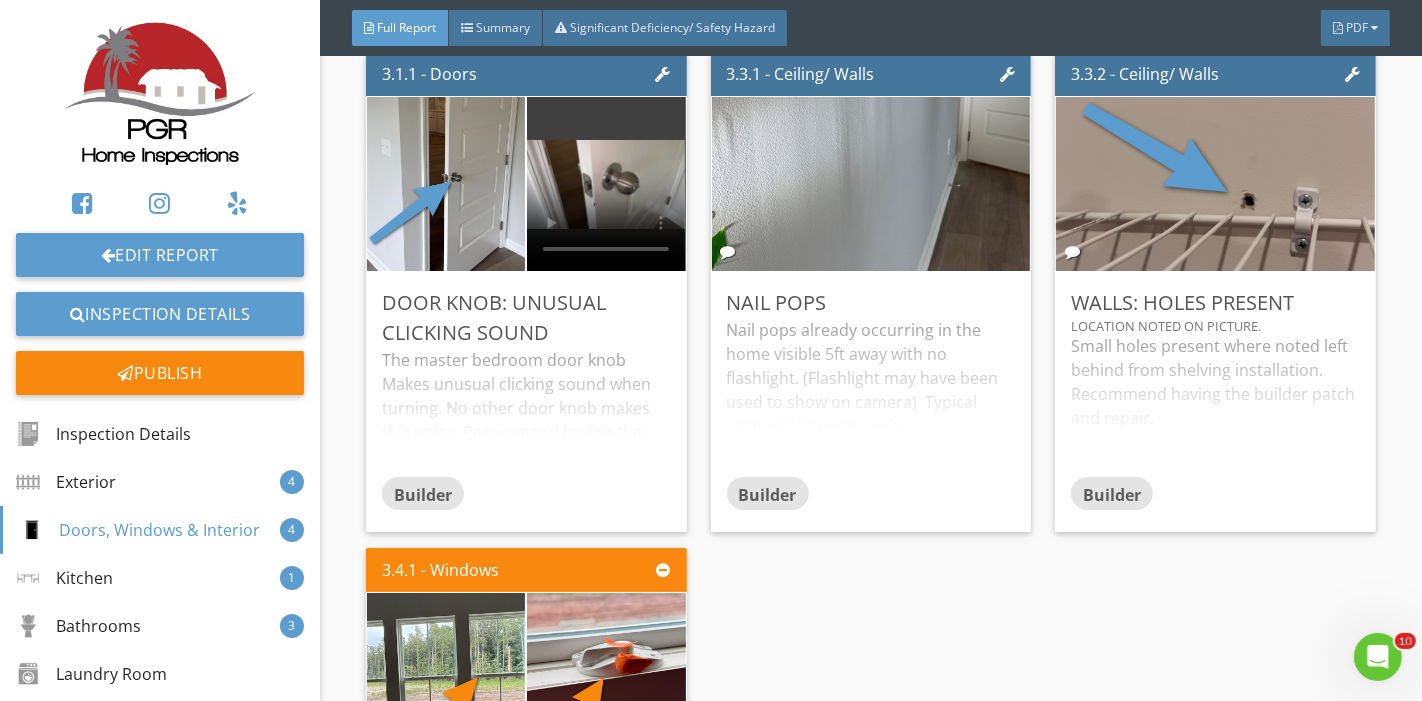 scroll, scrollTop: 6579, scrollLeft: 0, axis: vertical 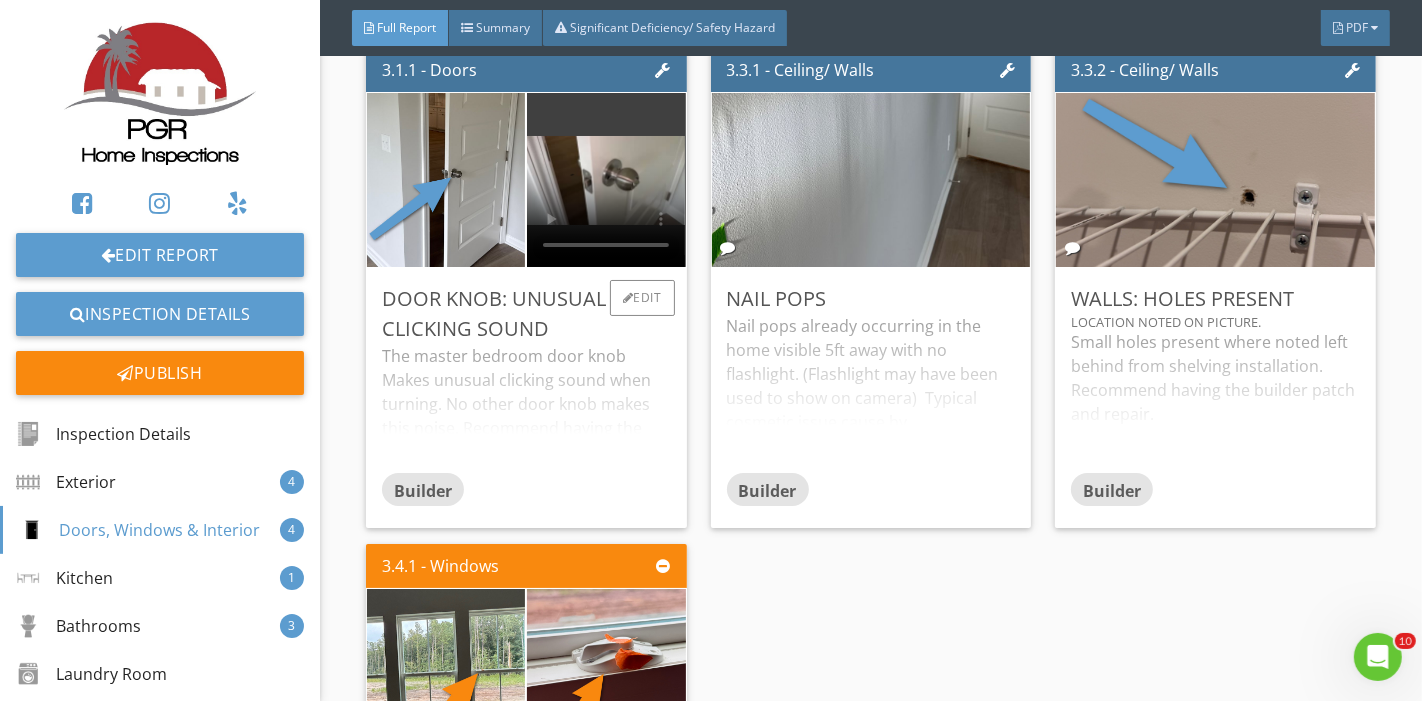 click on "The master bedroom door knob Makes unusual clicking sound when turning. No other door knob makes this noise. Recommend having the builder to evaluate and replace or repair as needed." at bounding box center [526, 408] 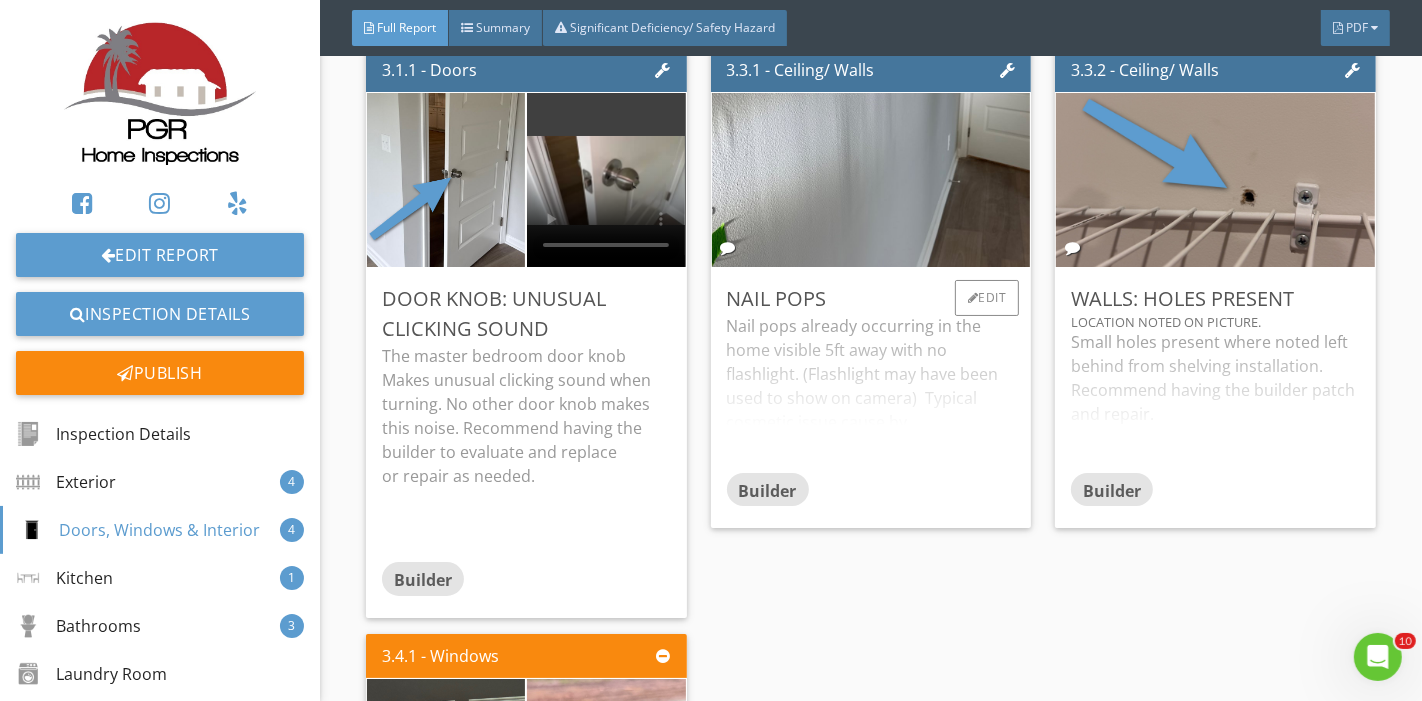 click on "Nail pops already occurring in the home visible 5ft away with no flashlight. (Flashlight may have been used to show on camera)  Typical cosmetic issue cause by expansion/contraction of wood and materials. Recommend doing a thorough walk through of the entire home and repair as needed." at bounding box center (871, 393) 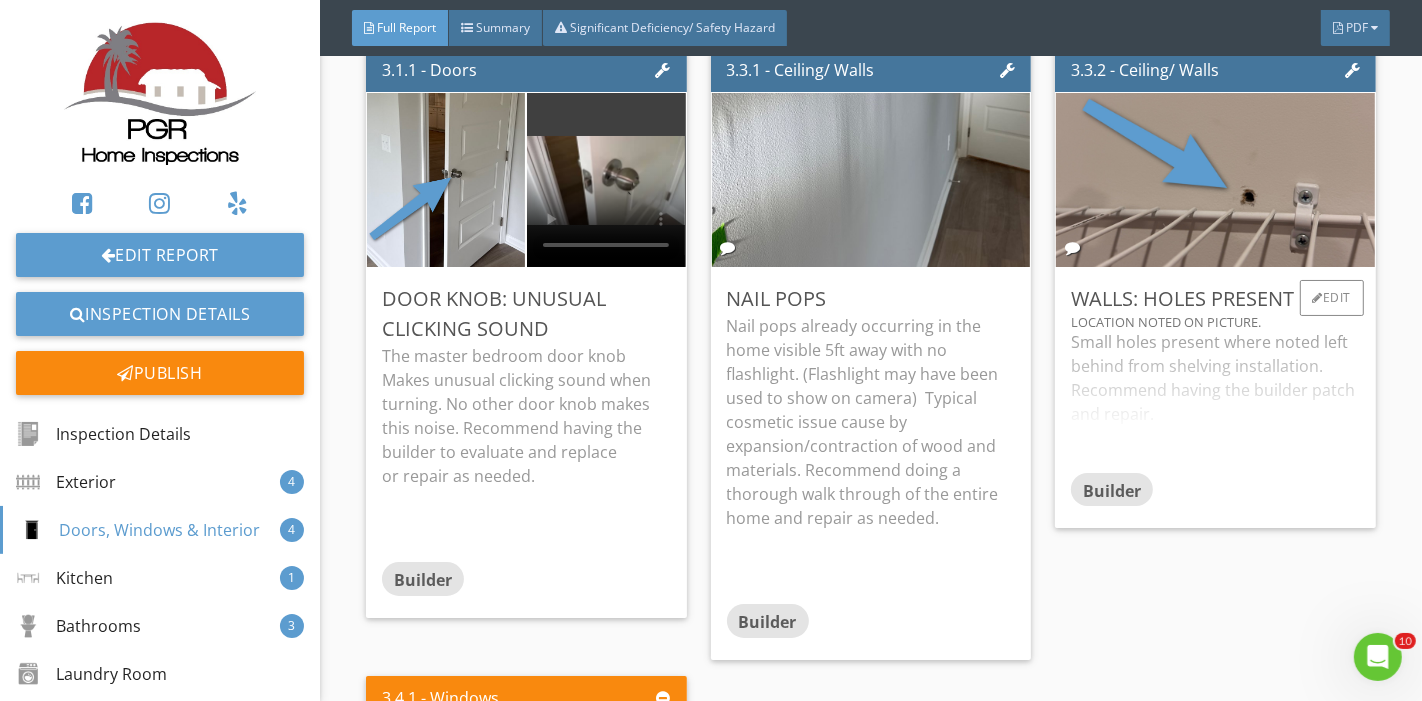 click on "Small holes present where noted left behind from shelving installation. Recommend having the builder patch and repair." at bounding box center (1215, 401) 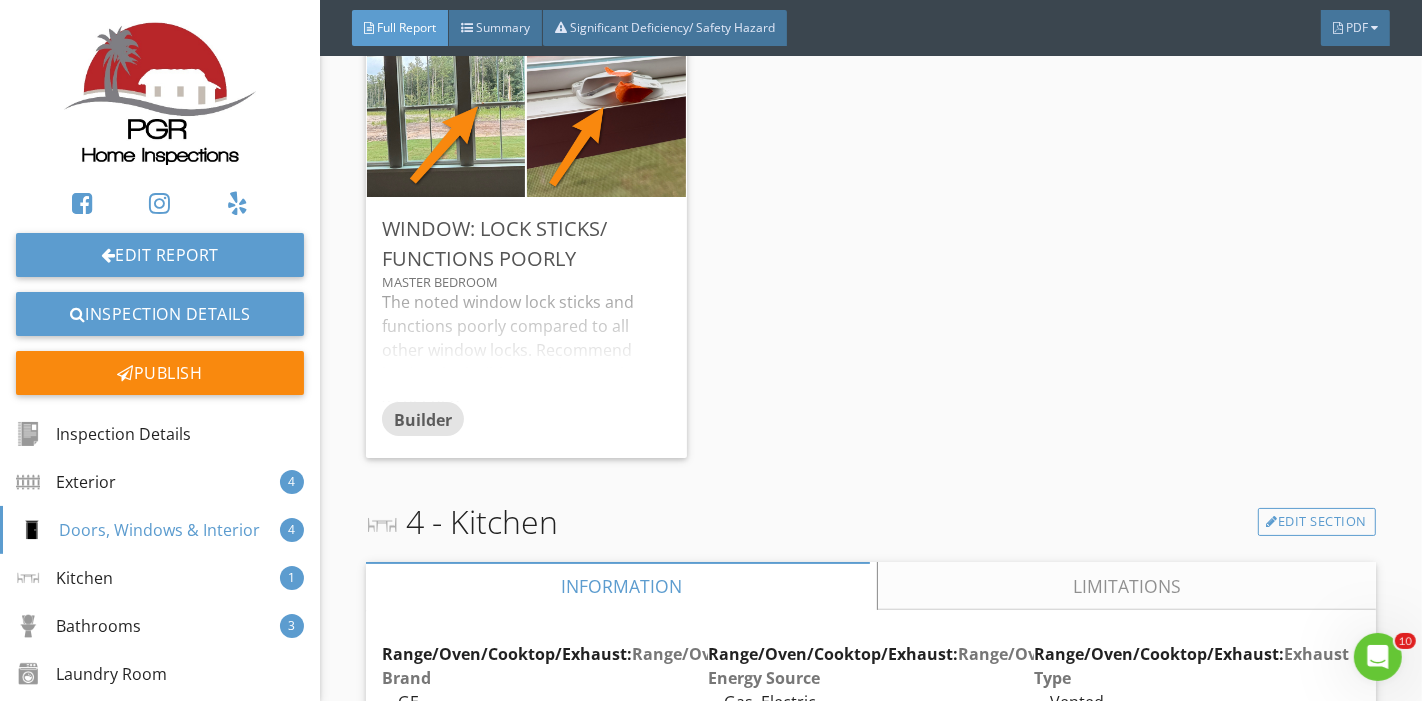 scroll, scrollTop: 7279, scrollLeft: 0, axis: vertical 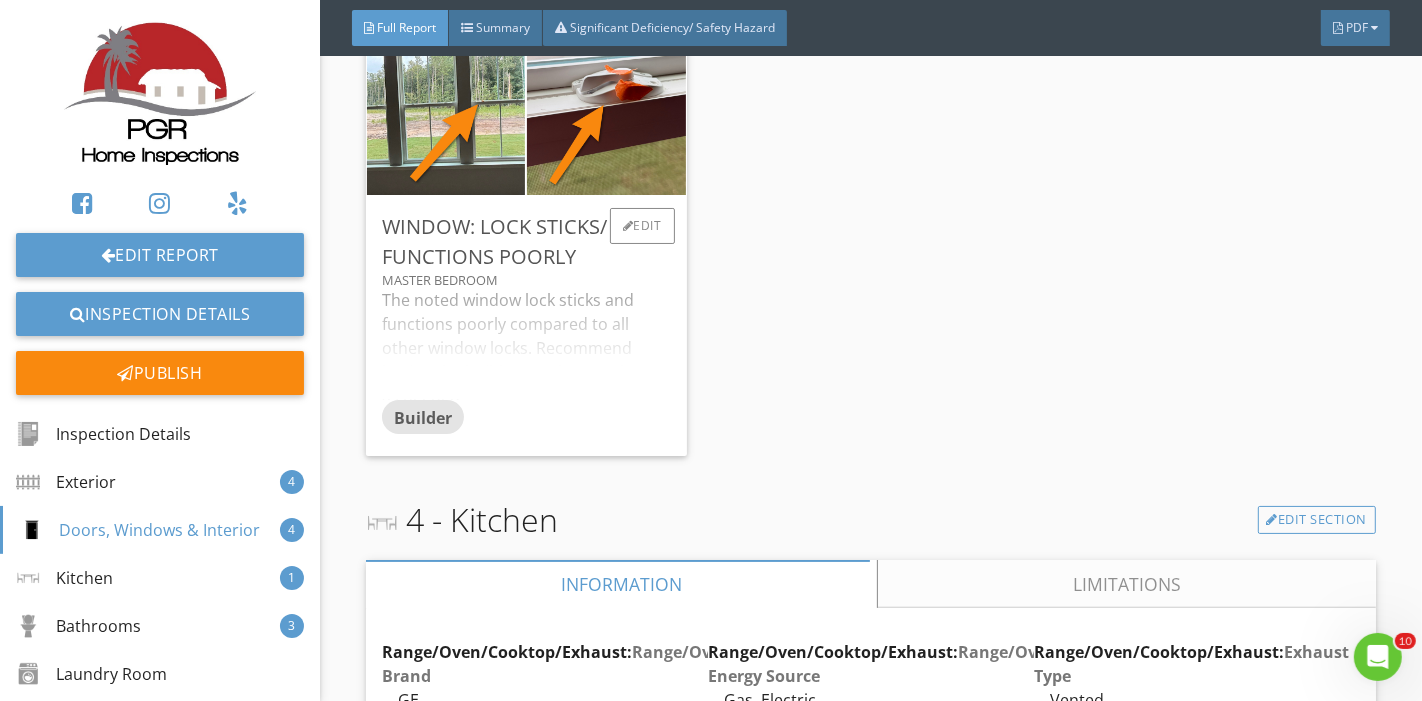 click on "The noted window lock sticks and functions poorly compared to all other window locks. Recommend having the builder repair or replace as needed." at bounding box center [526, 344] 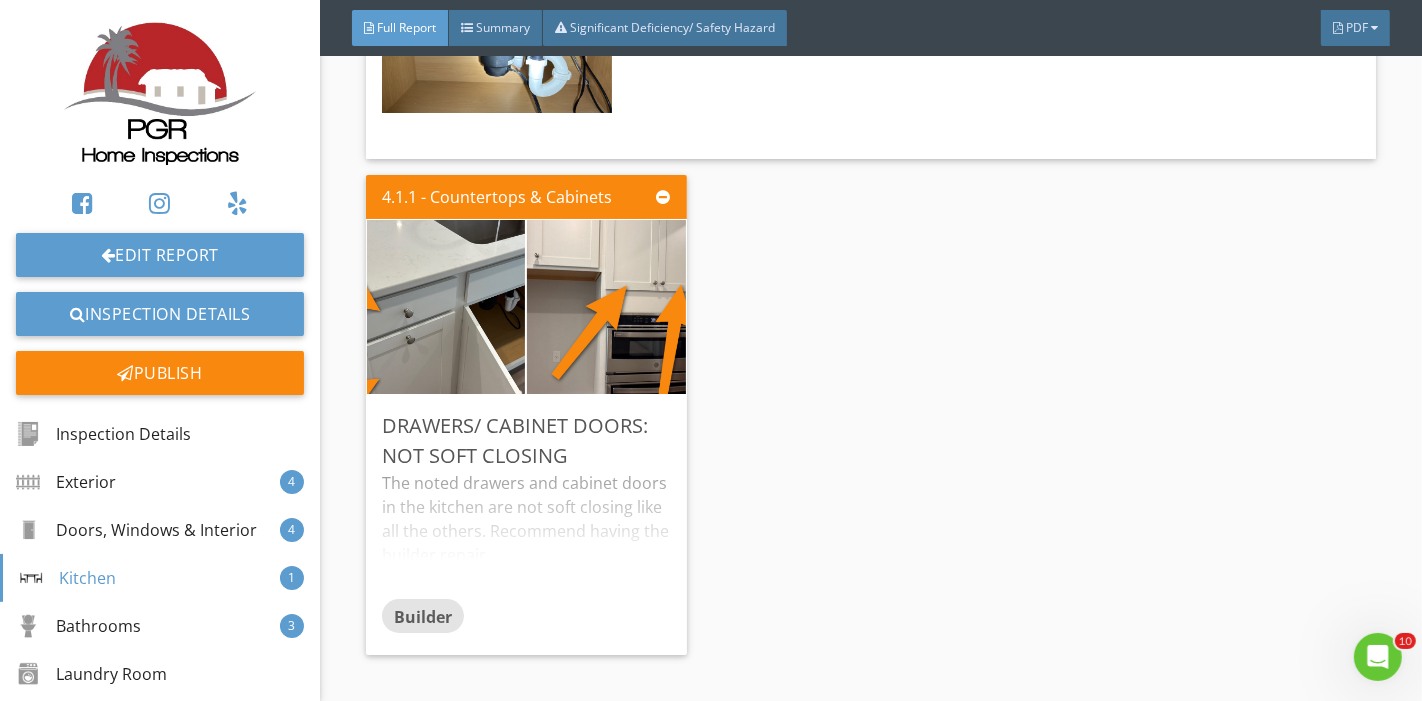 scroll, scrollTop: 10065, scrollLeft: 0, axis: vertical 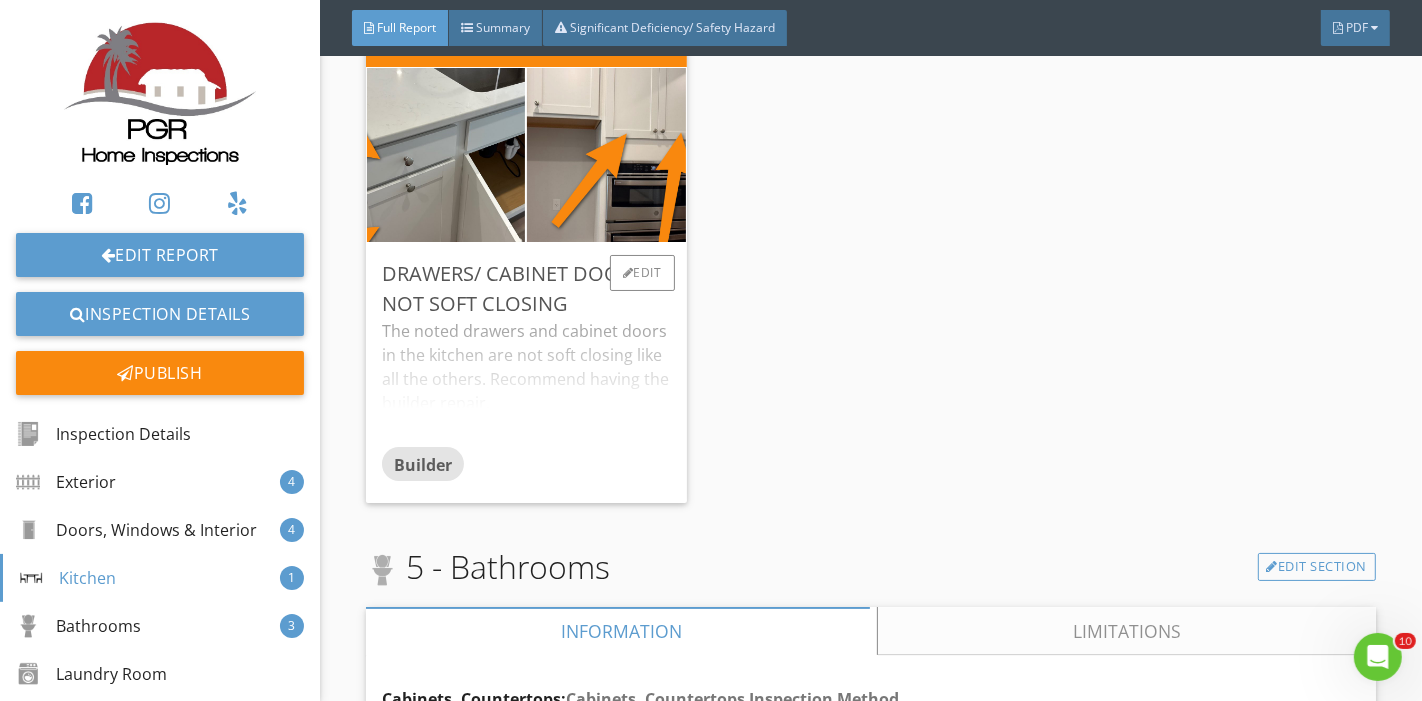 click on "The noted drawers and cabinet doors in the kitchen are not soft closing like all the others. Recommend having the builder repair." at bounding box center (526, 383) 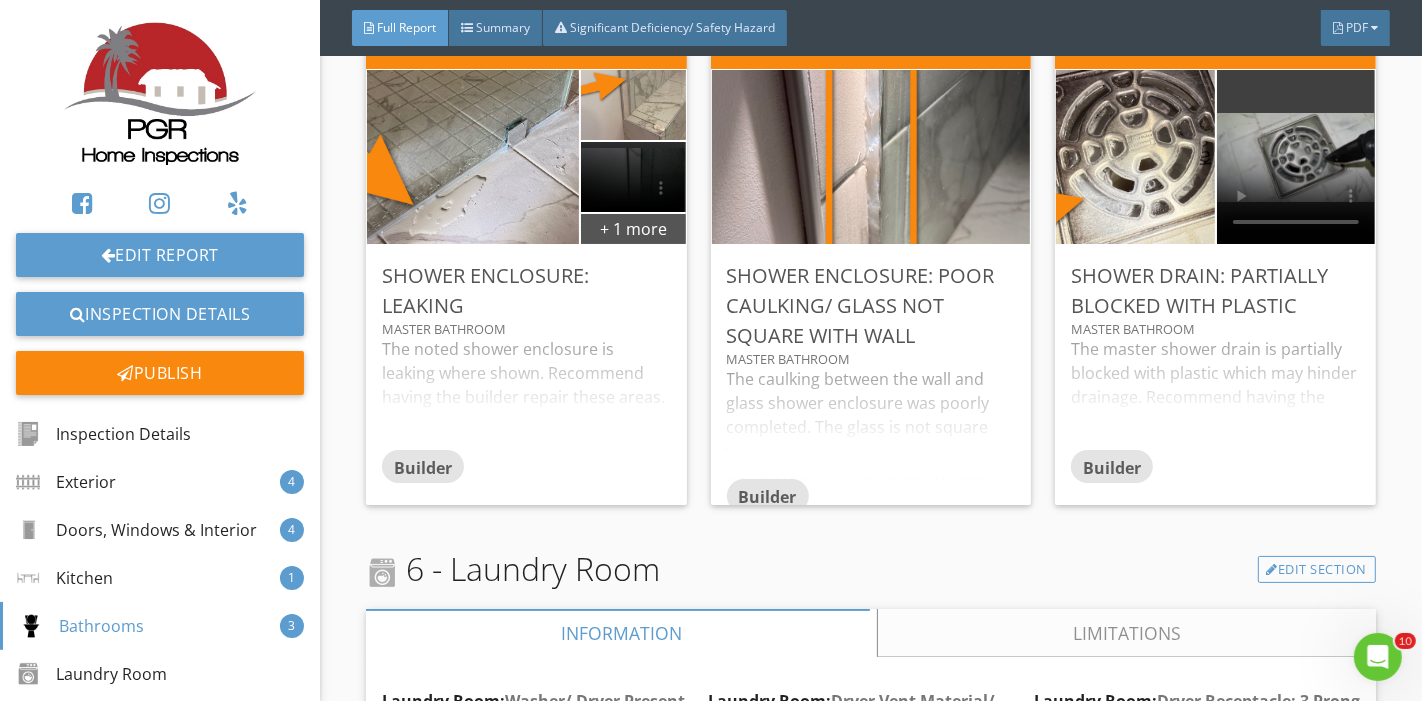scroll, scrollTop: 11644, scrollLeft: 0, axis: vertical 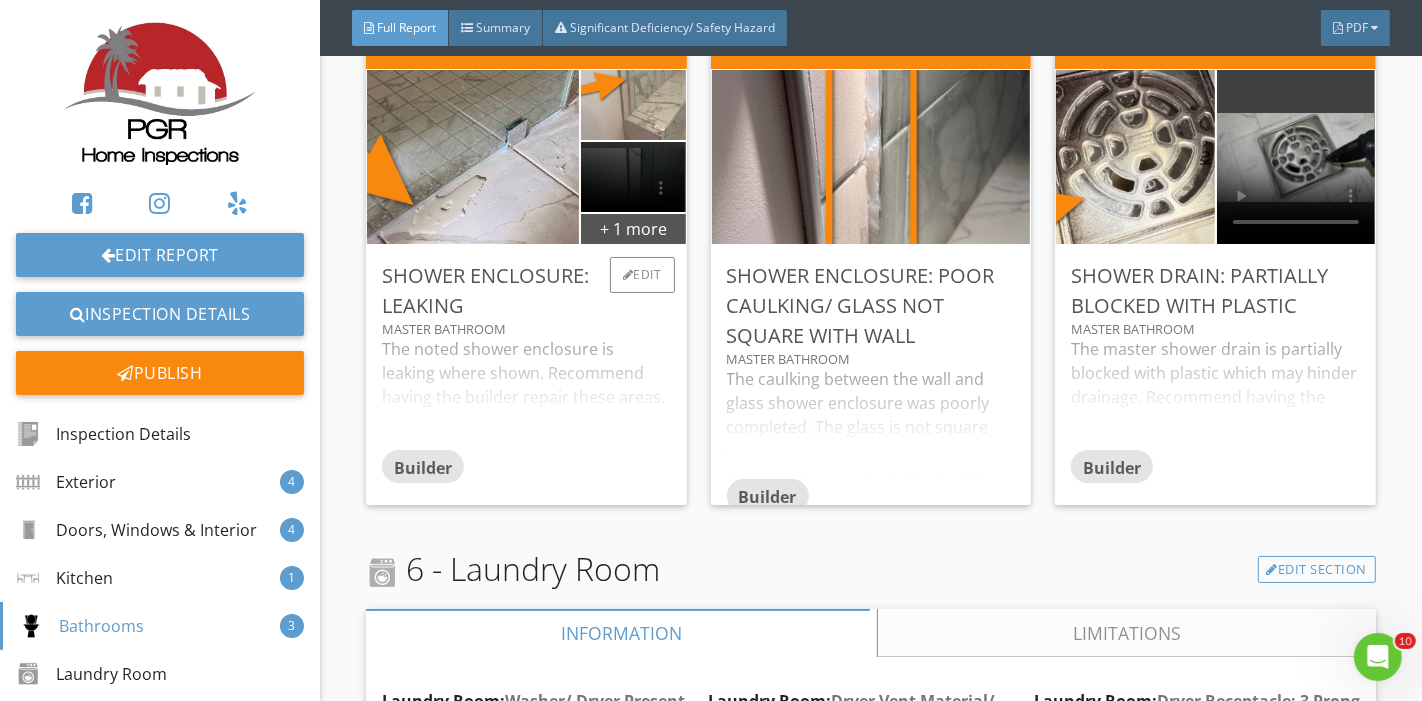 click on "The noted shower enclosure is leaking where shown. Recommend having the builder repair these areas." at bounding box center [526, 393] 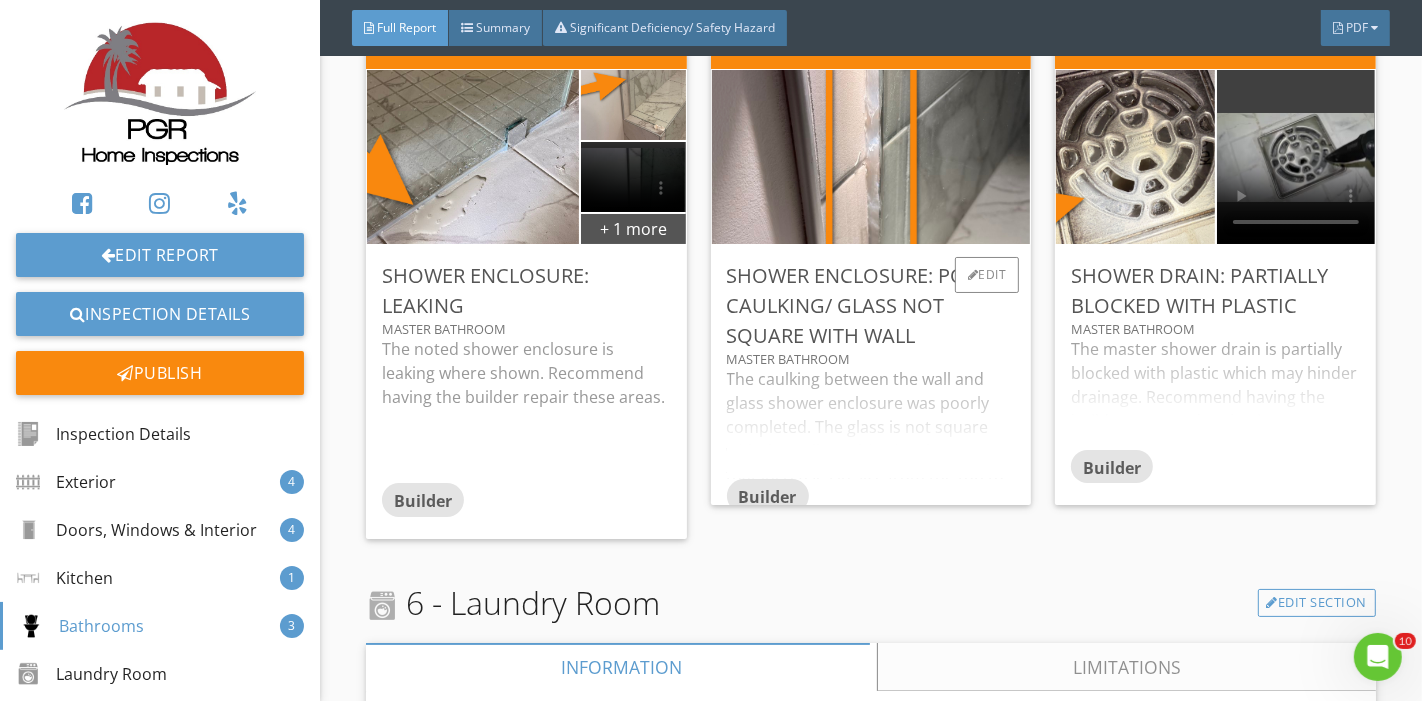 click on "Shower Enclosure: Poor Caulking/ Glass Not Square with Wall" at bounding box center [871, 306] 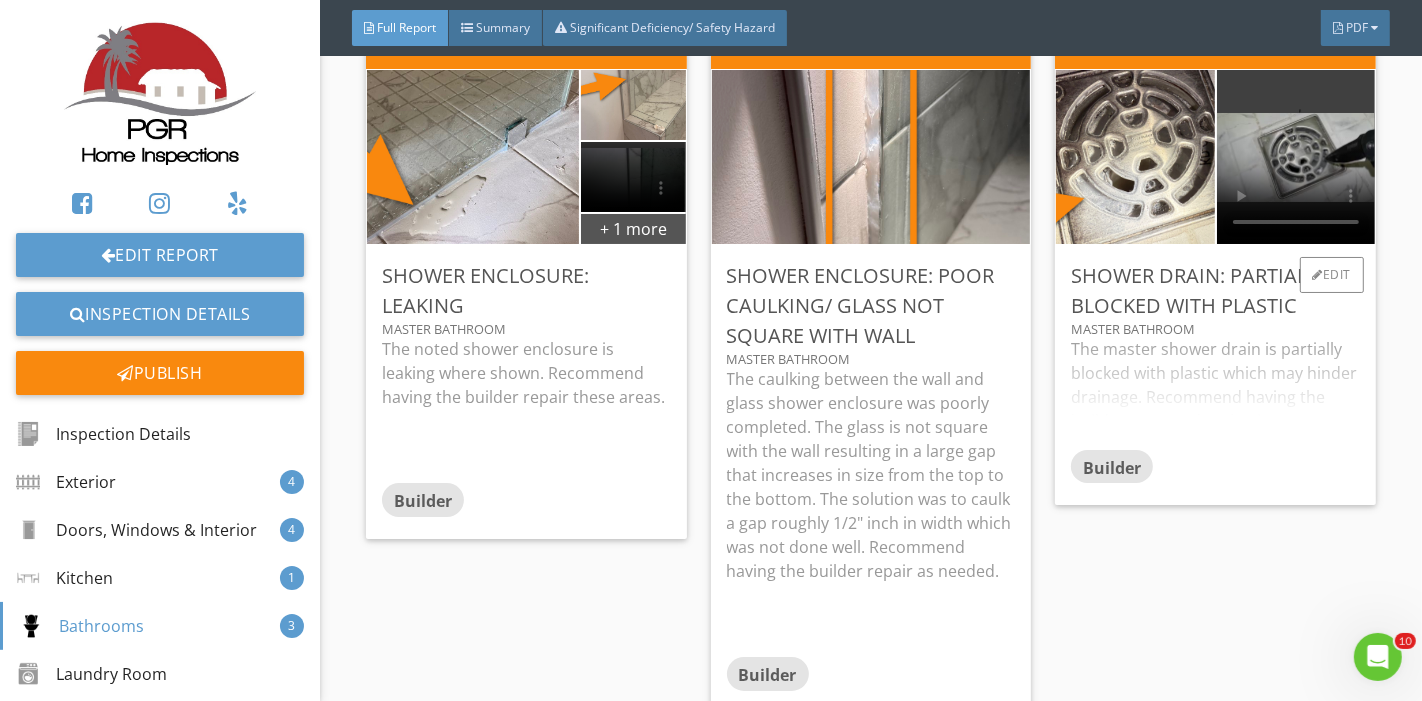 click on "The master shower drain is partially blocked with plastic which may hinder drainage. Recommend having the builder remove the plastic." at bounding box center (1215, 393) 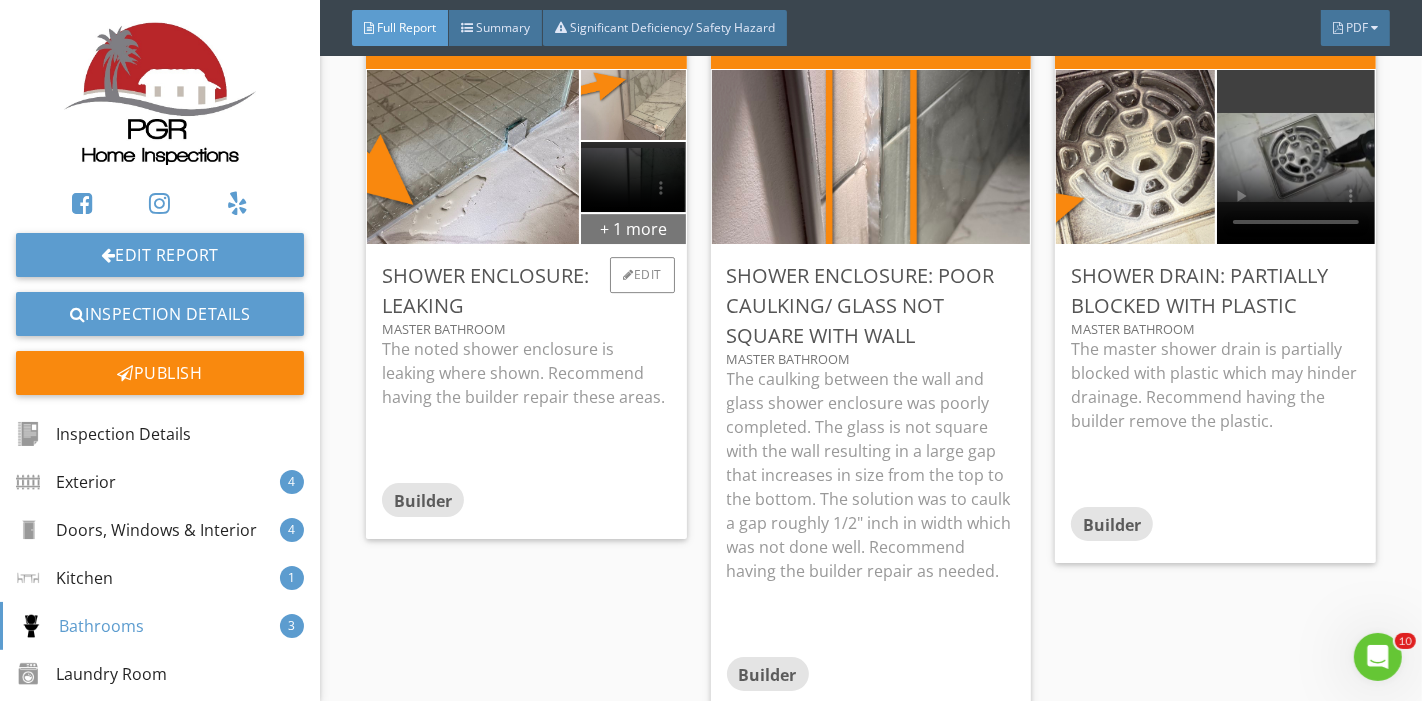 click on "+ 1 more" at bounding box center (633, 228) 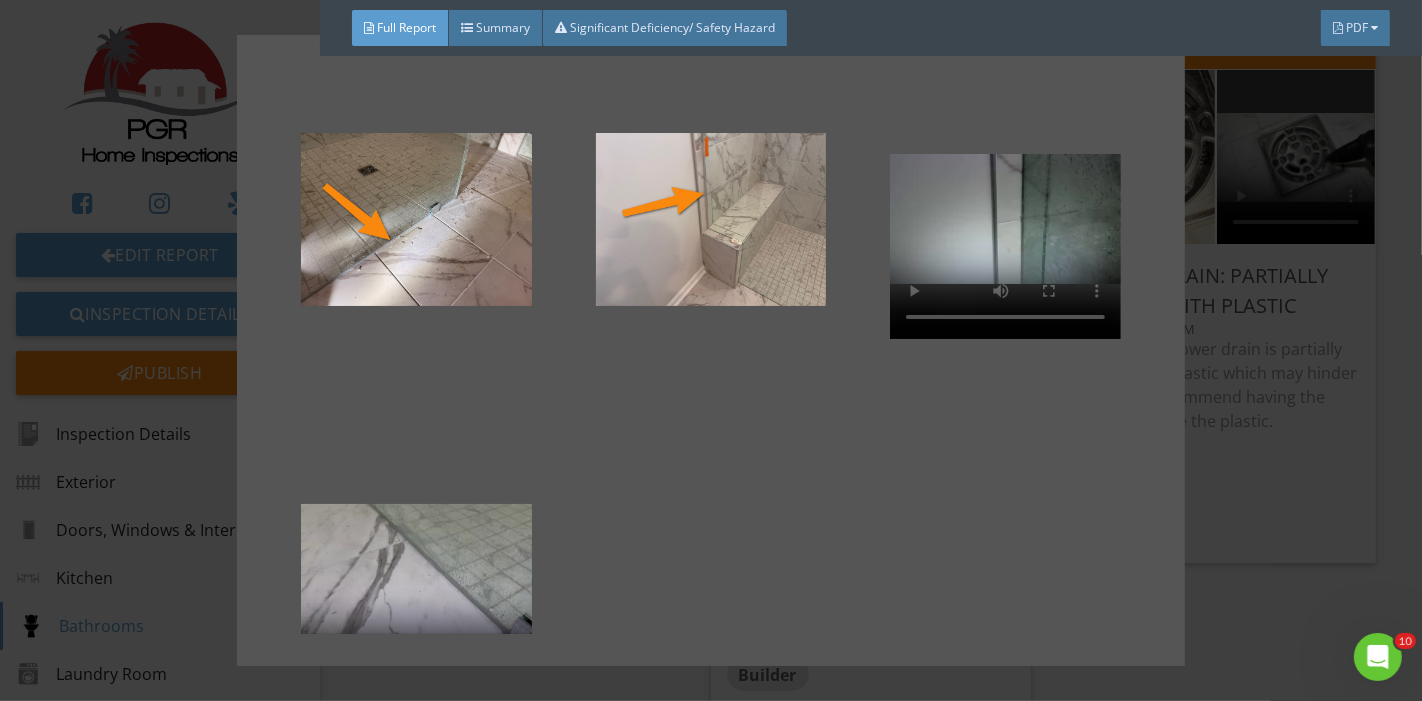 click at bounding box center (711, 350) 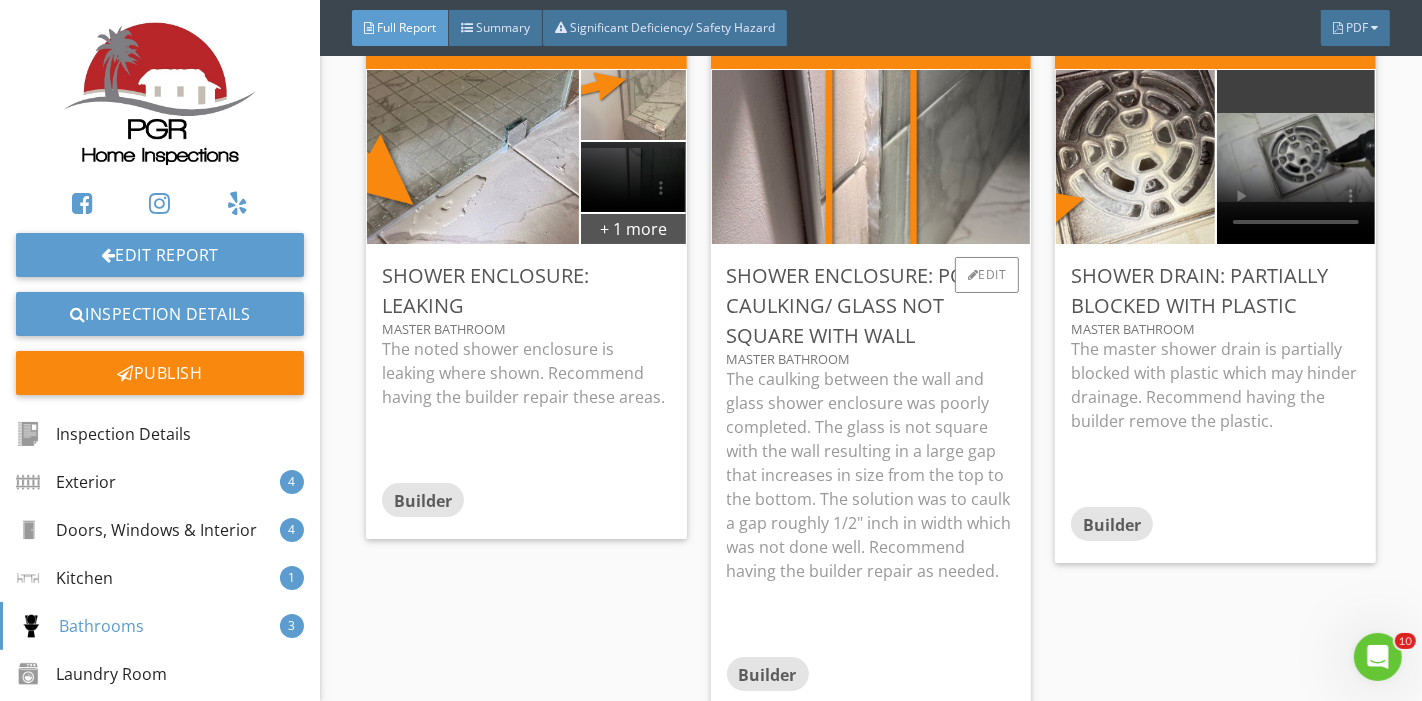 click on "The caulking between the wall and glass shower enclosure was poorly completed. The glass is not square with the wall resulting in a large gap that increases in size from the top to the bottom. The solution was to caulk a gap roughly 1/2" inch in width which was not done well. Recommend having the builder repair as needed." at bounding box center [871, 475] 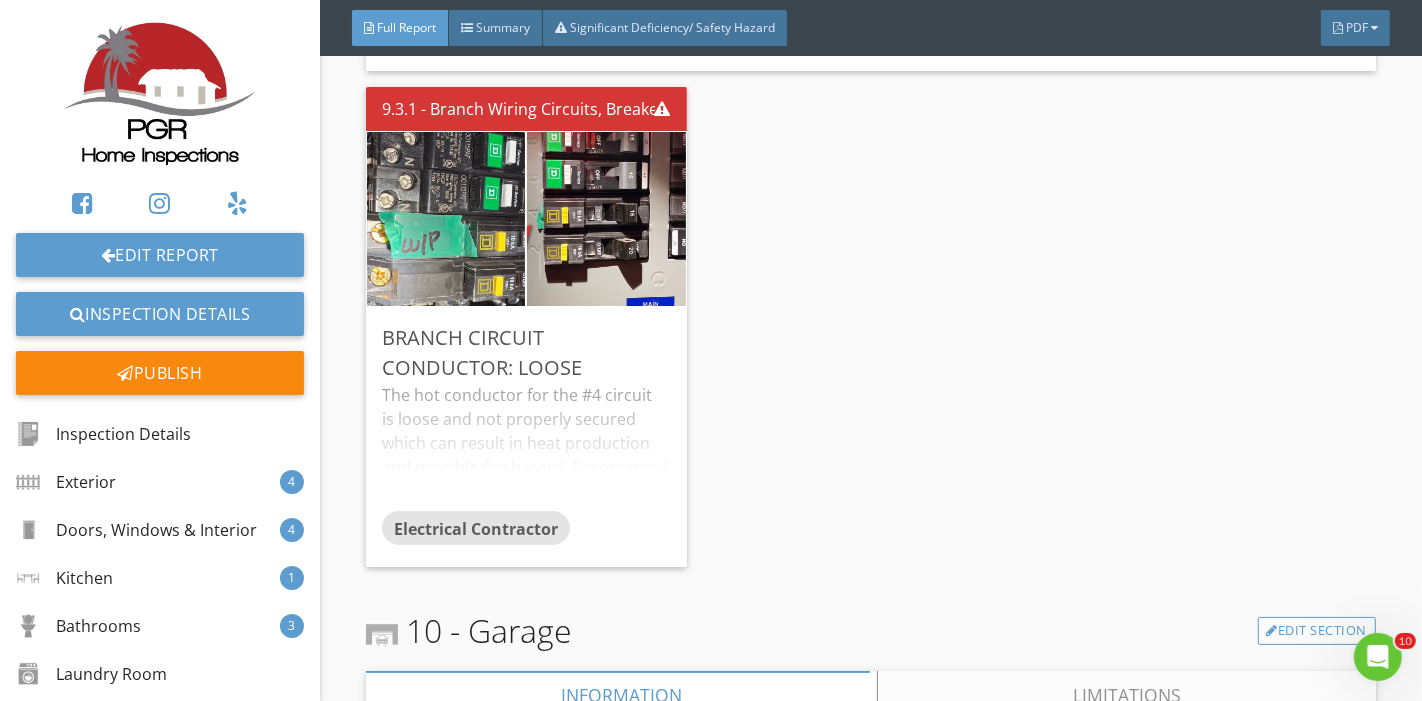 scroll, scrollTop: 20613, scrollLeft: 0, axis: vertical 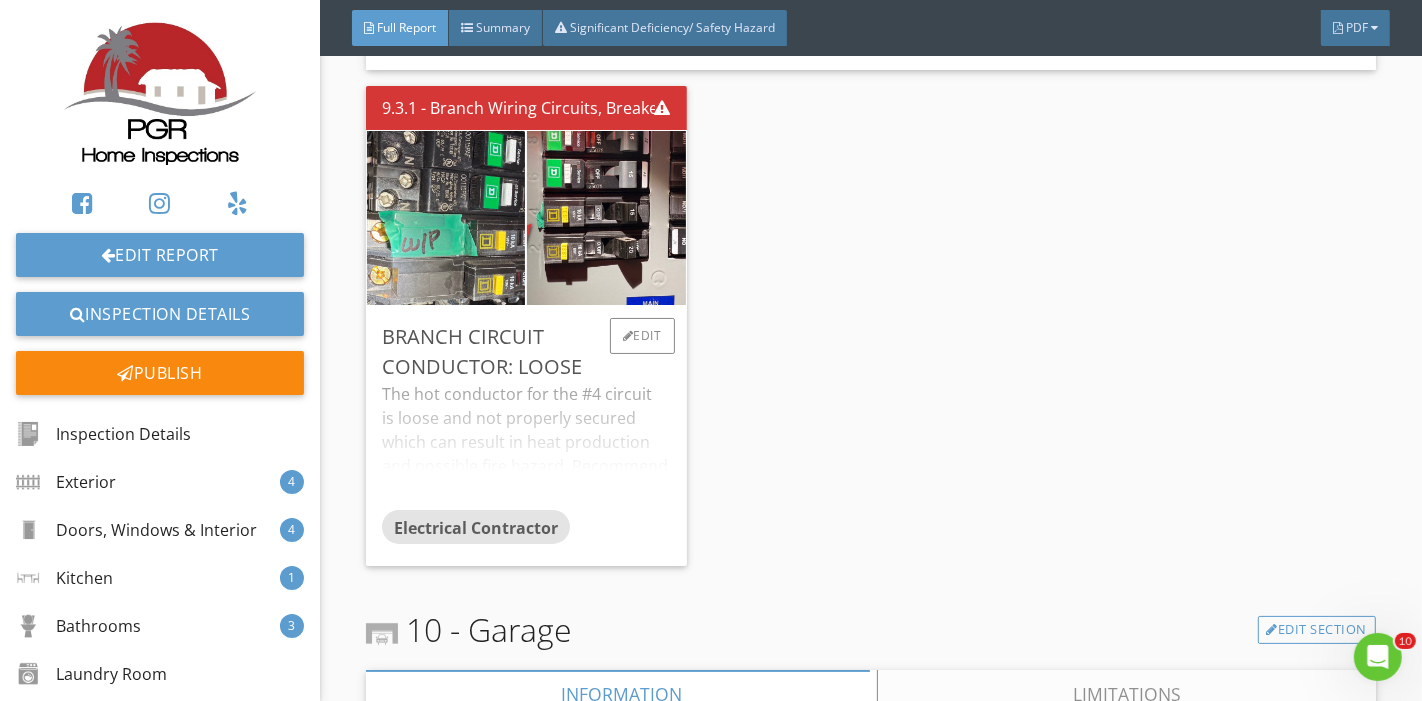 click on "The hot conductor for the #4 circuit is loose and not properly secured which can result in heat production and possible fire hazard. Recommend a licensed electrician repair." at bounding box center (526, 446) 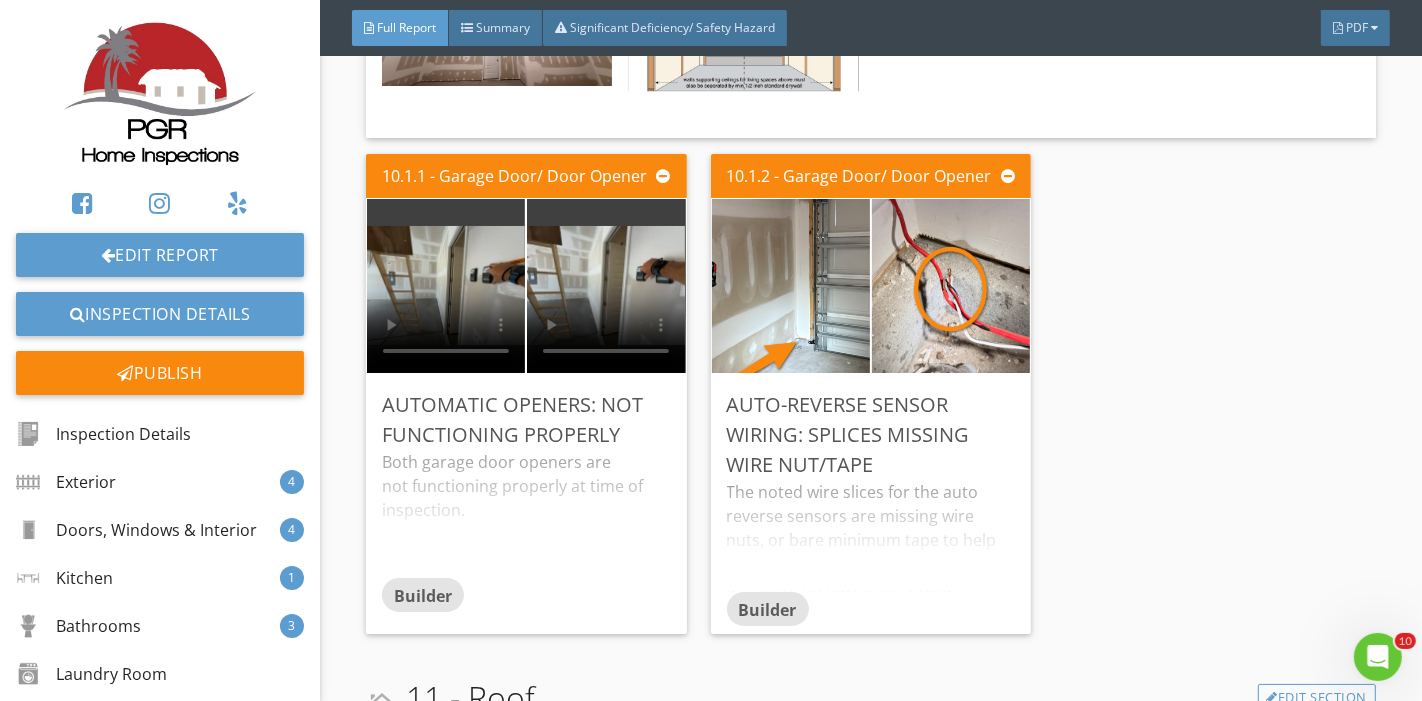scroll, scrollTop: 22497, scrollLeft: 0, axis: vertical 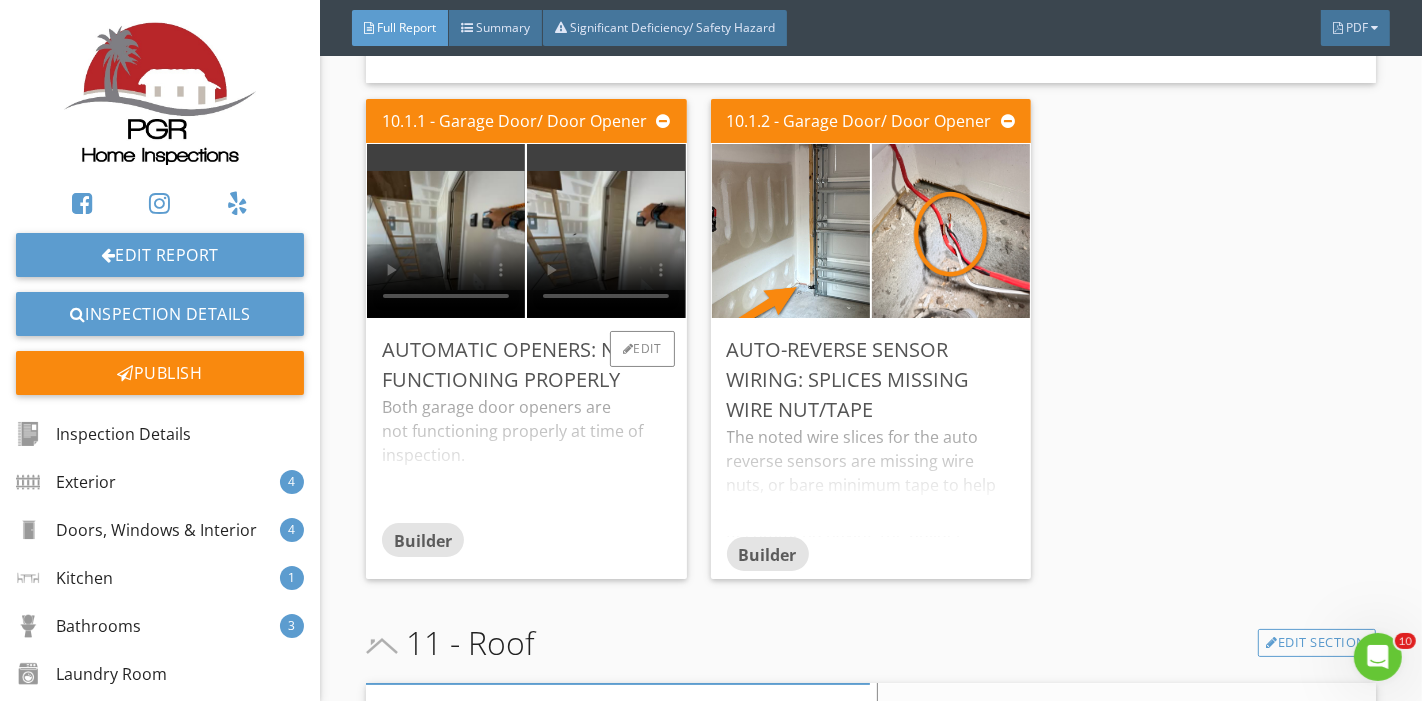 click on "Both garage door openers are not functioning properly at time of inspection. - The single door only goes back down when the wall control is held the entire time, otherwise it returns open.  - The double door auto-reverse sensor is blinking and would not operate at all . Recommend having the builder repair as needed." at bounding box center (526, 459) 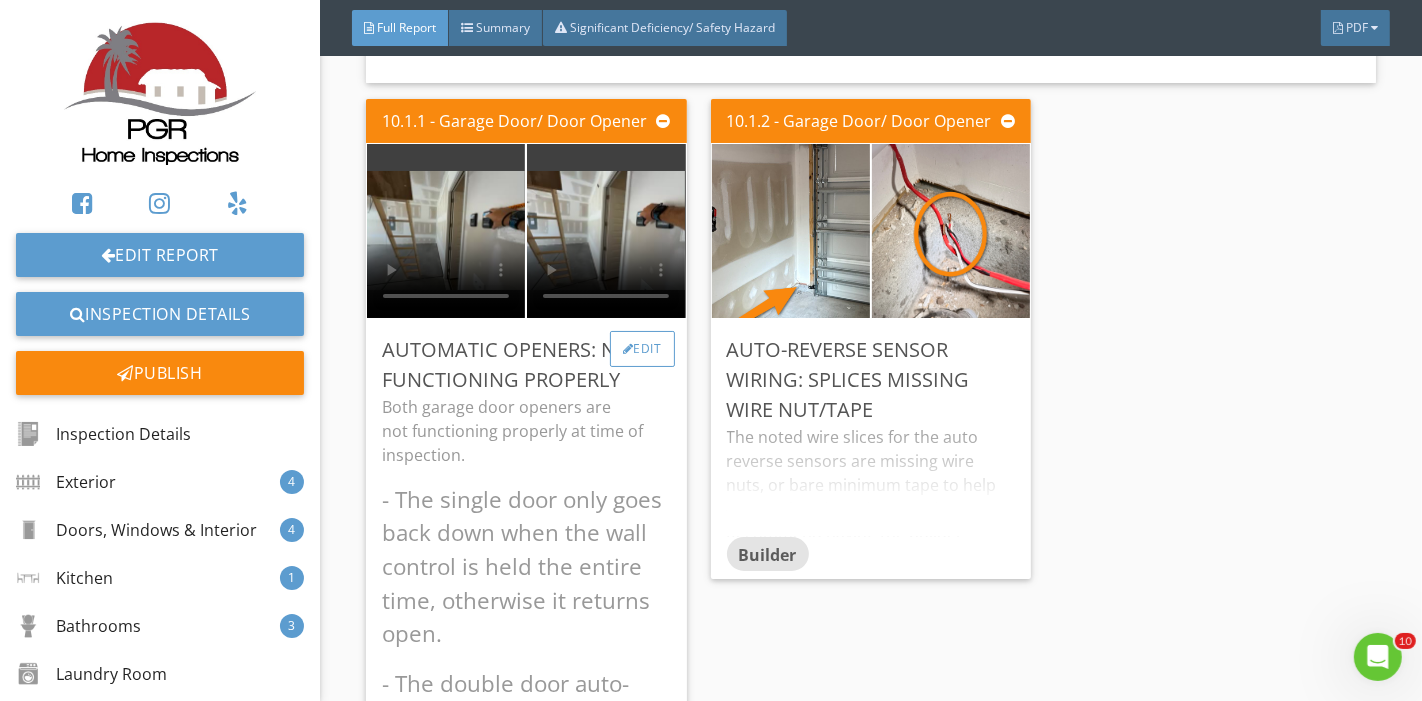 click on "Edit" at bounding box center [642, 349] 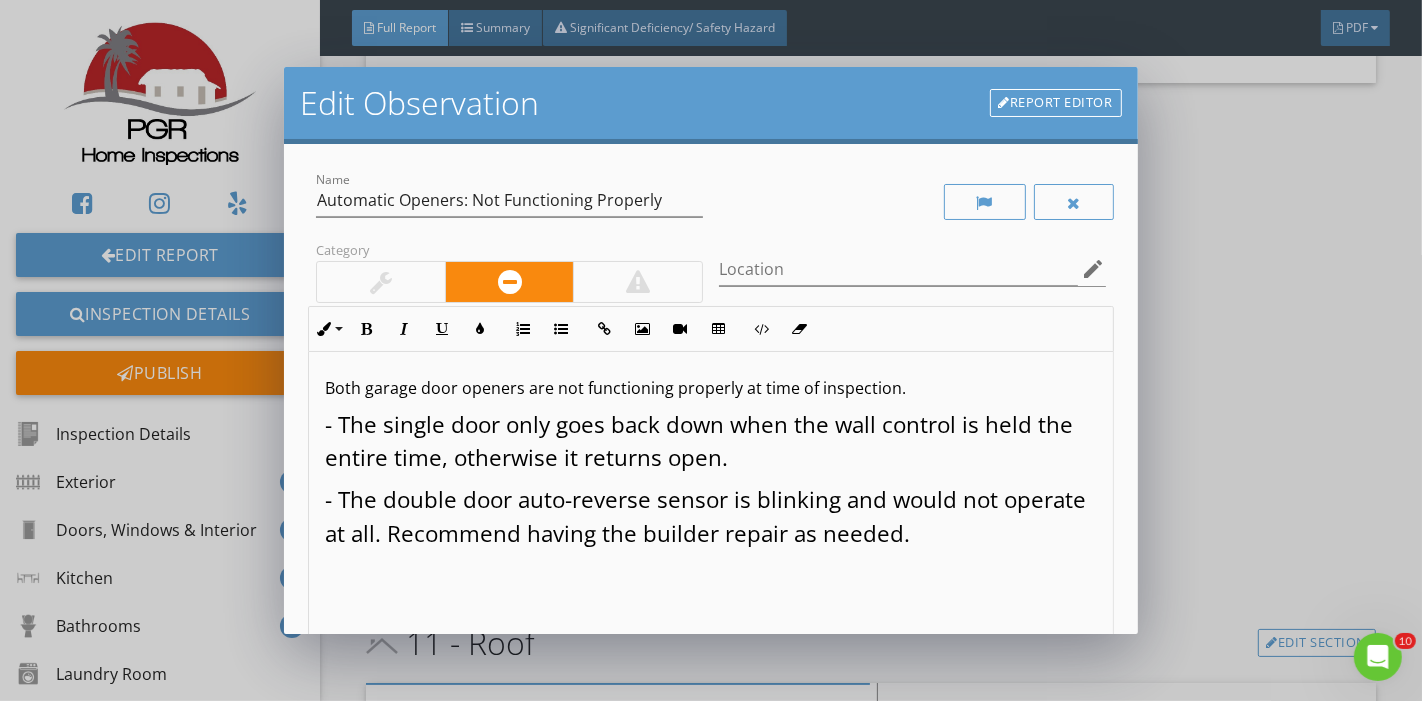 drag, startPoint x: 997, startPoint y: 527, endPoint x: 303, endPoint y: 404, distance: 704.81555 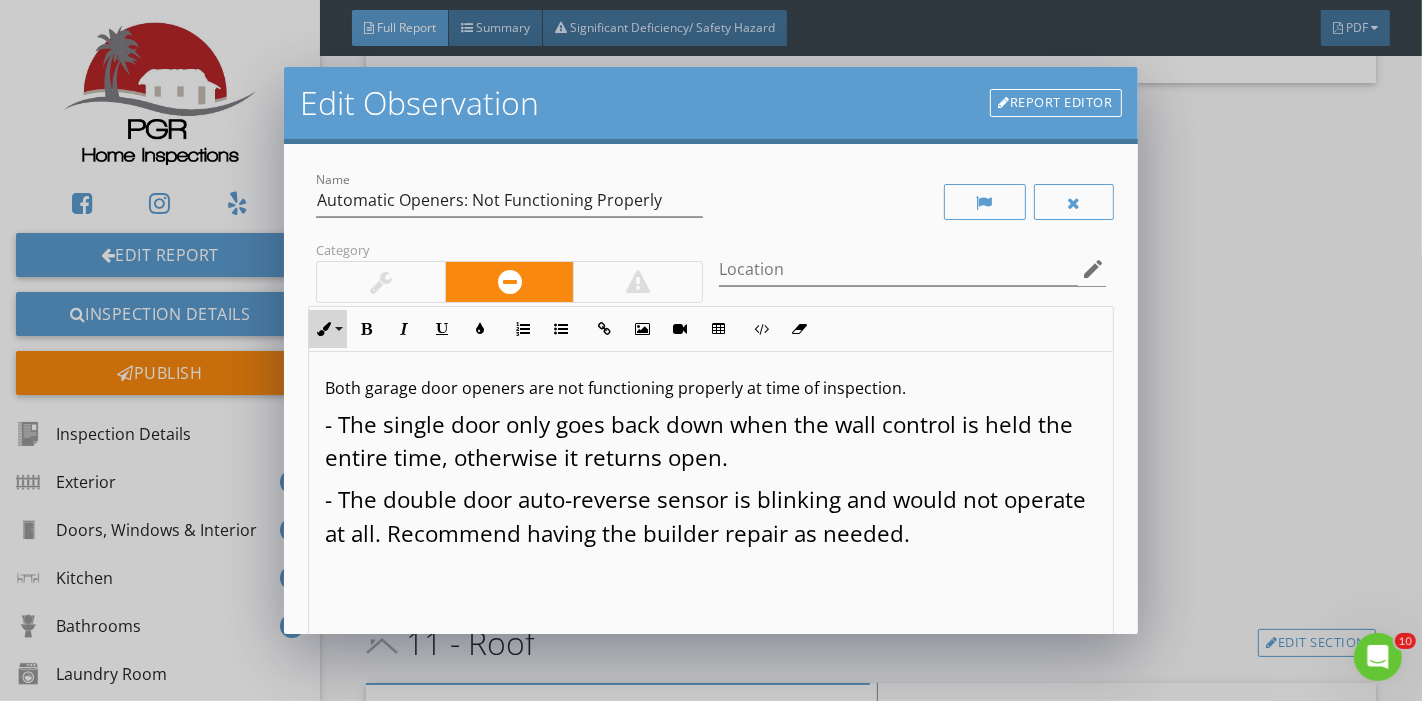 click at bounding box center [324, 329] 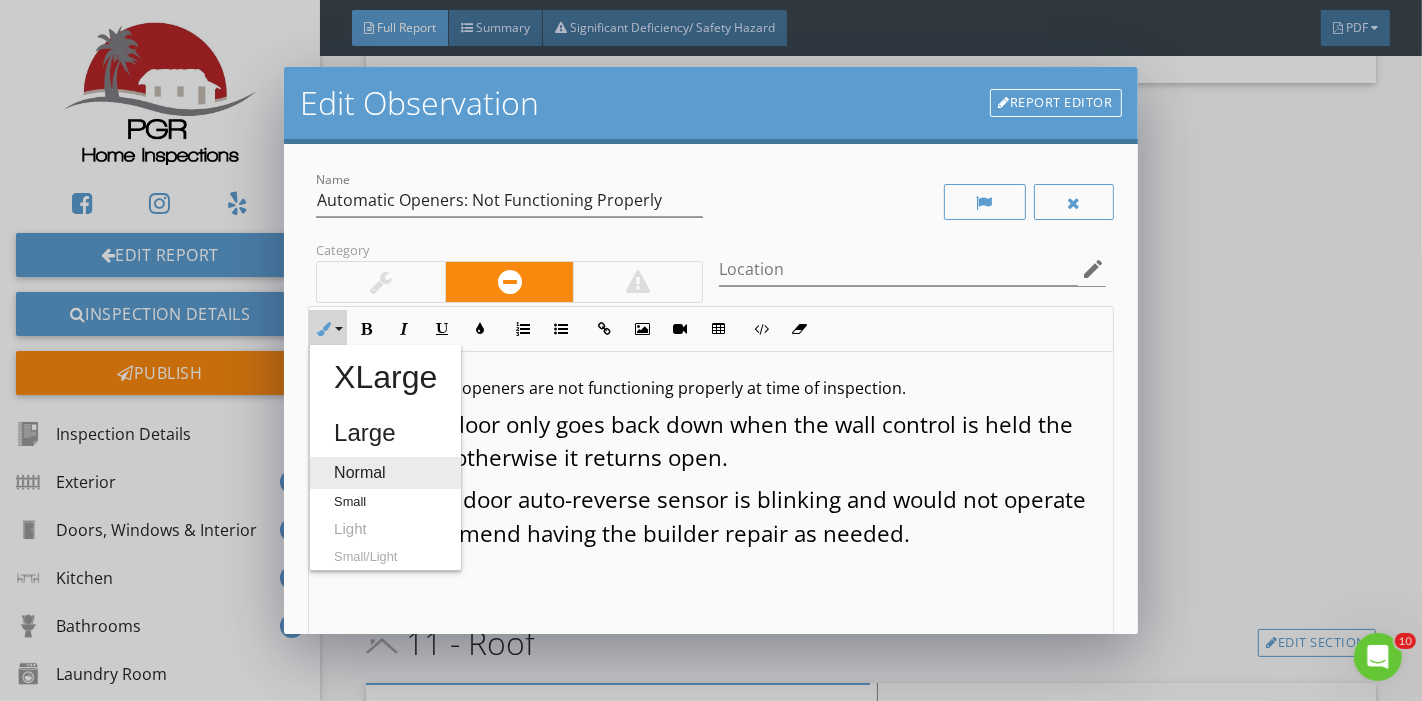 click on "Normal" at bounding box center (385, 473) 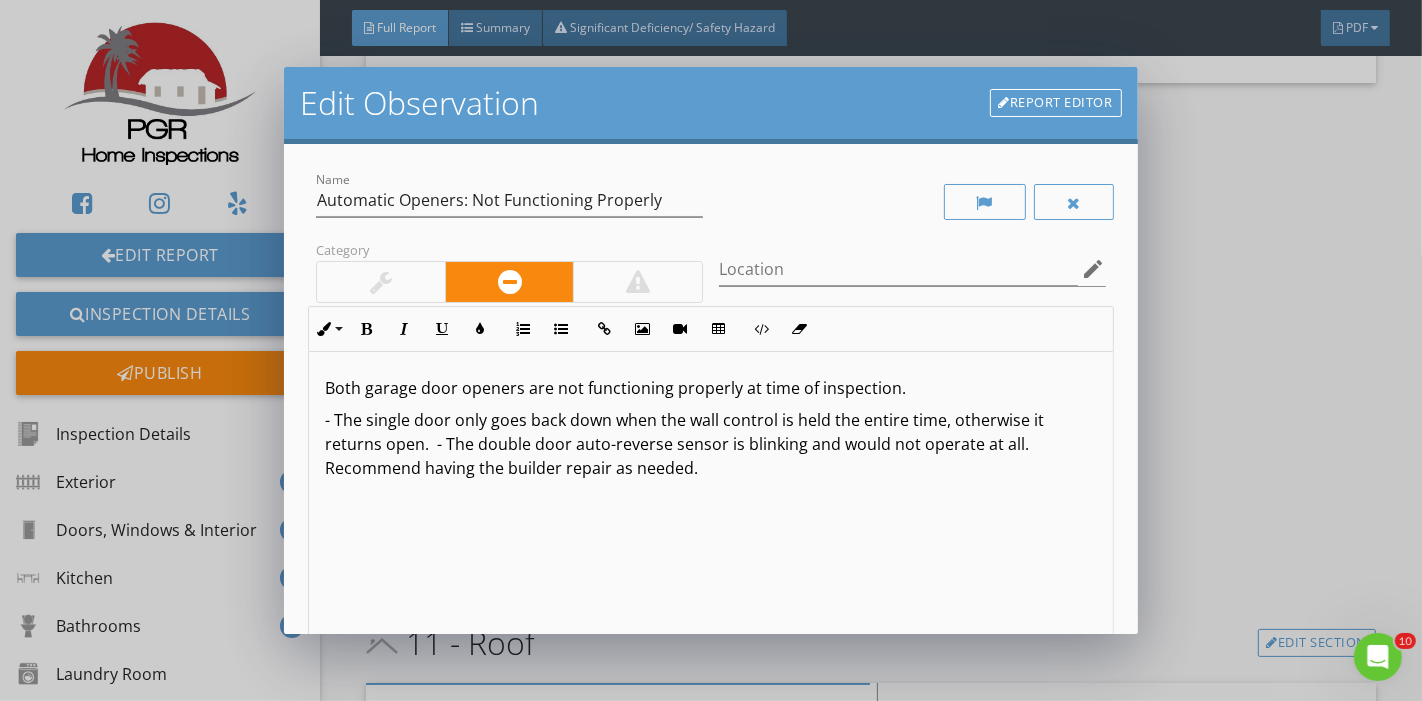 click on "- The single door only goes back down when the wall control is held the entire time, otherwise it returns open.  - The double door auto-reverse sensor is blinking and would not operate at all. Recommend having the builder repair as needed." at bounding box center [684, 444] 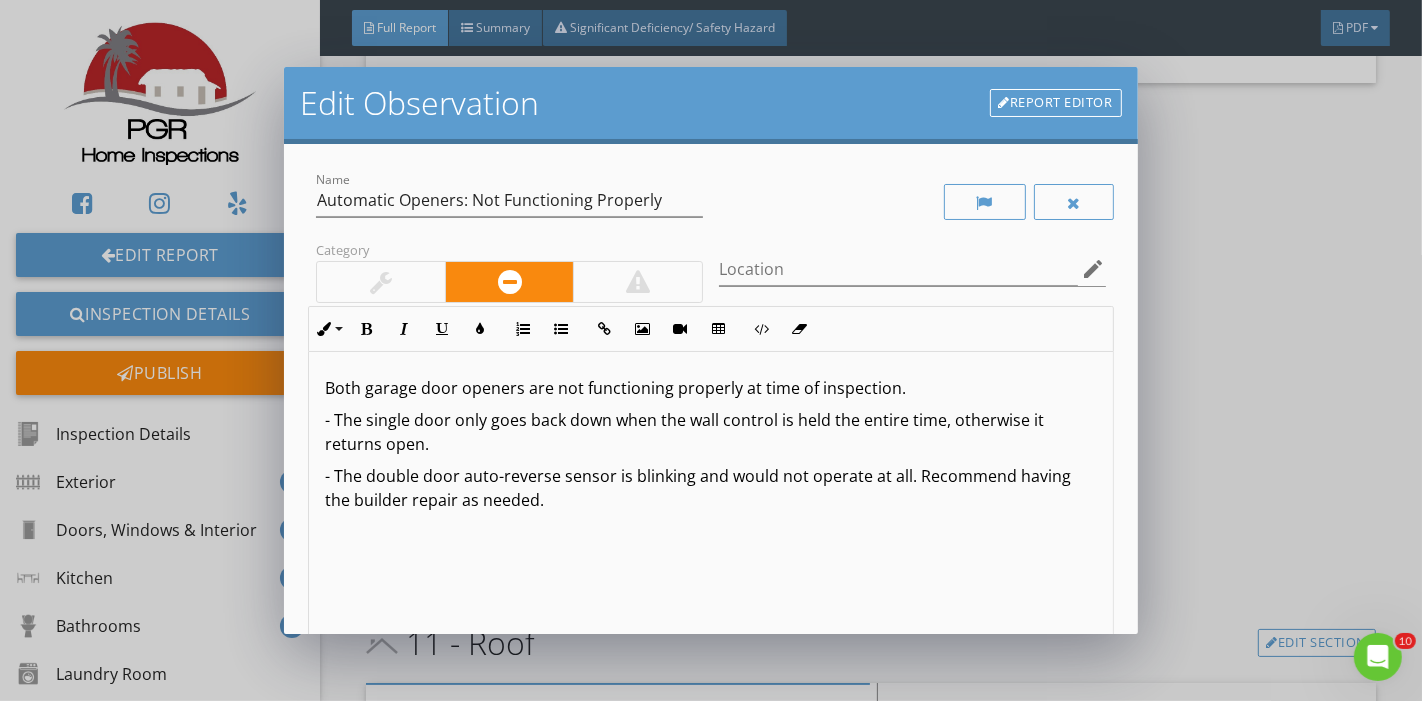 click on "- The double door auto-reverse sensor is blinking and would not operate at all. Recommend having the builder repair as needed." at bounding box center [698, 488] 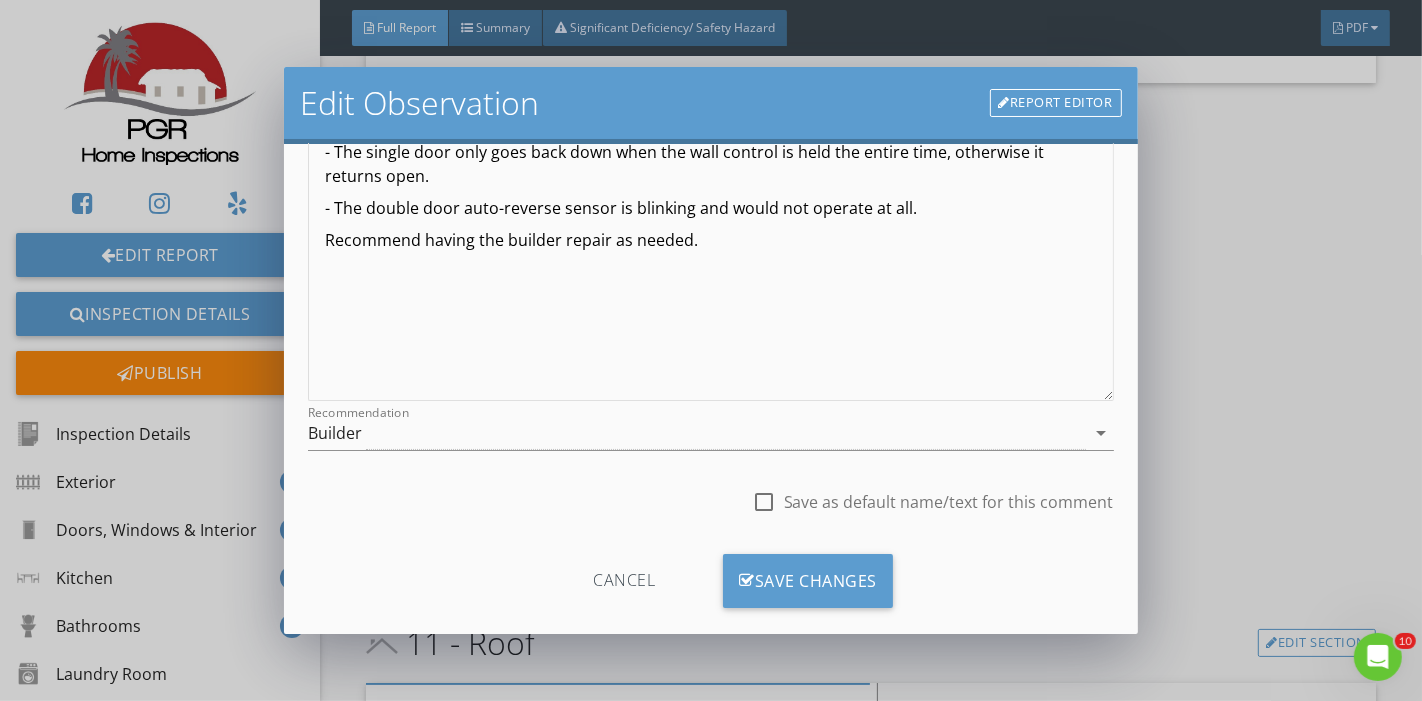 scroll, scrollTop: 271, scrollLeft: 0, axis: vertical 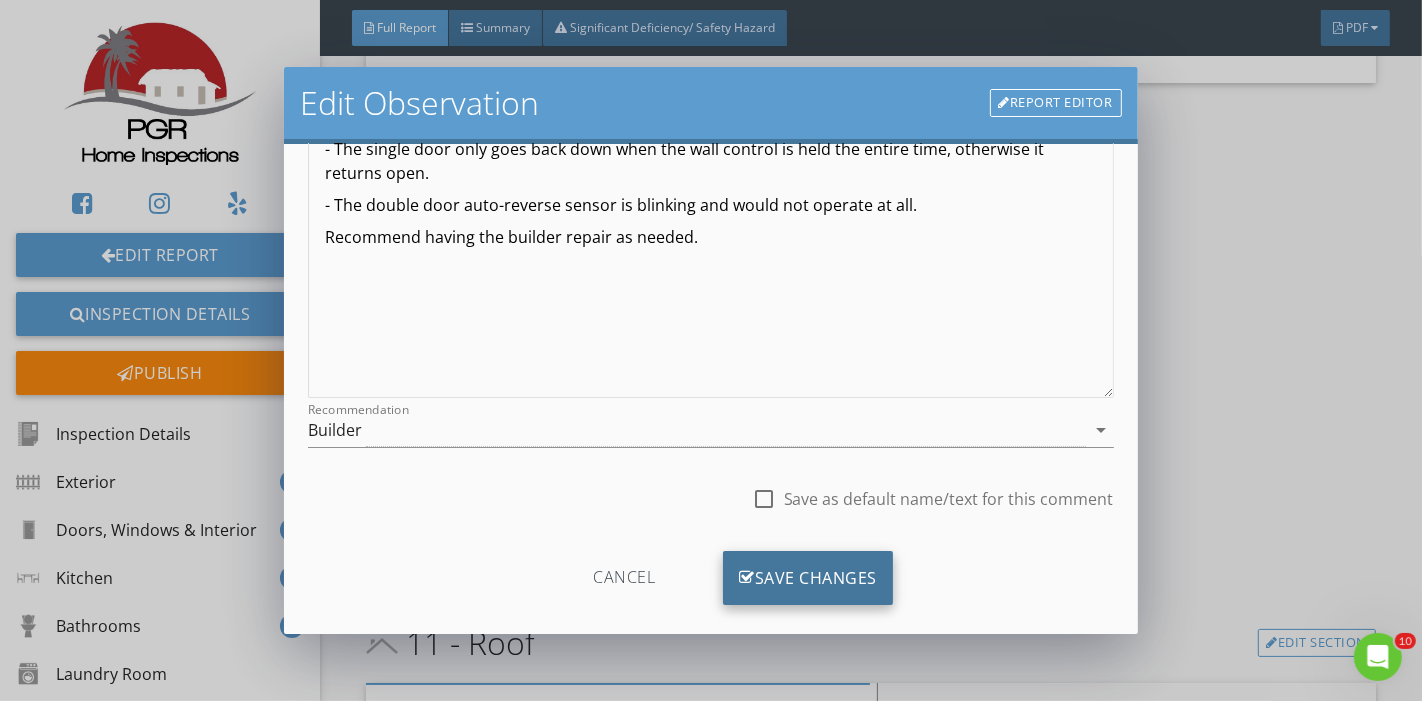 click on "Save Changes" at bounding box center [808, 578] 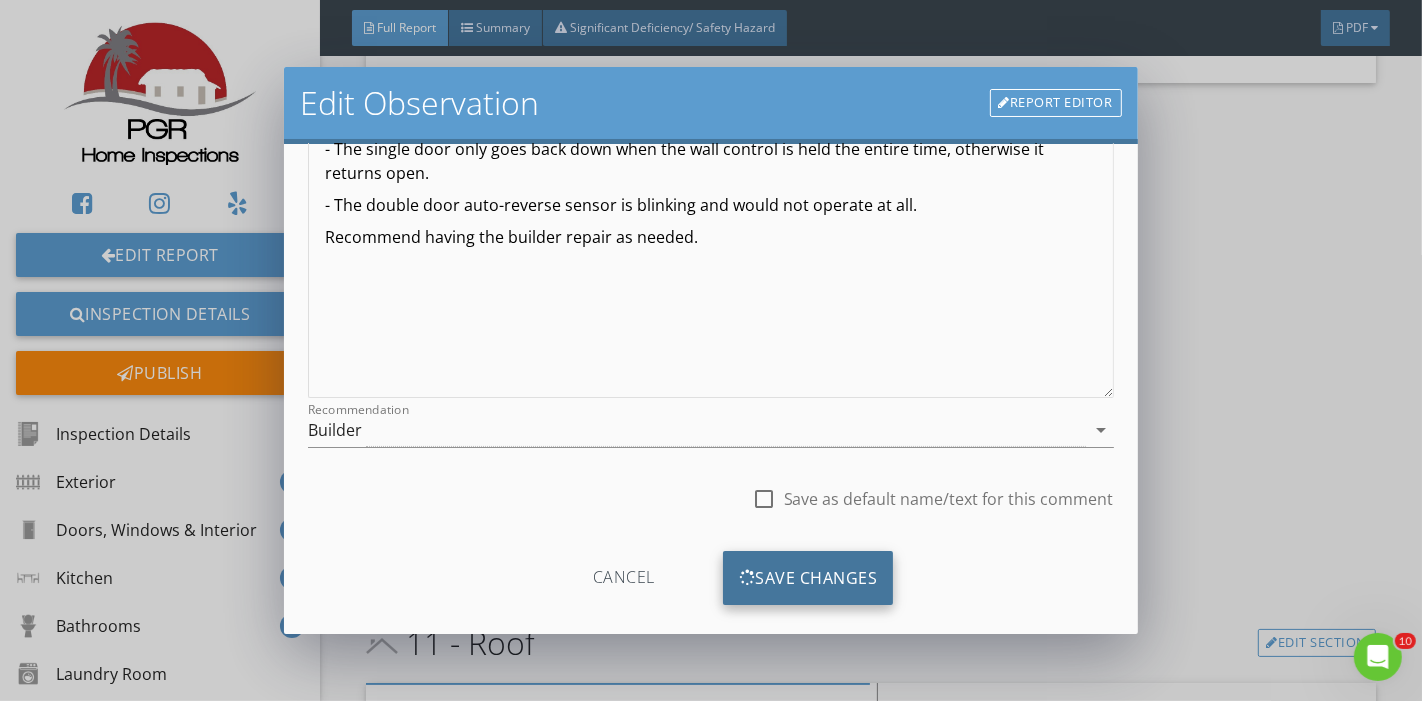 scroll, scrollTop: 57, scrollLeft: 0, axis: vertical 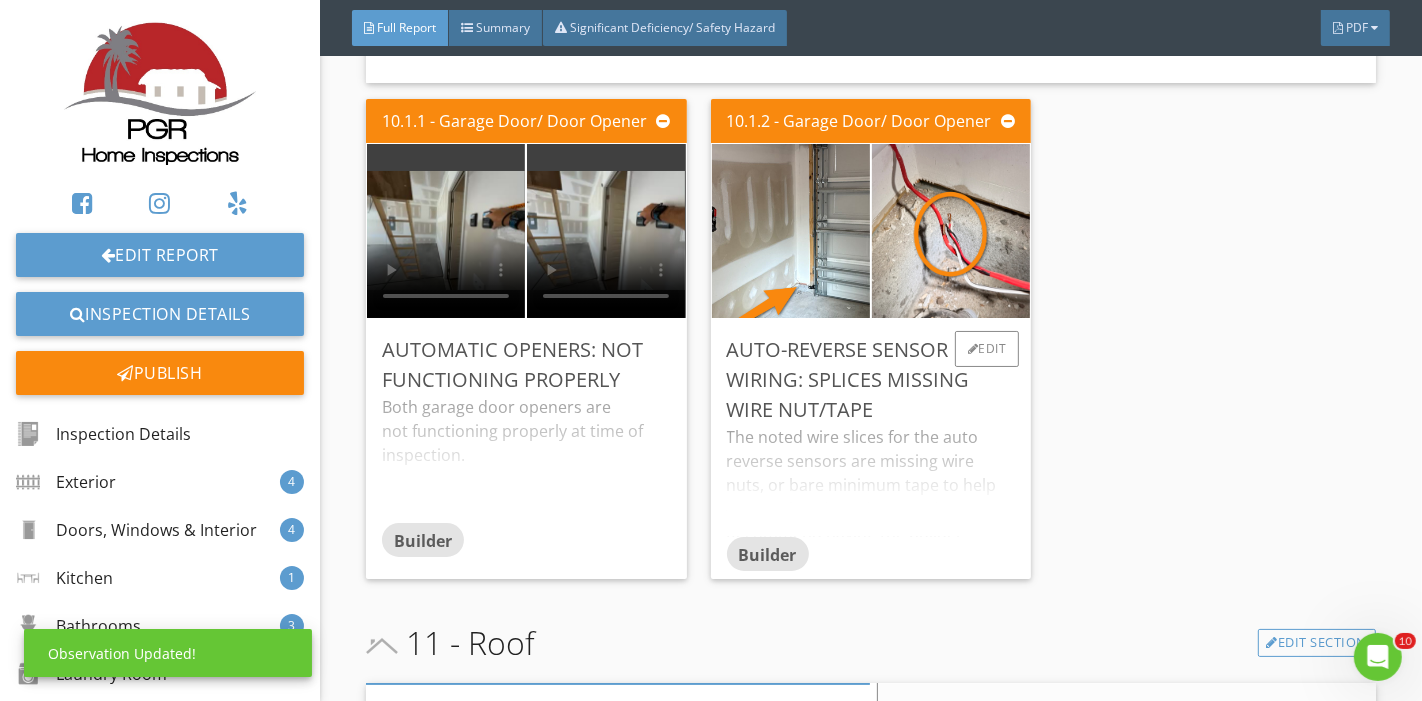 click on "The noted wire slices for the auto reverse sensors are missing wire nuts, or bare minimum tape to help ensure the wire spices stay intact. Recommend having the builder repair." at bounding box center [871, 481] 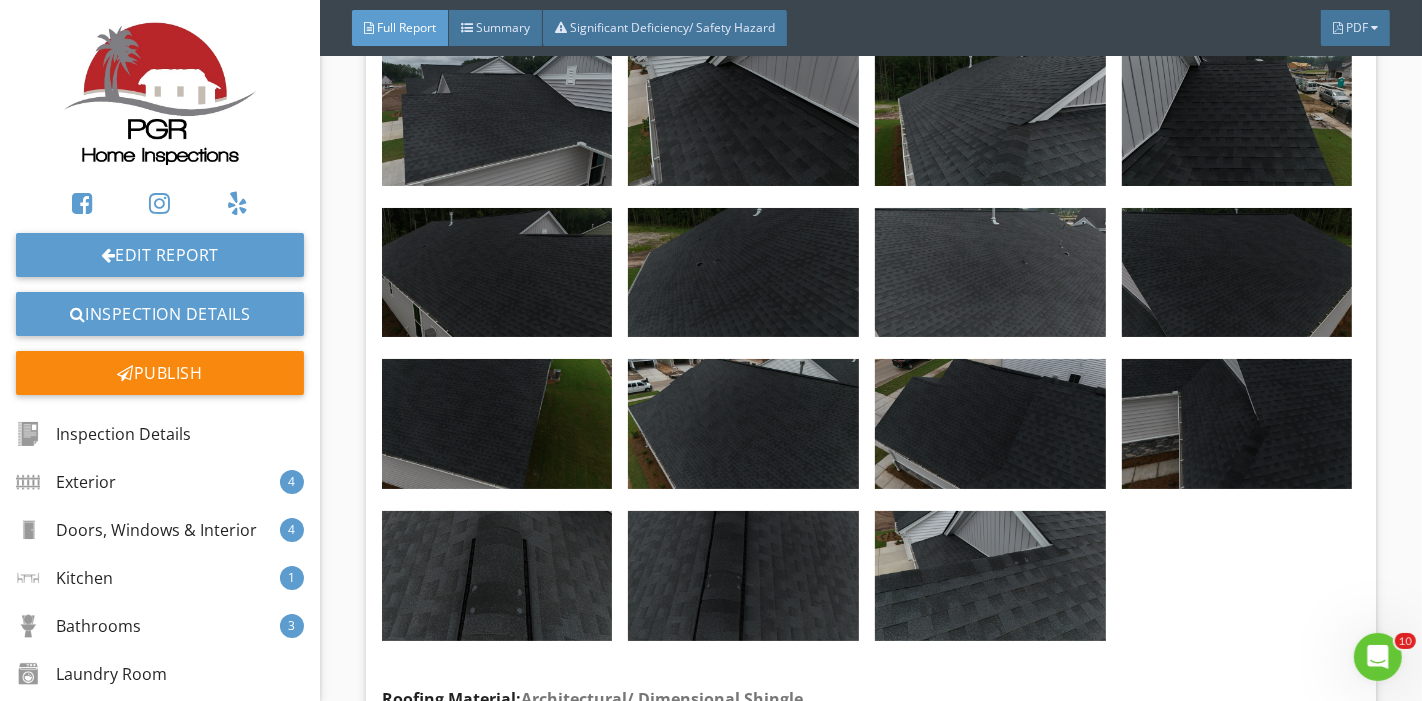 scroll, scrollTop: 23728, scrollLeft: 0, axis: vertical 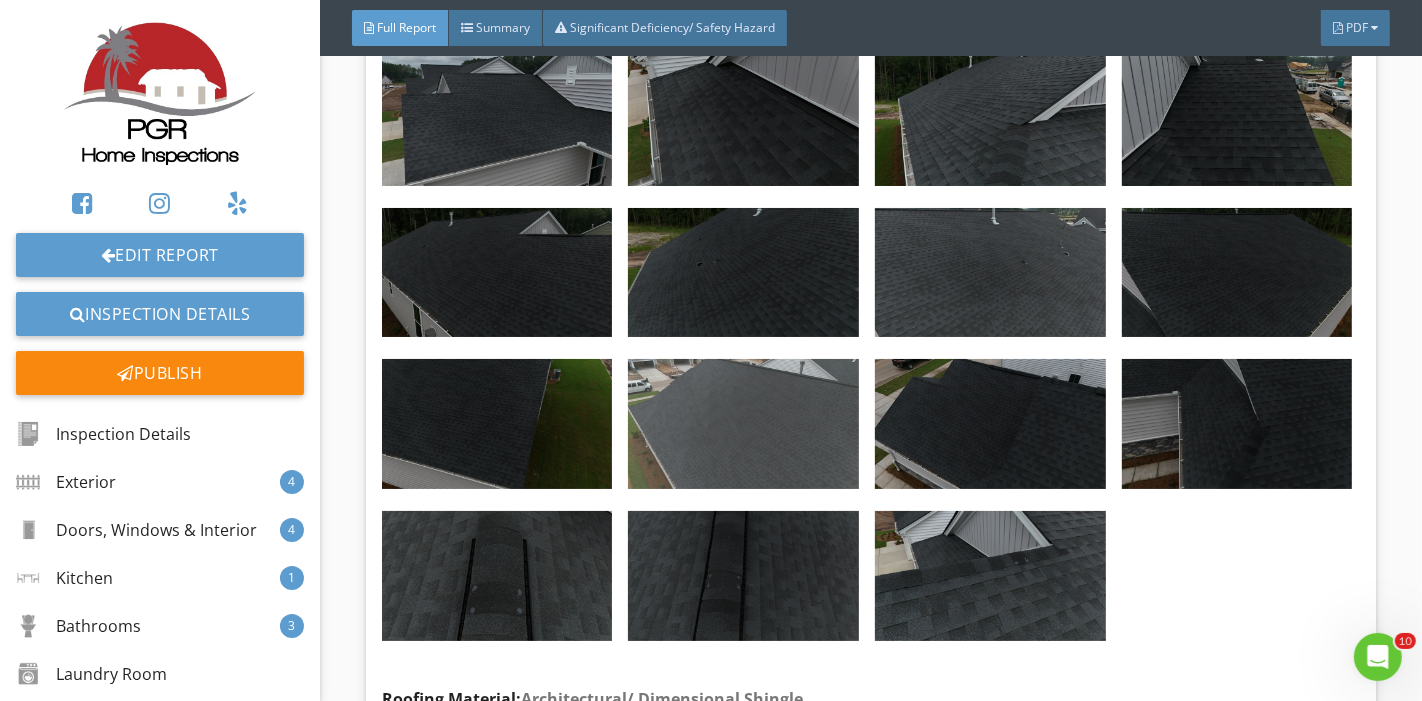 click at bounding box center (743, 424) 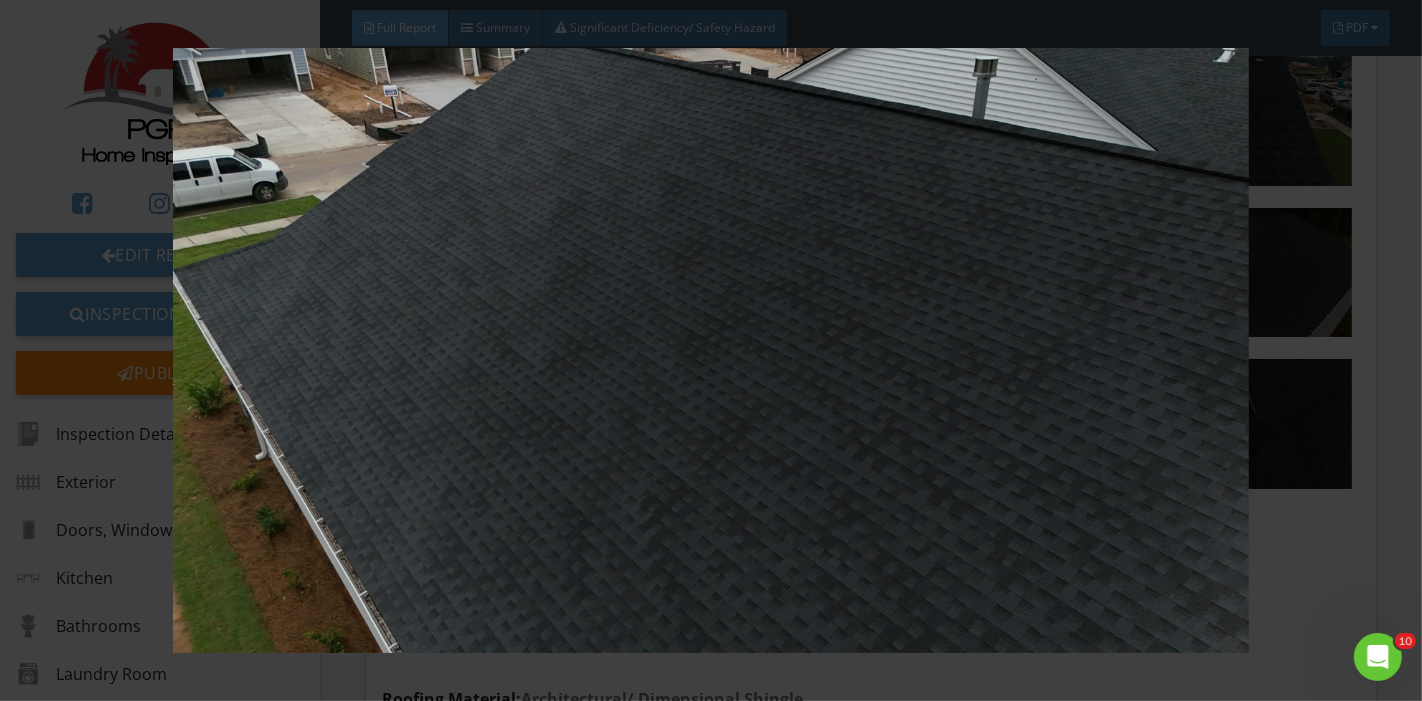 click at bounding box center [711, 350] 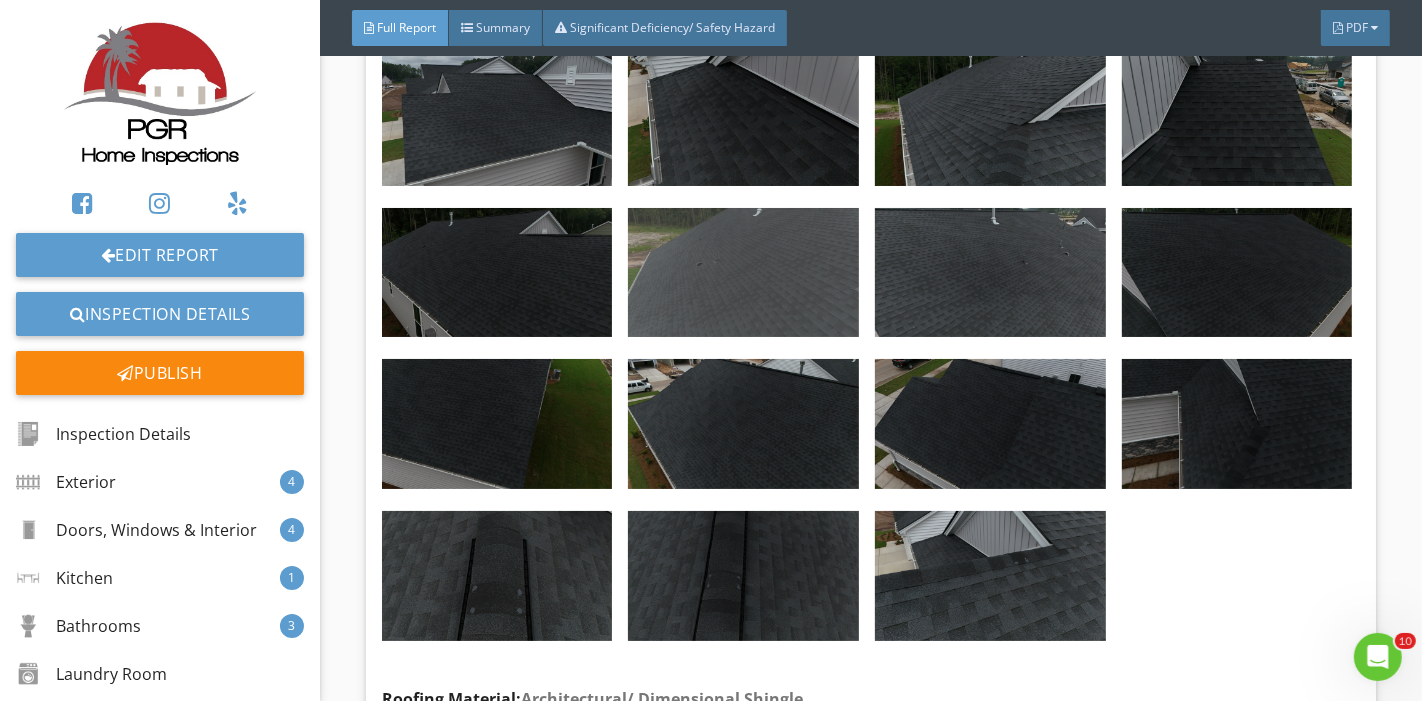 click at bounding box center (743, 273) 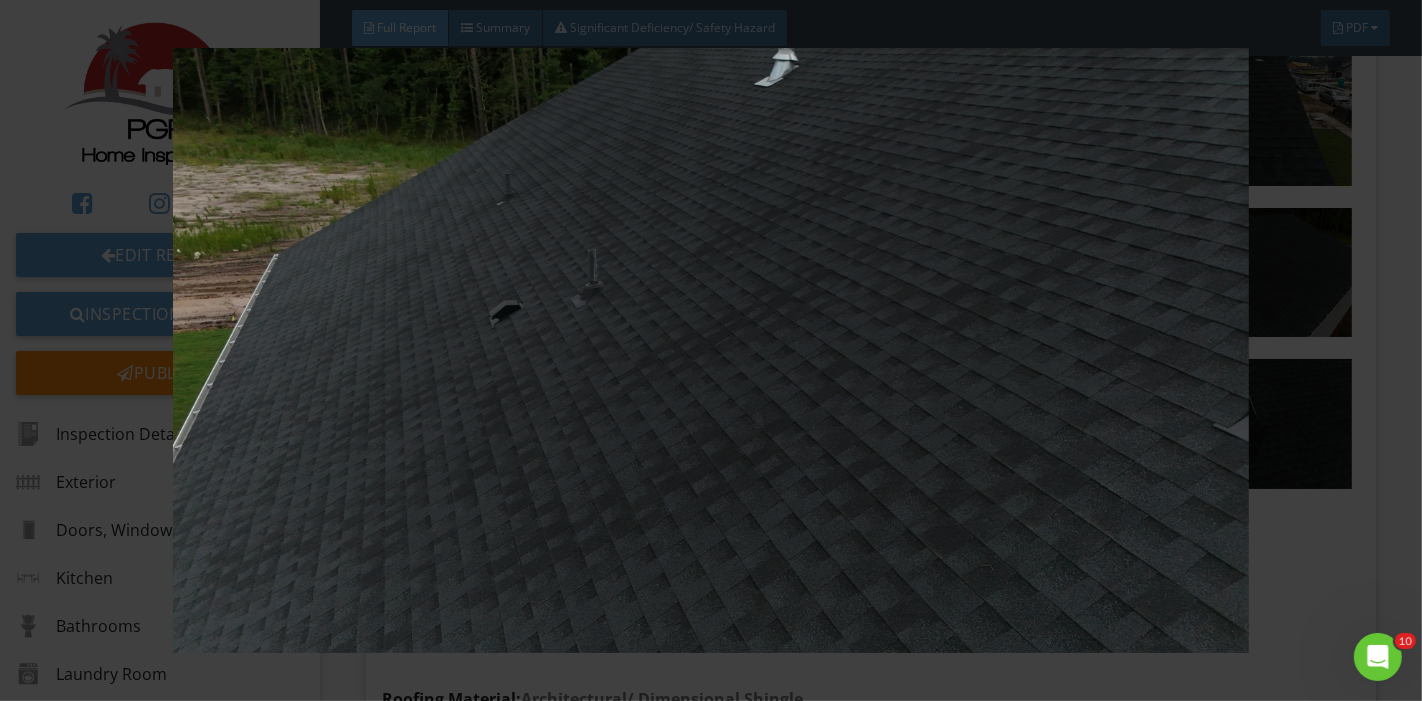 click at bounding box center [711, 350] 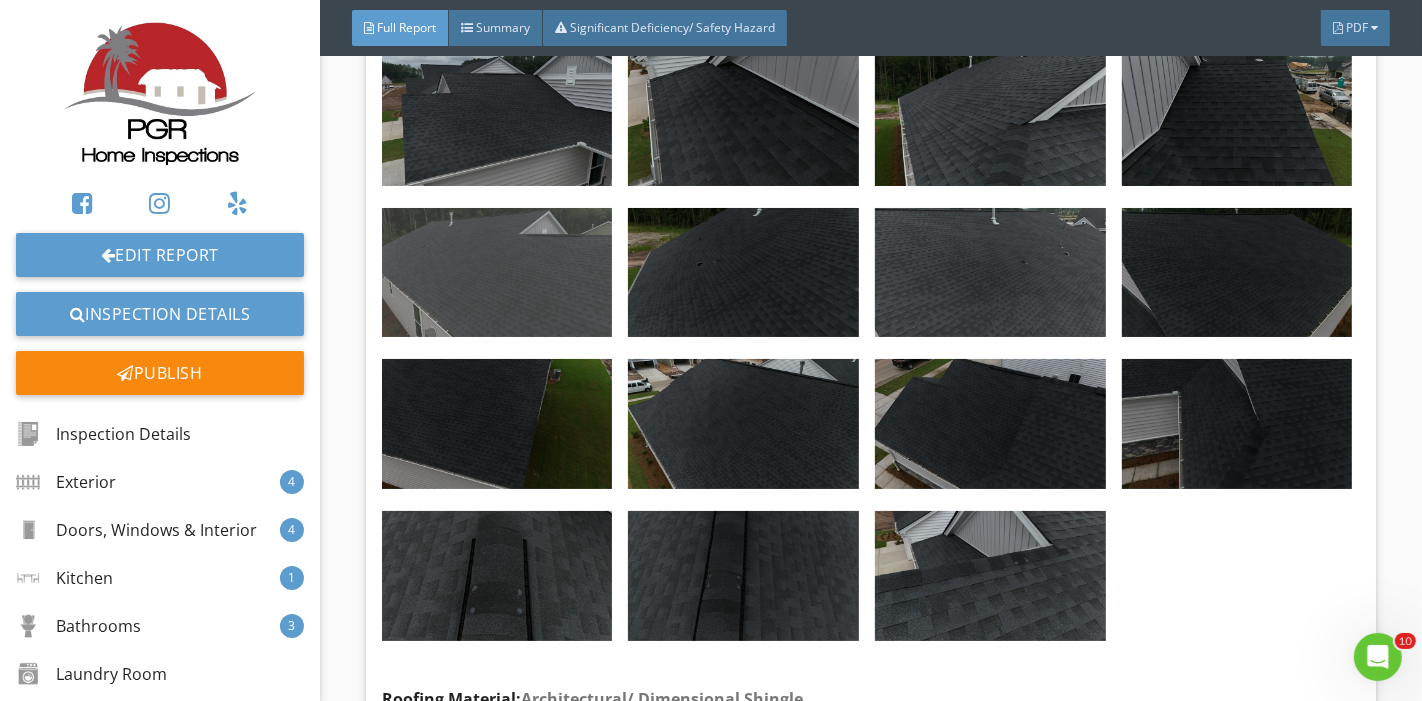 click at bounding box center (497, 273) 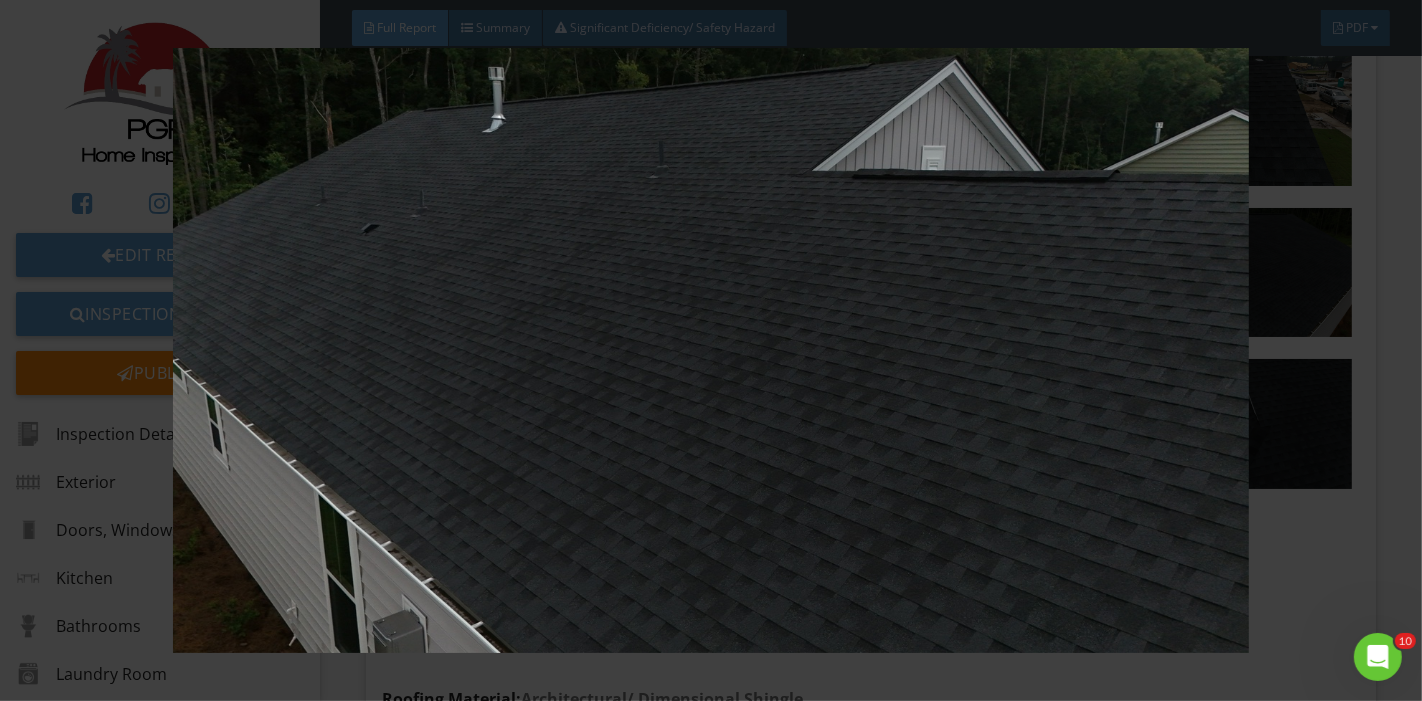click at bounding box center [711, 350] 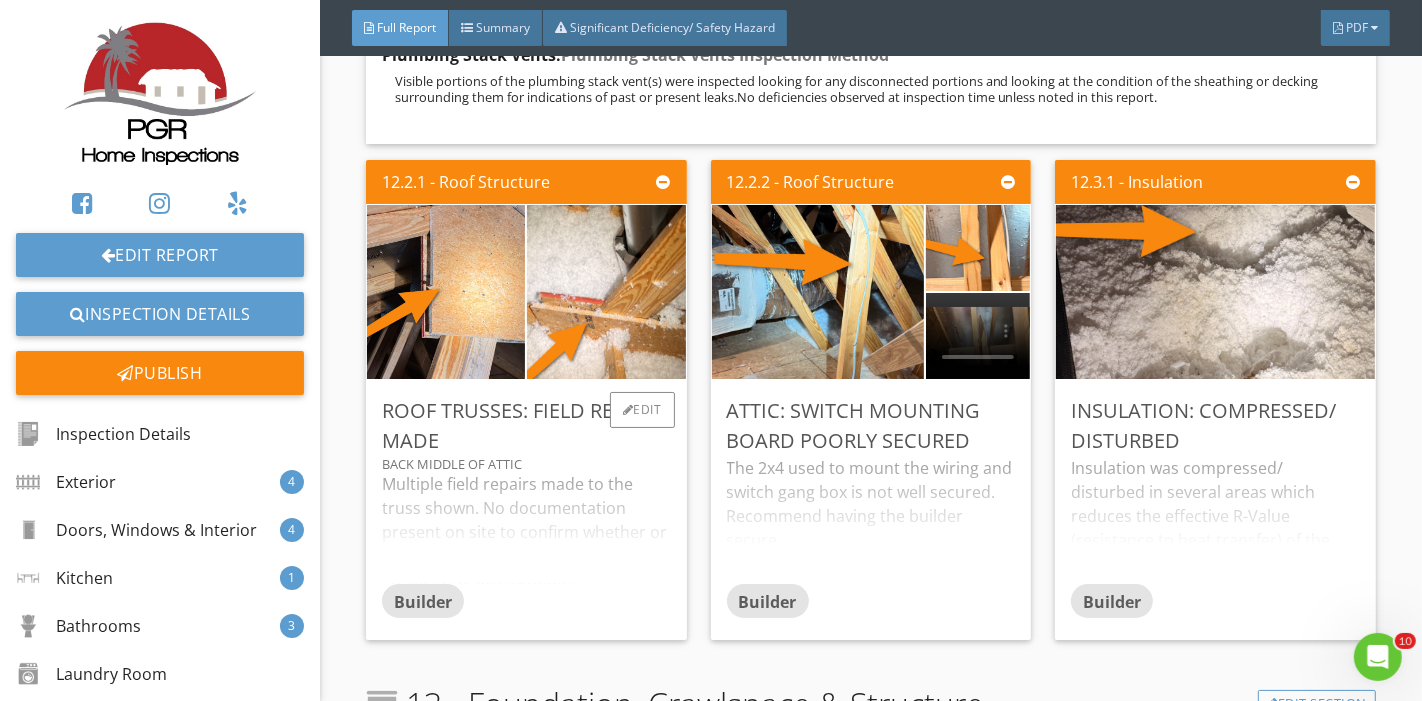 scroll, scrollTop: 26262, scrollLeft: 0, axis: vertical 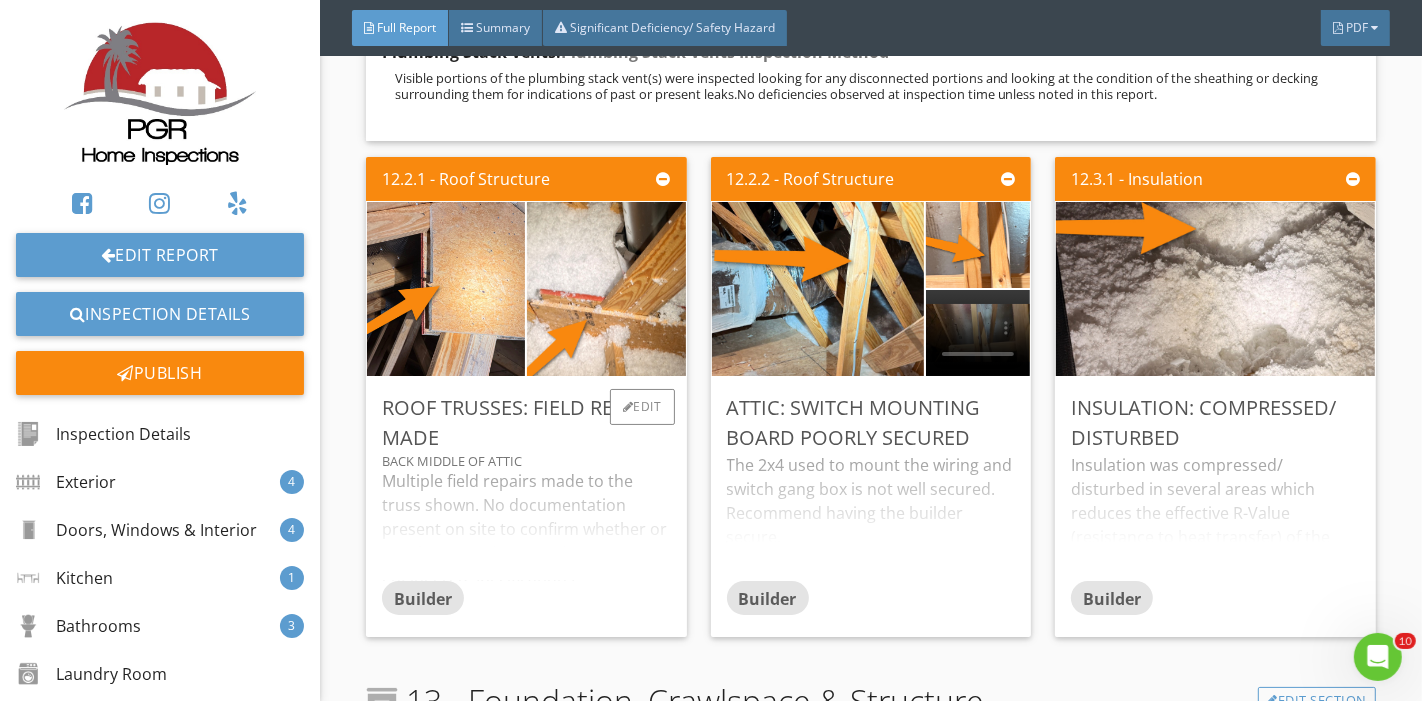 click on "Multiple field repairs made to the truss shown. No documentation present on site to confirm whether or not these repairs were done per engineered specifications. Recommend consulting with the builder regarding obtaining documentation for these repairs to confirm they have been done properly and to keep for your records." at bounding box center (526, 525) 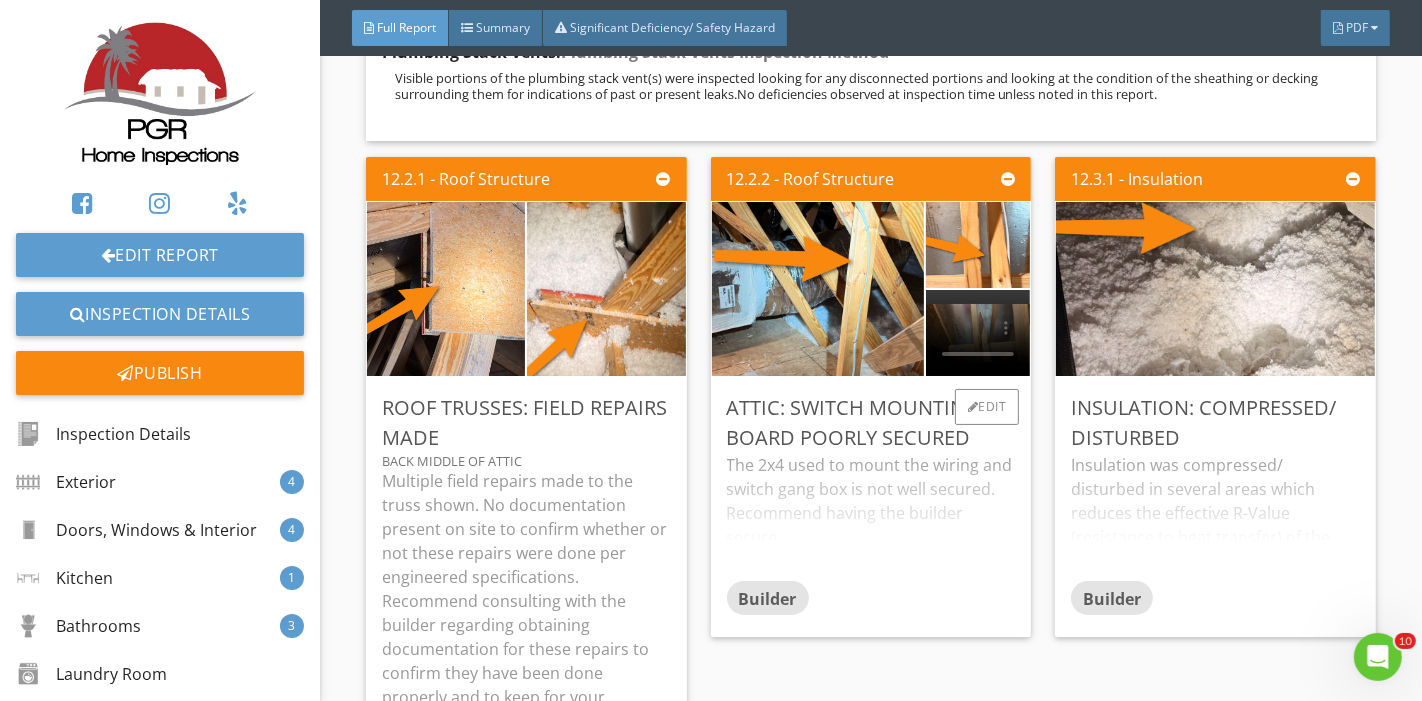 click on "The 2x4 used to mount the wiring and switch gang box is not well secured. Recommend having the builder secure." at bounding box center (871, 517) 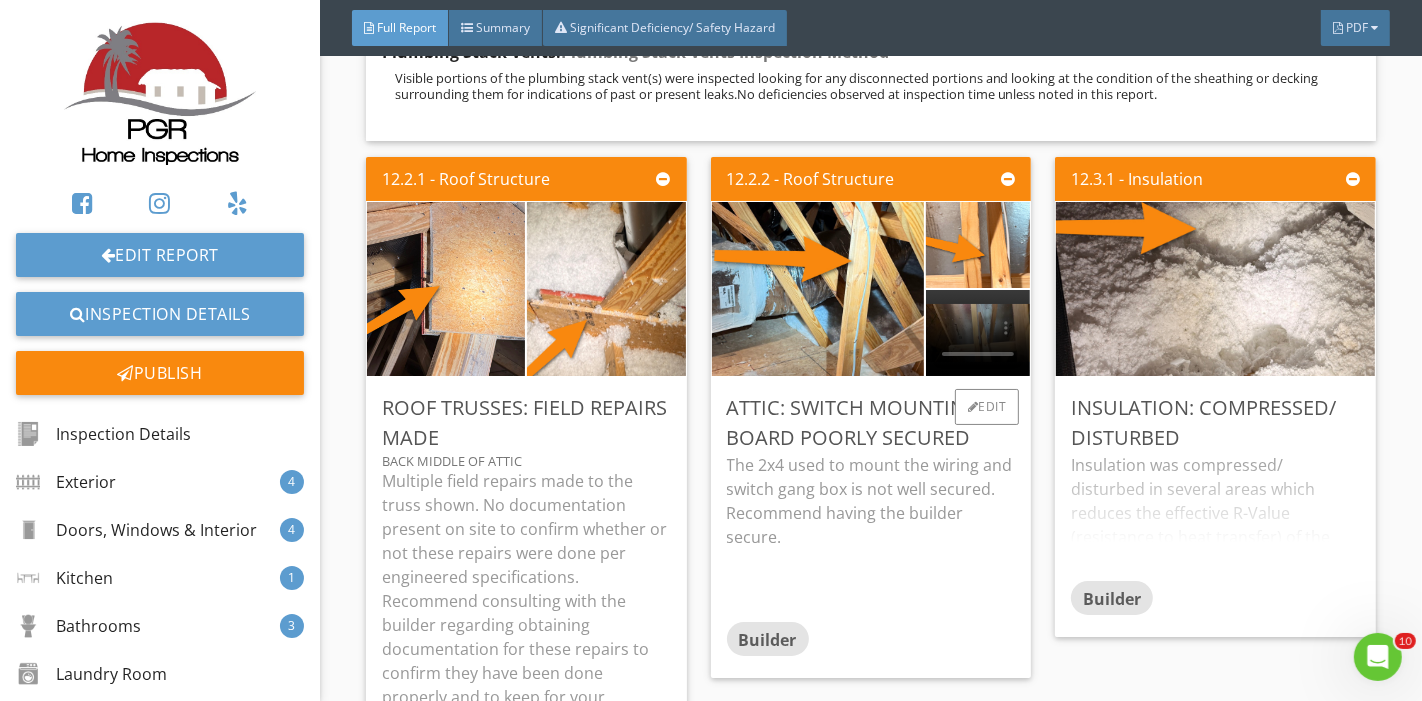 scroll, scrollTop: 26325, scrollLeft: 0, axis: vertical 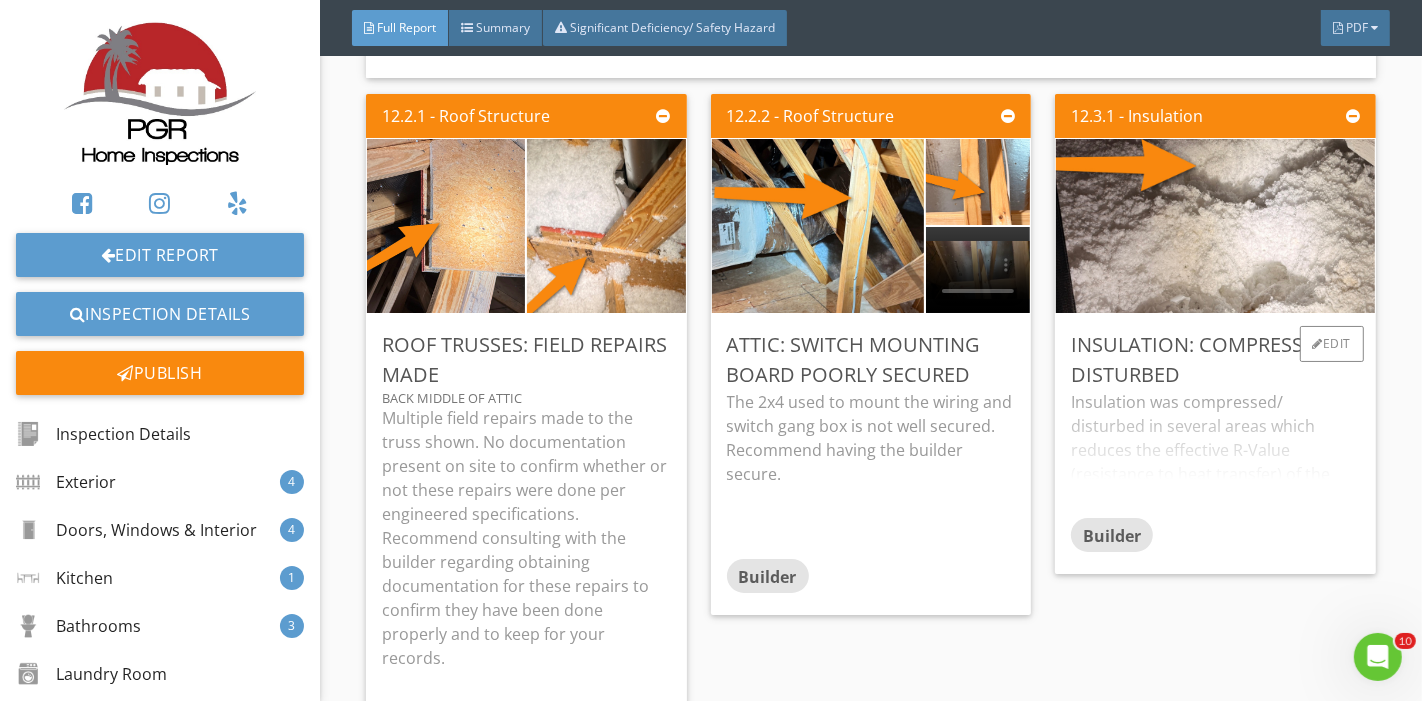 click on "Insulation was compressed/ disturbed in several areas which reduces the effective R-Value (resistance to heat transfer) of the insulation and reduces energy efficiency in the area. Recommend having the builder install additional insulation as needed." at bounding box center (1215, 454) 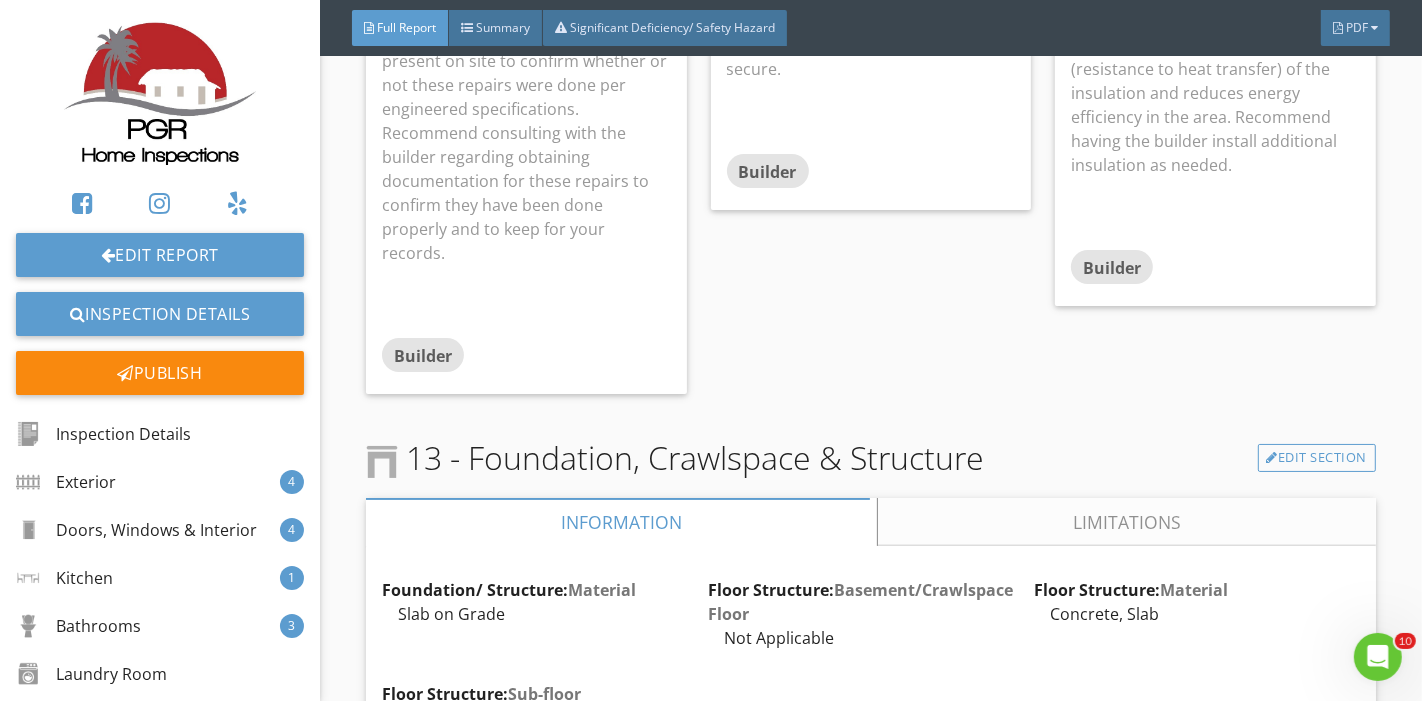 scroll, scrollTop: 26894, scrollLeft: 0, axis: vertical 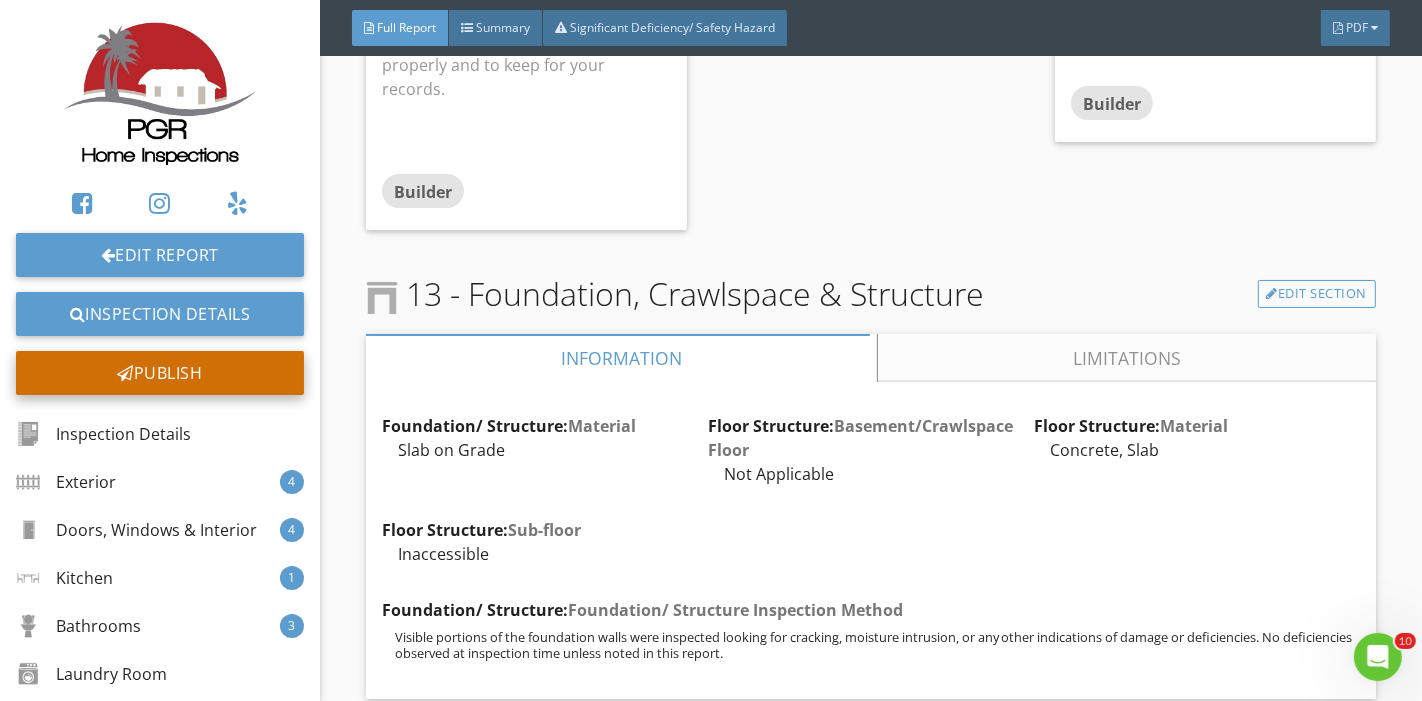click on "Publish" at bounding box center (160, 373) 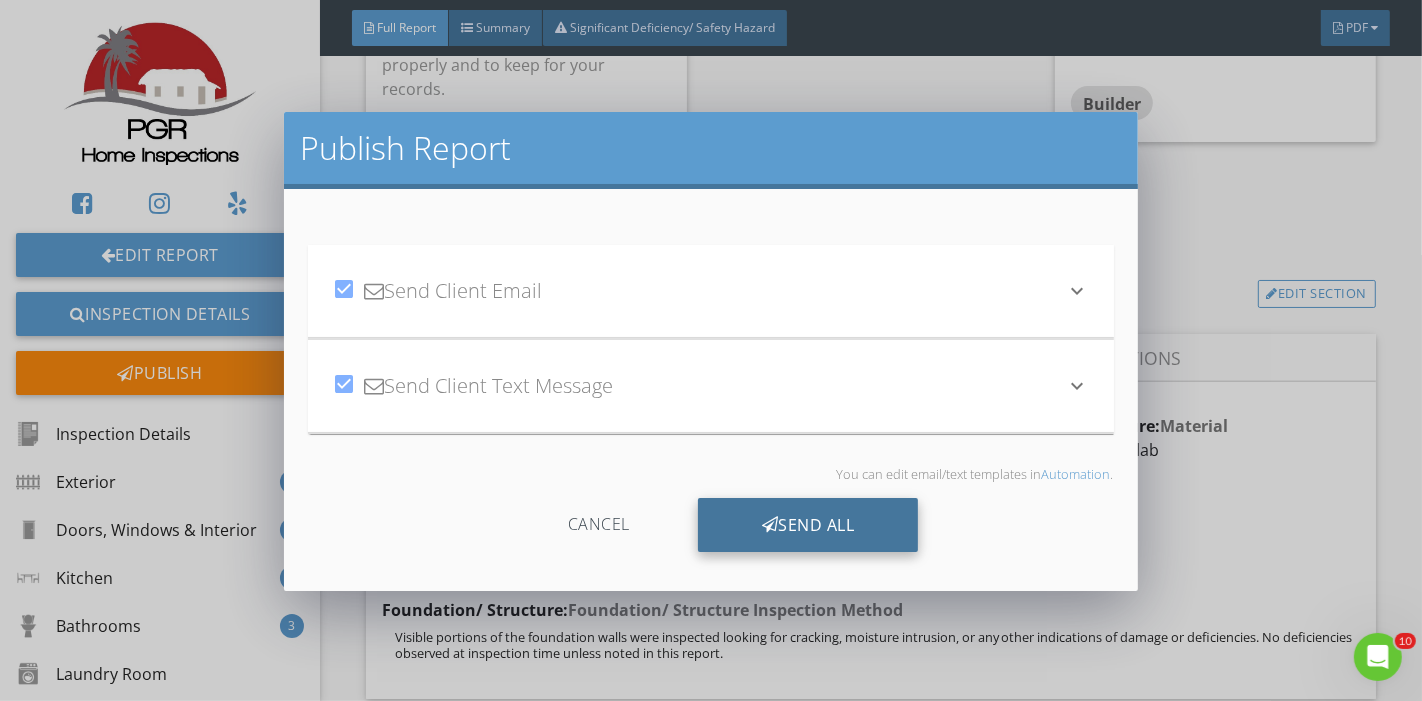 click on "Send All" at bounding box center (808, 525) 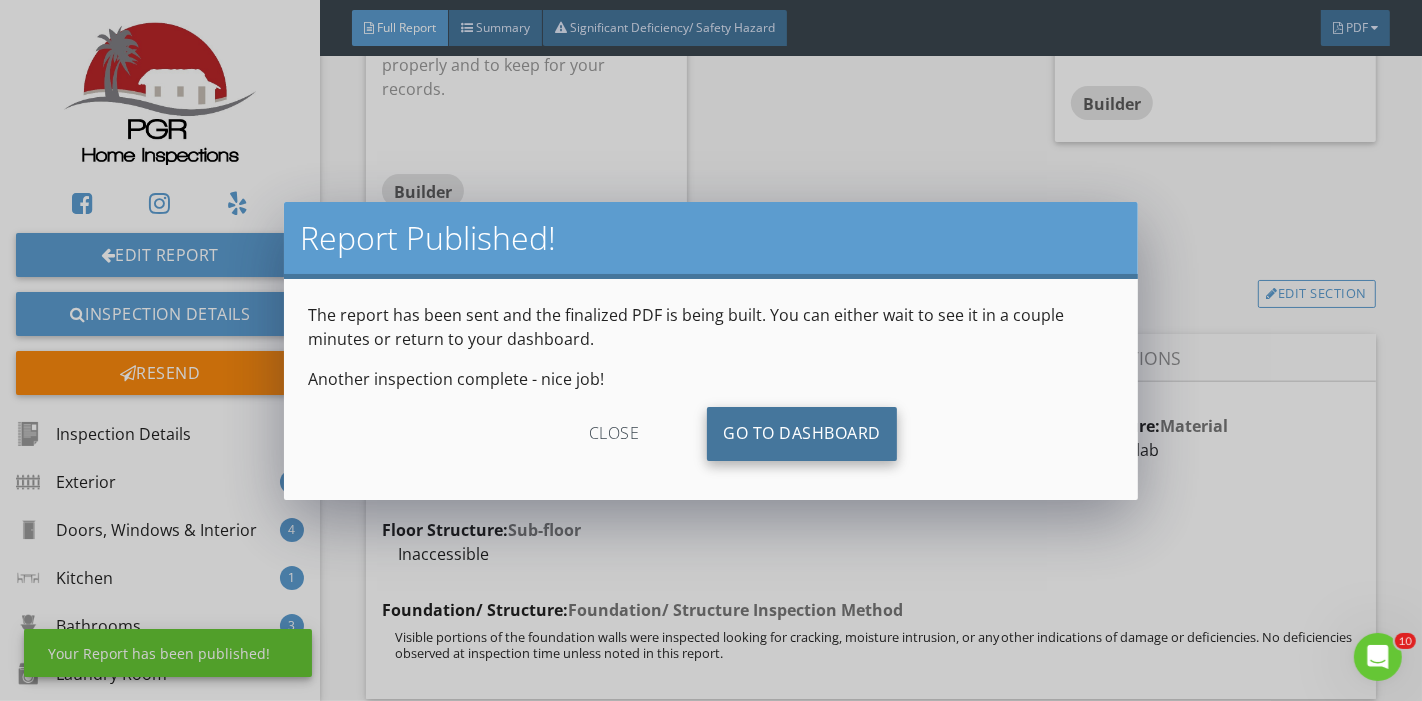 click on "Go To Dashboard" at bounding box center (802, 434) 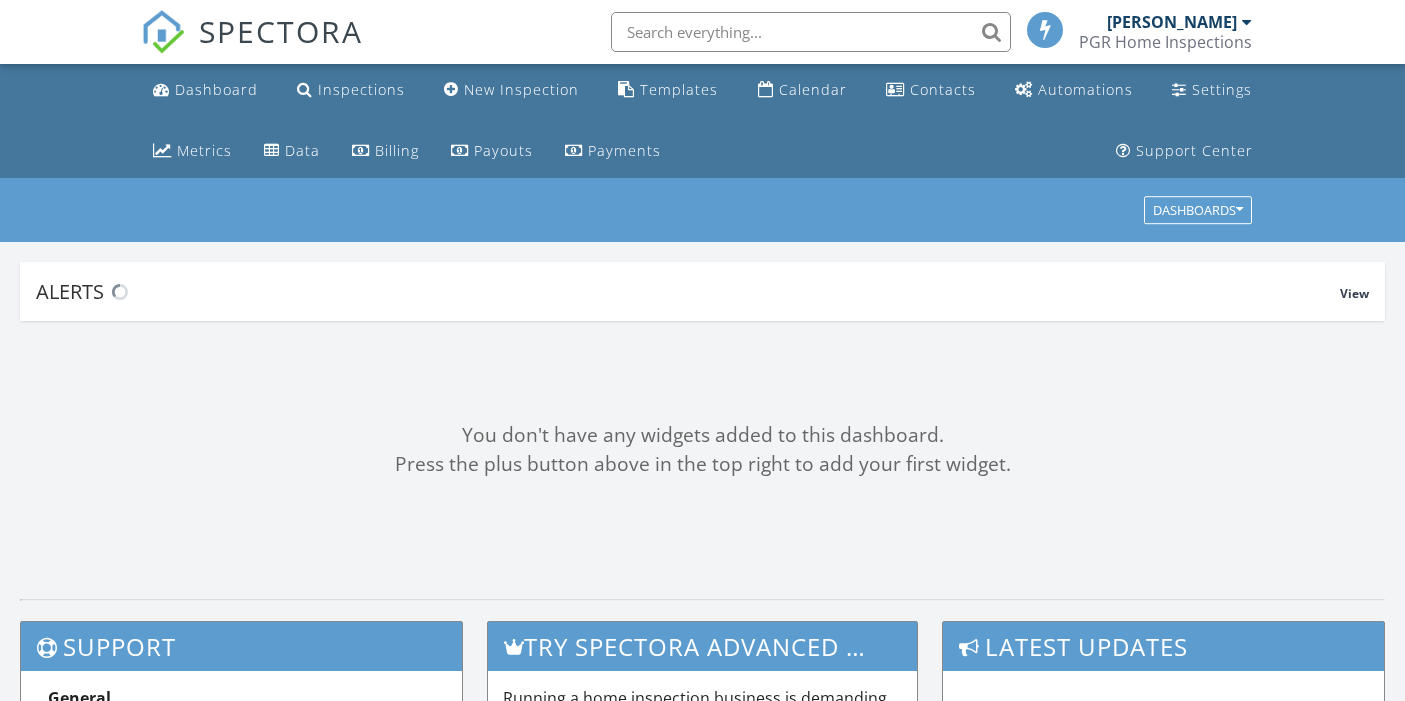 scroll, scrollTop: 0, scrollLeft: 0, axis: both 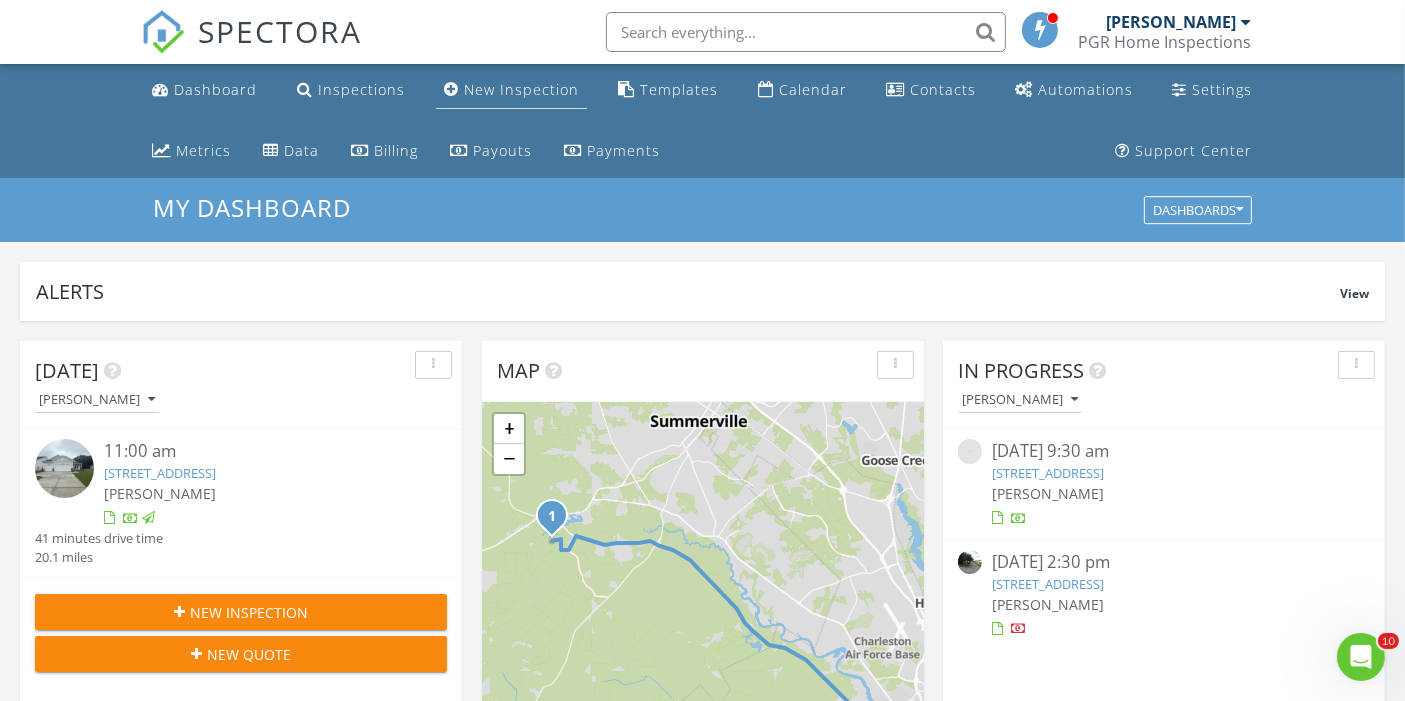 click on "New Inspection" at bounding box center [521, 89] 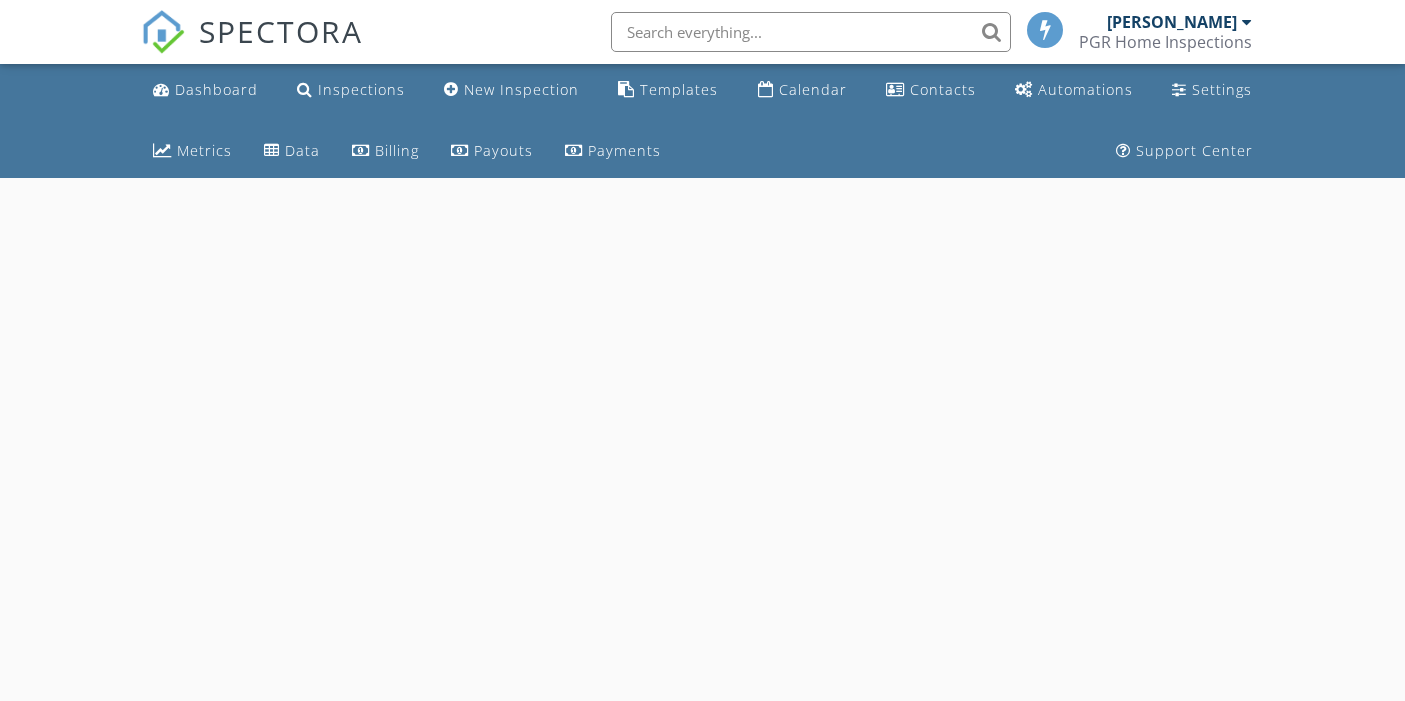 scroll, scrollTop: 0, scrollLeft: 0, axis: both 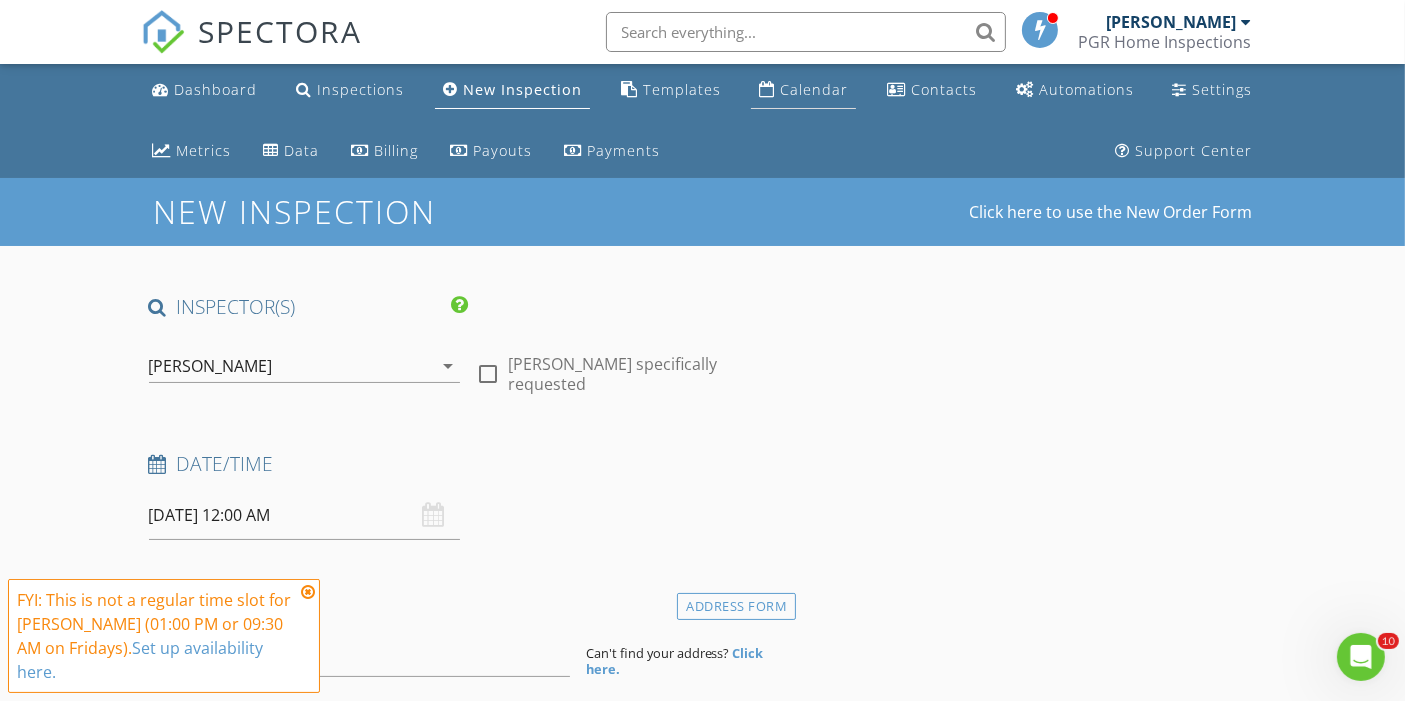 click on "Calendar" at bounding box center (814, 89) 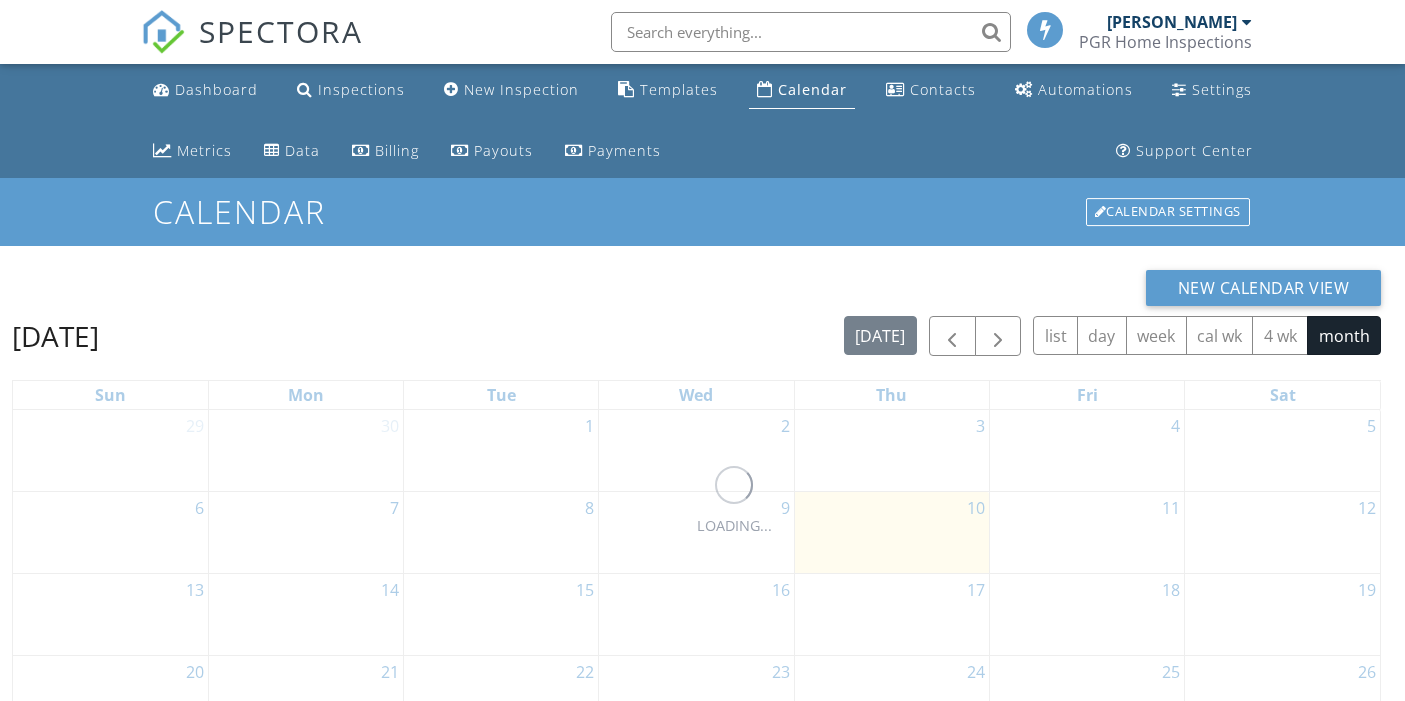 scroll, scrollTop: 0, scrollLeft: 0, axis: both 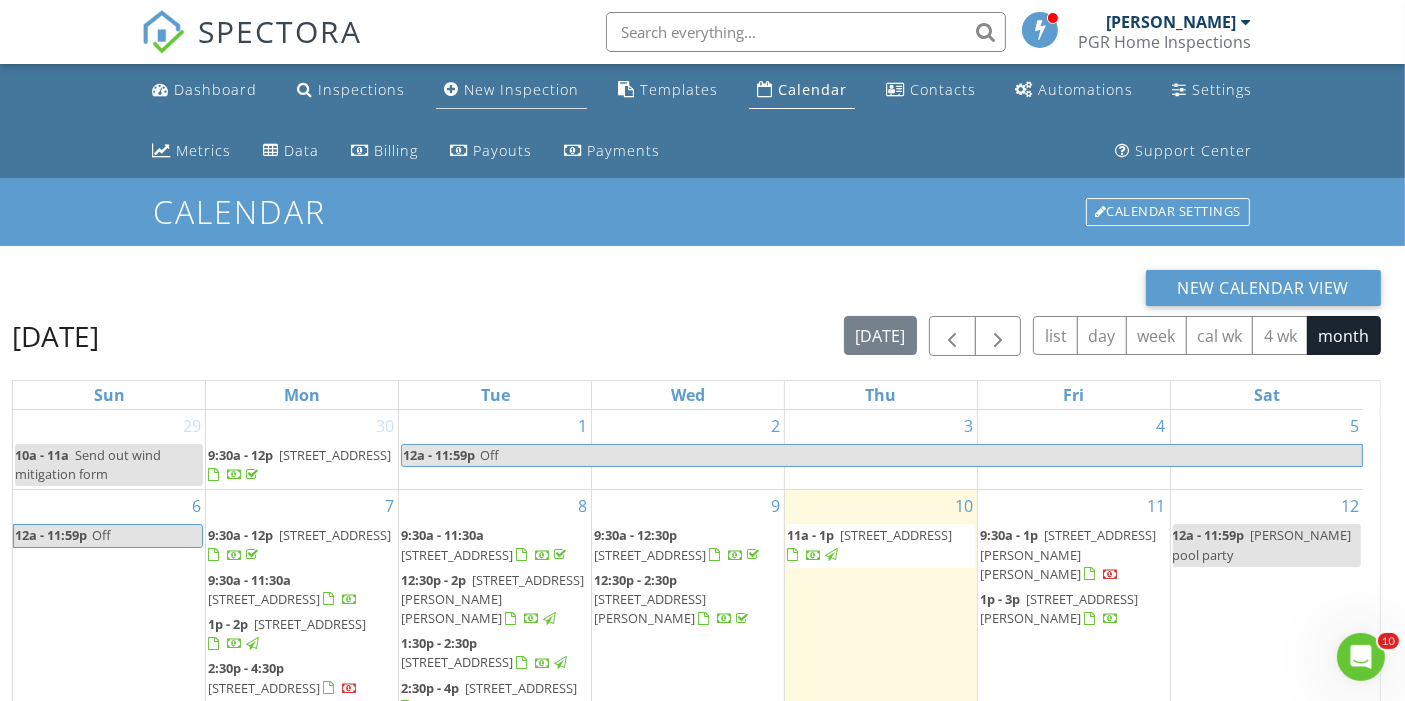 click on "New Inspection" at bounding box center (521, 89) 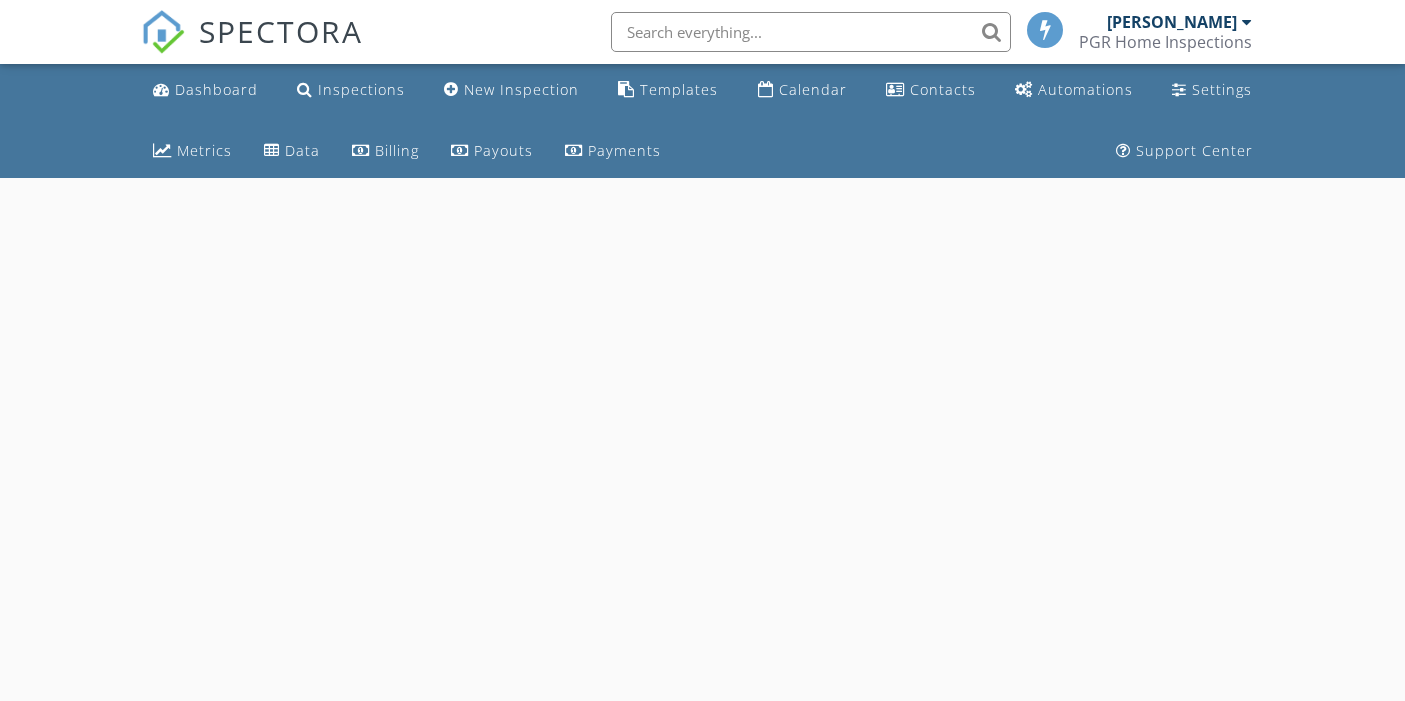 scroll, scrollTop: 0, scrollLeft: 0, axis: both 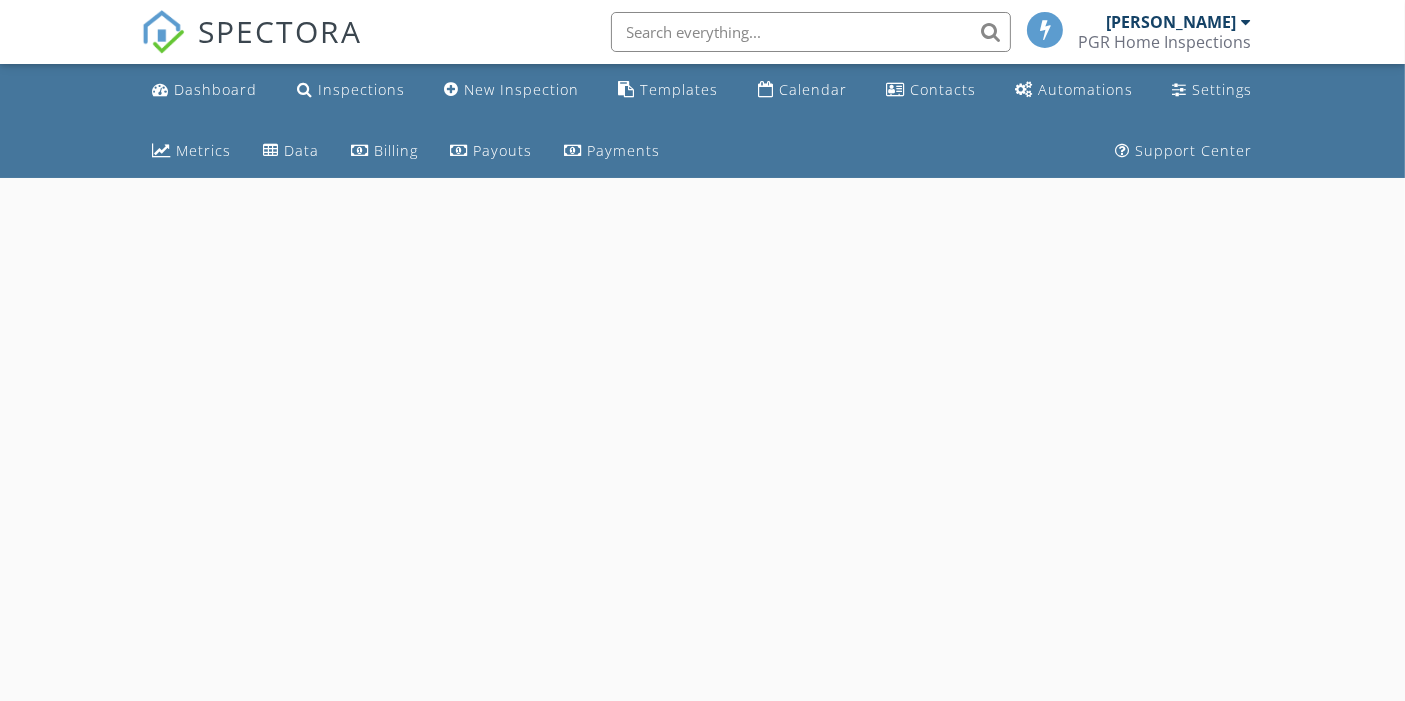 select on "6" 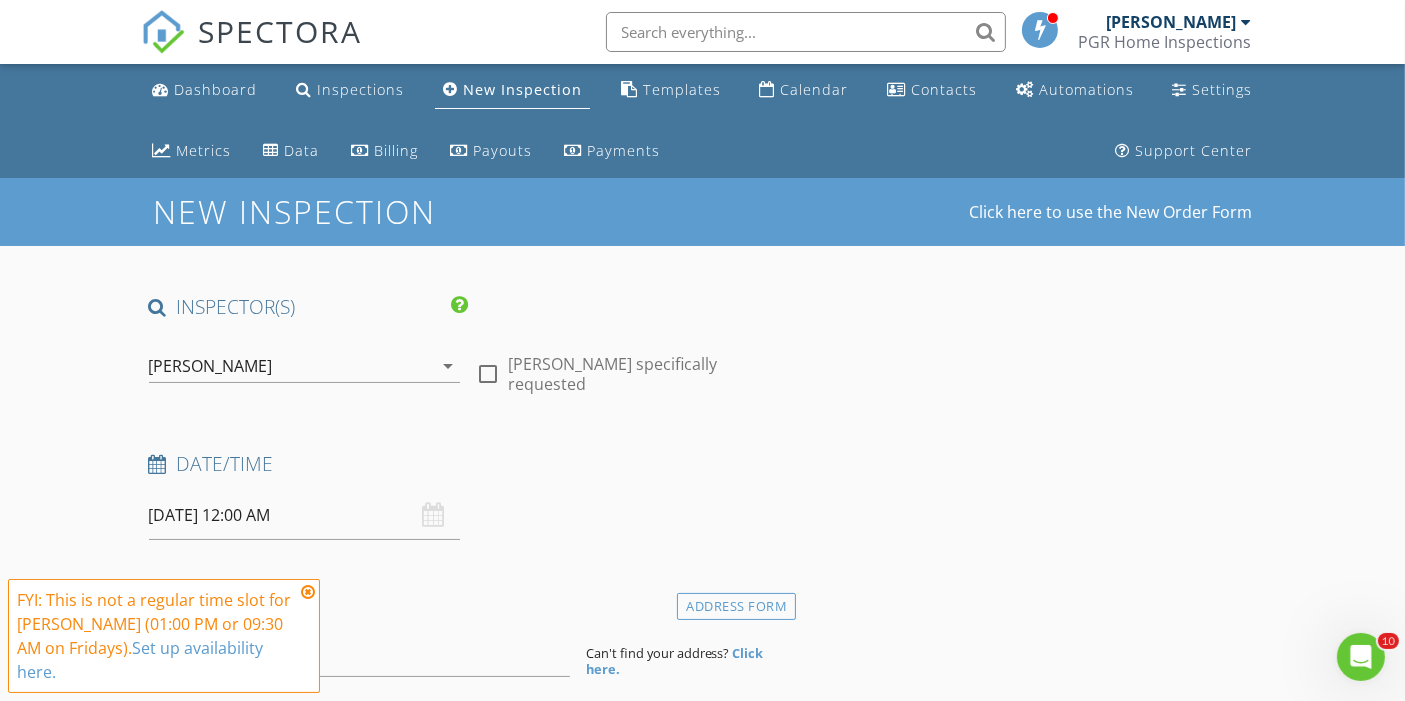 scroll, scrollTop: 0, scrollLeft: 0, axis: both 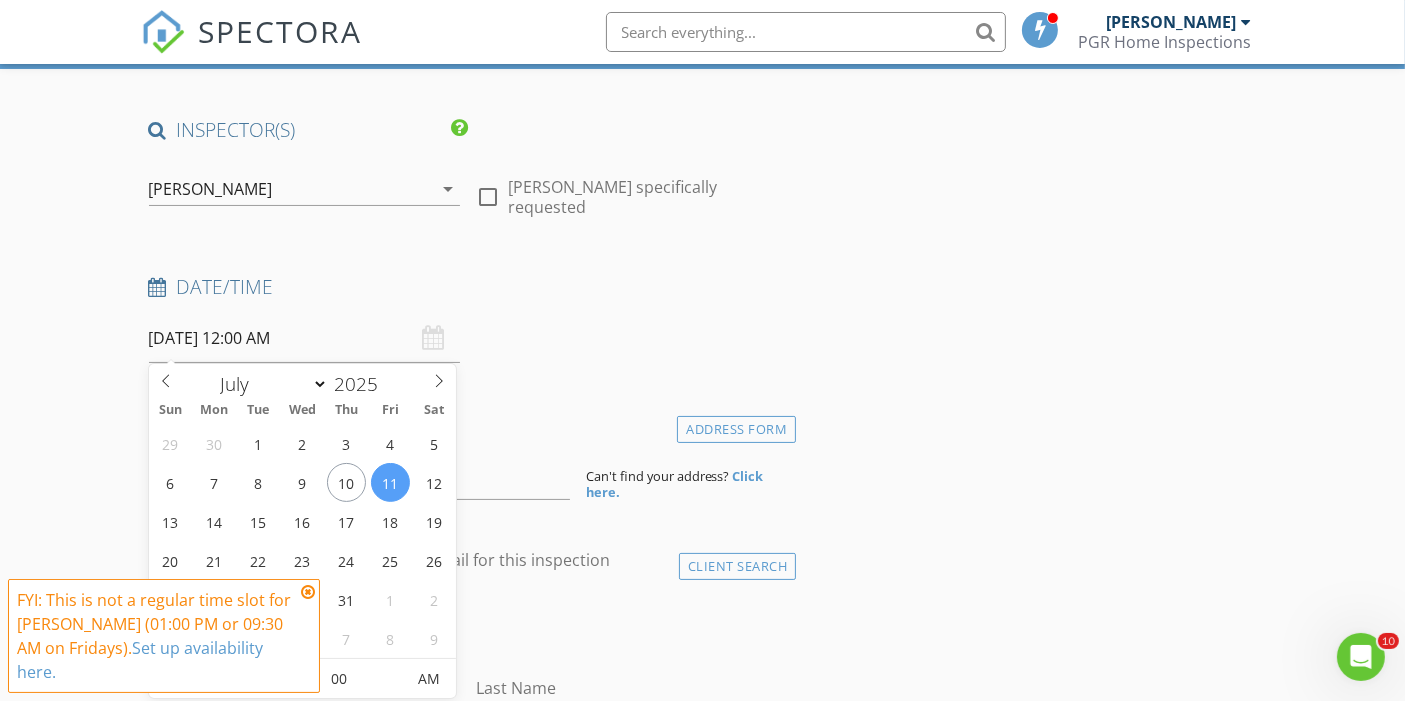 click on "[DATE] 12:00 AM" at bounding box center (305, 338) 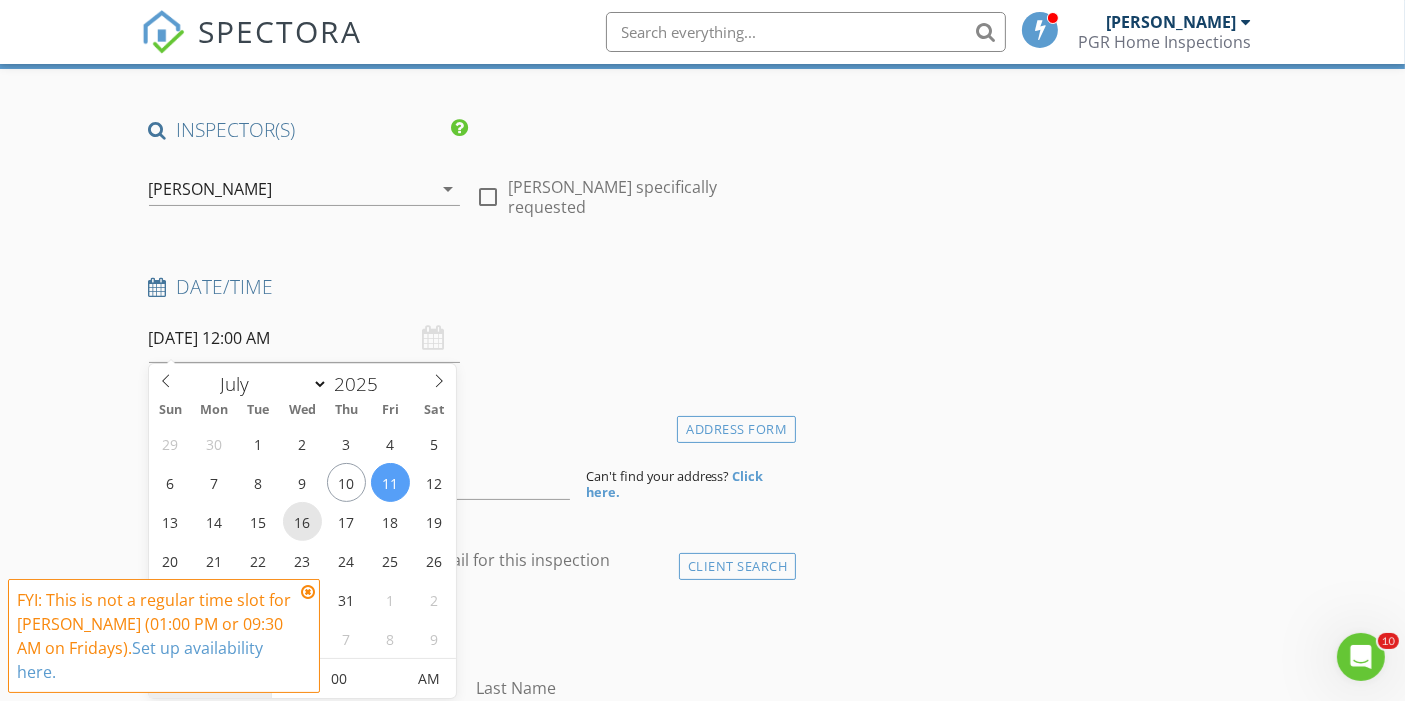 type on "[DATE] 12:00 AM" 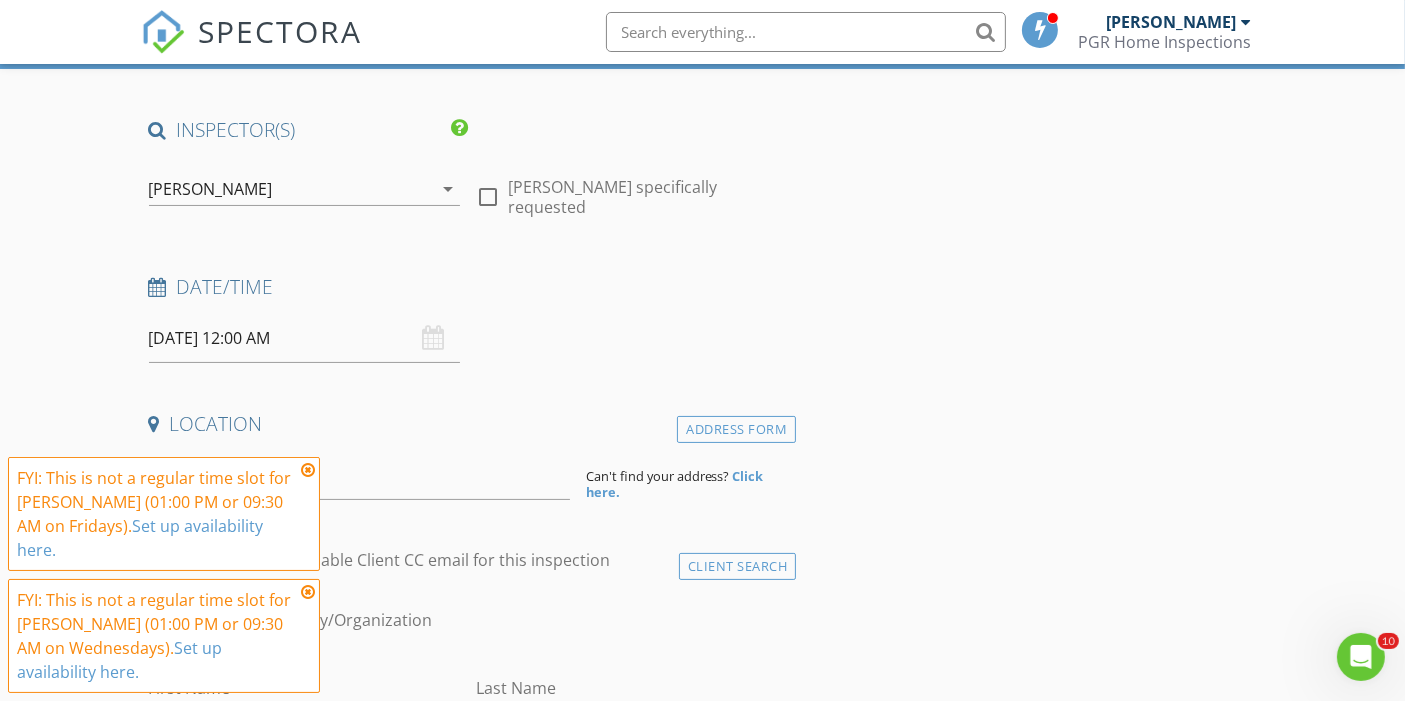 click at bounding box center (308, 470) 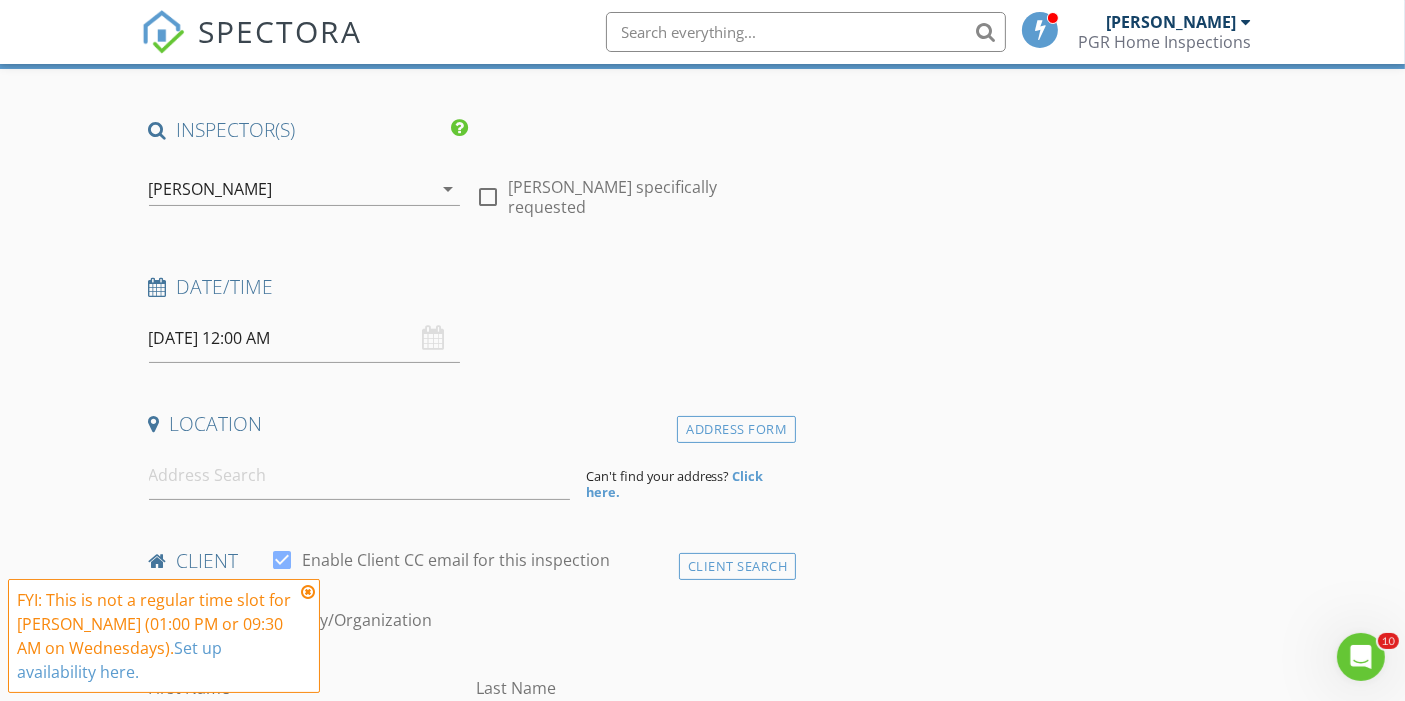 click on "[DATE] 12:00 AM" at bounding box center [305, 338] 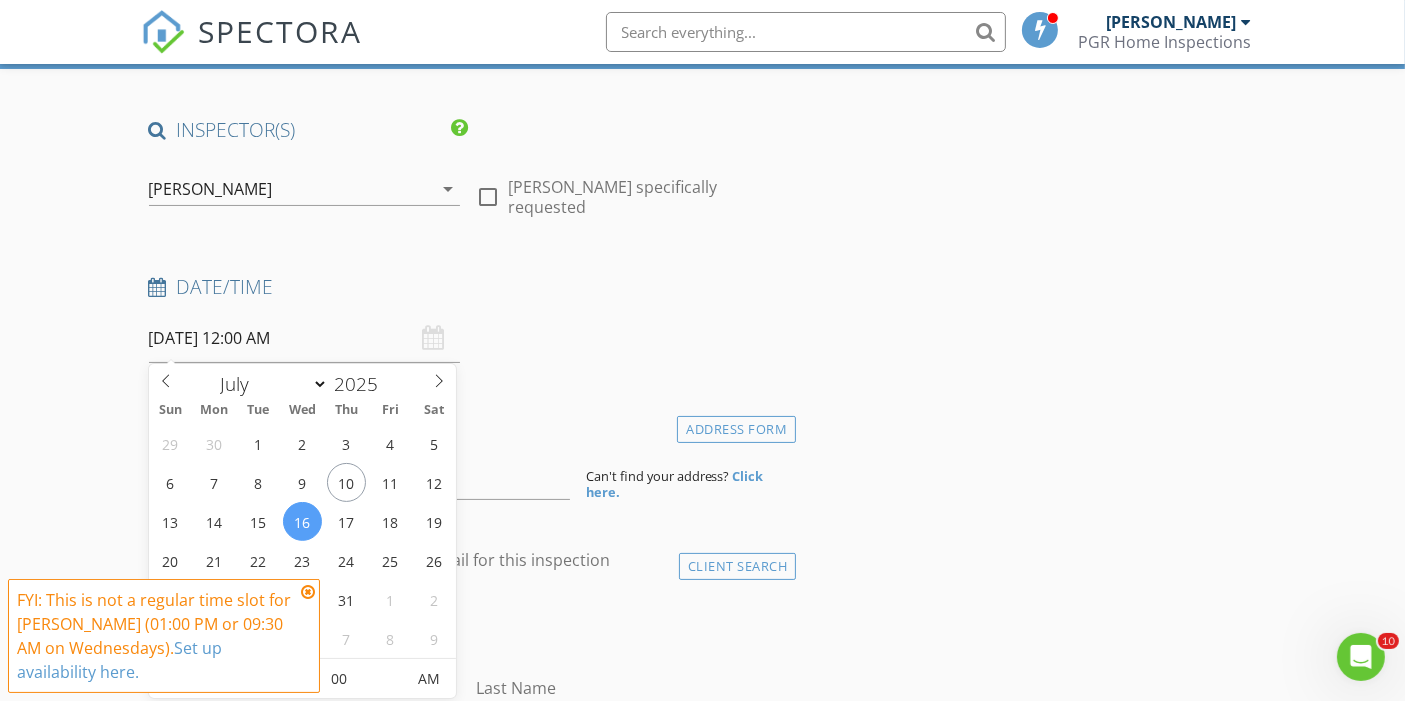 click at bounding box center (308, 592) 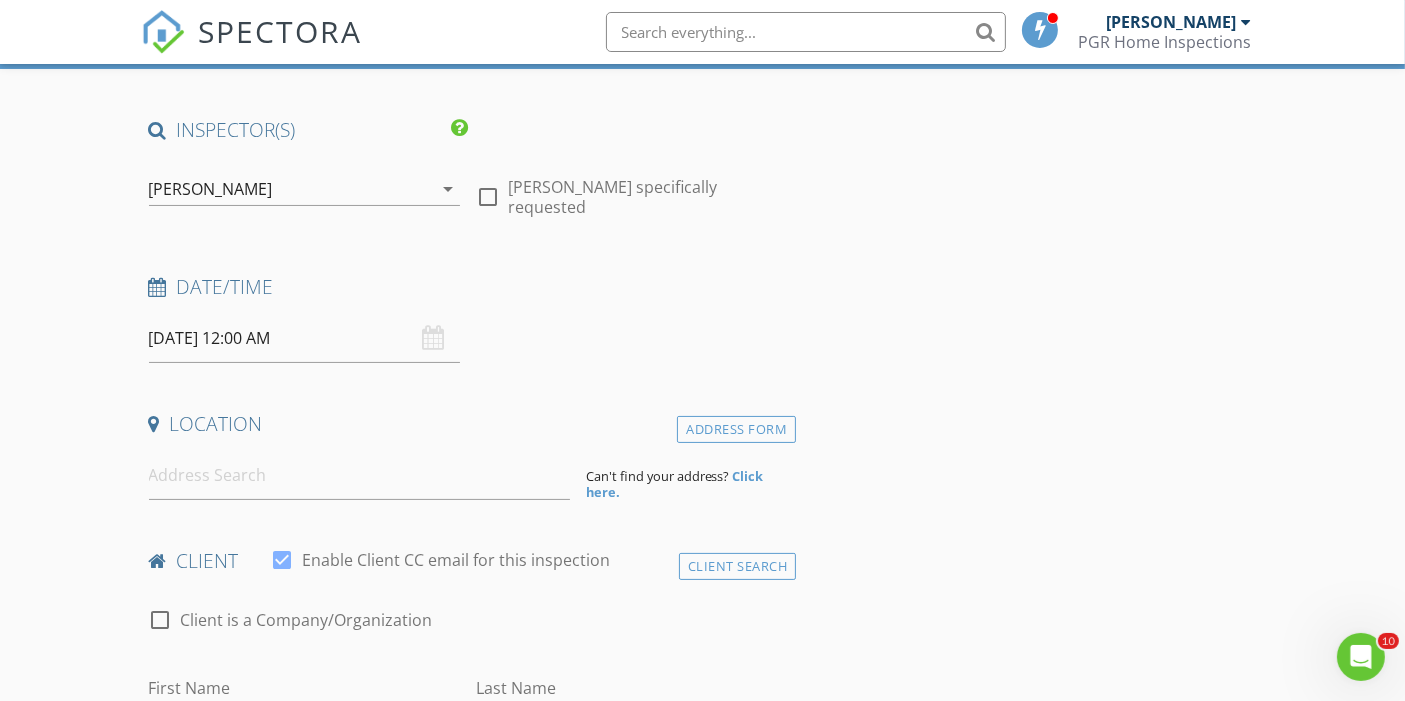 click on "[DATE] 12:00 AM" at bounding box center [305, 338] 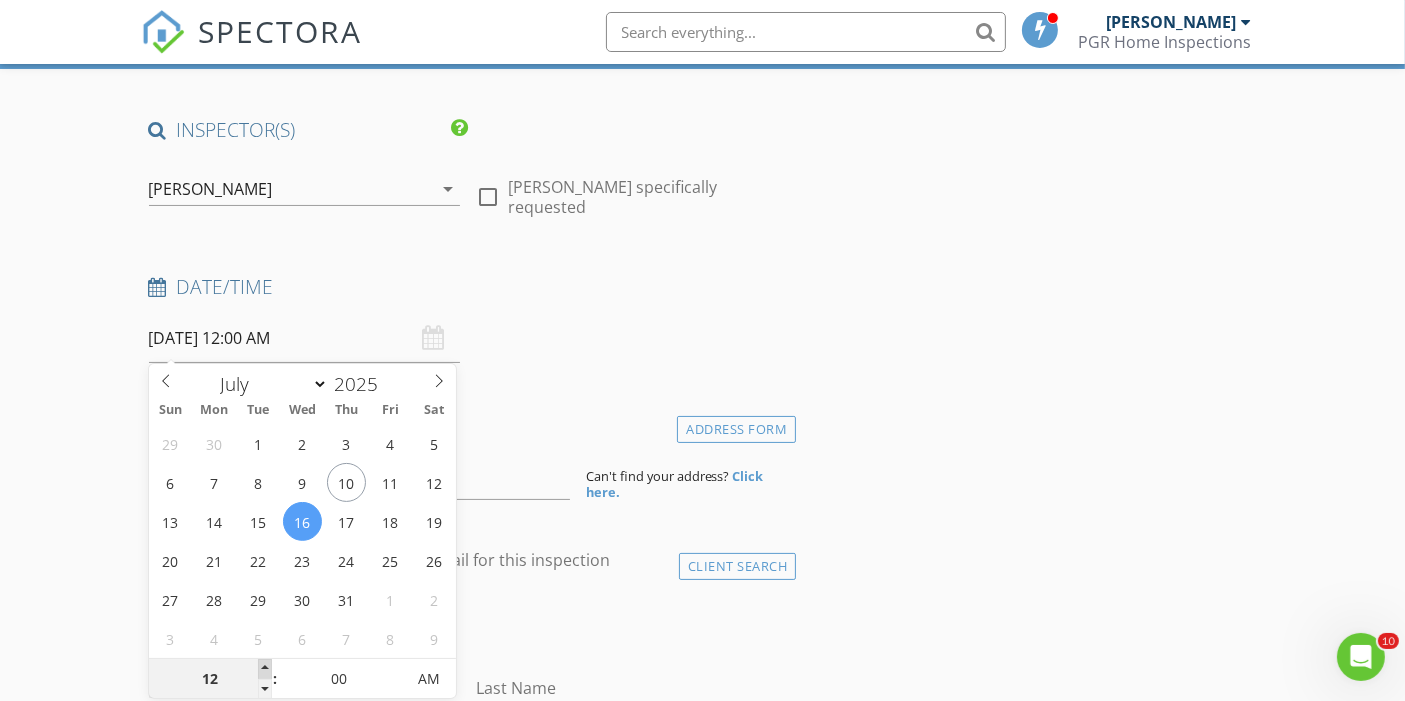type on "01" 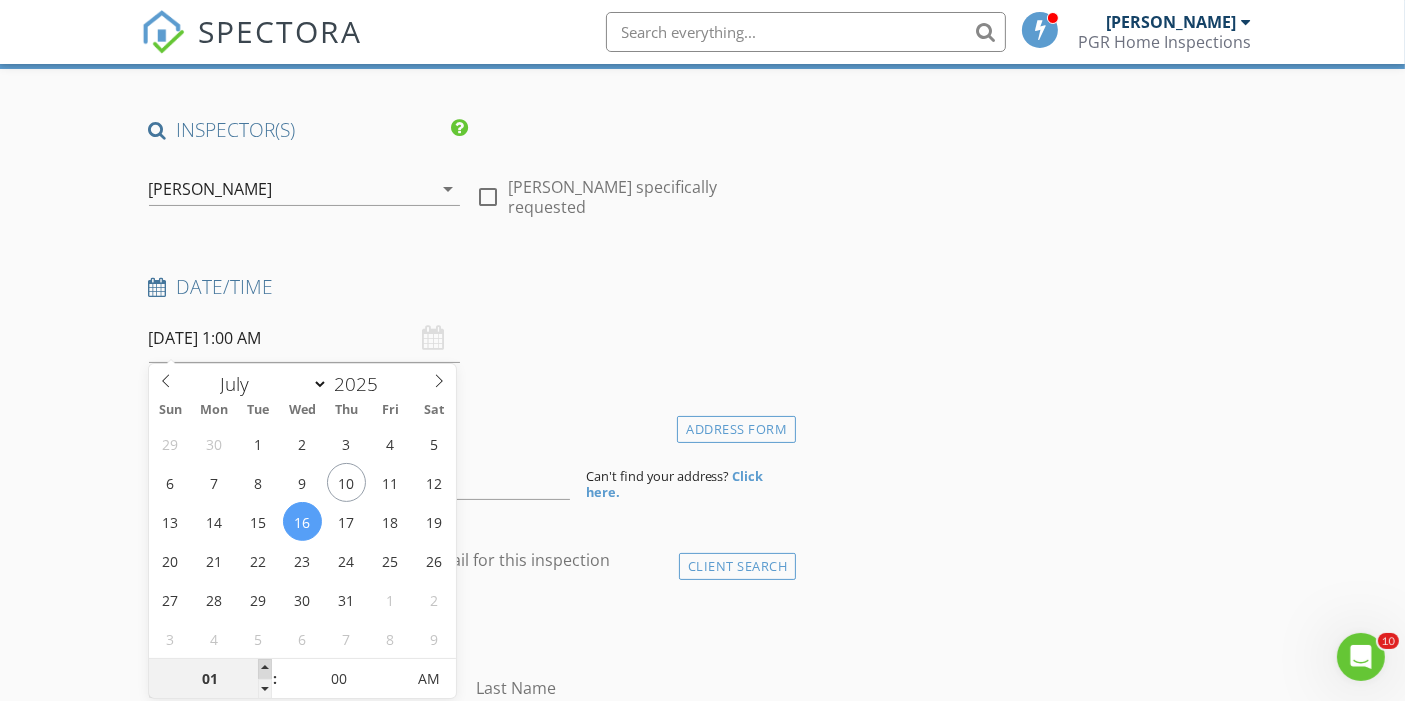 click at bounding box center [265, 669] 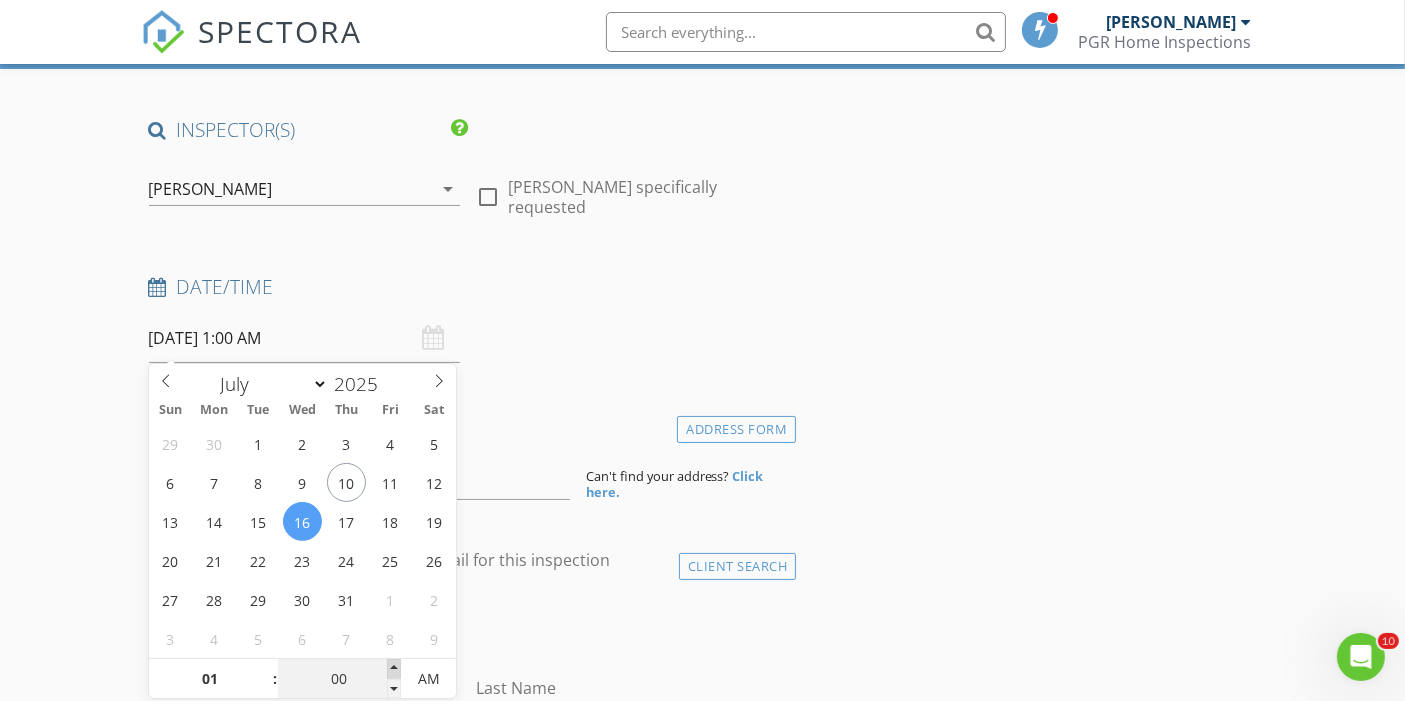 type on "05" 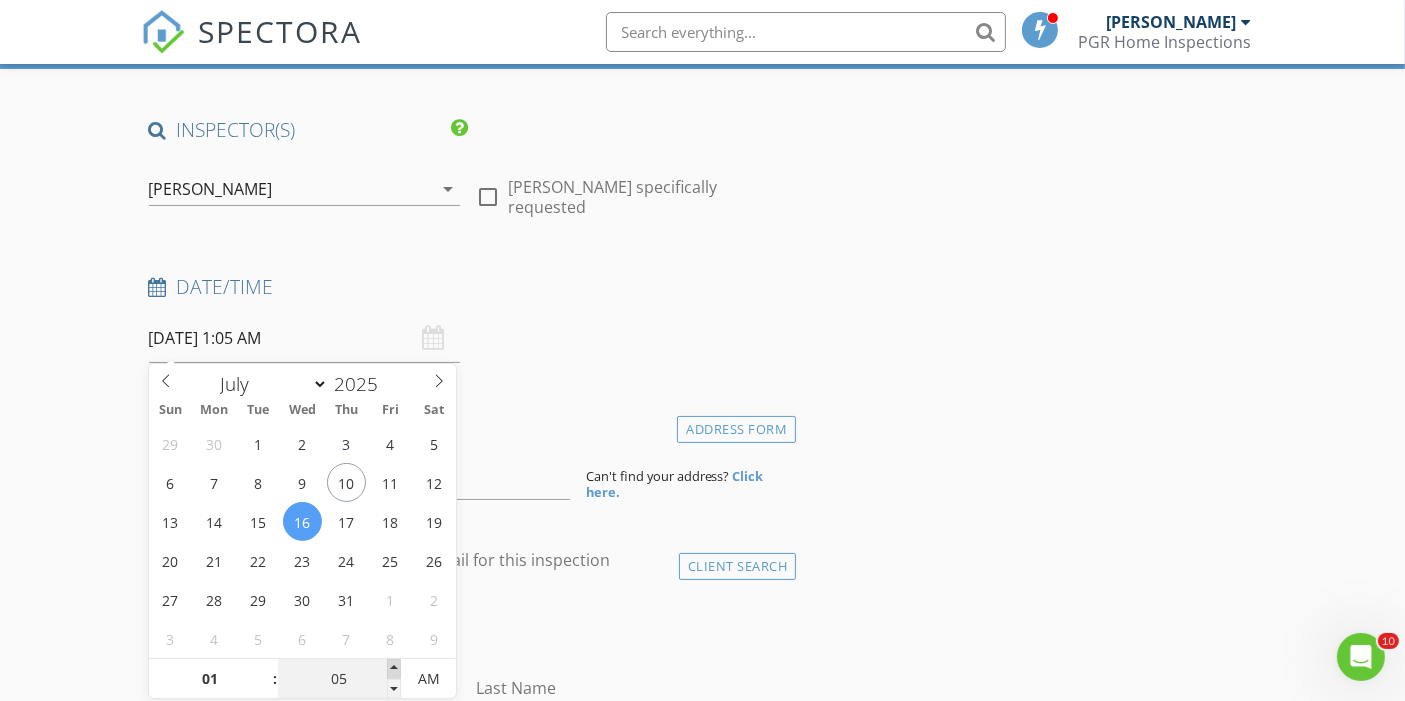 click at bounding box center (394, 669) 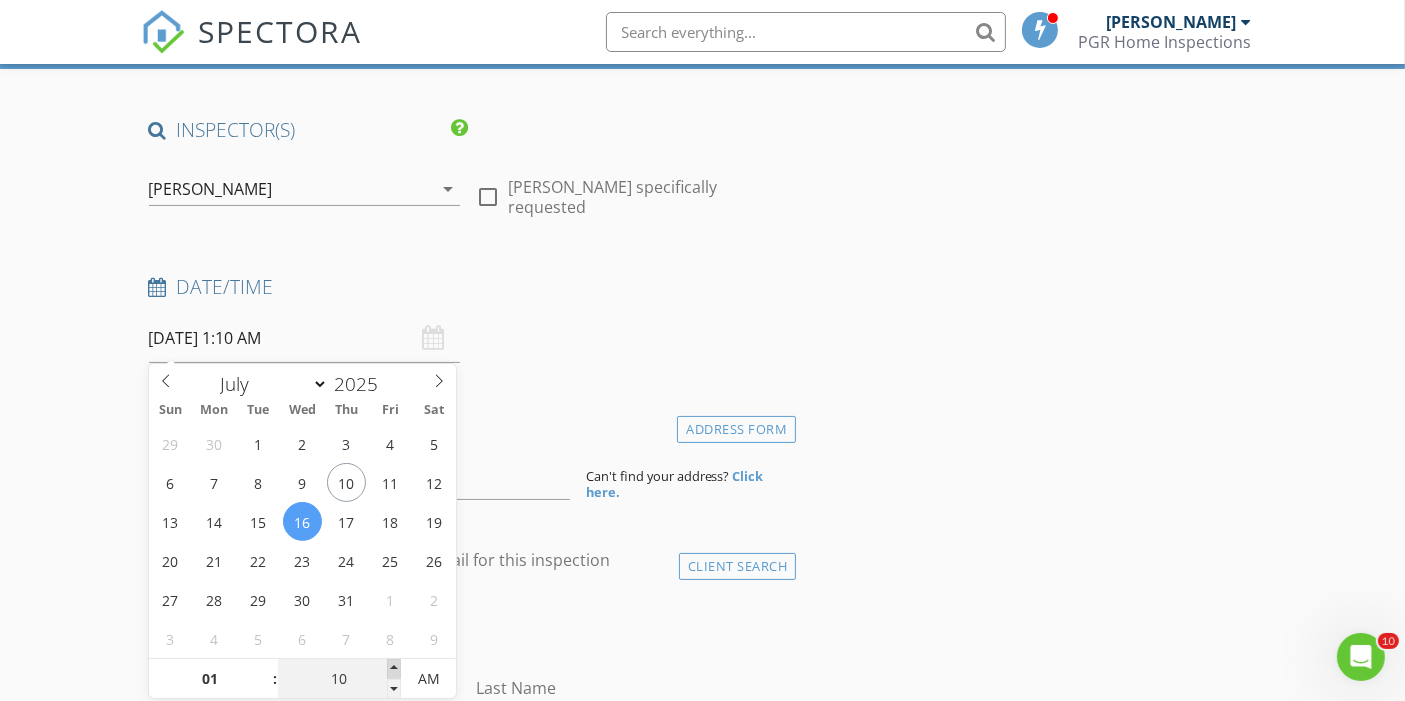 click at bounding box center [394, 669] 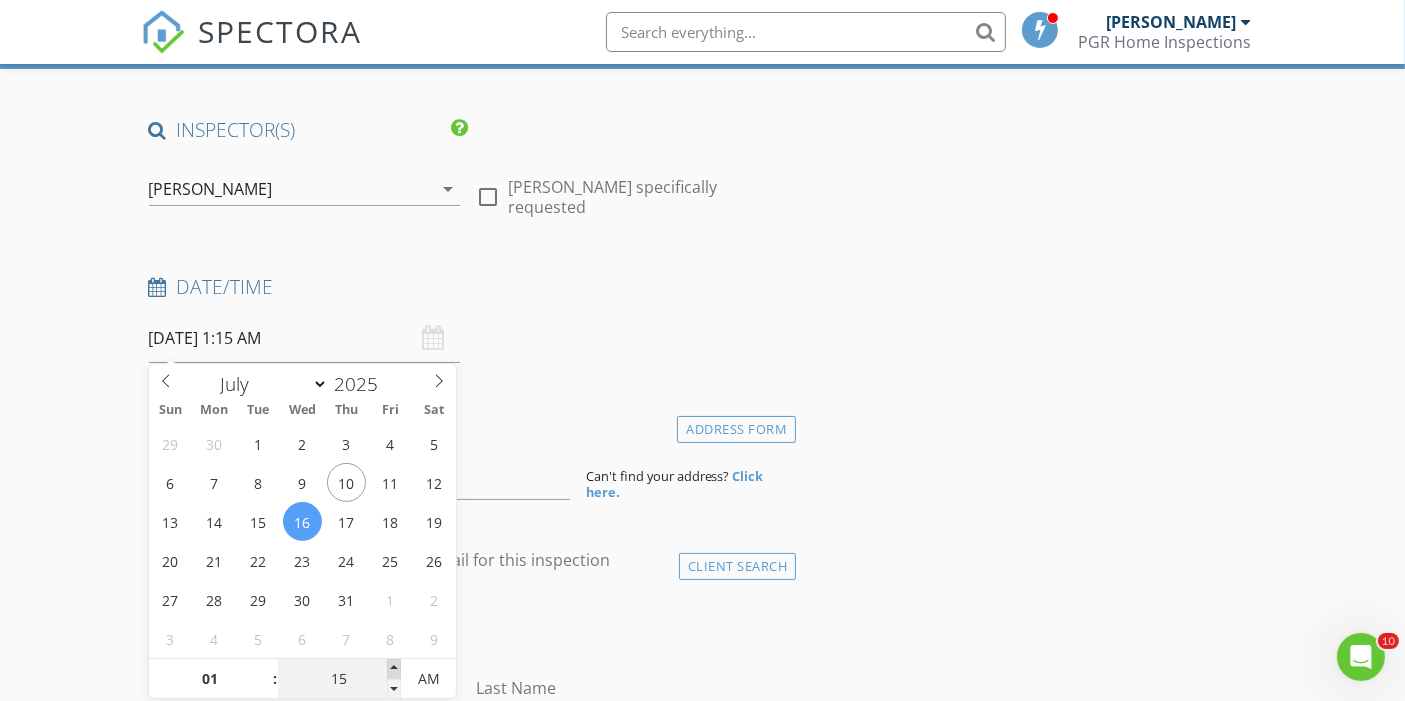 click at bounding box center [394, 669] 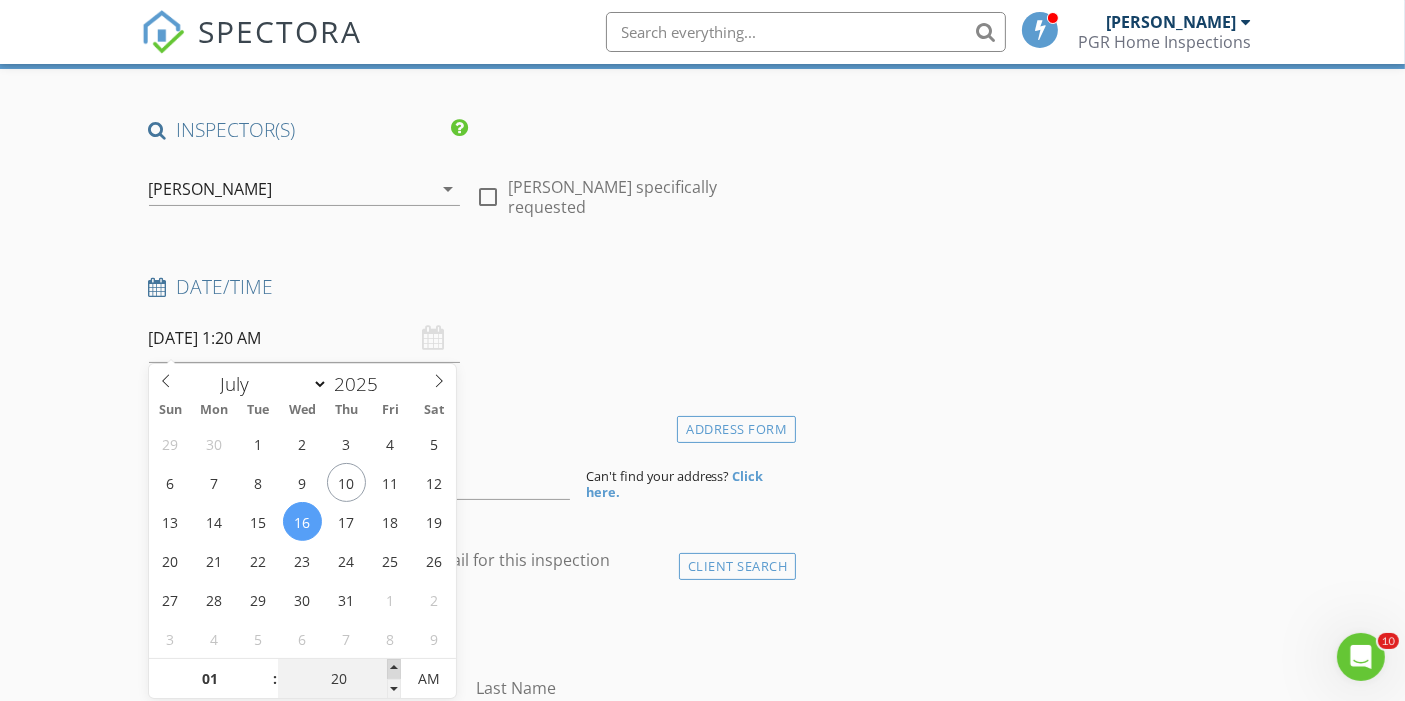 click at bounding box center [394, 669] 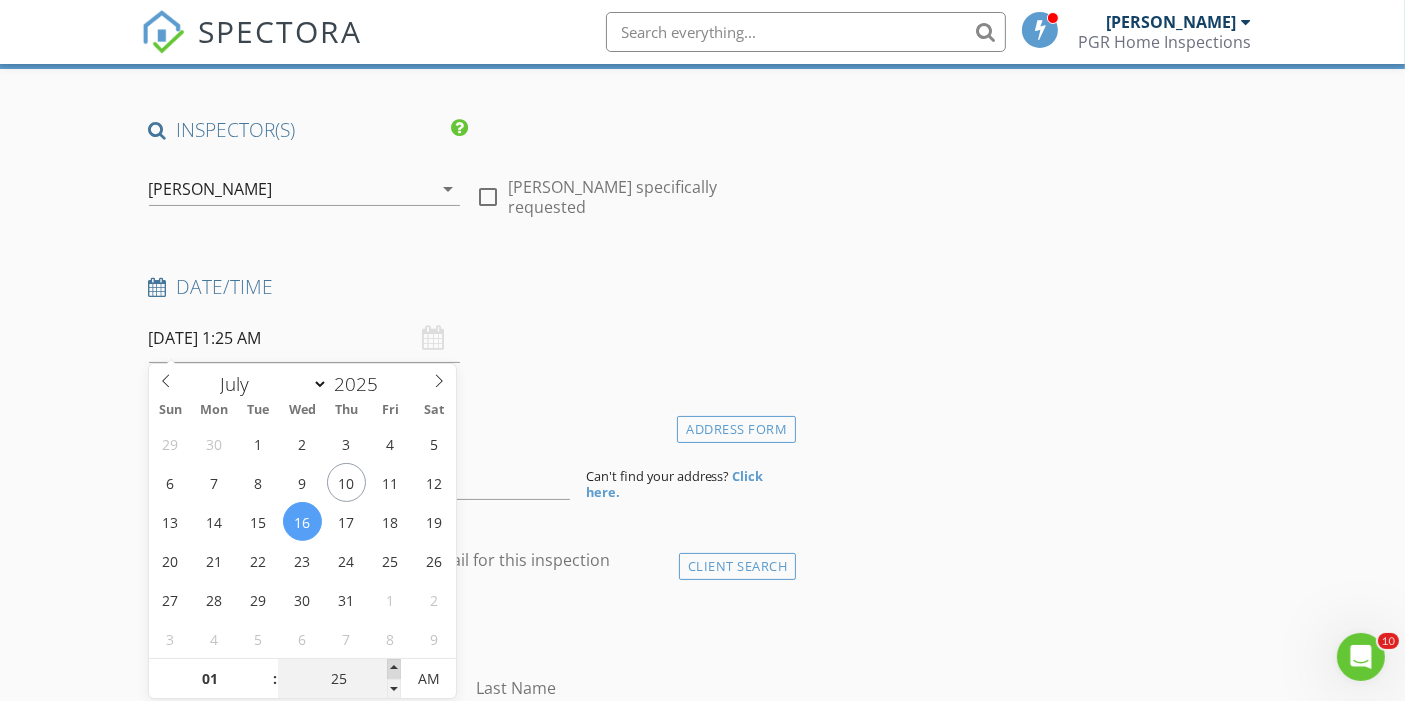 click at bounding box center [394, 669] 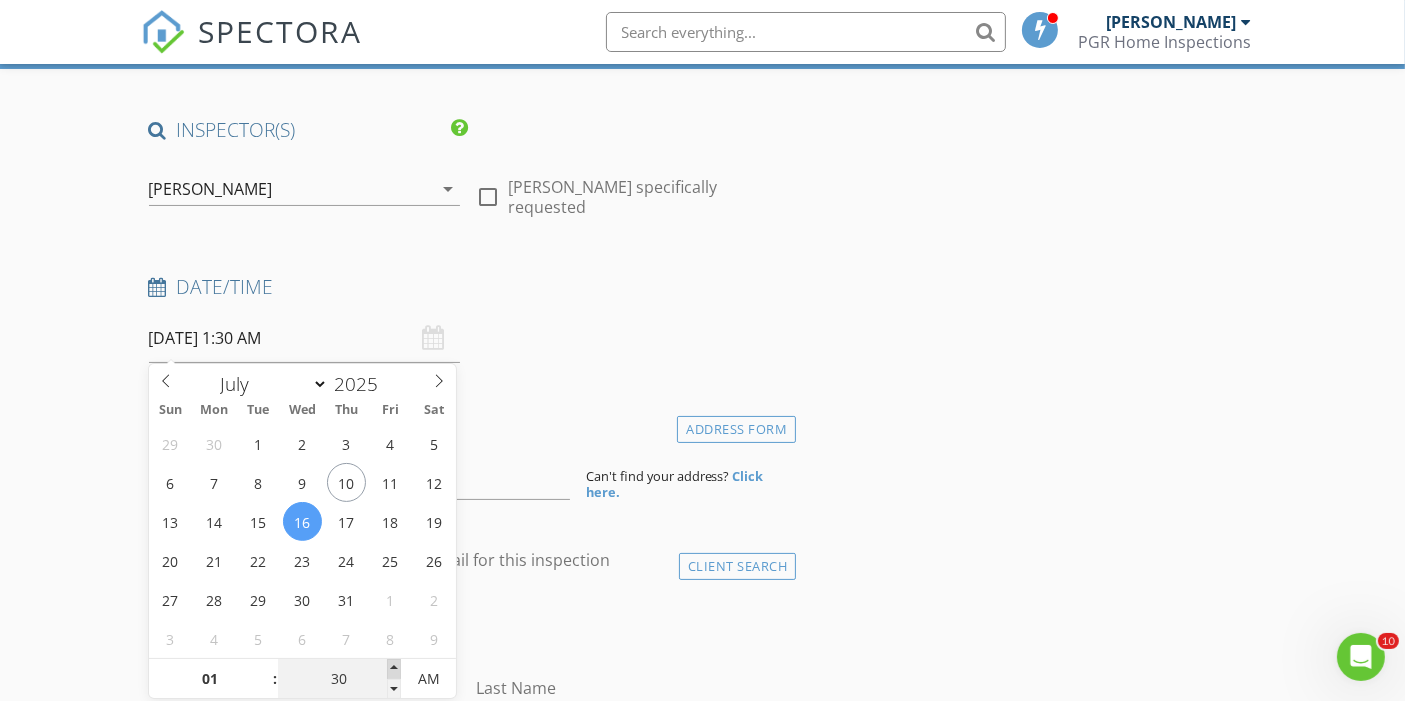 click at bounding box center [394, 669] 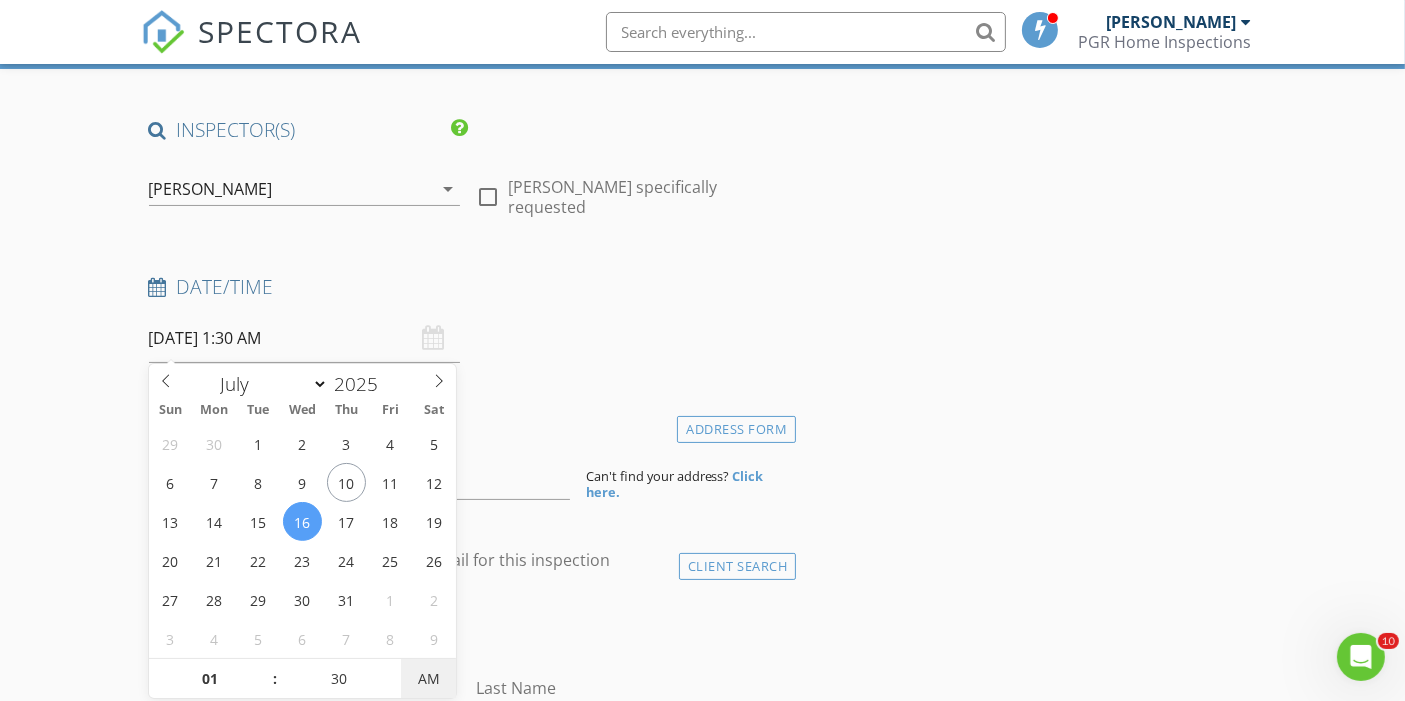 type on "[DATE] 1:30 PM" 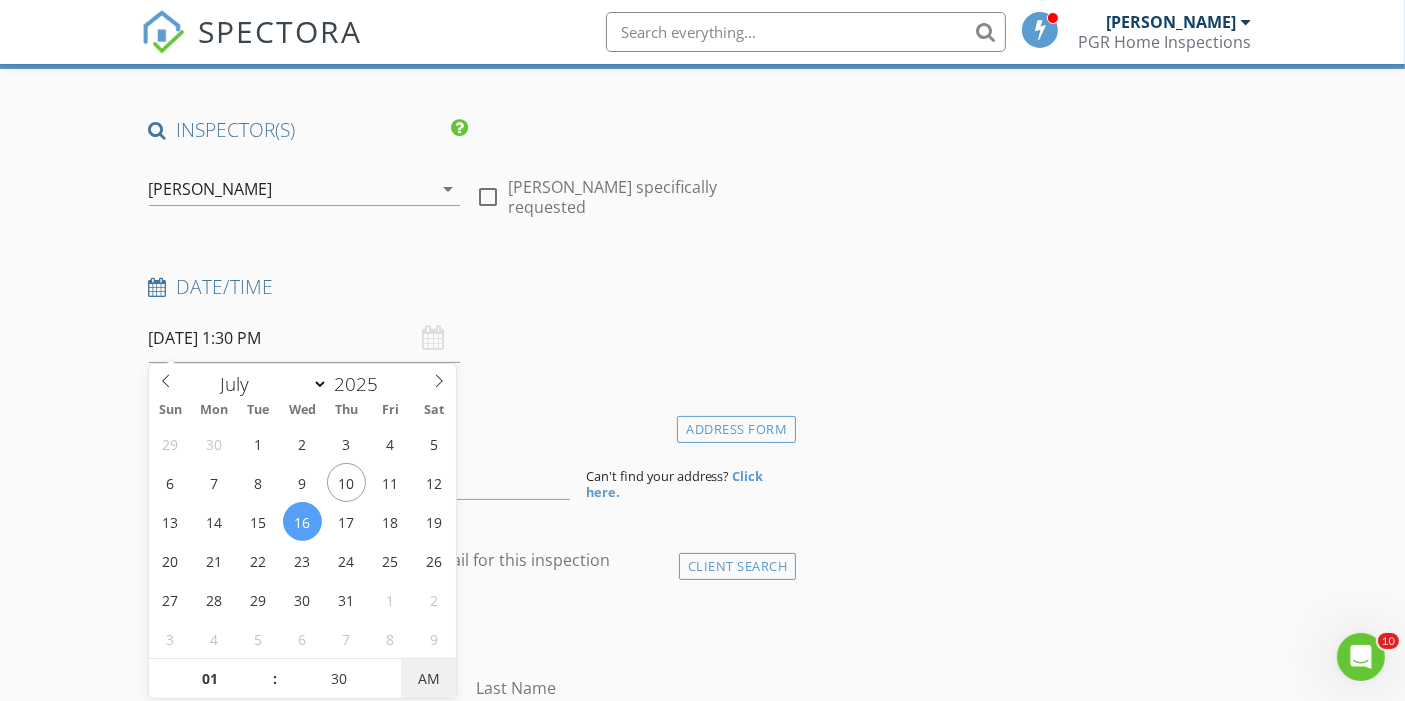 click on "AM" at bounding box center (428, 679) 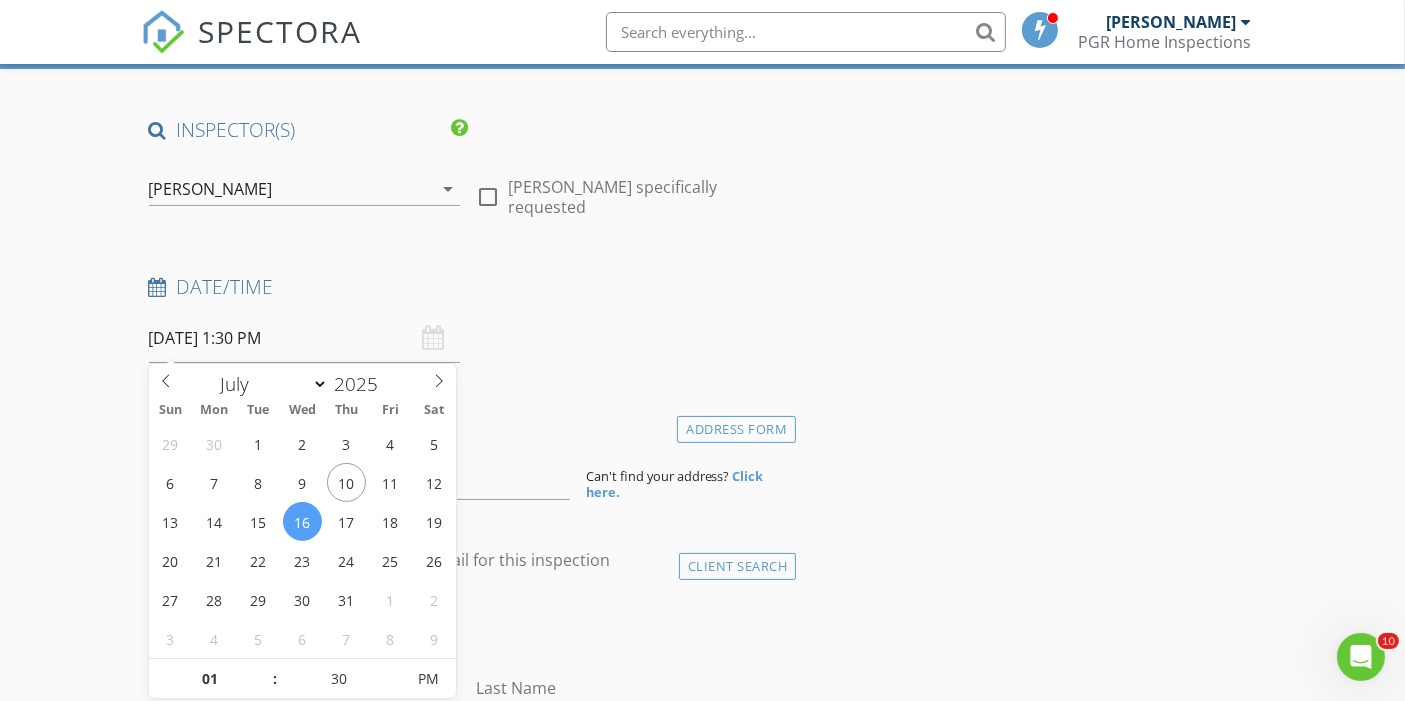 click on "New Inspection
Click here to use the New Order Form
INSPECTOR(S)
check_box   [PERSON_NAME]   PRIMARY   [PERSON_NAME] arrow_drop_down   check_box_outline_blank [PERSON_NAME] specifically requested
Date/Time
[DATE] 1:30 PM
Location
Address Form       Can't find your address?   Click here.
client
check_box Enable Client CC email for this inspection   Client Search     check_box_outline_blank Client is a Company/Organization     First Name   Last Name   Email   CC Email   Phone           Notes   Private Notes
ADD ADDITIONAL client
SERVICES
check_box_outline_blank   General Home Inspection - SLAB FOUNDATION   check_box_outline_blank   Pre-Drywall Inspection    check_box_outline_blank   General Home Inspection - CRAWLSPACE FOUNDATION   check_box_outline_blank" at bounding box center [702, 1586] 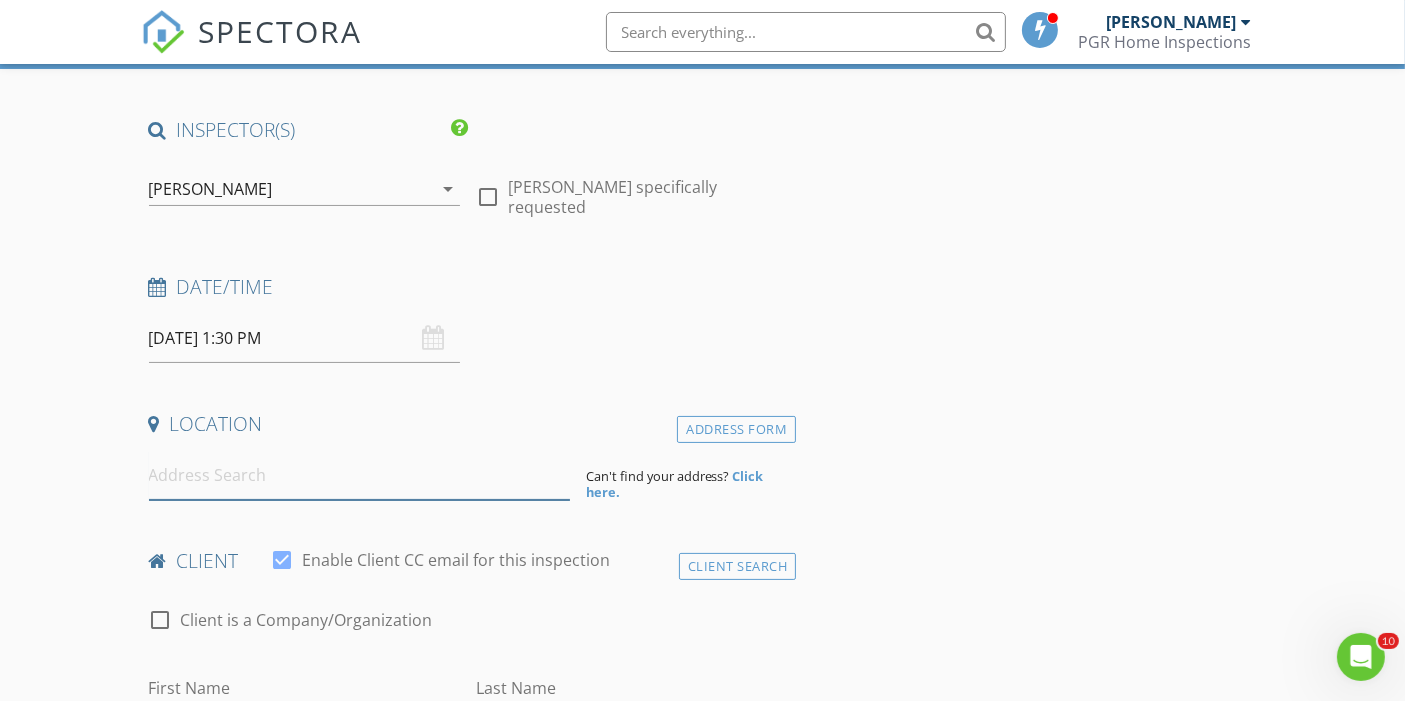 click at bounding box center (359, 475) 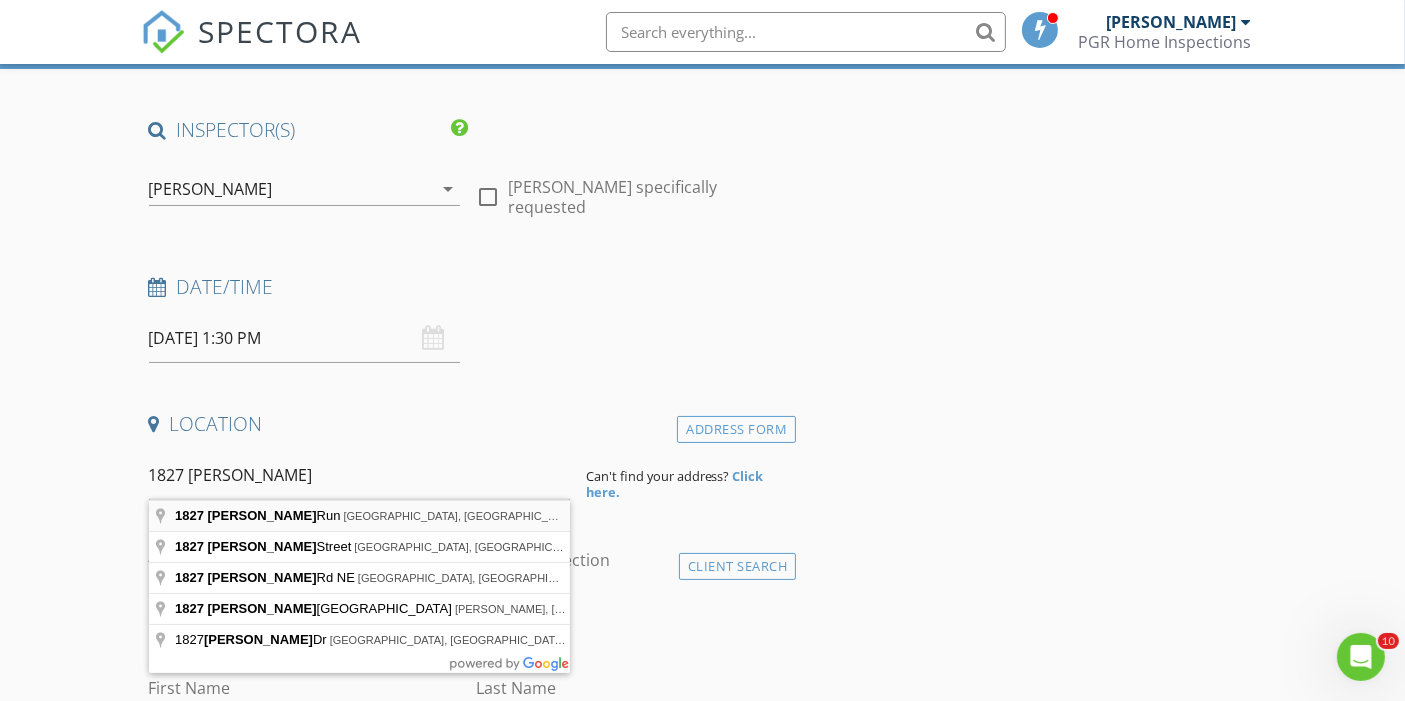 type on "1827 Nola Run, Ridgeville, SC, USA" 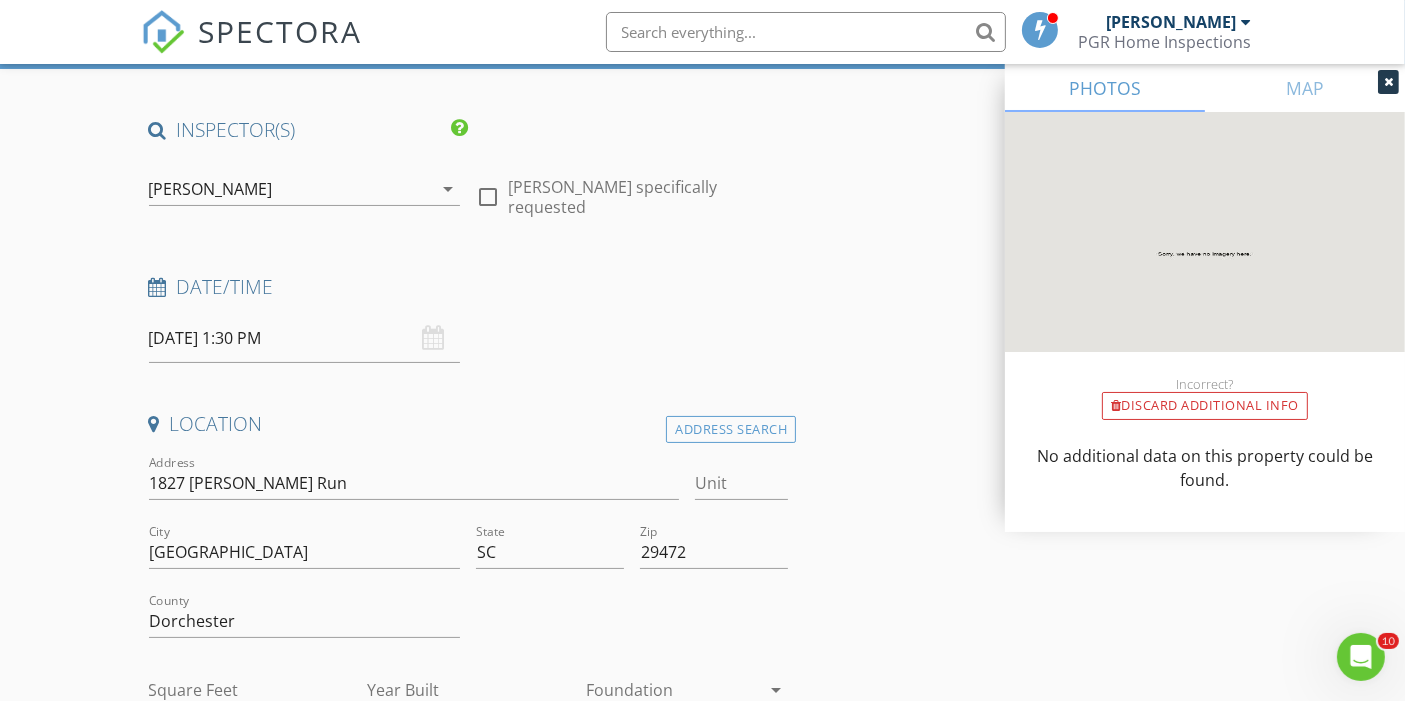 scroll, scrollTop: 260, scrollLeft: 0, axis: vertical 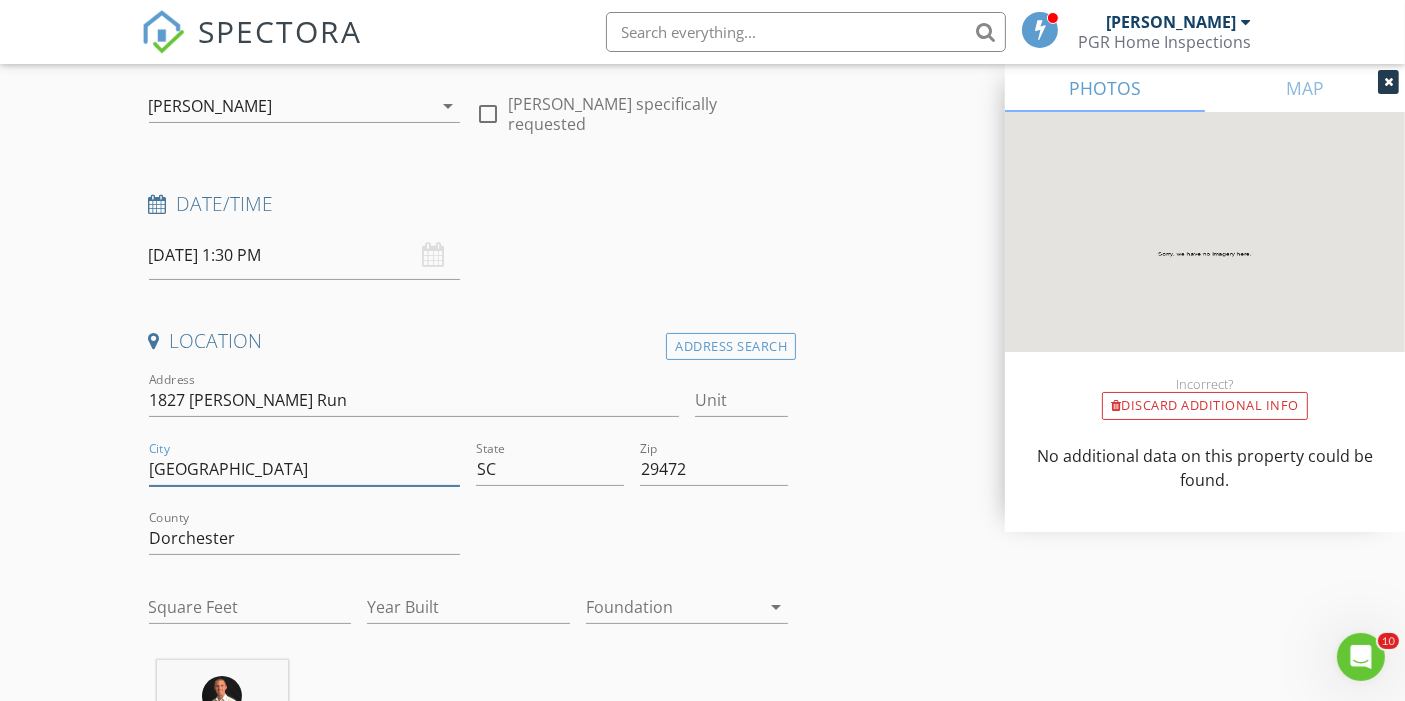 drag, startPoint x: 343, startPoint y: 472, endPoint x: 0, endPoint y: 427, distance: 345.9393 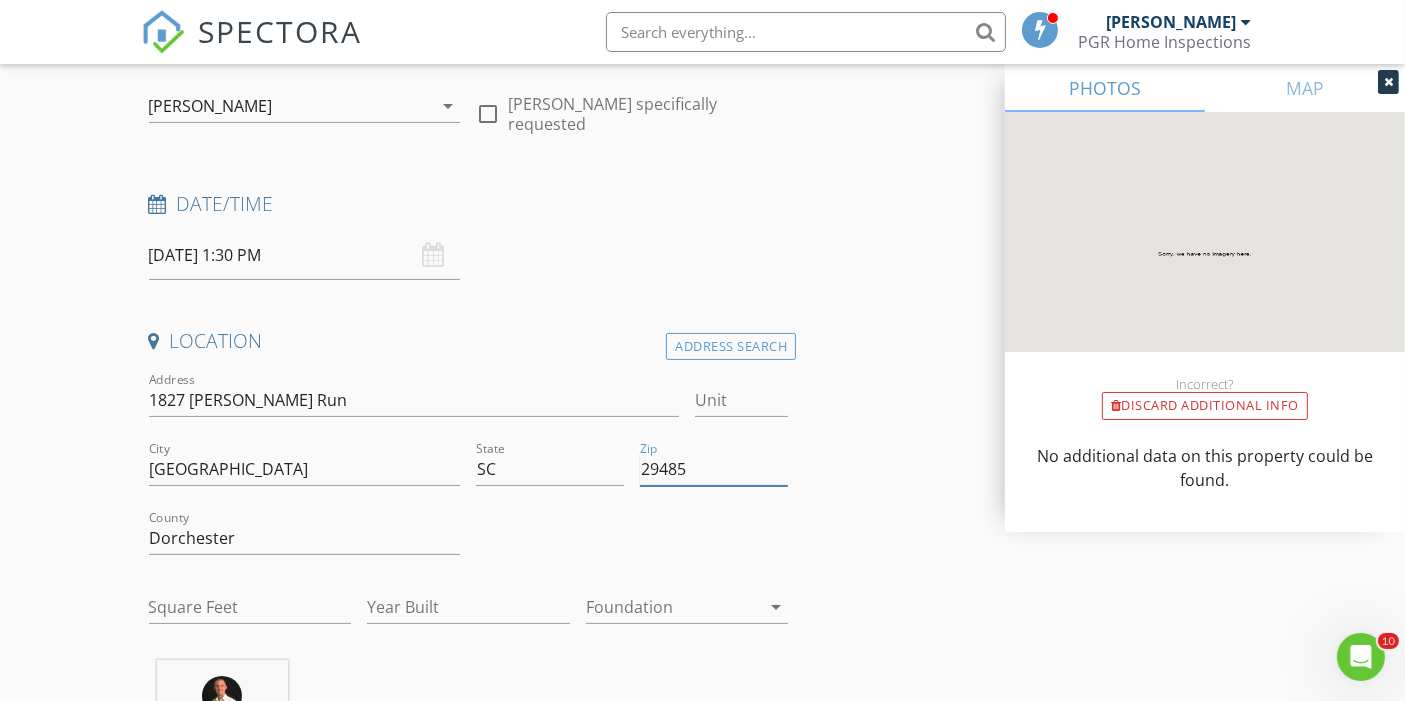 type on "29485" 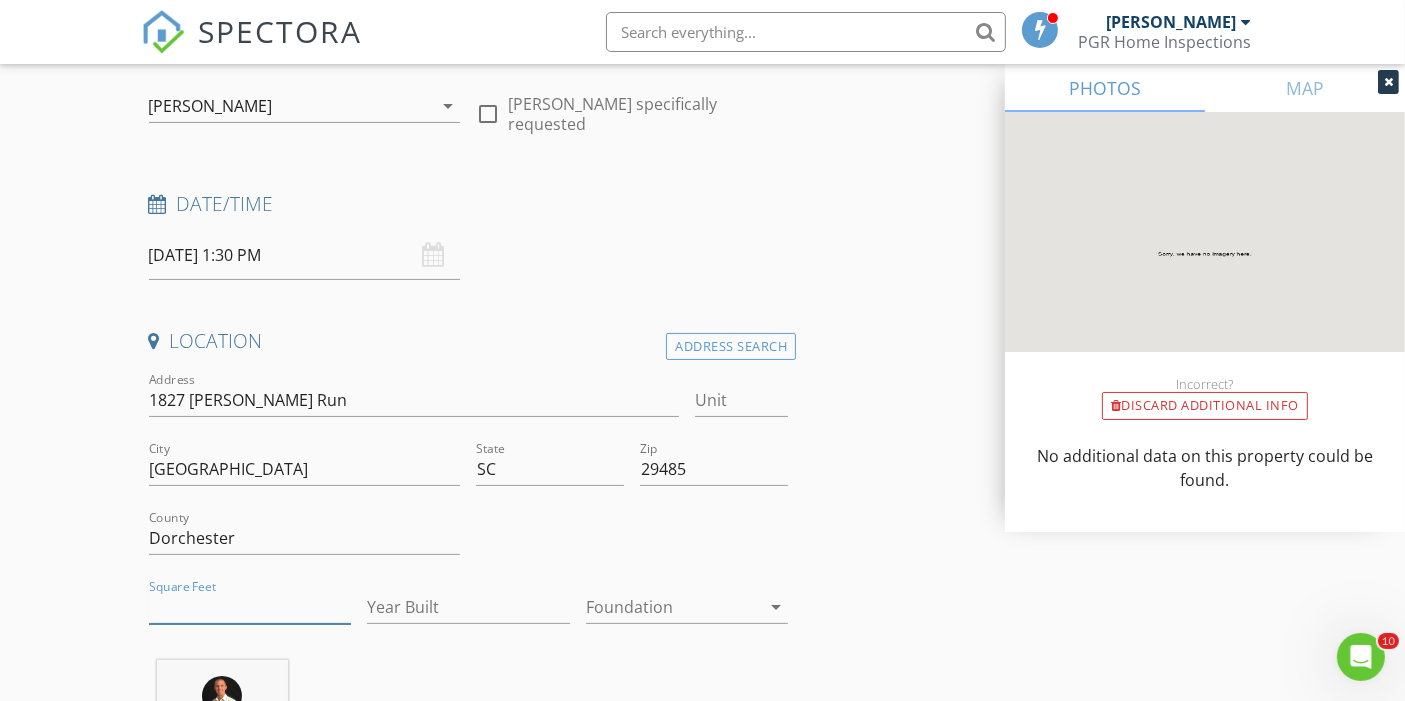 click on "Square Feet" at bounding box center (250, 607) 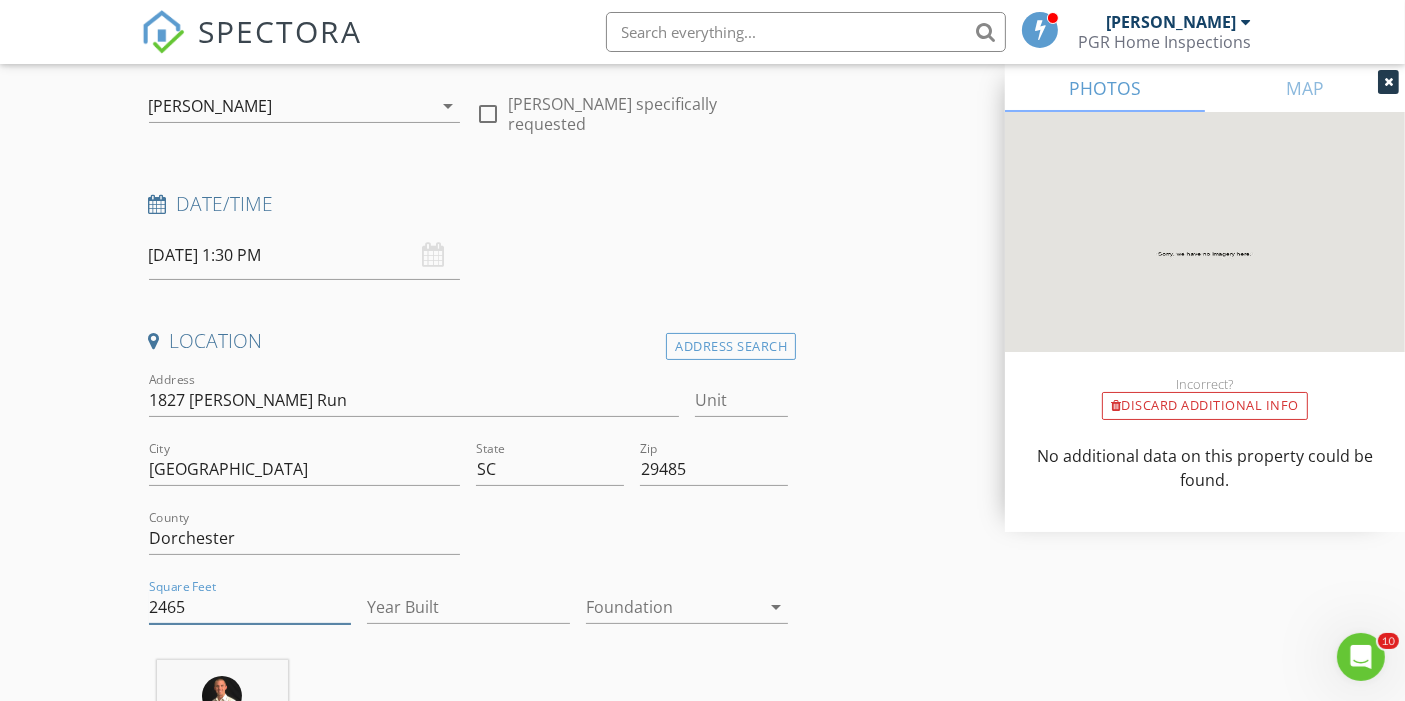 type on "2465" 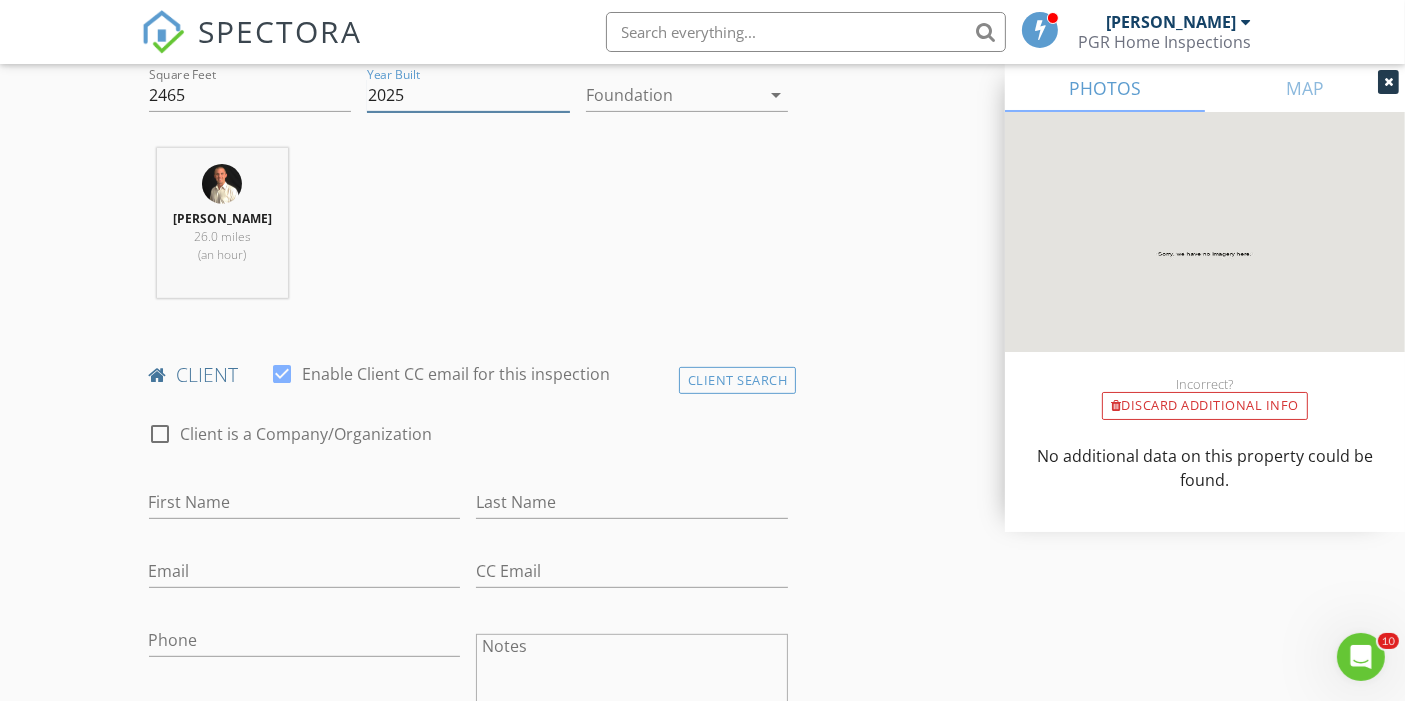 scroll, scrollTop: 775, scrollLeft: 0, axis: vertical 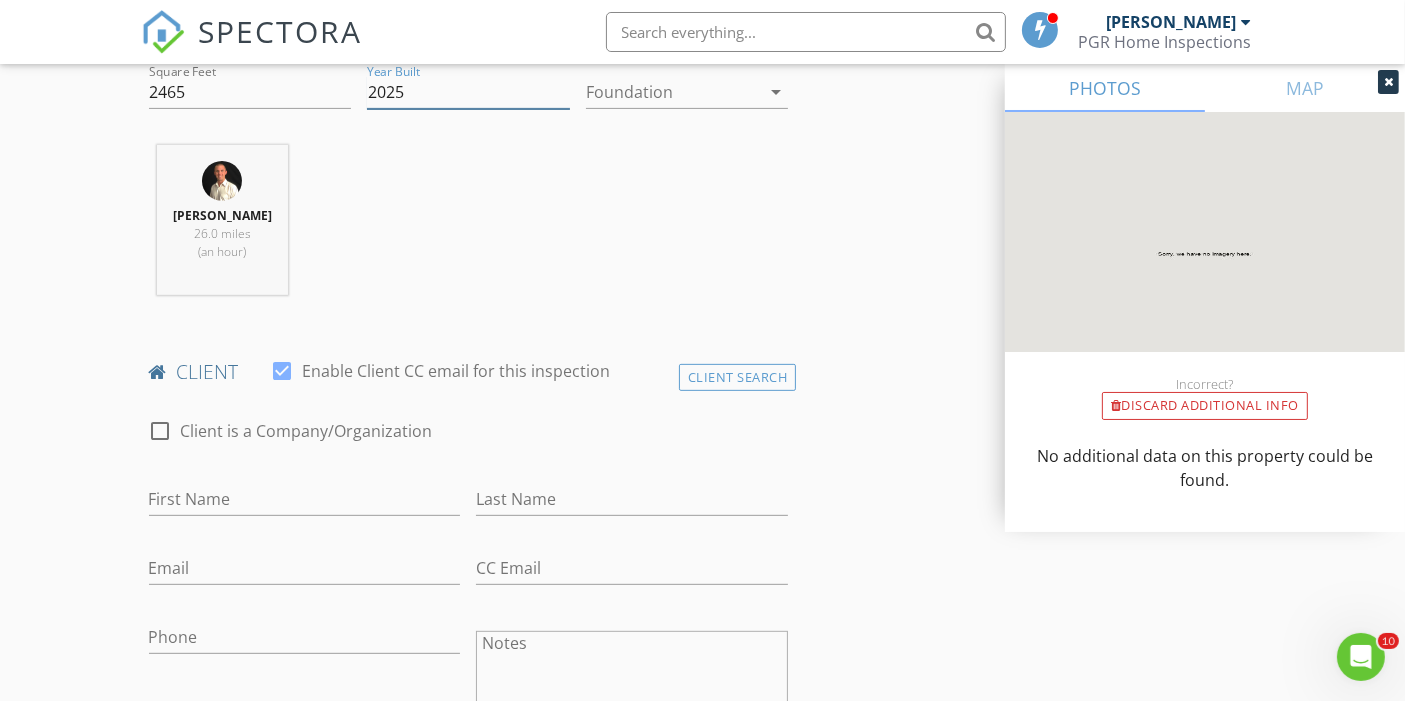 type on "2025" 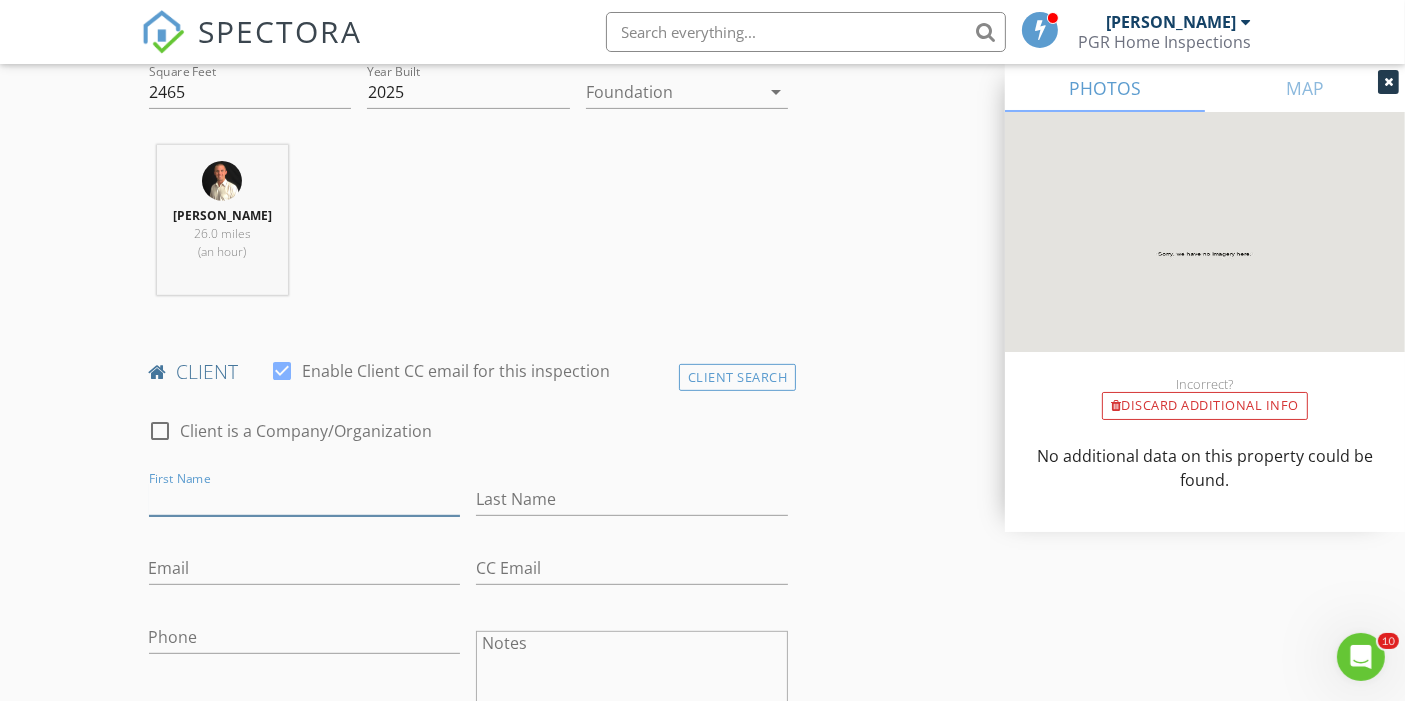 type on "n" 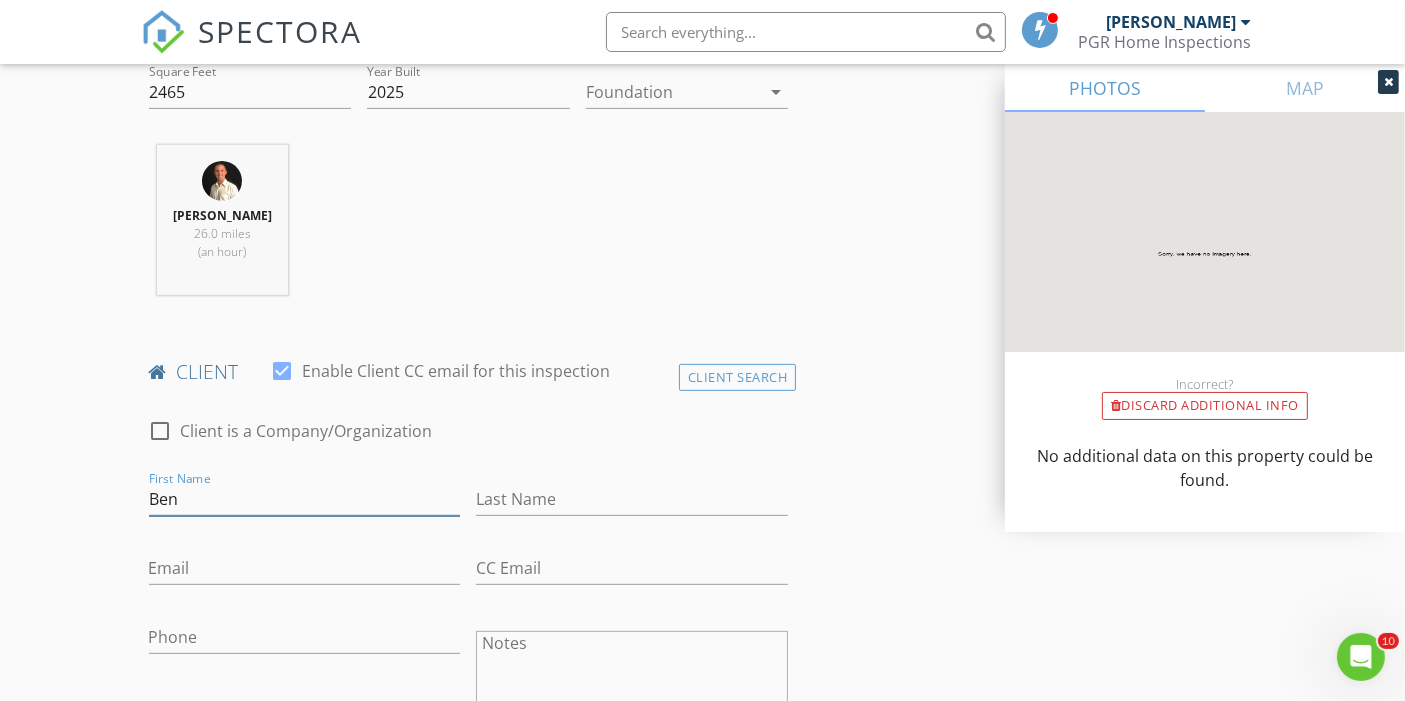 type on "Ben" 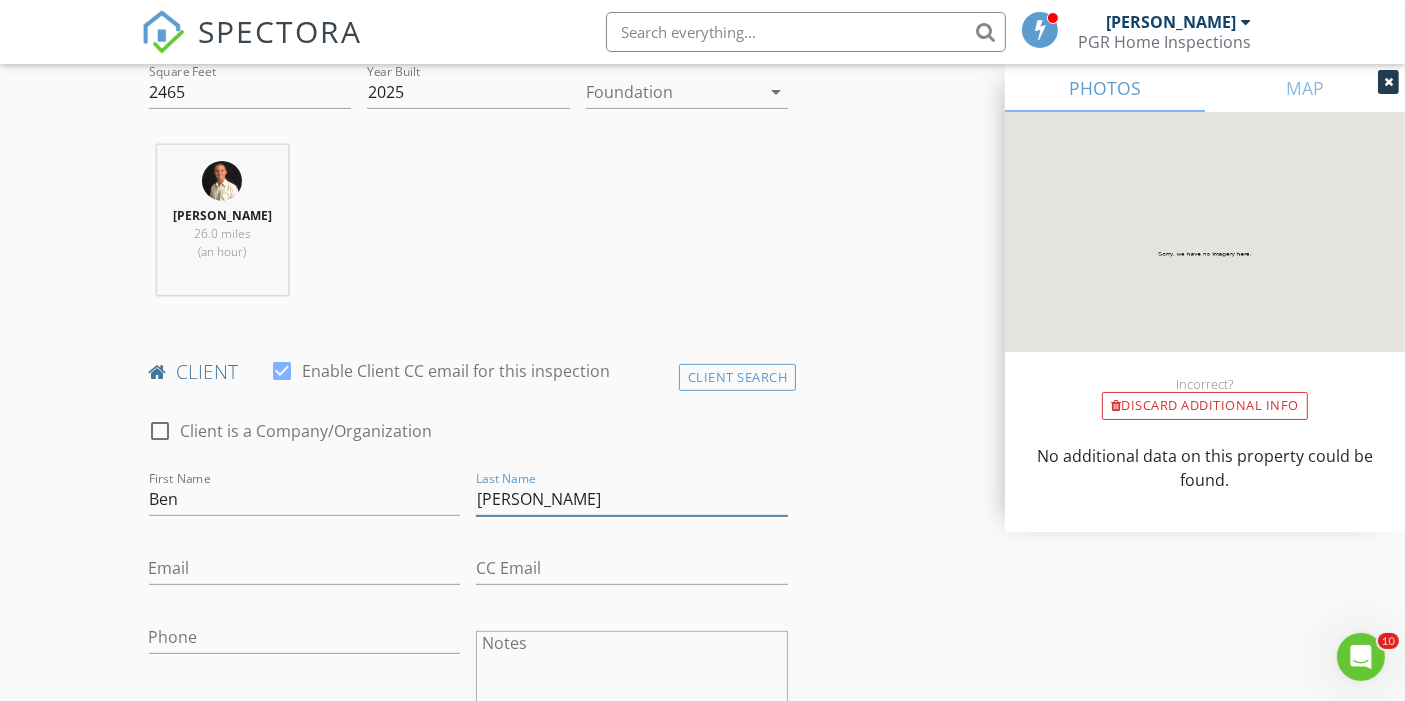 type on "[PERSON_NAME]" 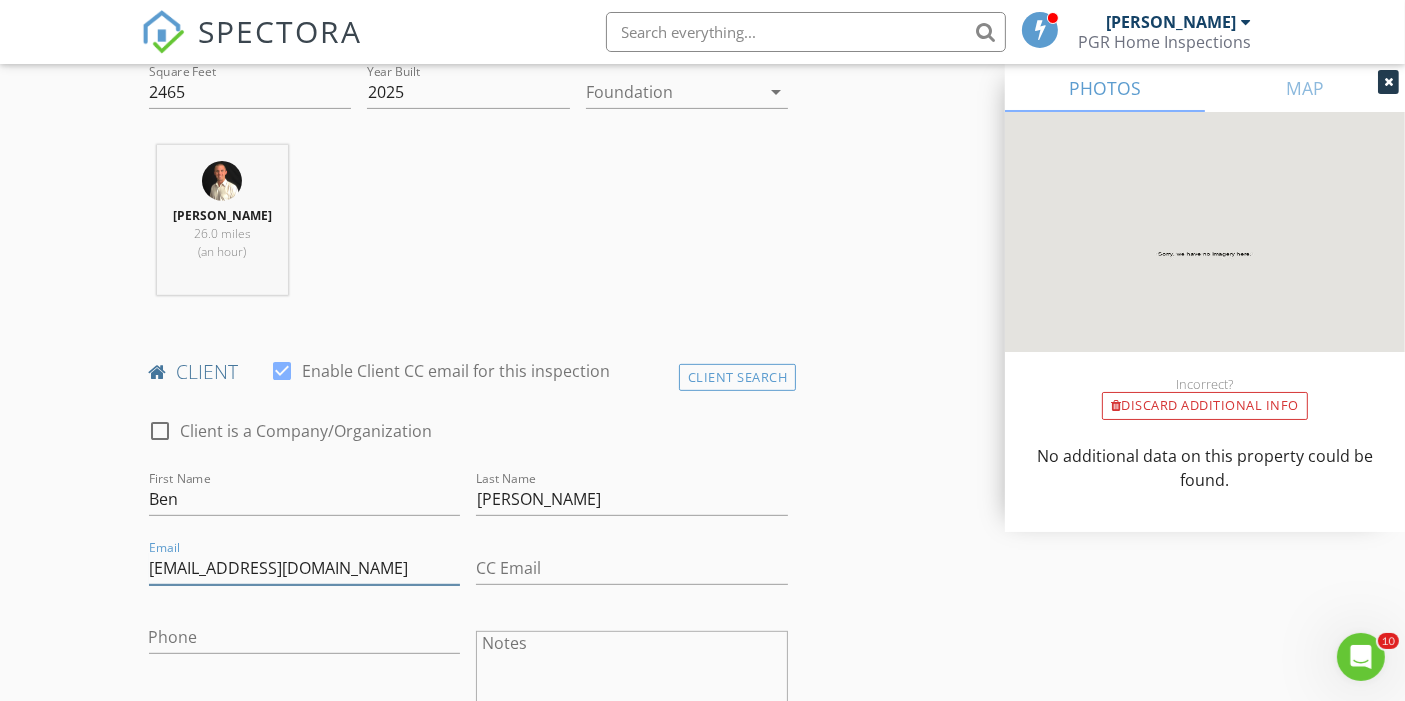 type on "reillyMB49@gmail.com" 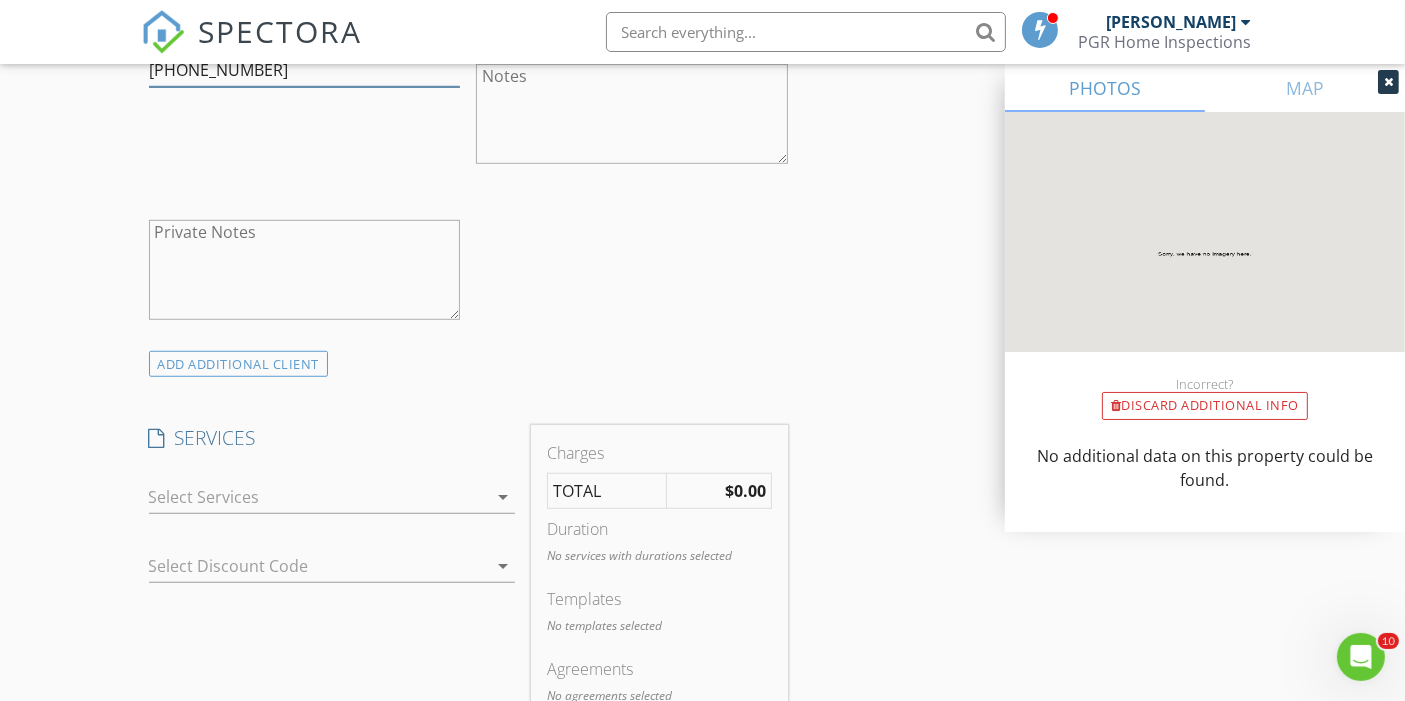 scroll, scrollTop: 1343, scrollLeft: 0, axis: vertical 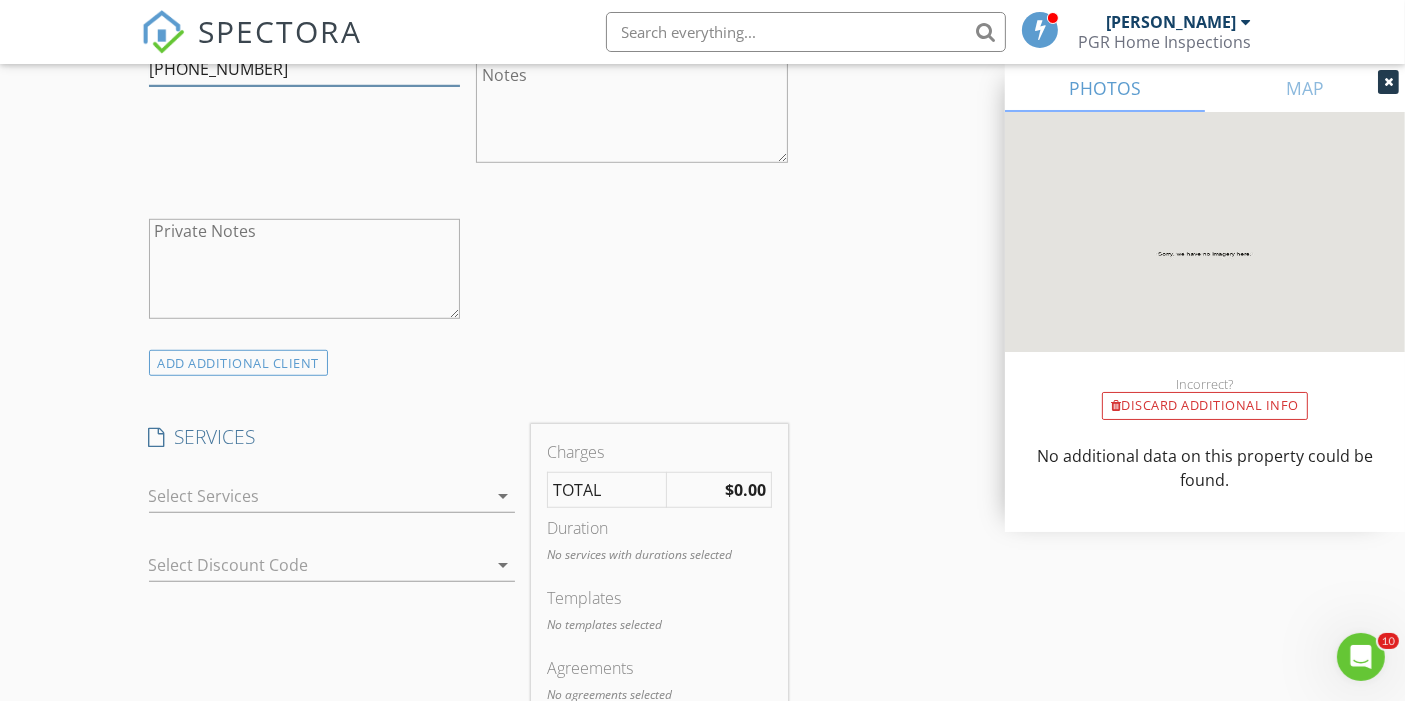 type on "[PHONE_NUMBER]" 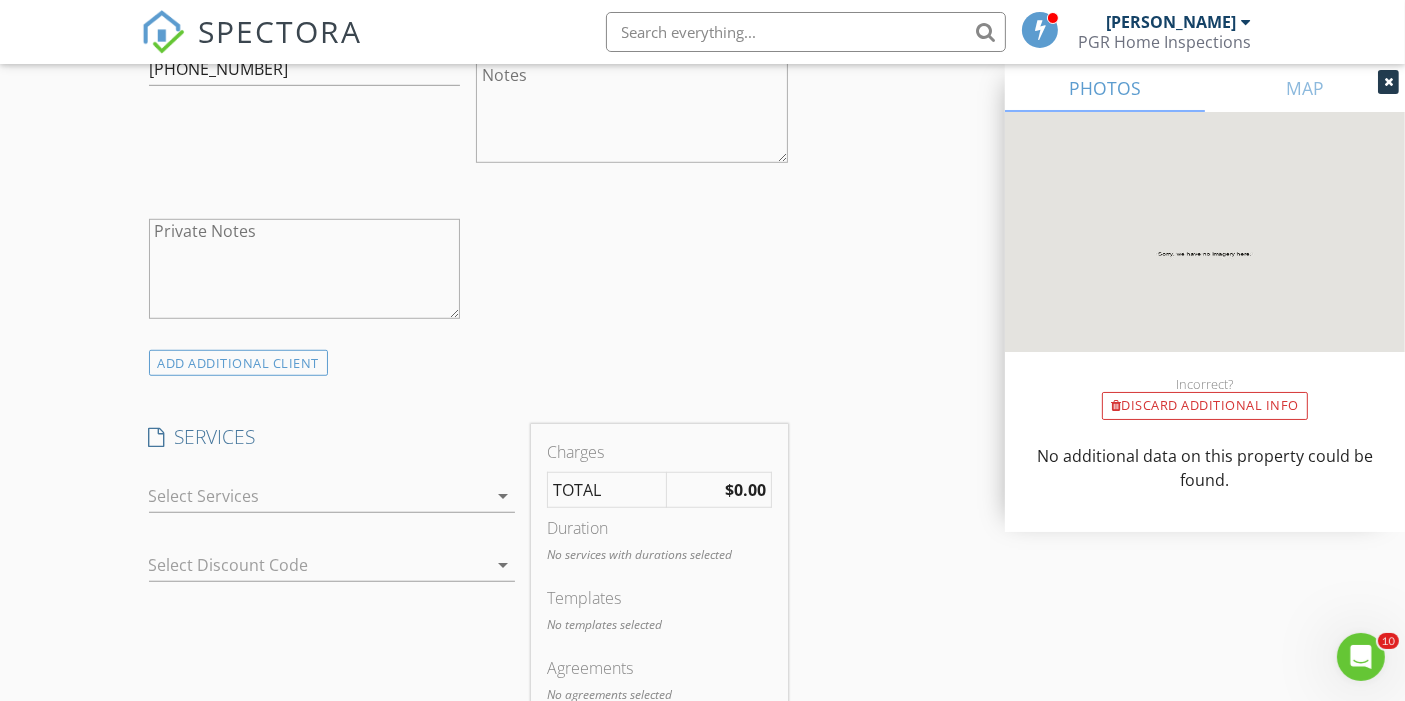 click at bounding box center [318, 496] 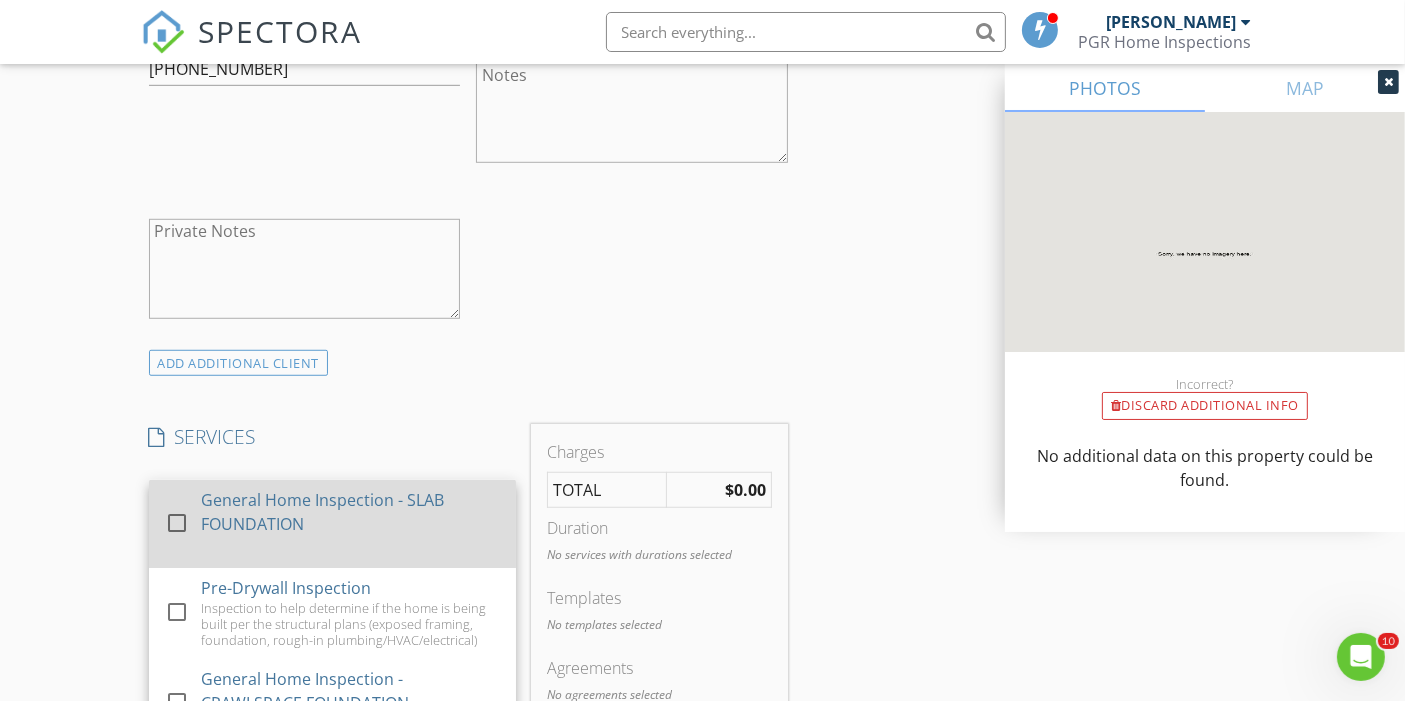 click on "General Home Inspection - SLAB FOUNDATION" at bounding box center [349, 512] 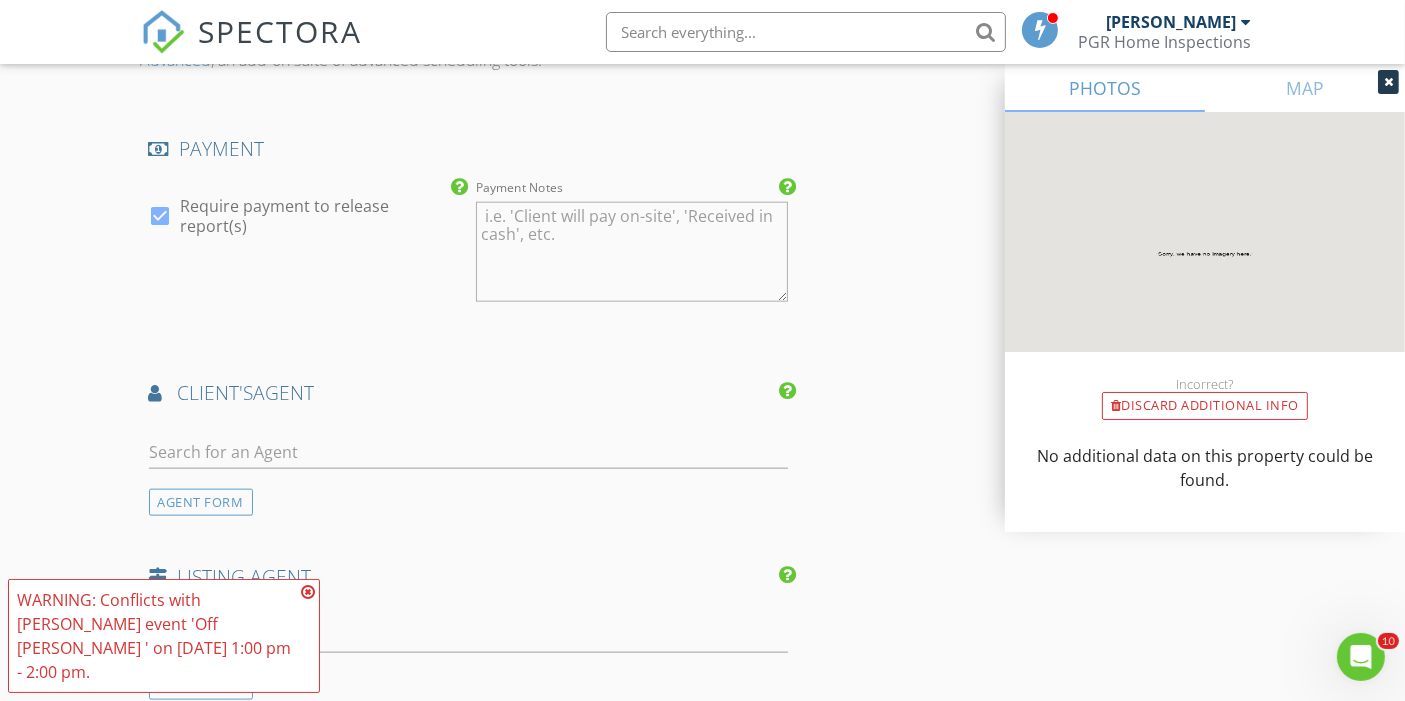 scroll, scrollTop: 2292, scrollLeft: 0, axis: vertical 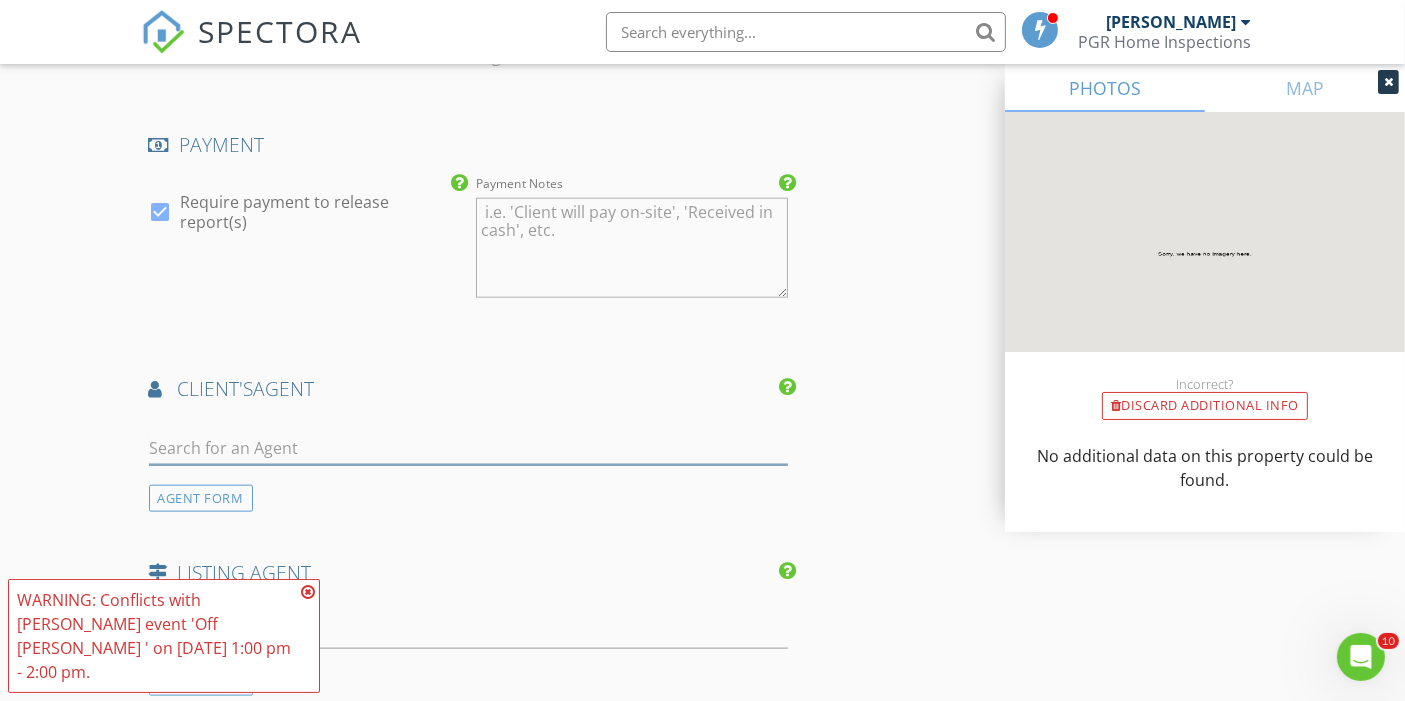 click at bounding box center (469, 448) 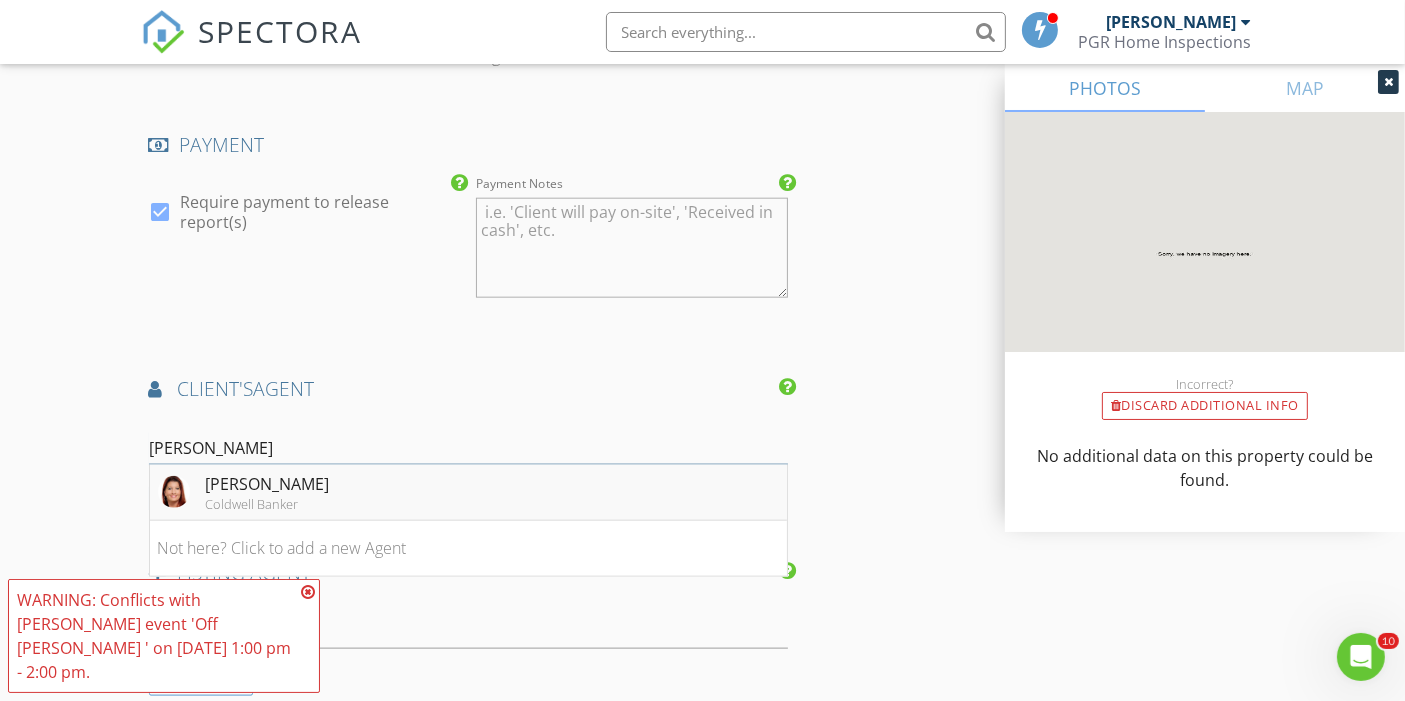 type on "[PERSON_NAME]" 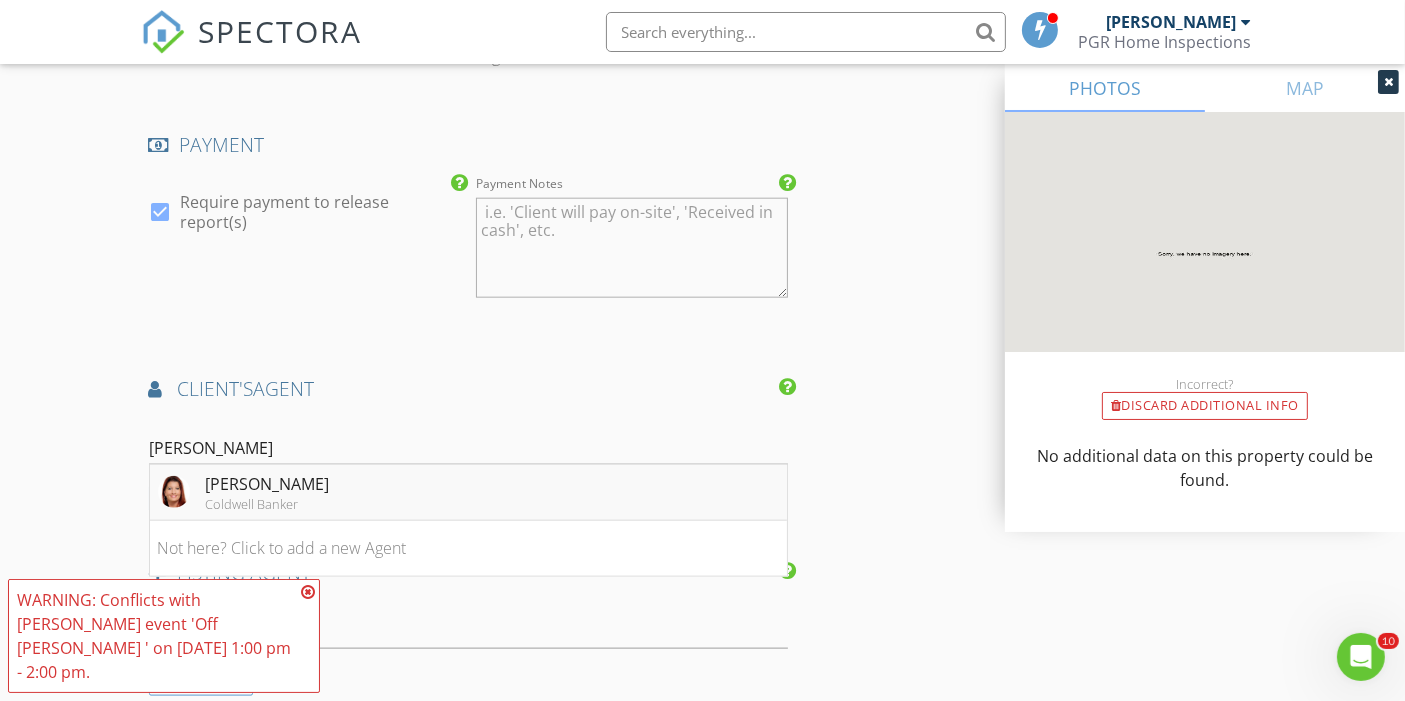 click on "[PERSON_NAME]" at bounding box center (268, 484) 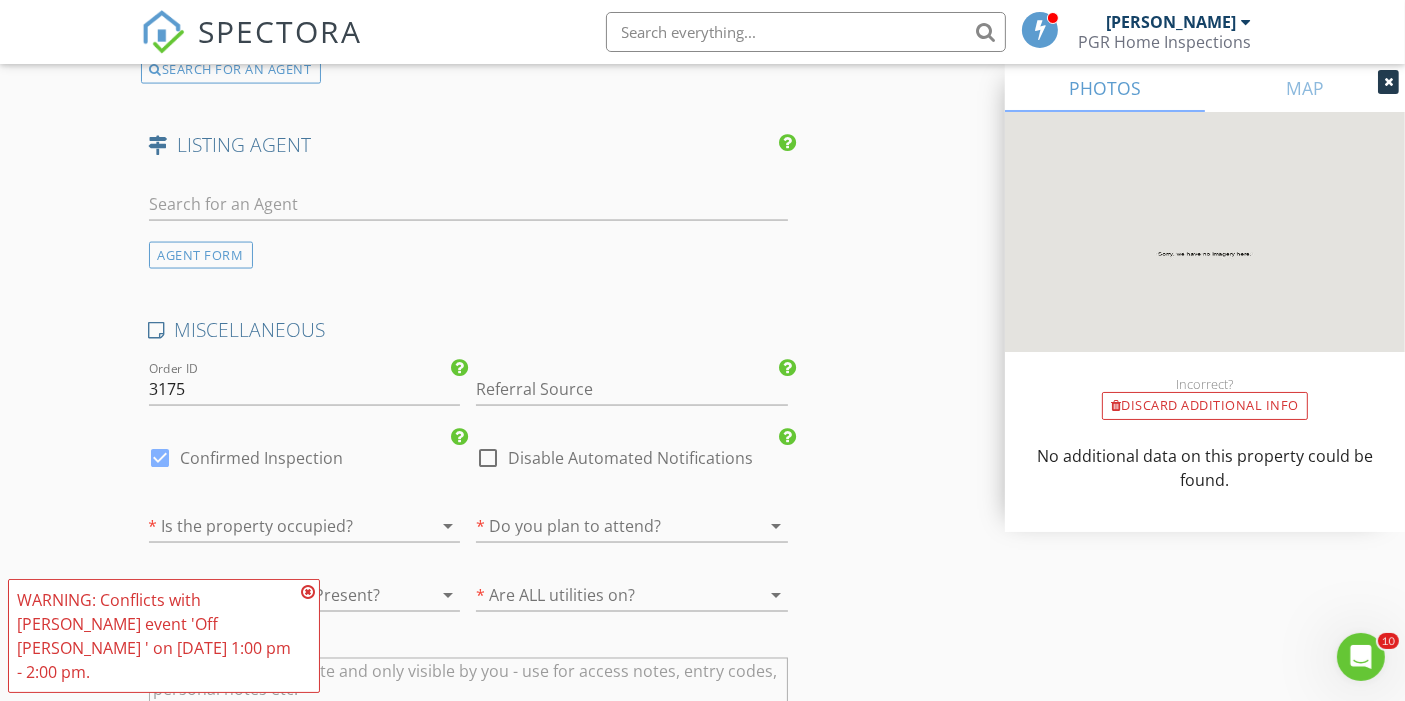 scroll, scrollTop: 3365, scrollLeft: 0, axis: vertical 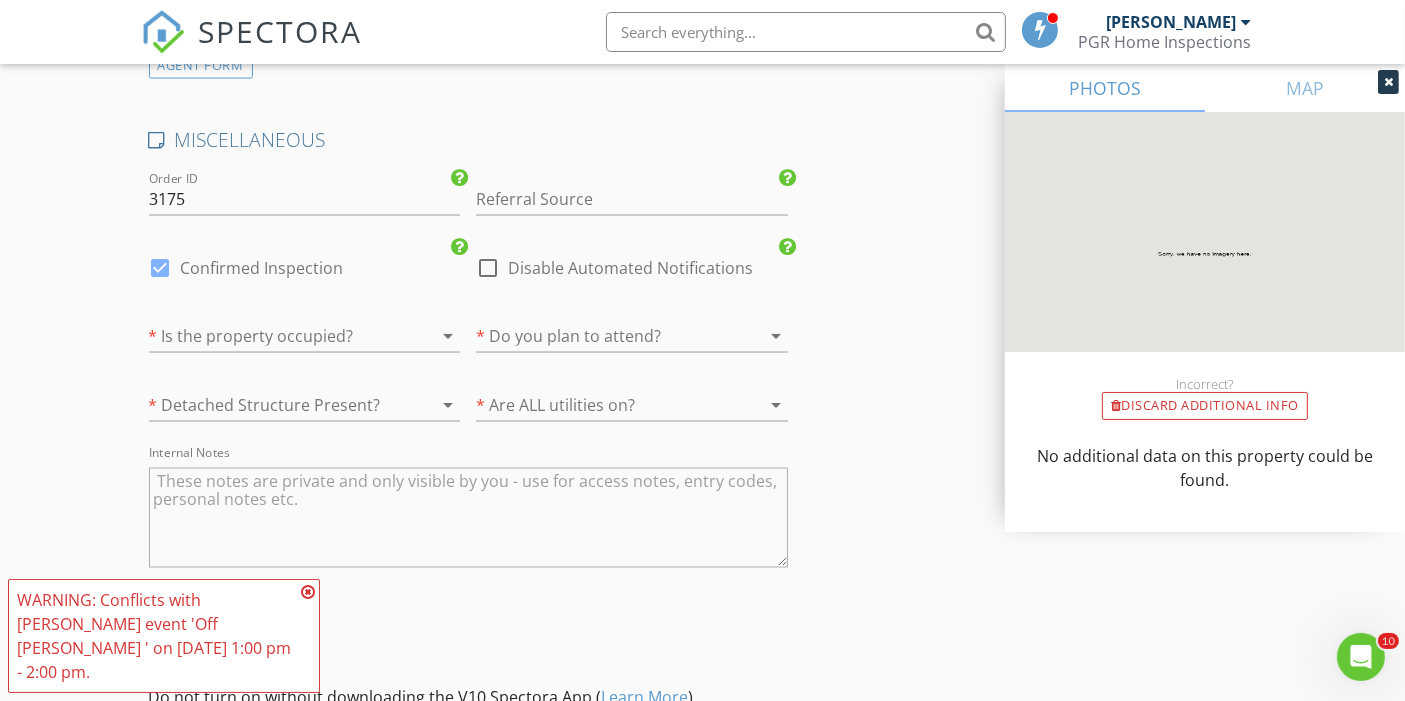 click at bounding box center [308, 592] 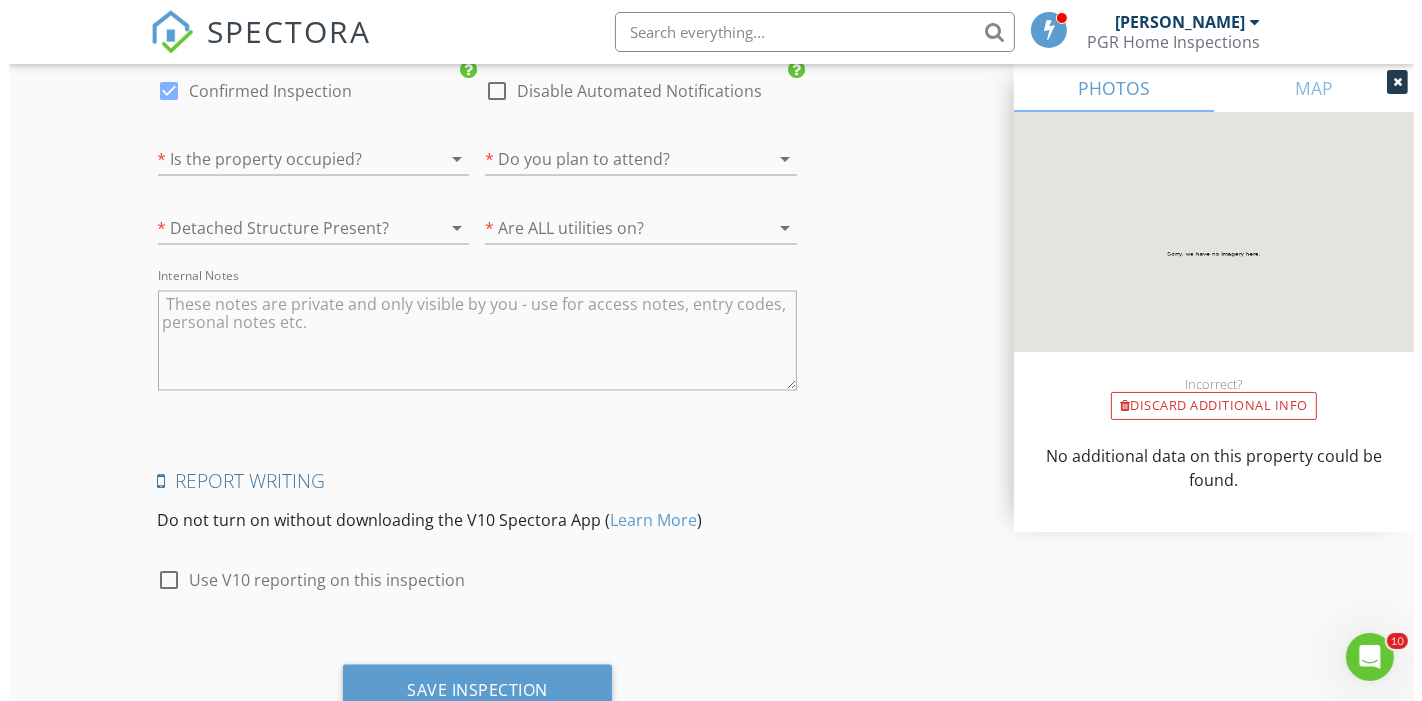 scroll, scrollTop: 3631, scrollLeft: 0, axis: vertical 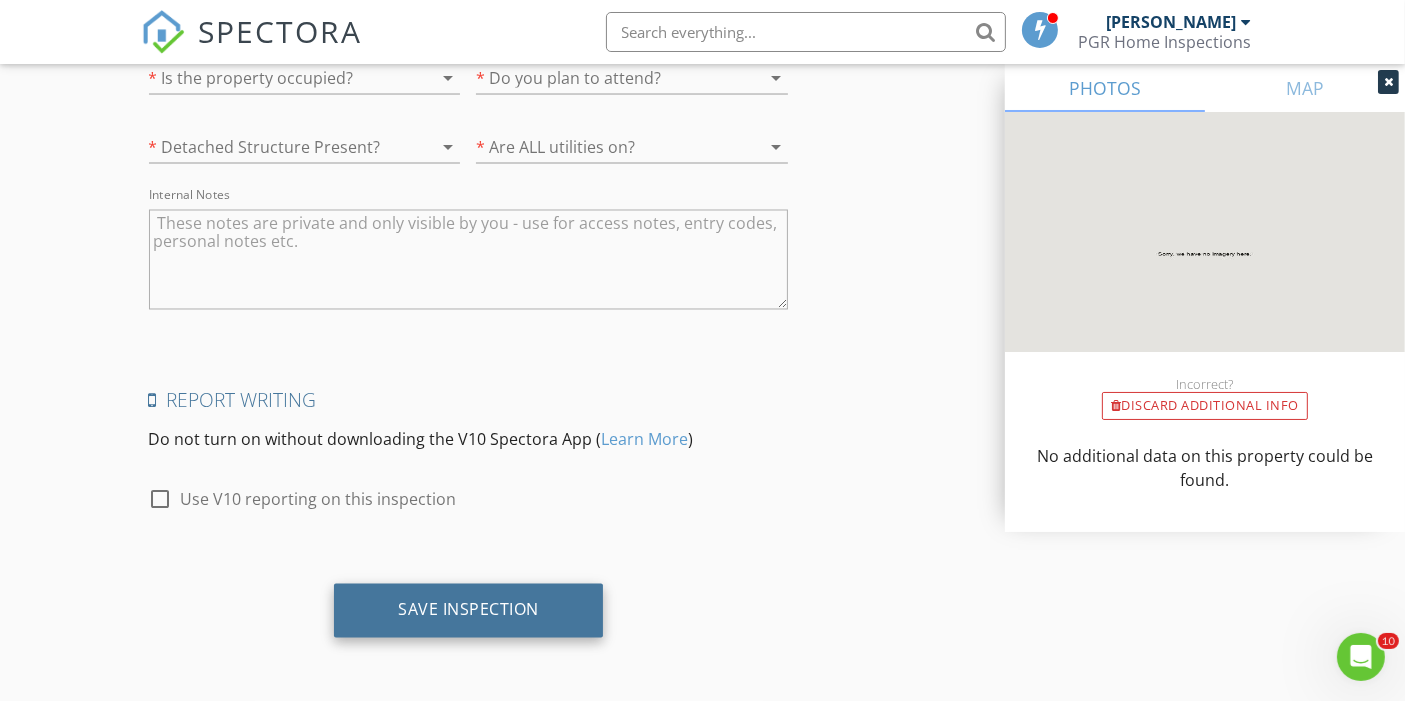 click on "Save Inspection" at bounding box center (468, 610) 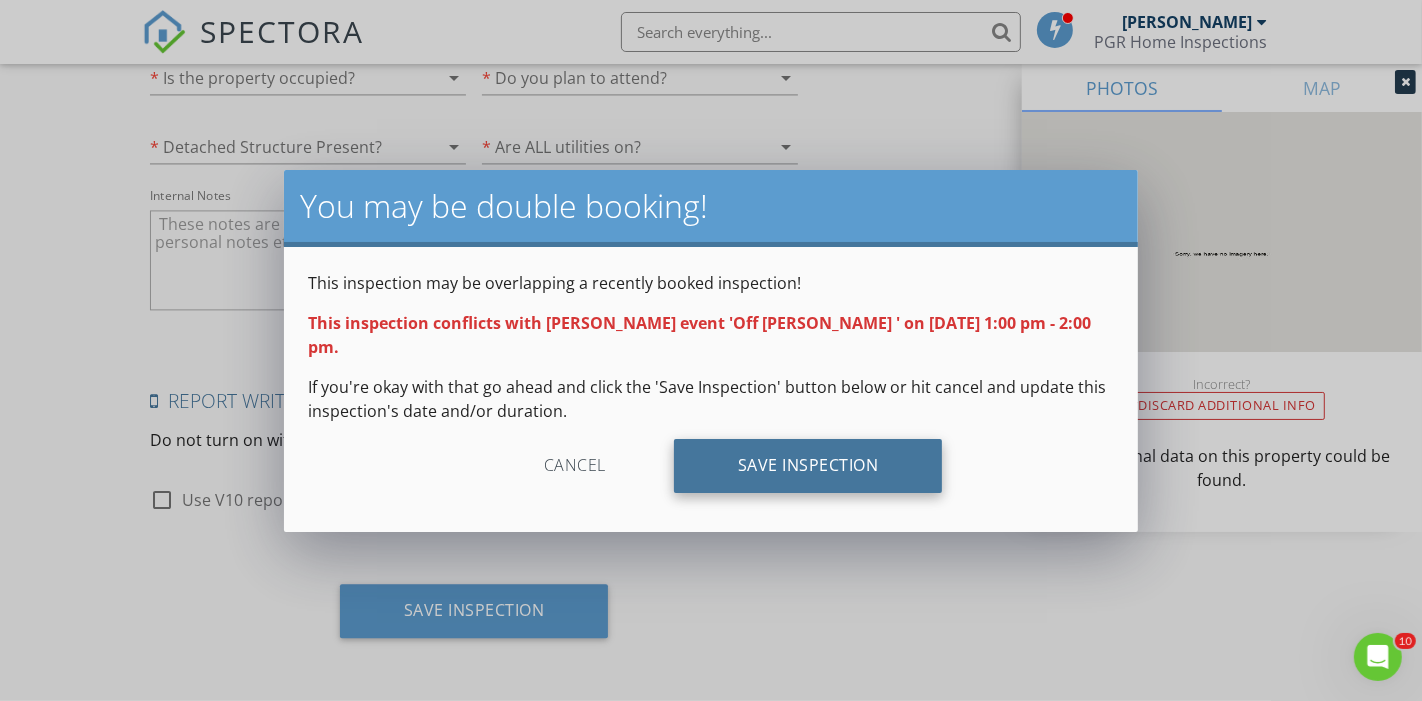 click on "Save Inspection" at bounding box center (808, 466) 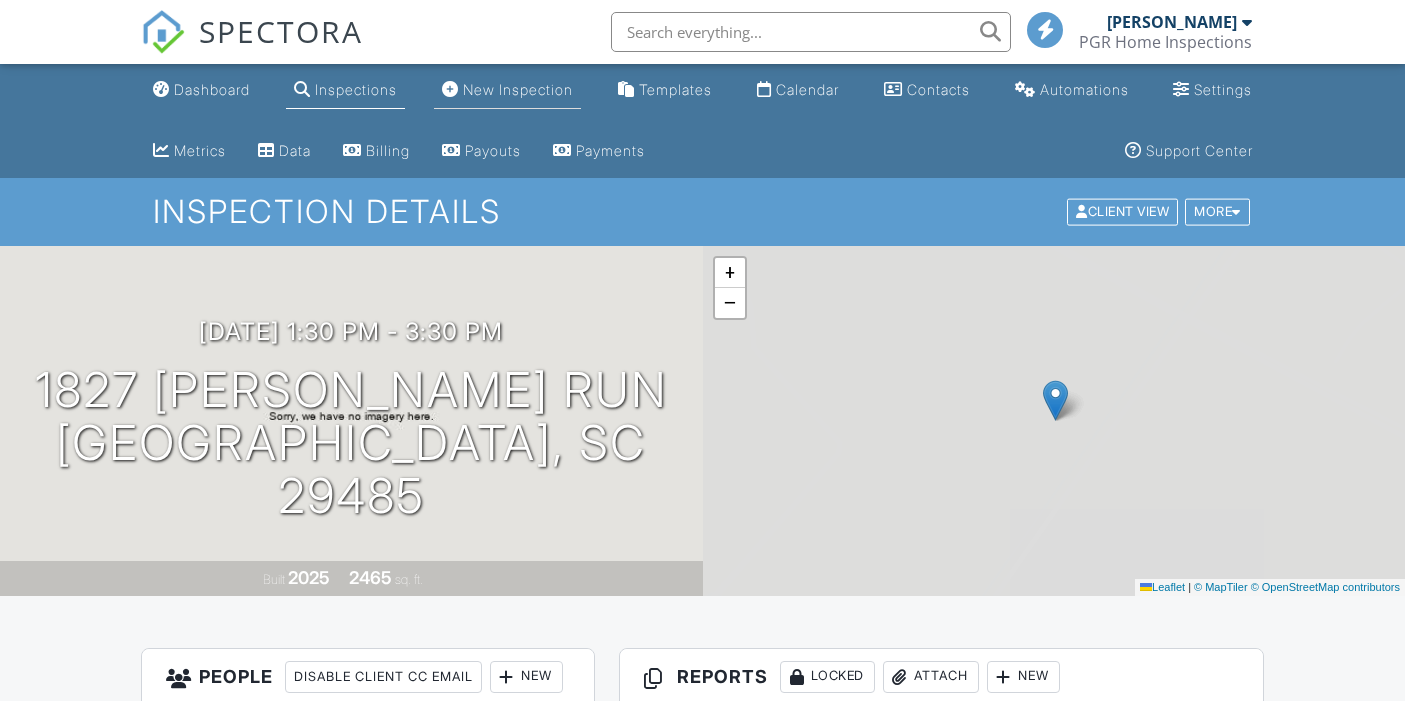 scroll, scrollTop: 0, scrollLeft: 0, axis: both 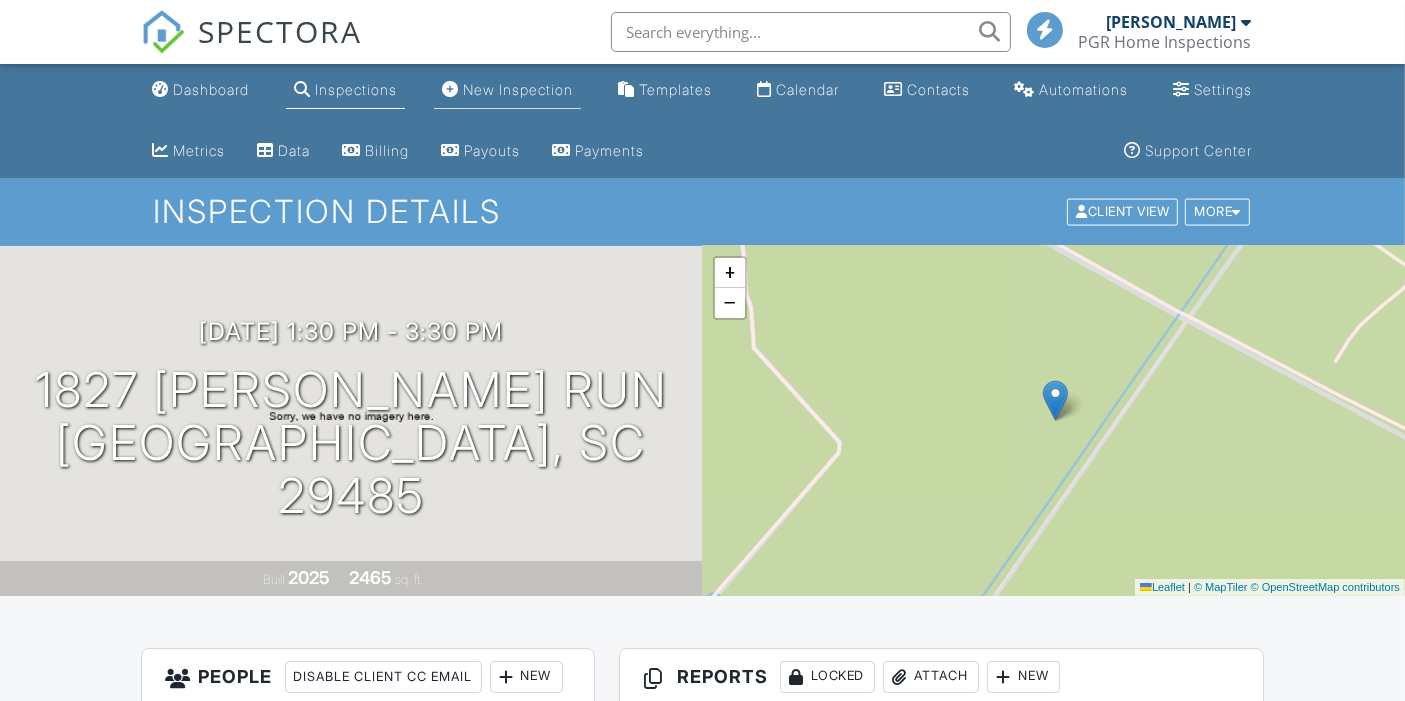 click on "New Inspection" at bounding box center [518, 89] 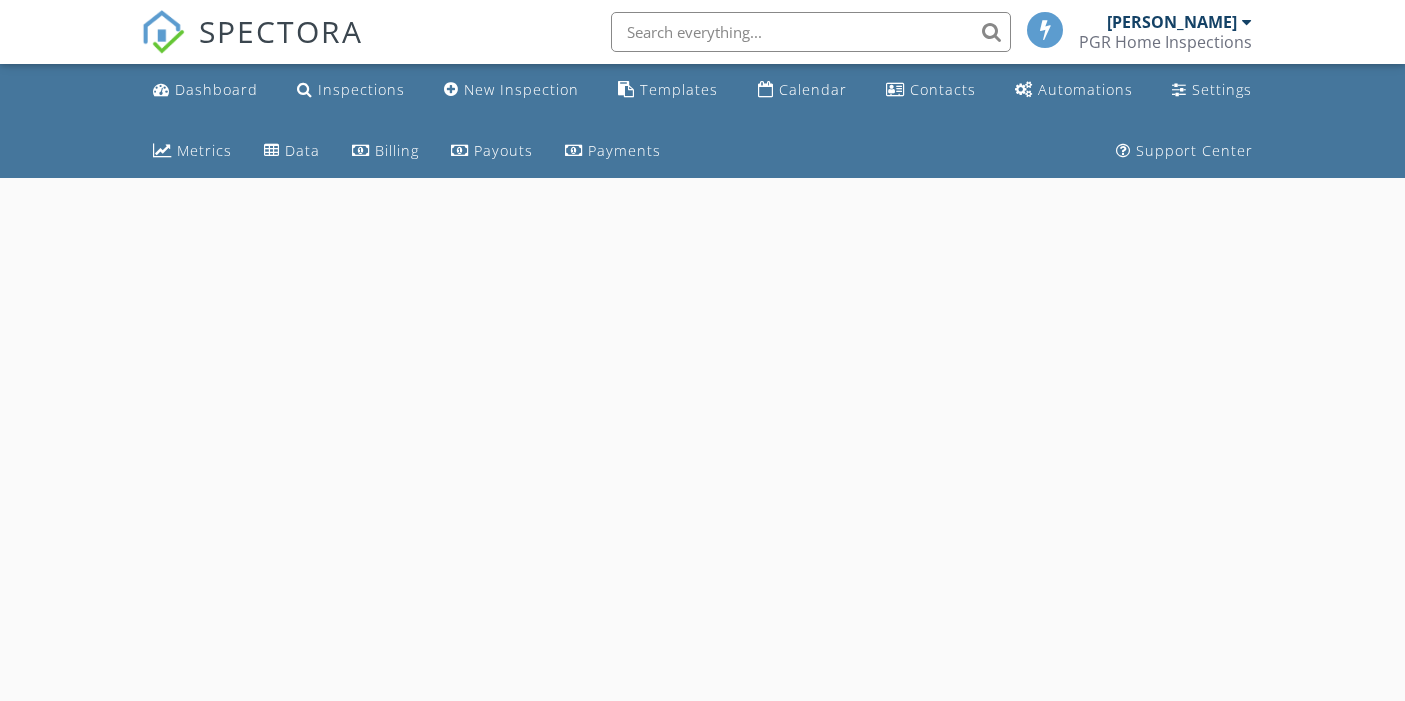 scroll, scrollTop: 0, scrollLeft: 0, axis: both 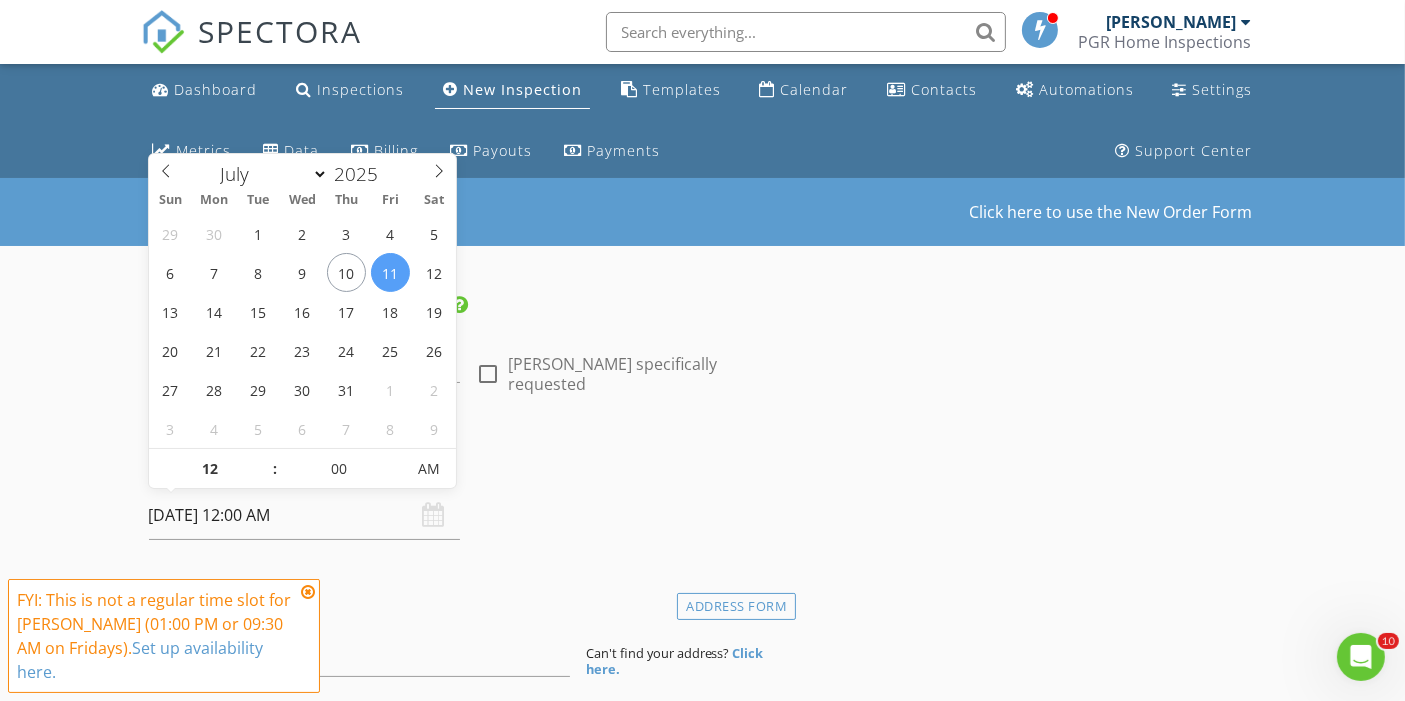 click on "[DATE] 12:00 AM" at bounding box center (305, 515) 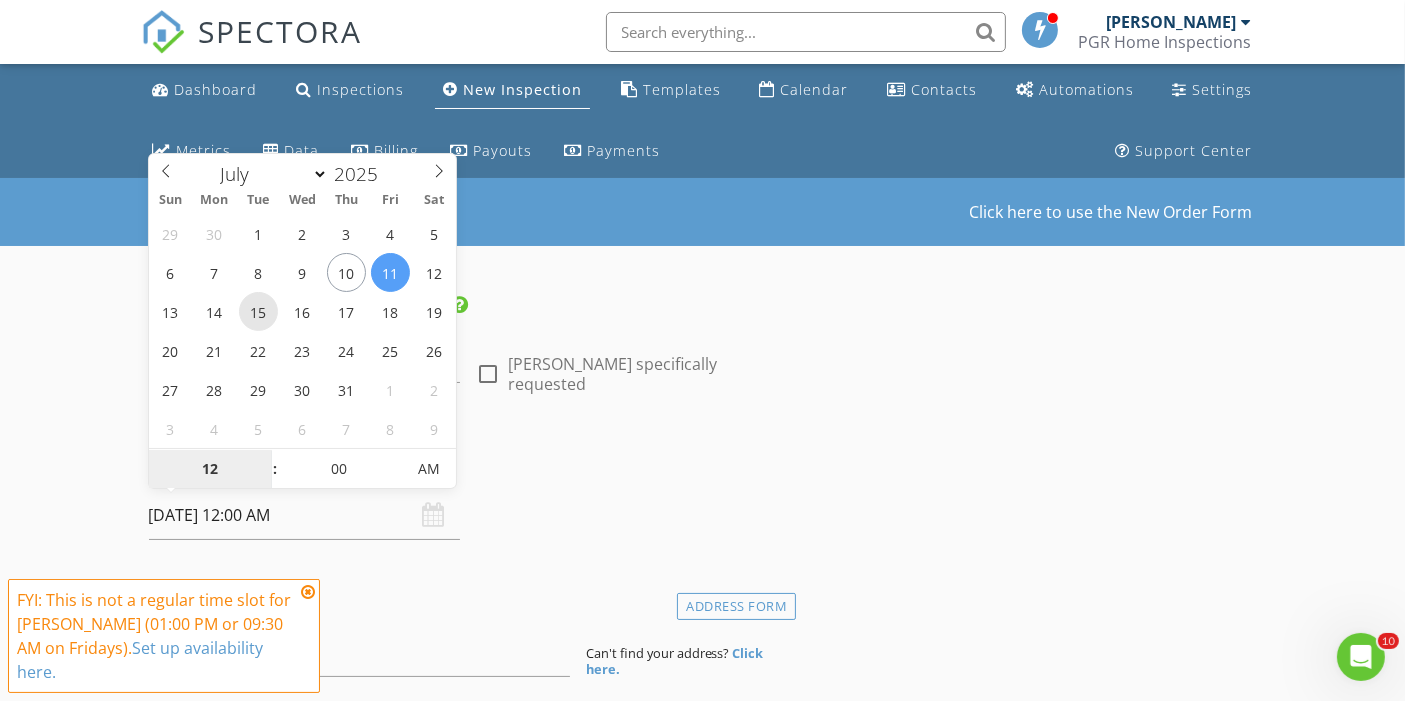 type on "07/15/2025 12:00 AM" 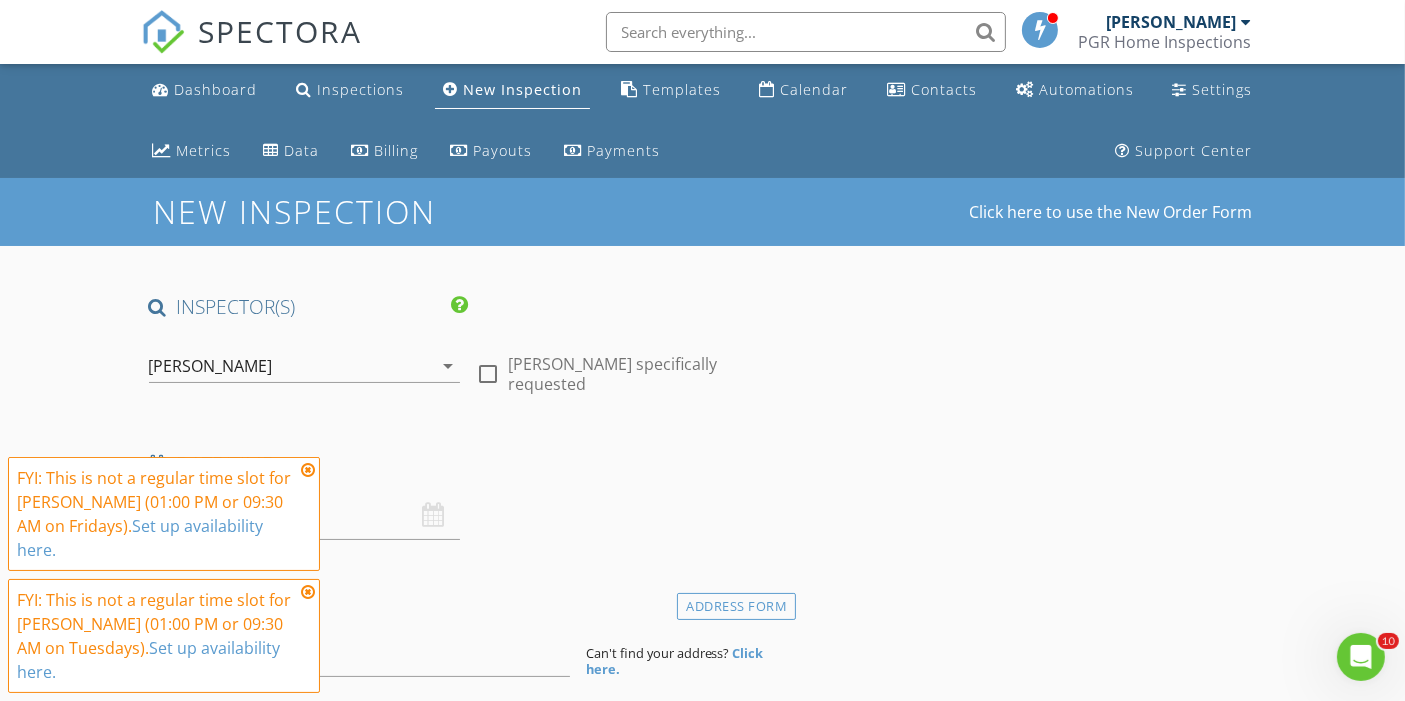 click at bounding box center [308, 470] 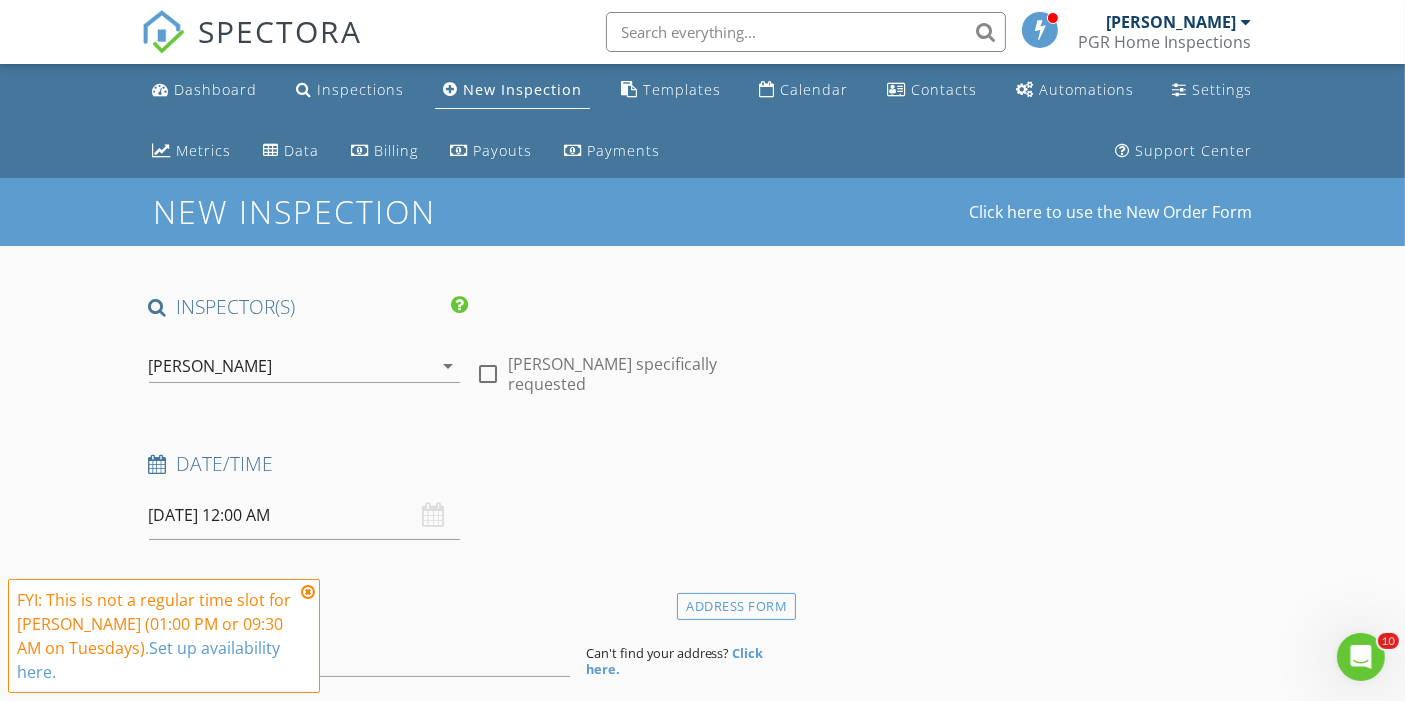 click on "07/15/2025 12:00 AM" at bounding box center (305, 515) 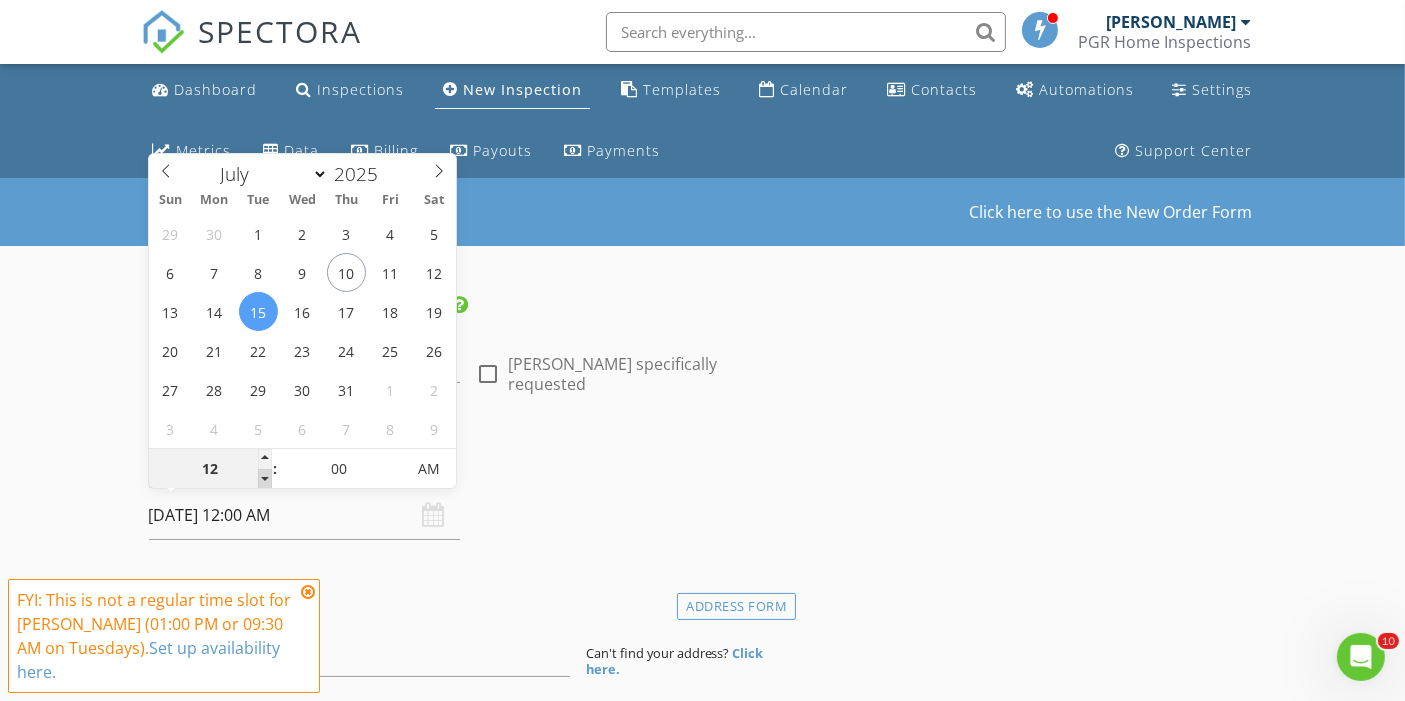 type on "11" 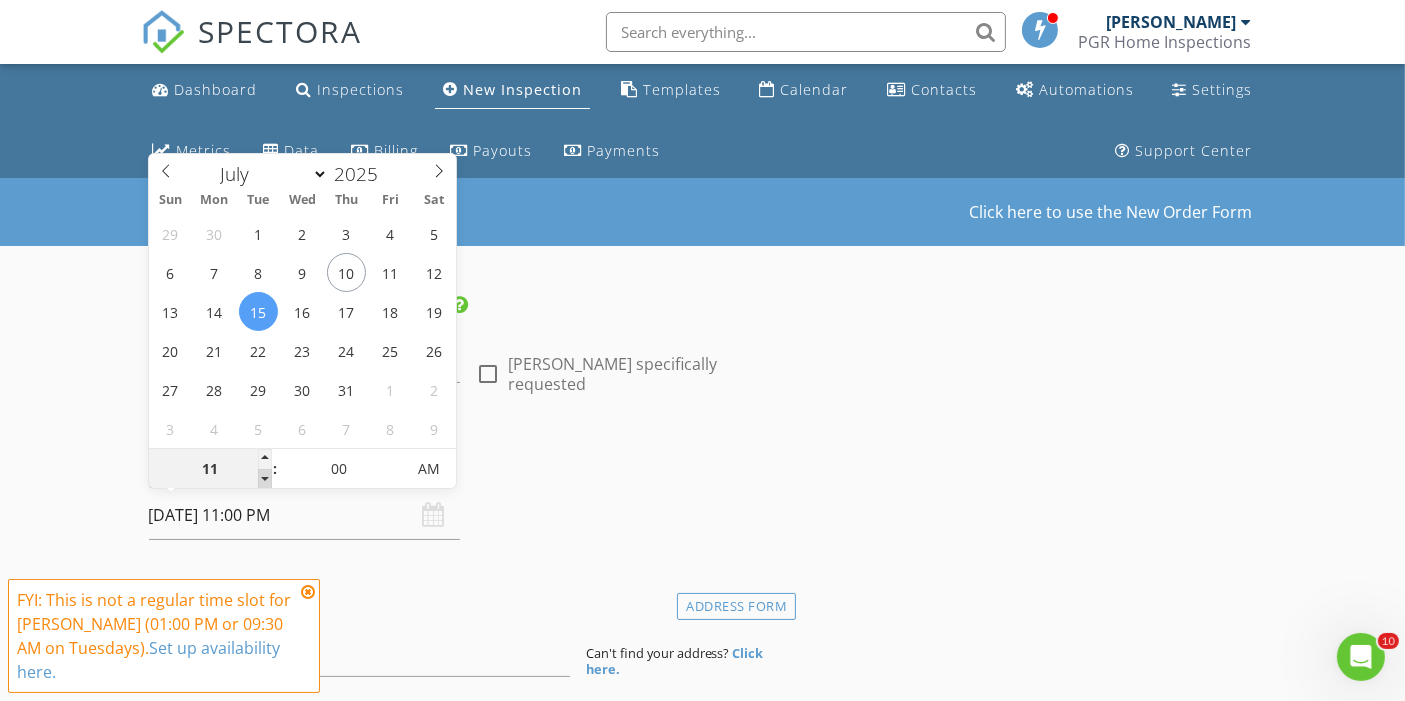 click at bounding box center [265, 479] 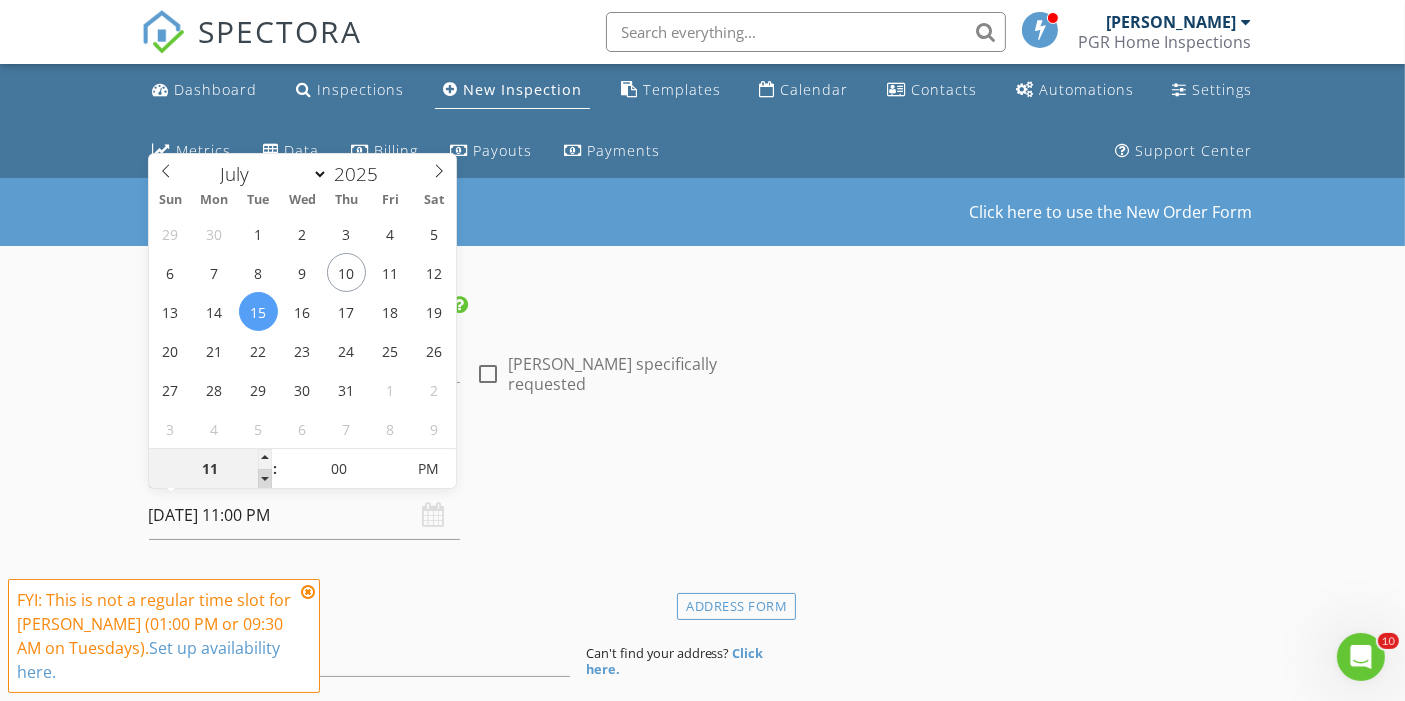 type on "10" 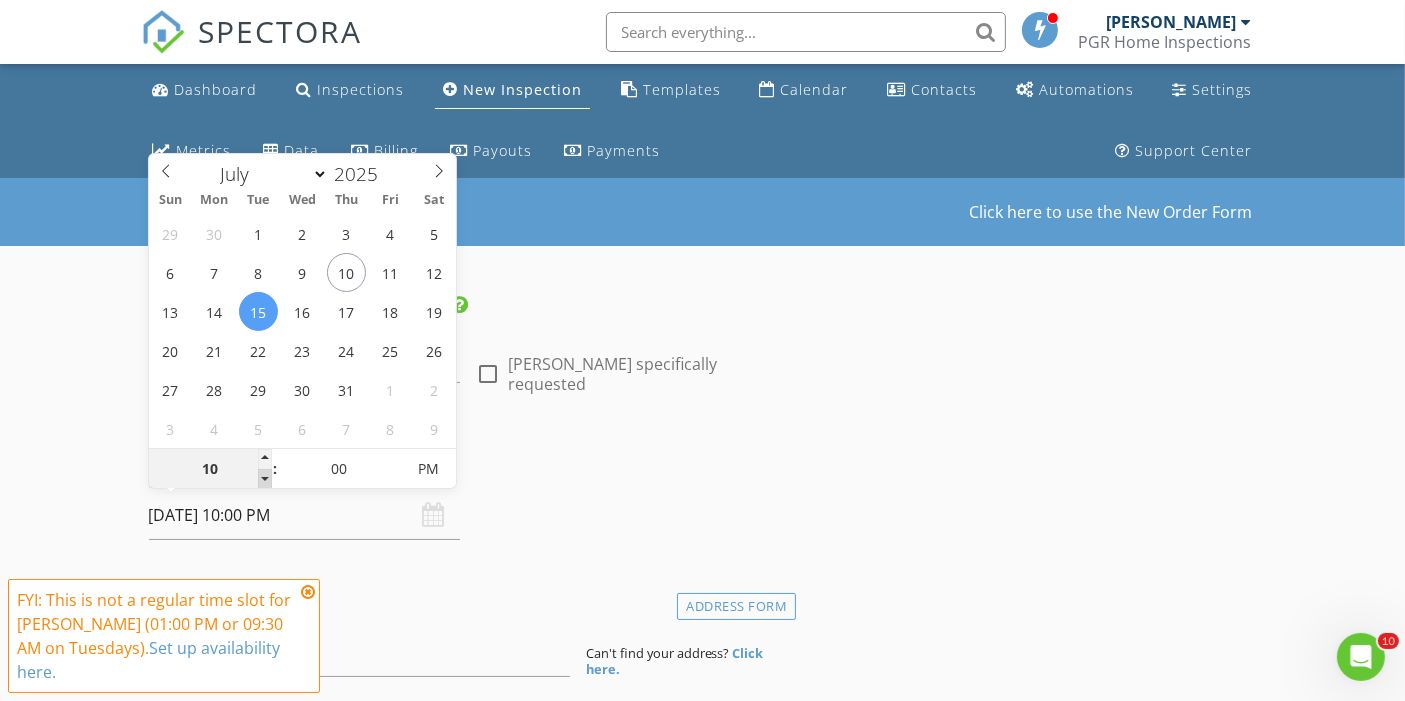 click at bounding box center [265, 479] 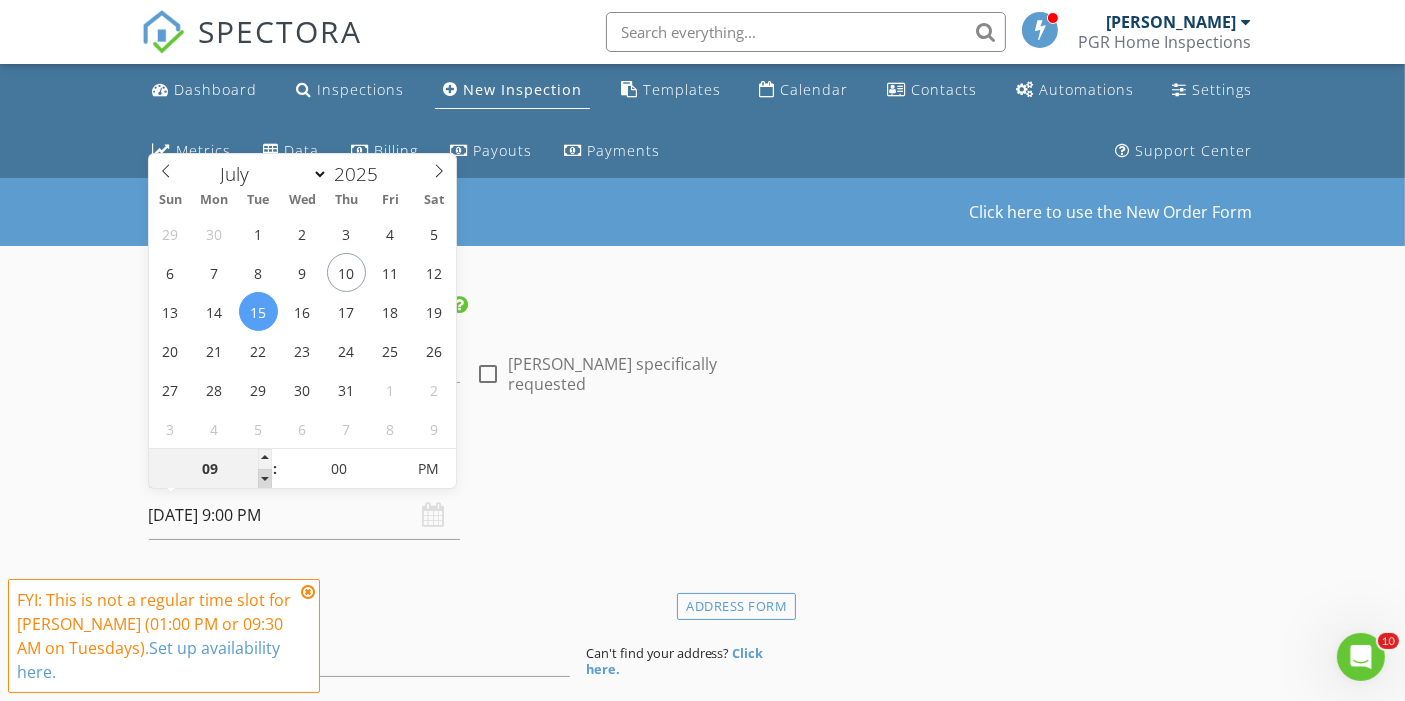click at bounding box center [265, 479] 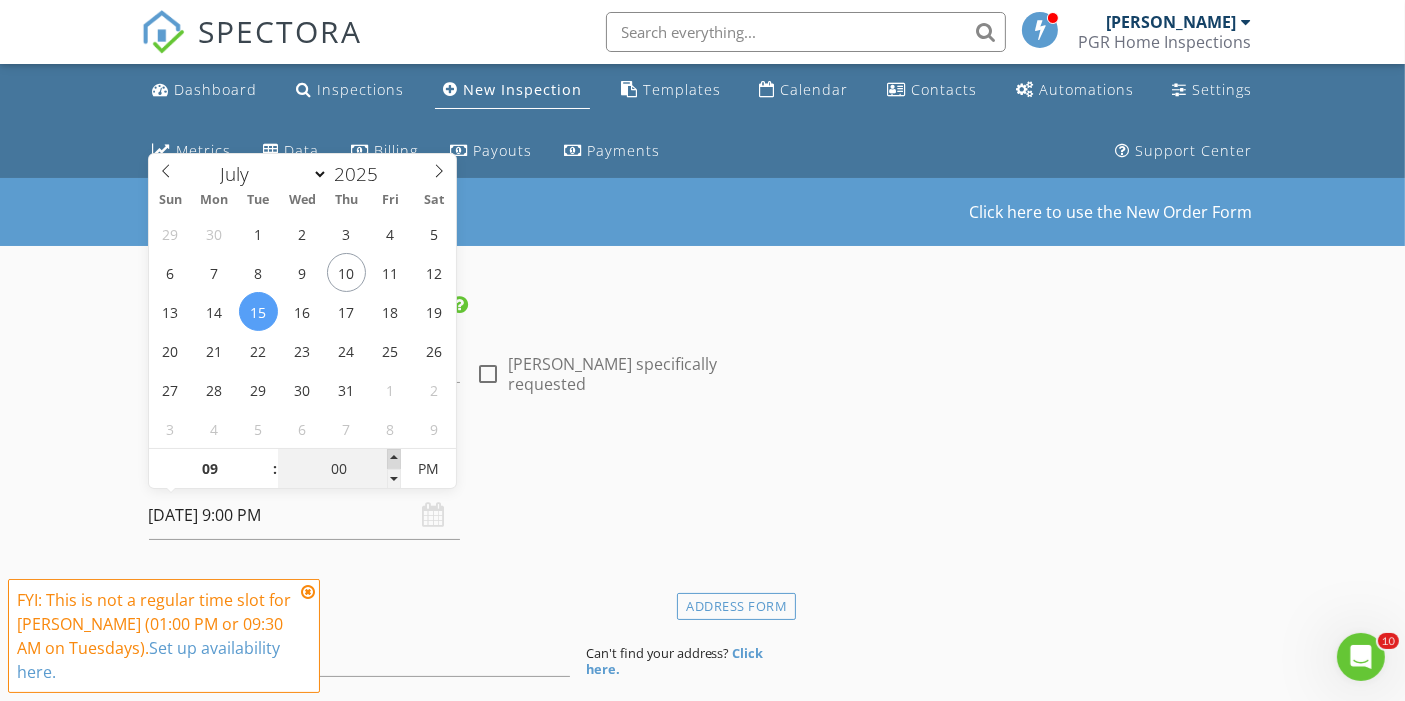 type on "05" 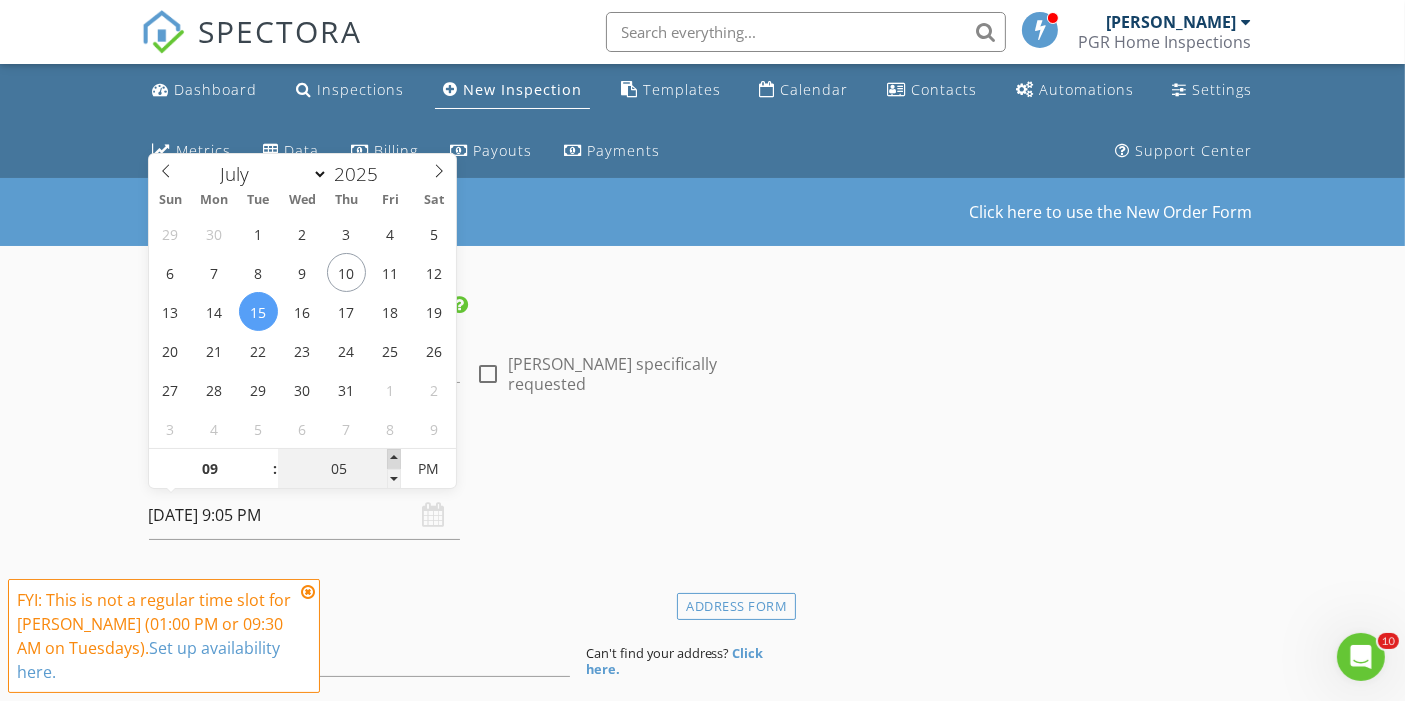 click at bounding box center [394, 459] 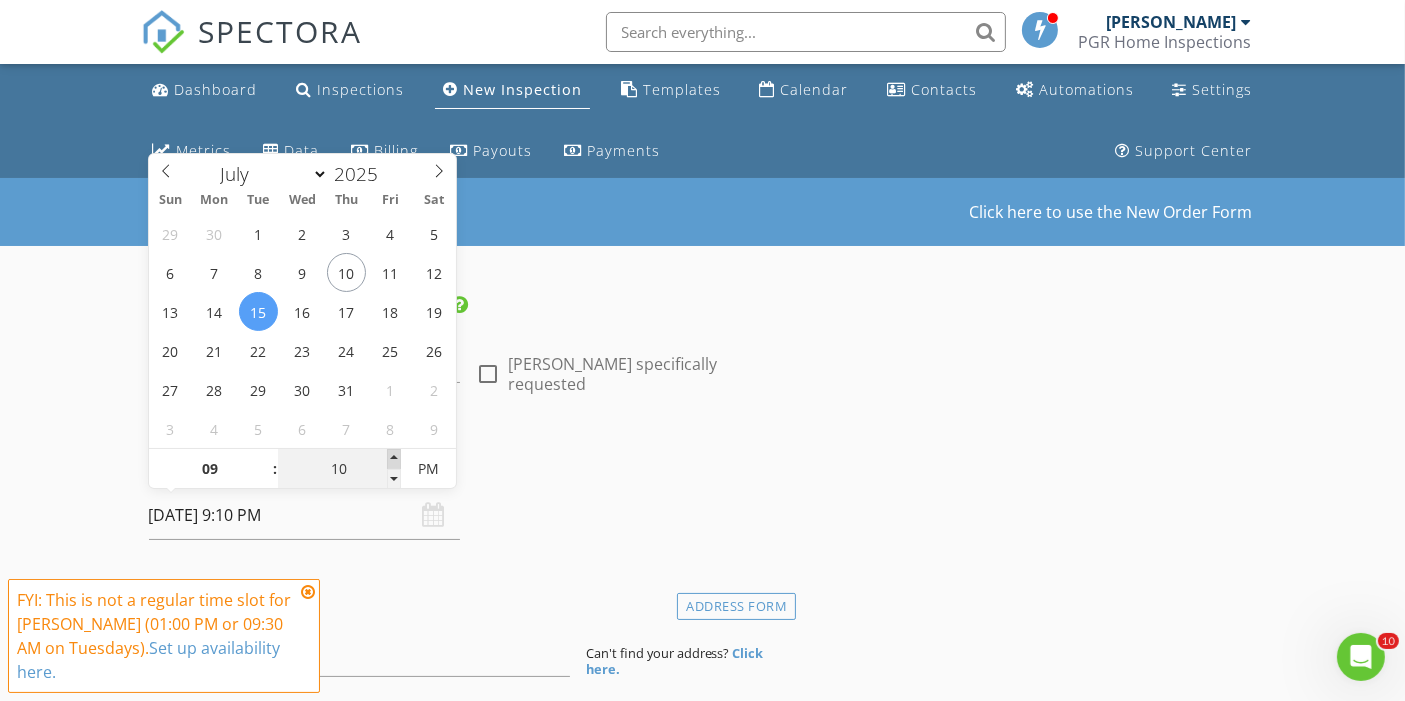click at bounding box center [394, 459] 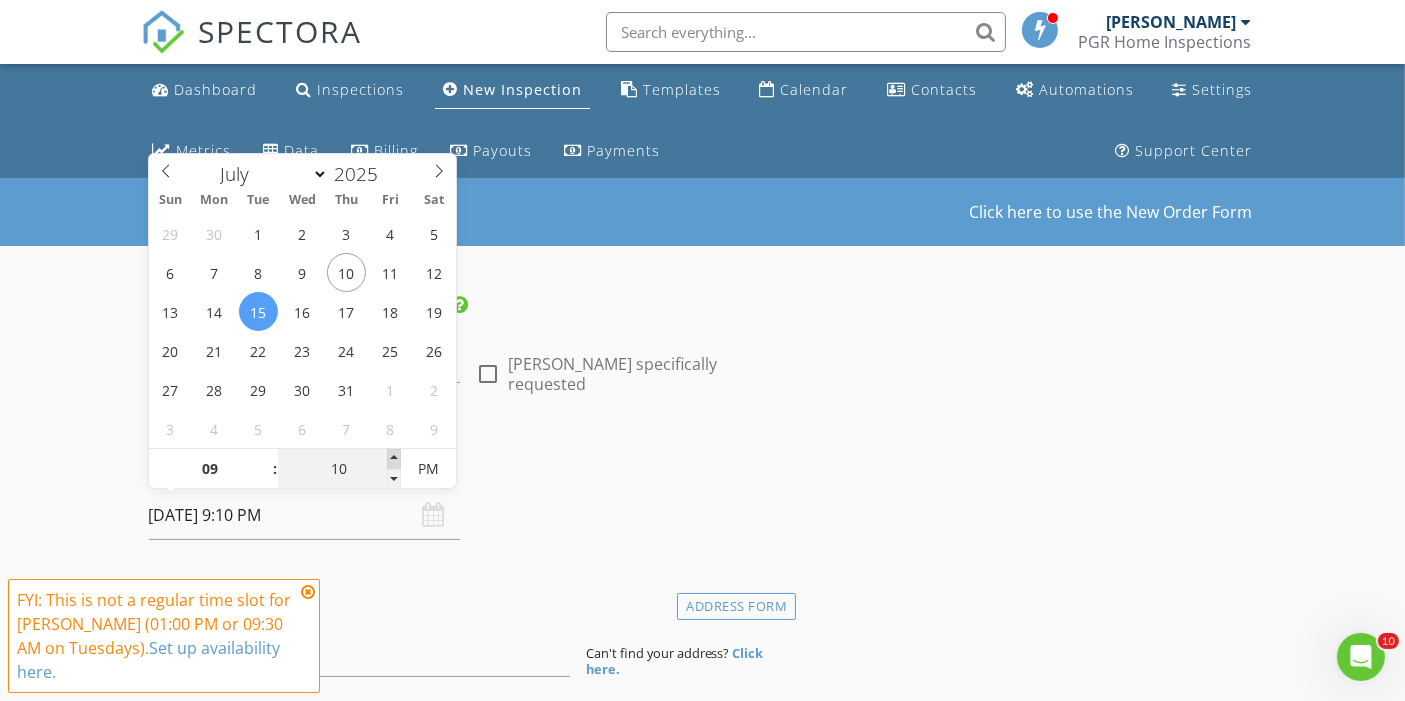 type on "15" 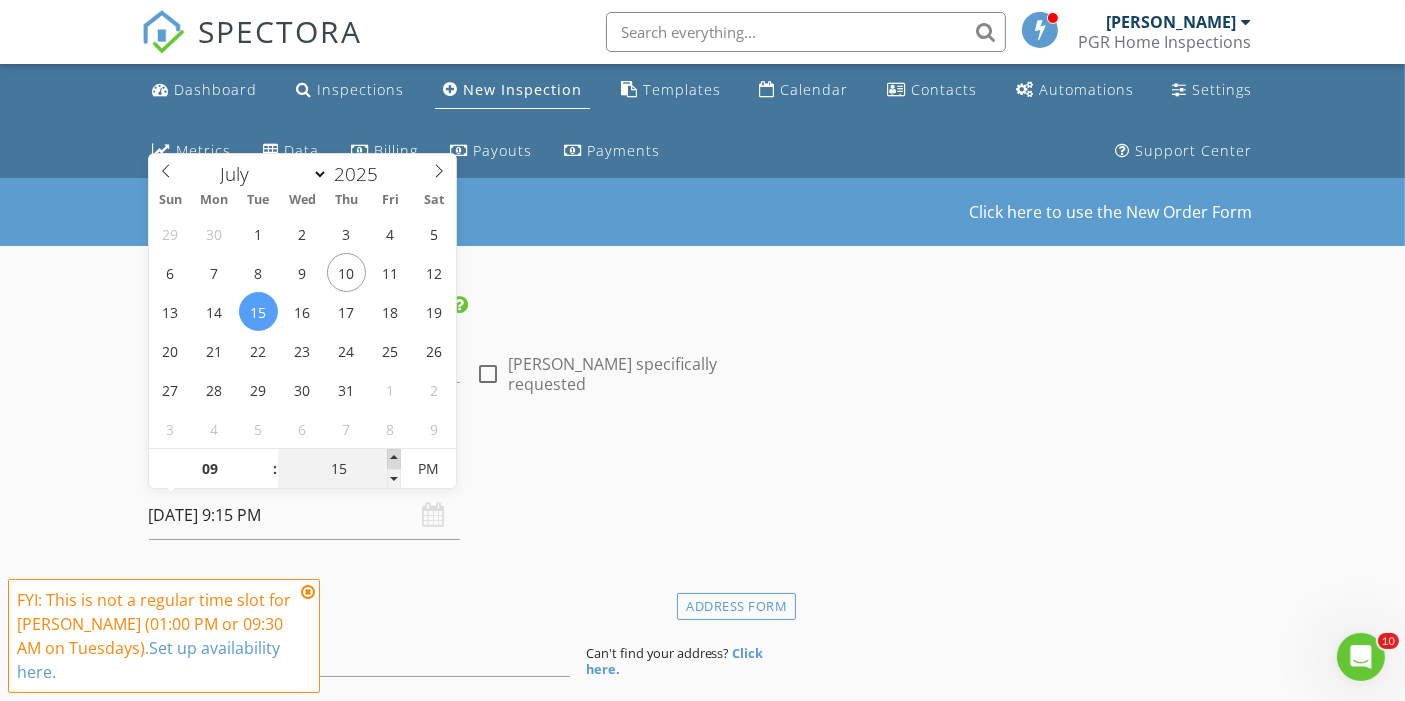 click at bounding box center [394, 459] 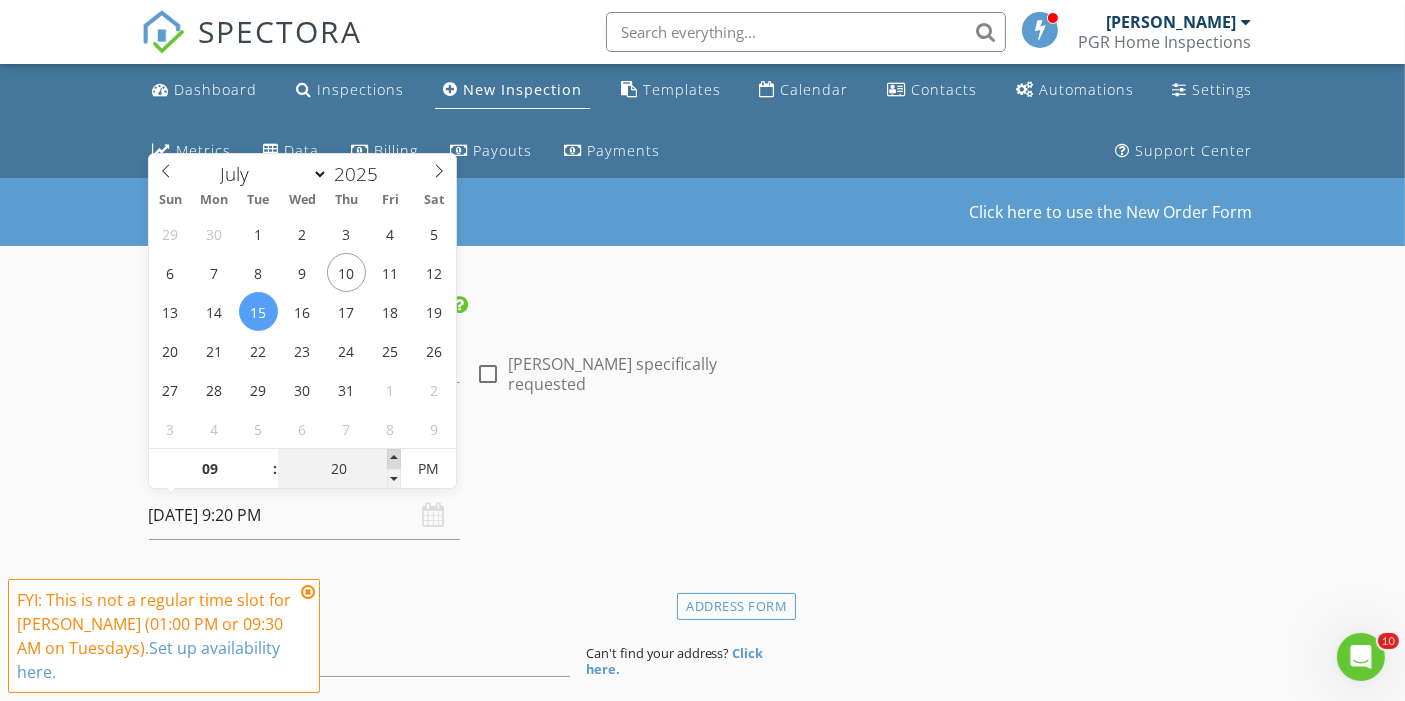 click at bounding box center (394, 459) 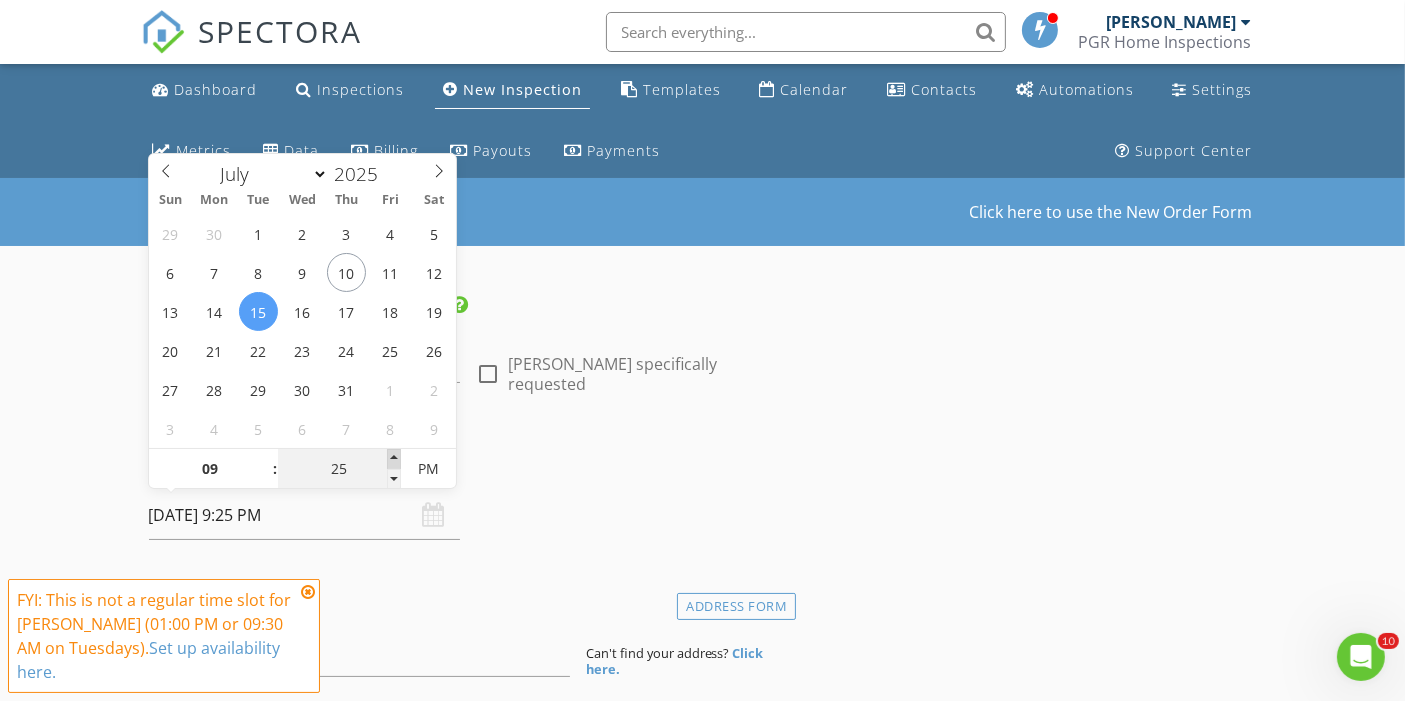 click at bounding box center [394, 459] 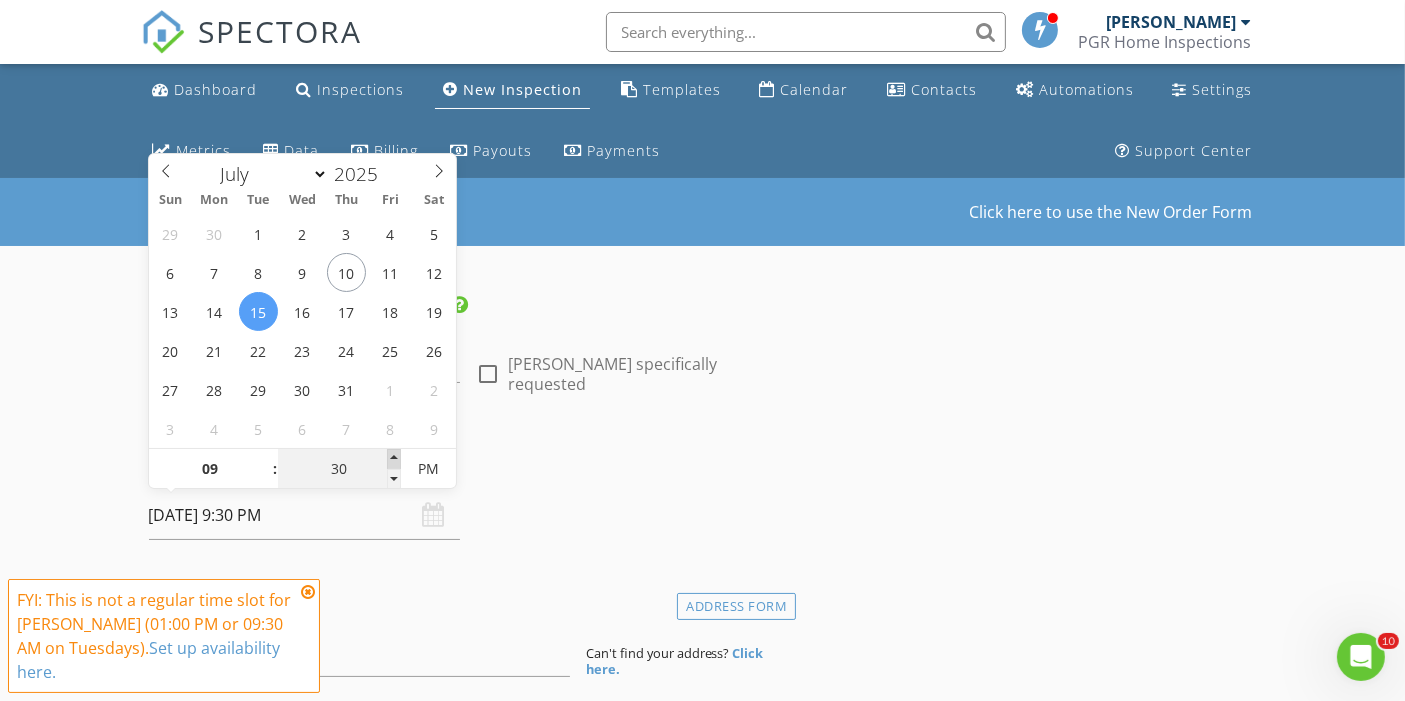 click at bounding box center (394, 459) 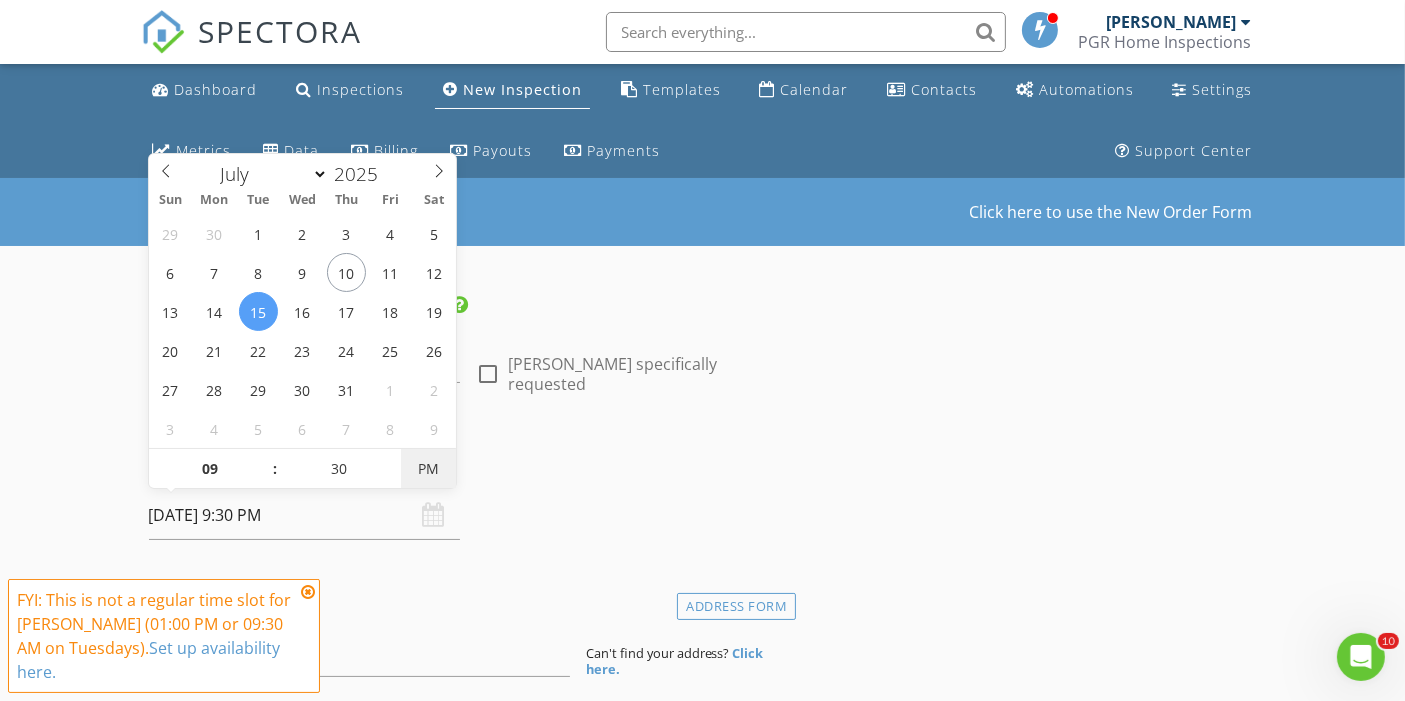 type on "07/15/2025 9:30 AM" 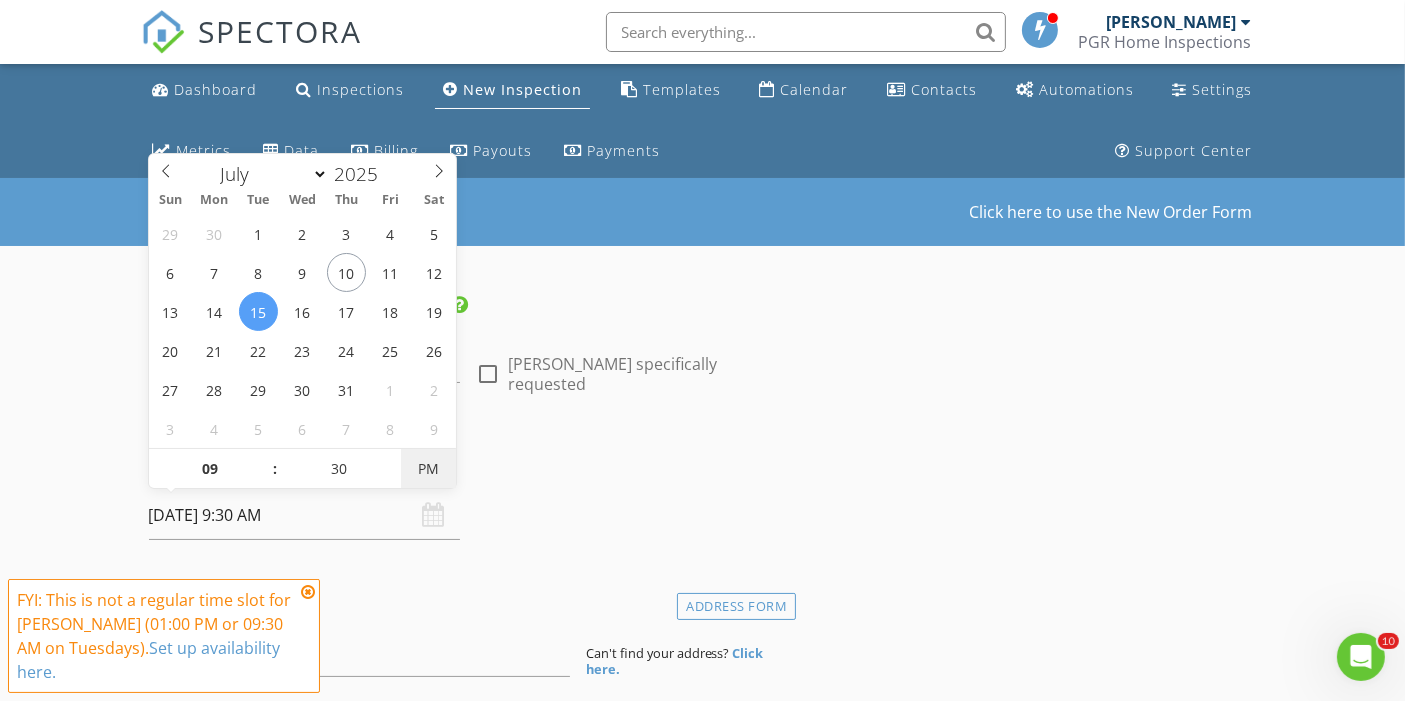 click on "PM" at bounding box center (428, 469) 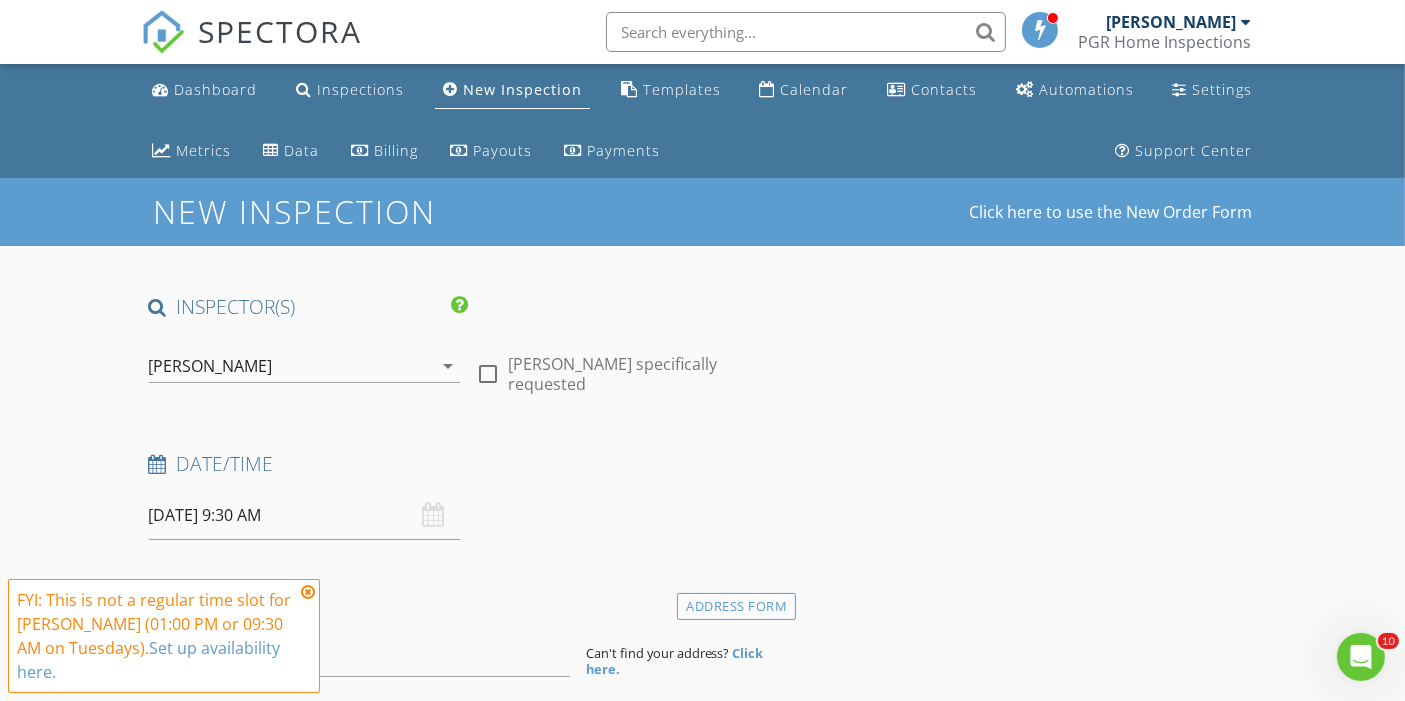 click on "New Inspection
Click here to use the New Order Form
INSPECTOR(S)
check_box   Adam Richardson   PRIMARY   Adam Richardson arrow_drop_down   check_box_outline_blank Adam Richardson specifically requested
Date/Time
07/15/2025 9:30 AM
Location
Address Form       Can't find your address?   Click here.
client
check_box Enable Client CC email for this inspection   Client Search     check_box_outline_blank Client is a Company/Organization     First Name   Last Name   Email   CC Email   Phone           Notes   Private Notes
ADD ADDITIONAL client
SERVICES
check_box_outline_blank   General Home Inspection - SLAB FOUNDATION   check_box_outline_blank   Pre-Drywall Inspection    check_box_outline_blank   General Home Inspection - CRAWLSPACE FOUNDATION   check_box_outline_blank" at bounding box center [702, 1763] 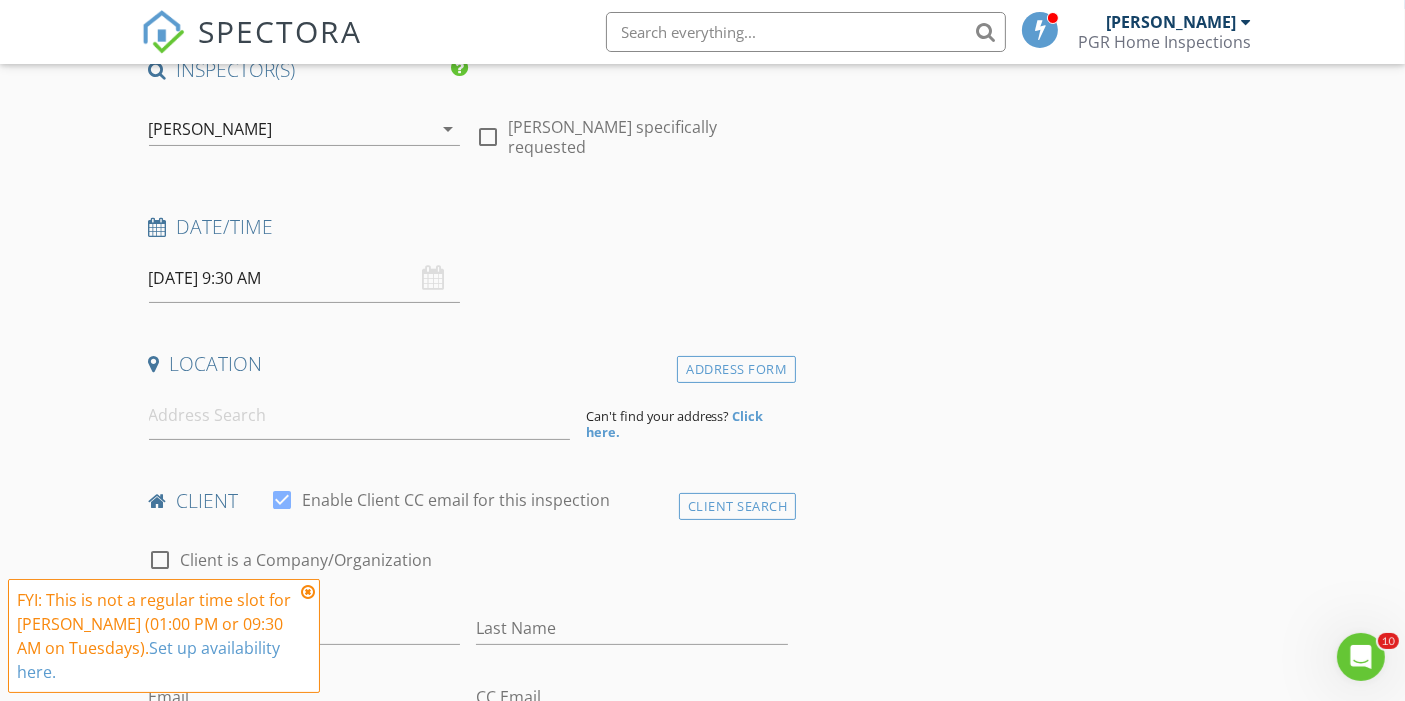 scroll, scrollTop: 280, scrollLeft: 0, axis: vertical 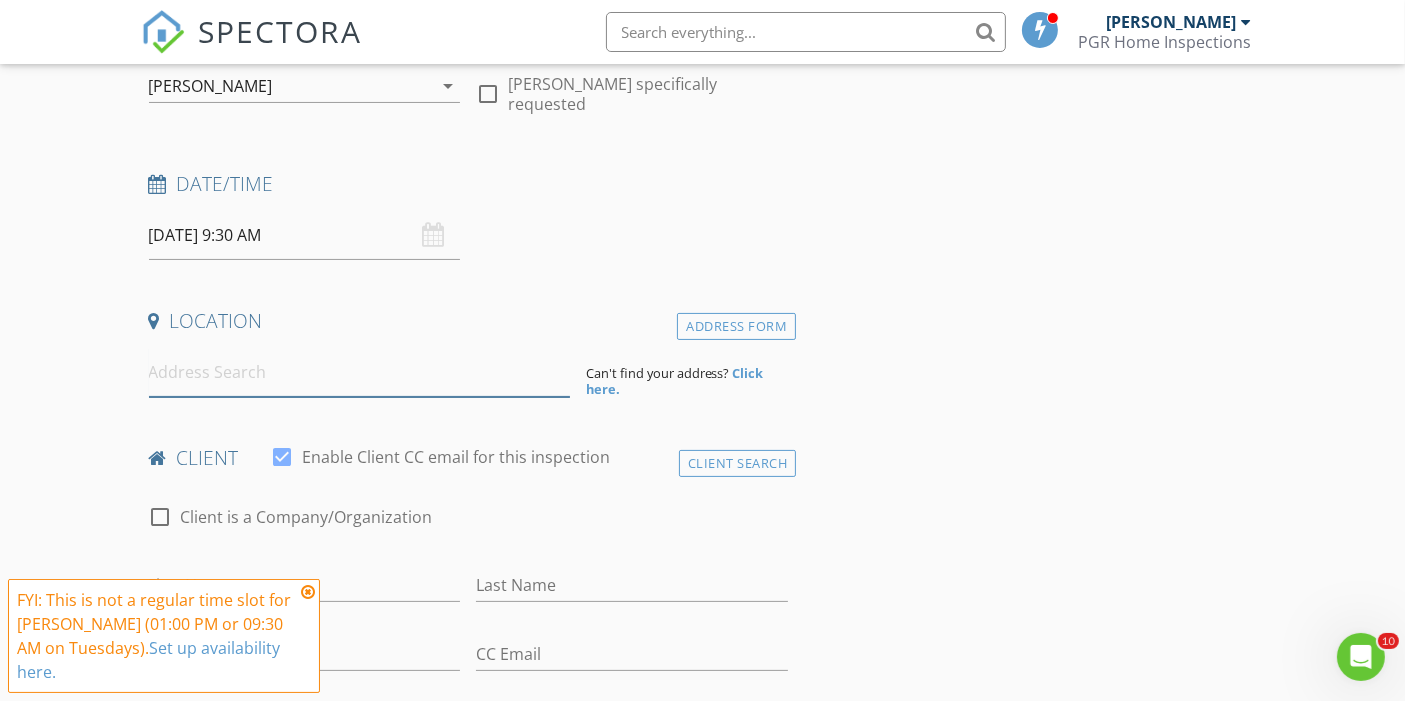 click at bounding box center (359, 372) 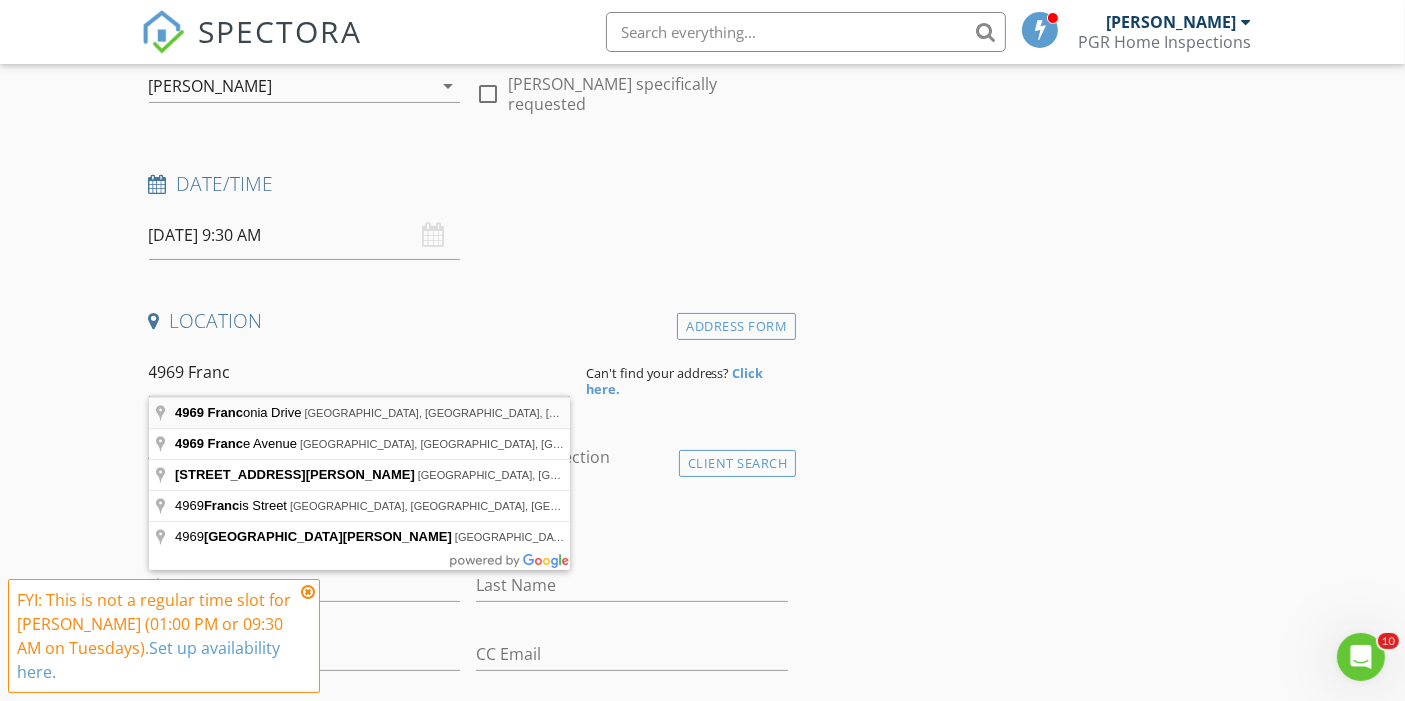 type on "4969 Franconia Drive, Summerville, SC, USA" 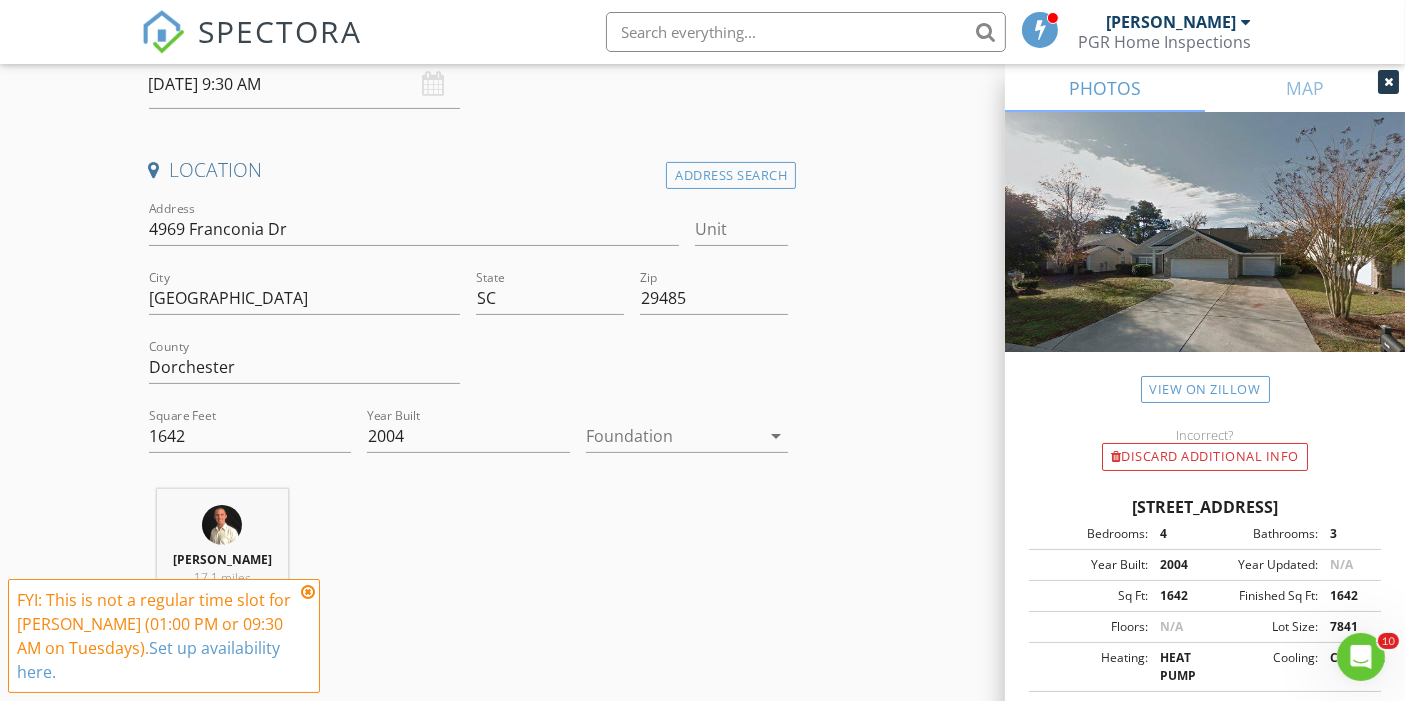 scroll, scrollTop: 433, scrollLeft: 0, axis: vertical 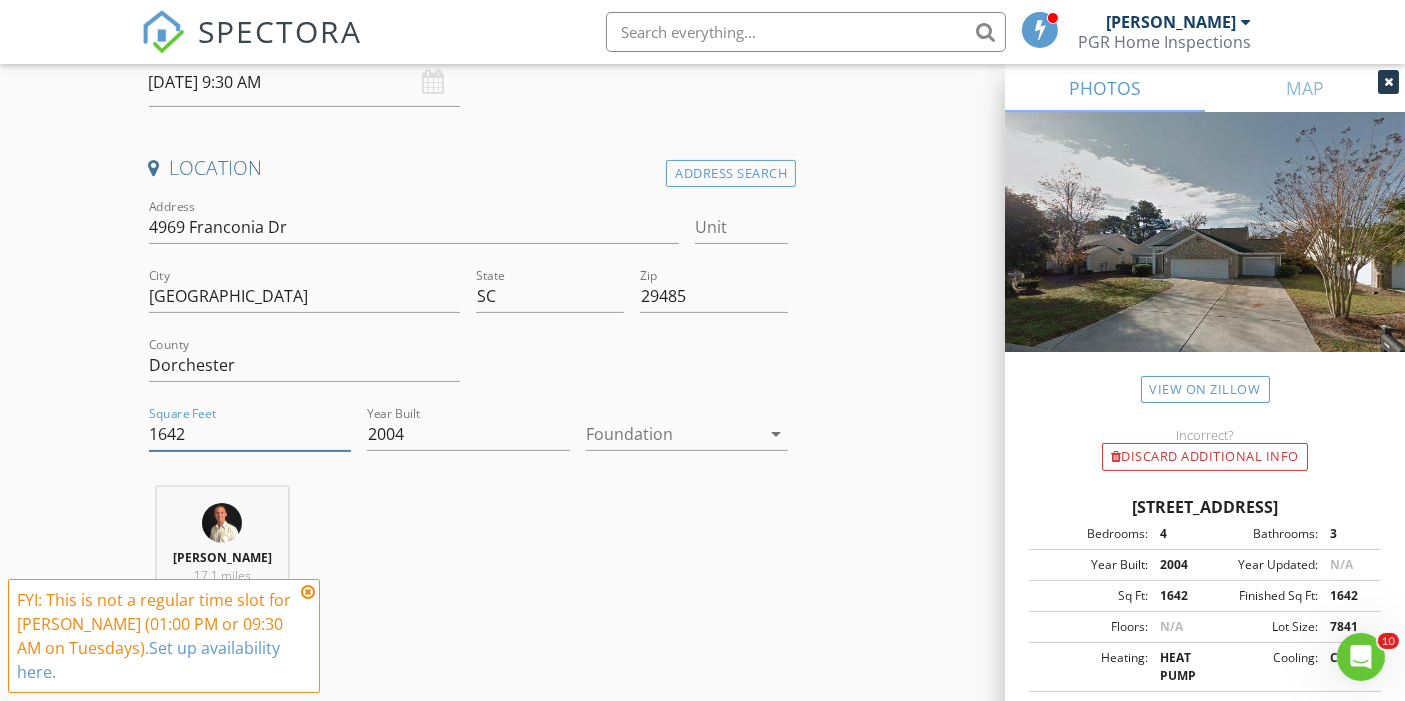 click on "1642" at bounding box center [250, 434] 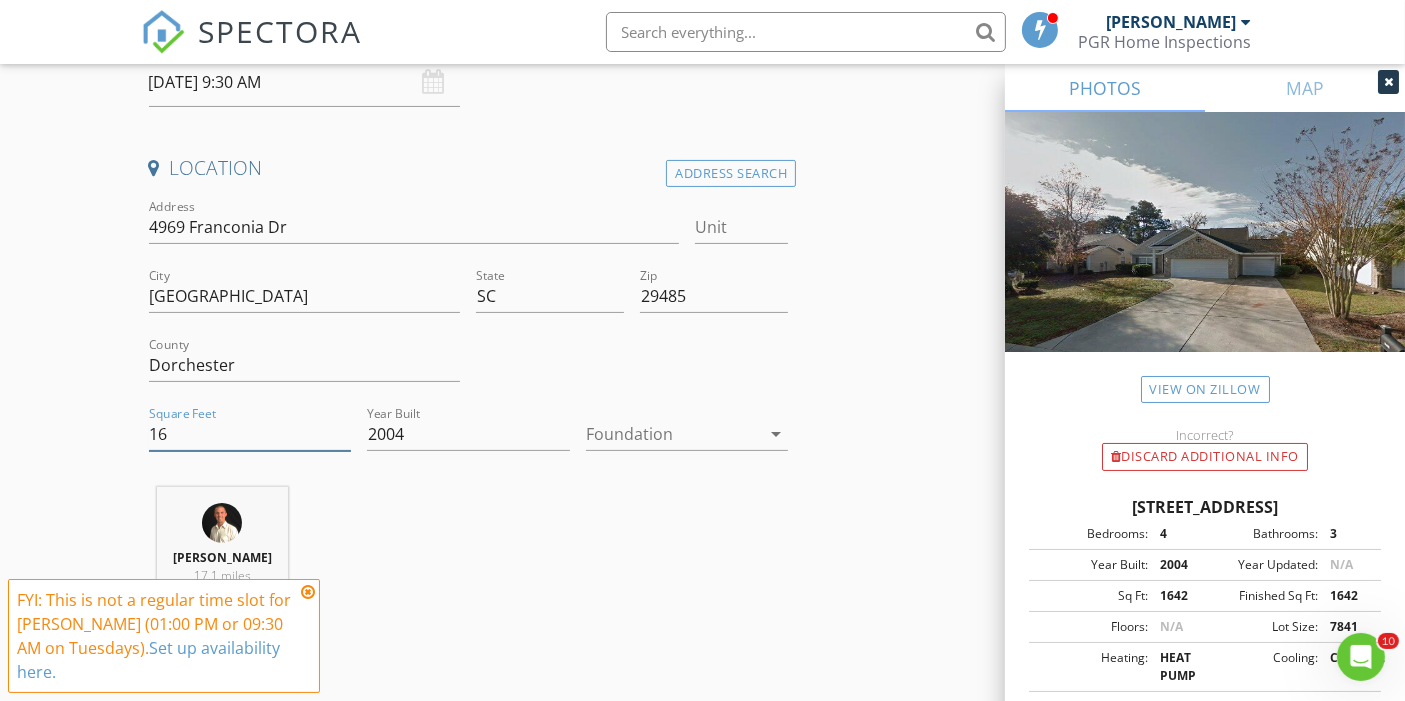 type on "1" 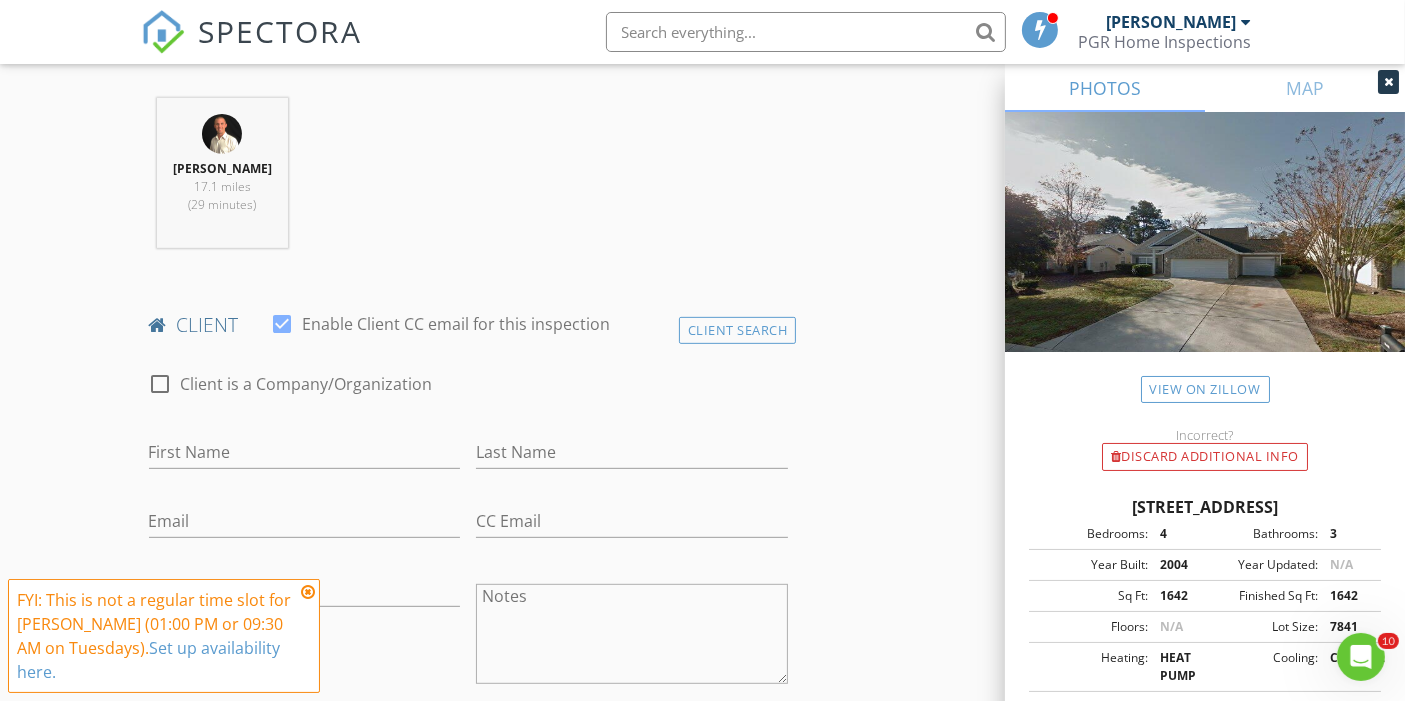 scroll, scrollTop: 823, scrollLeft: 0, axis: vertical 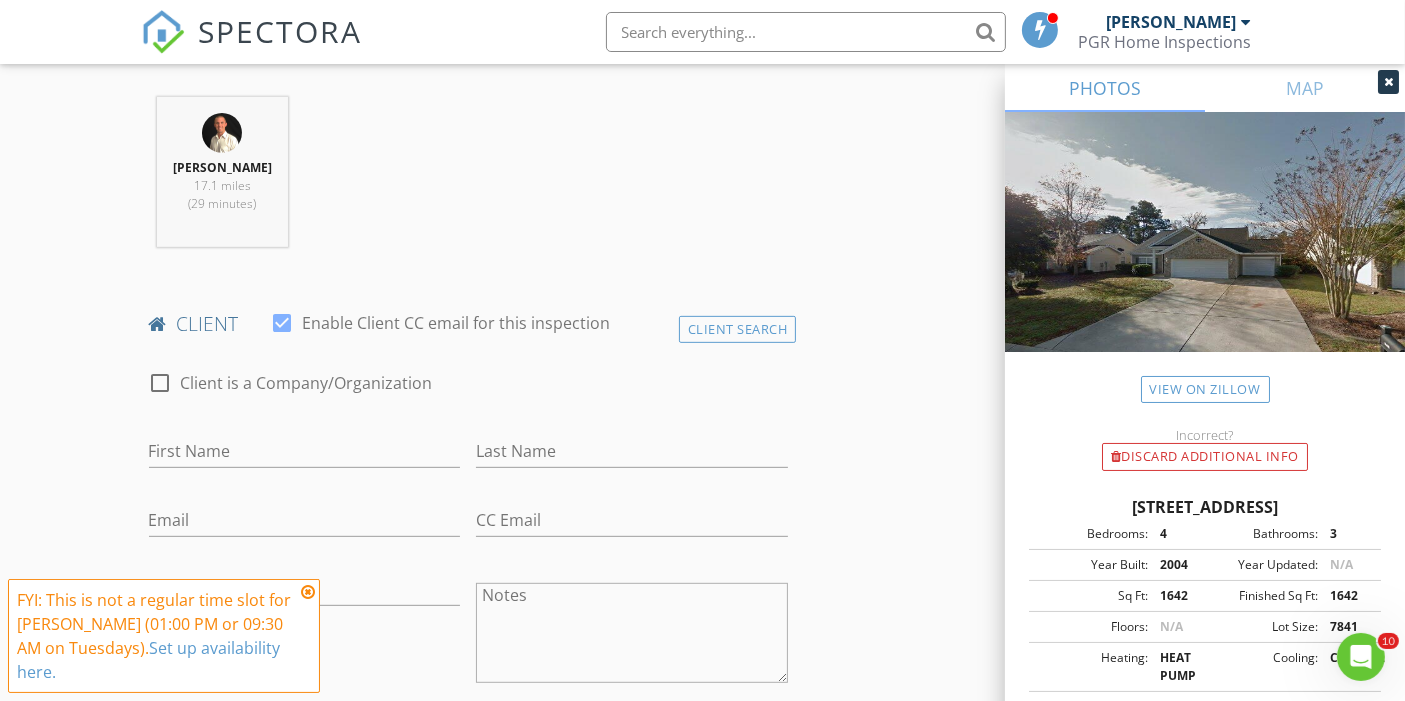 type on "2211" 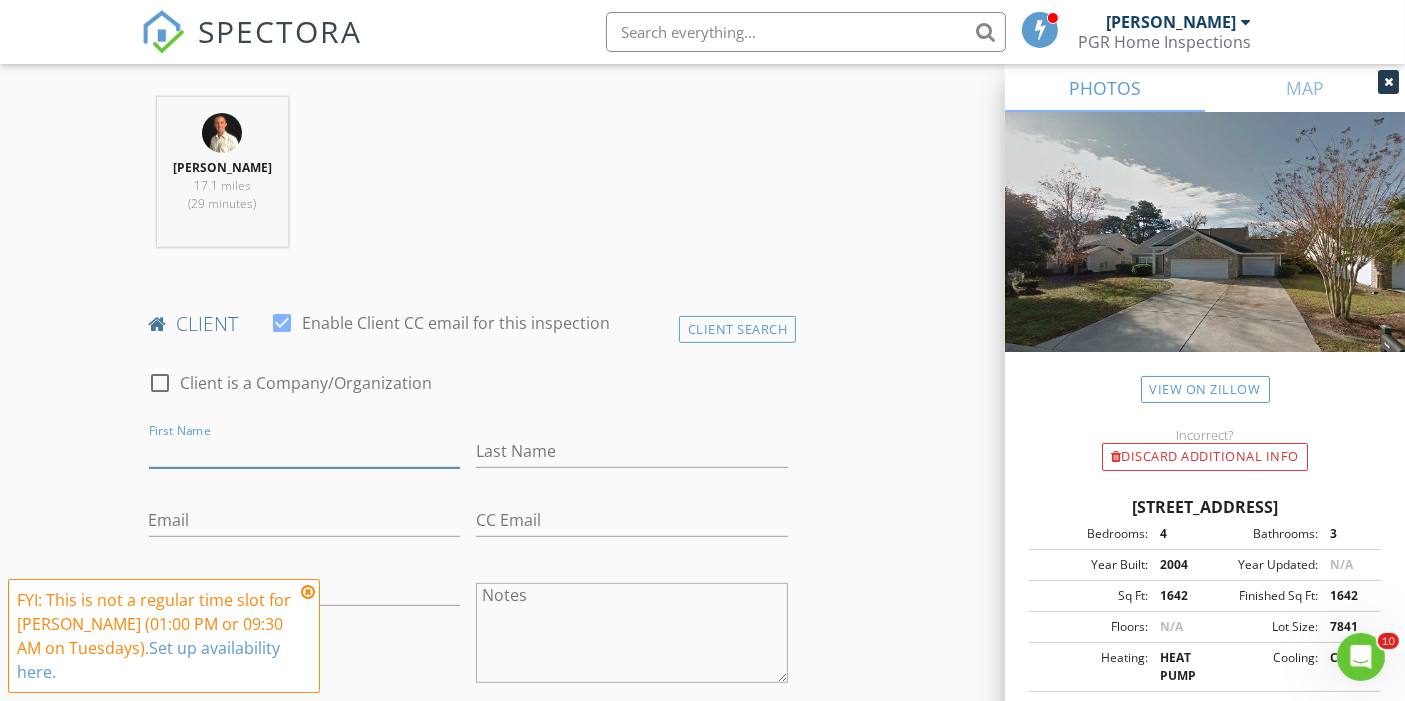 click on "First Name" at bounding box center (305, 451) 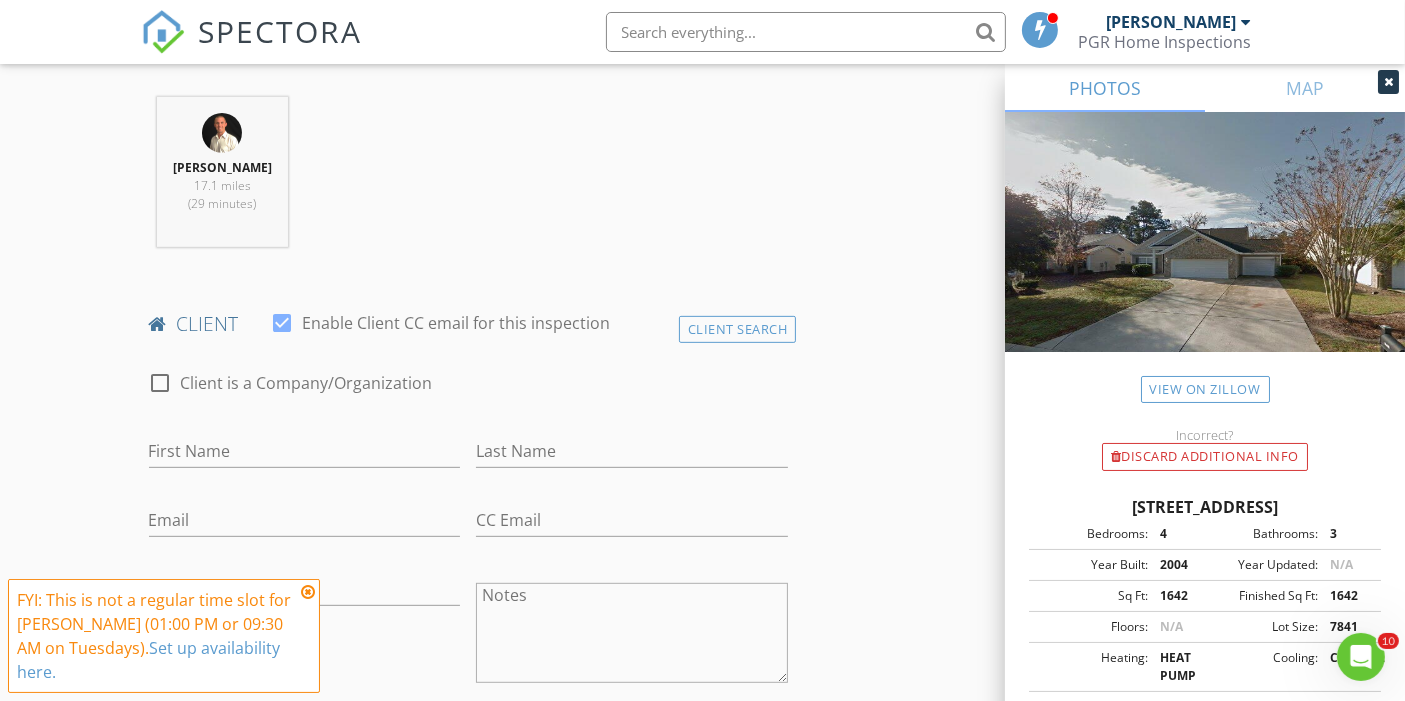 click at bounding box center (308, 592) 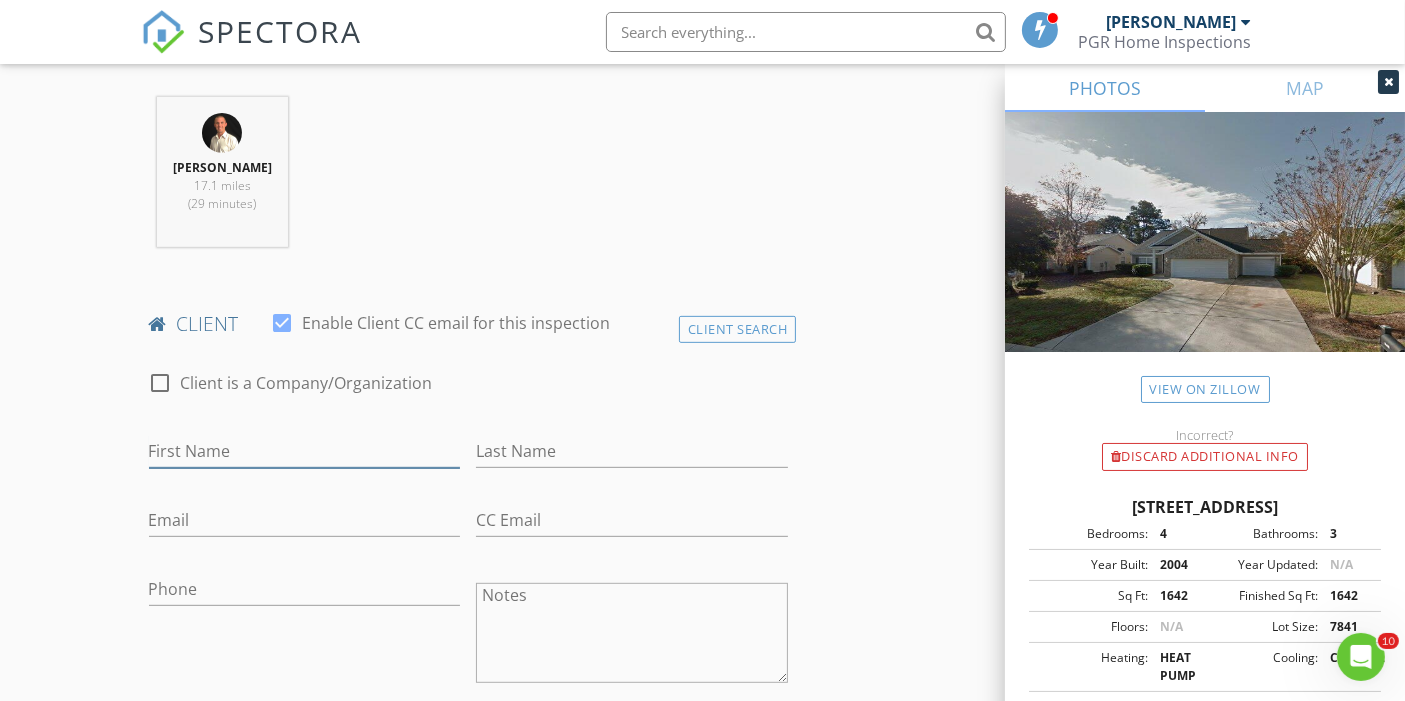 click on "First Name" at bounding box center [305, 451] 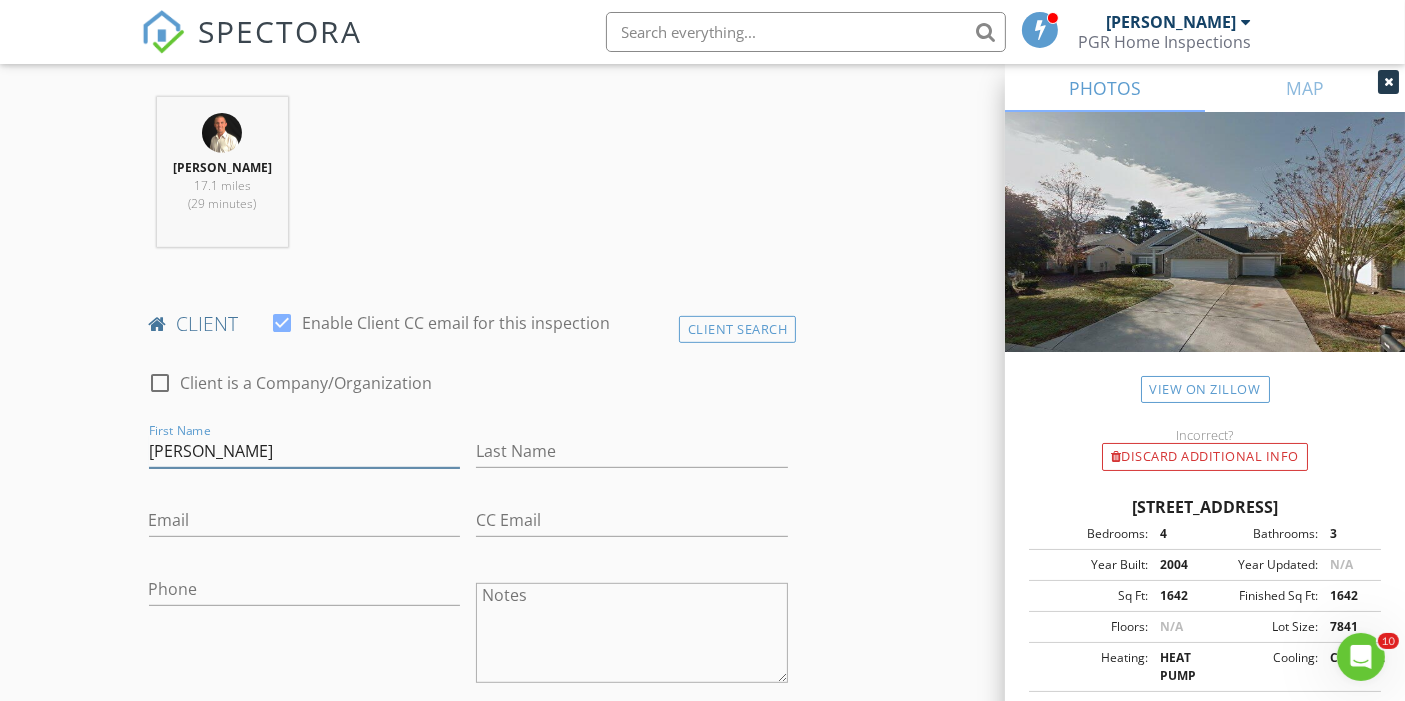 type on "Brandon" 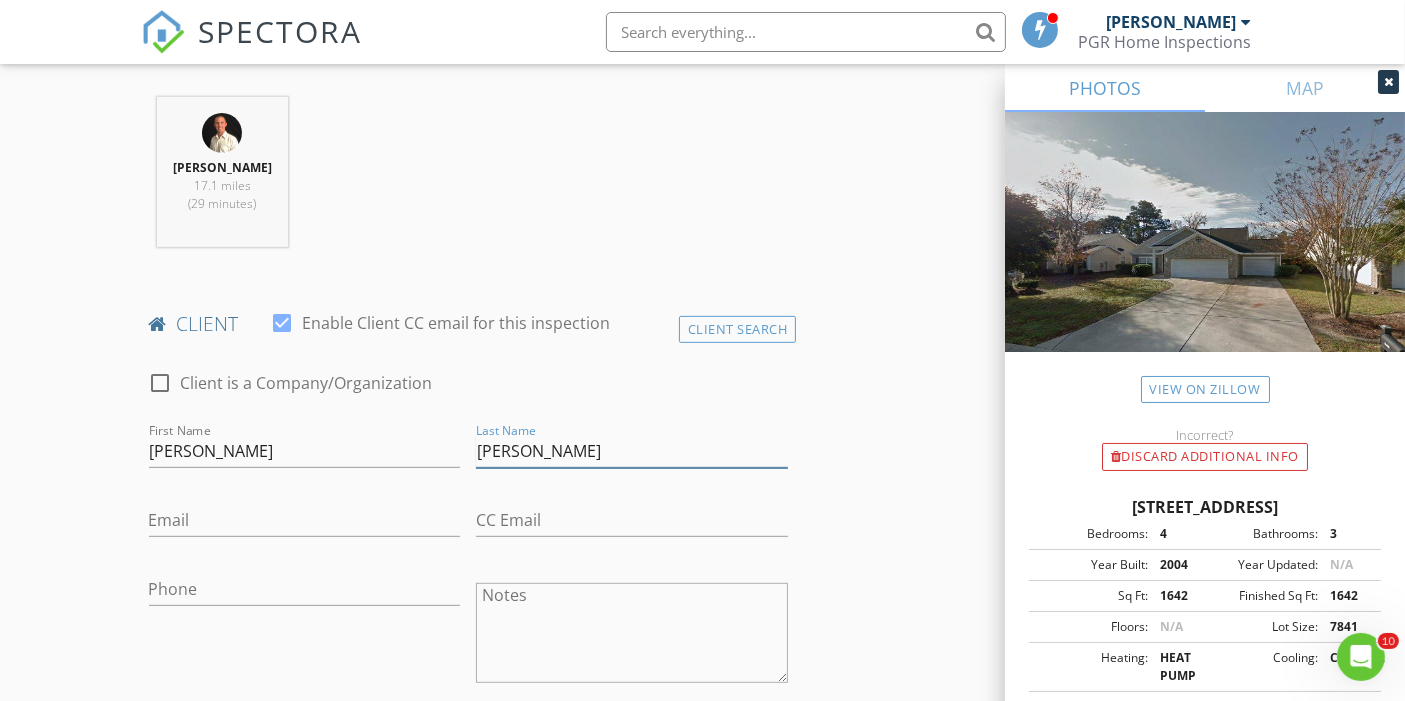 type on "Howard" 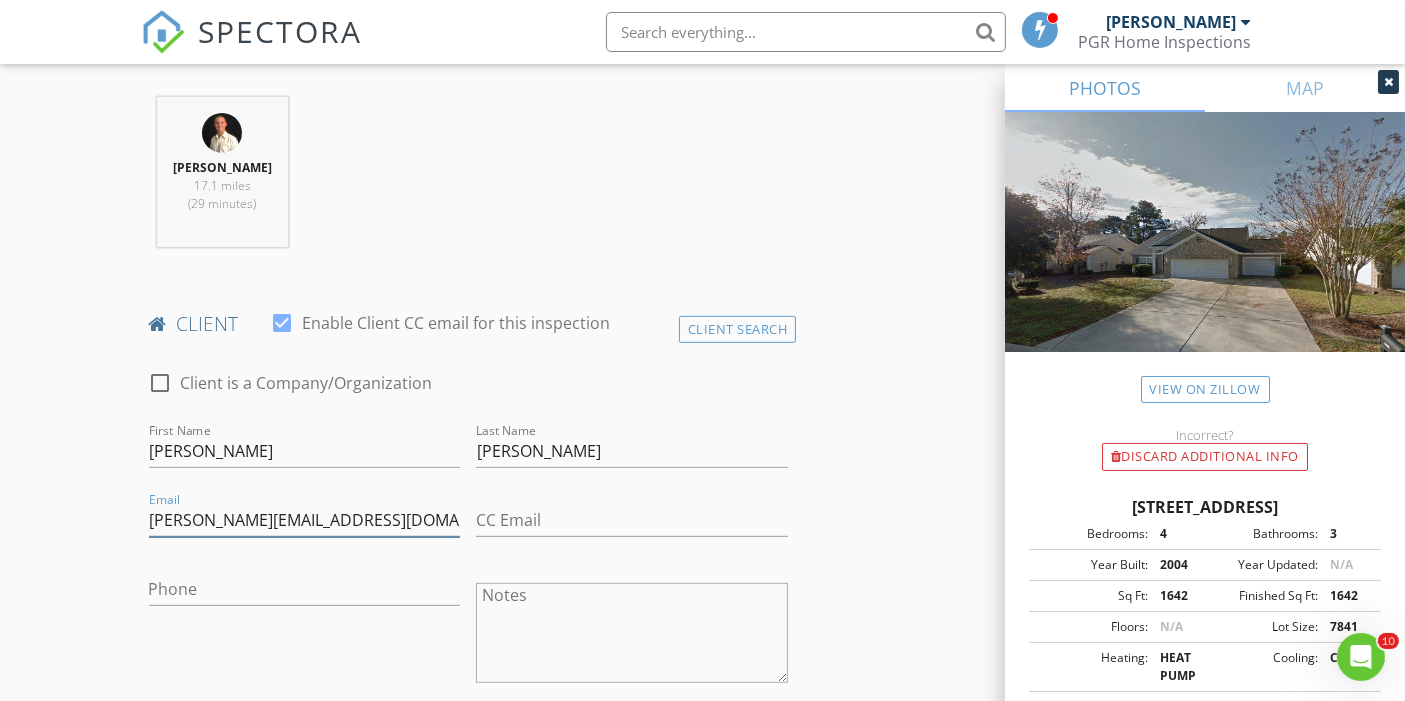 type on "Brandon.howard93@gmail.com" 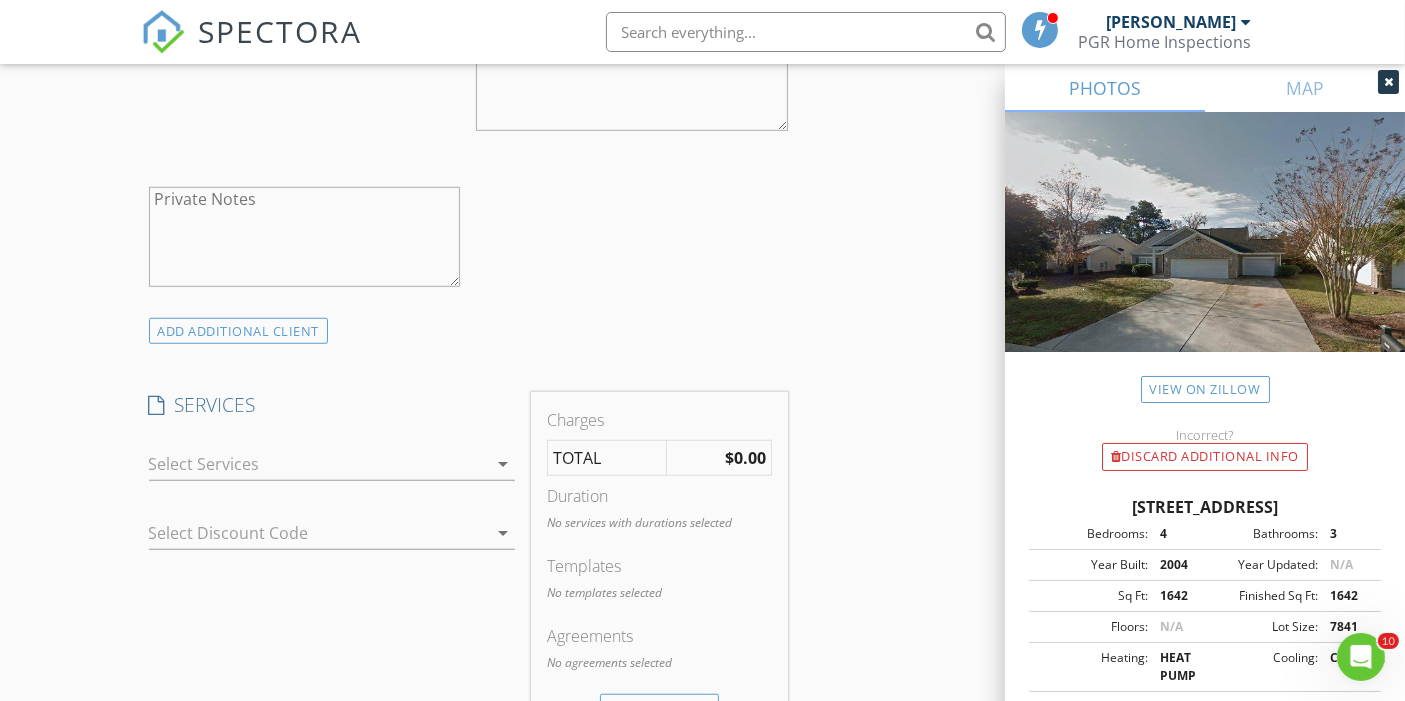 scroll, scrollTop: 1430, scrollLeft: 0, axis: vertical 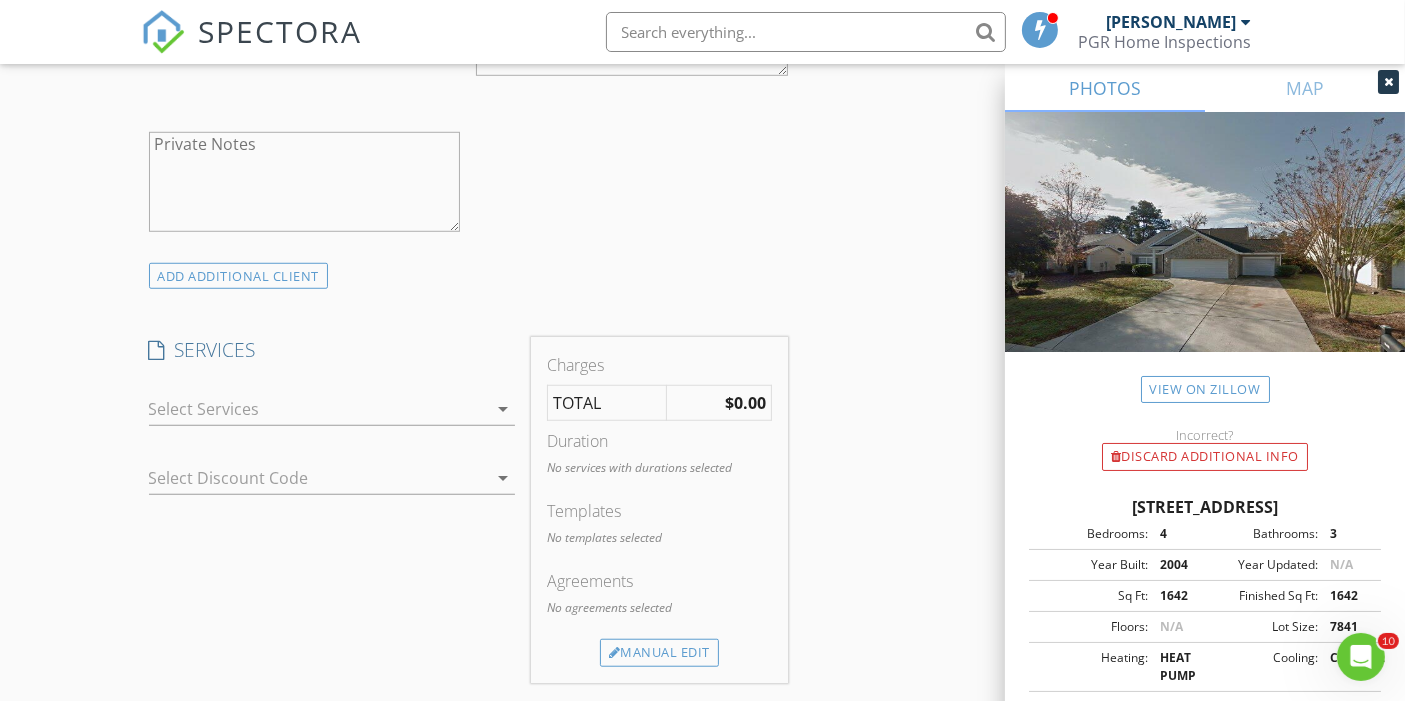 type on "937-694-2432" 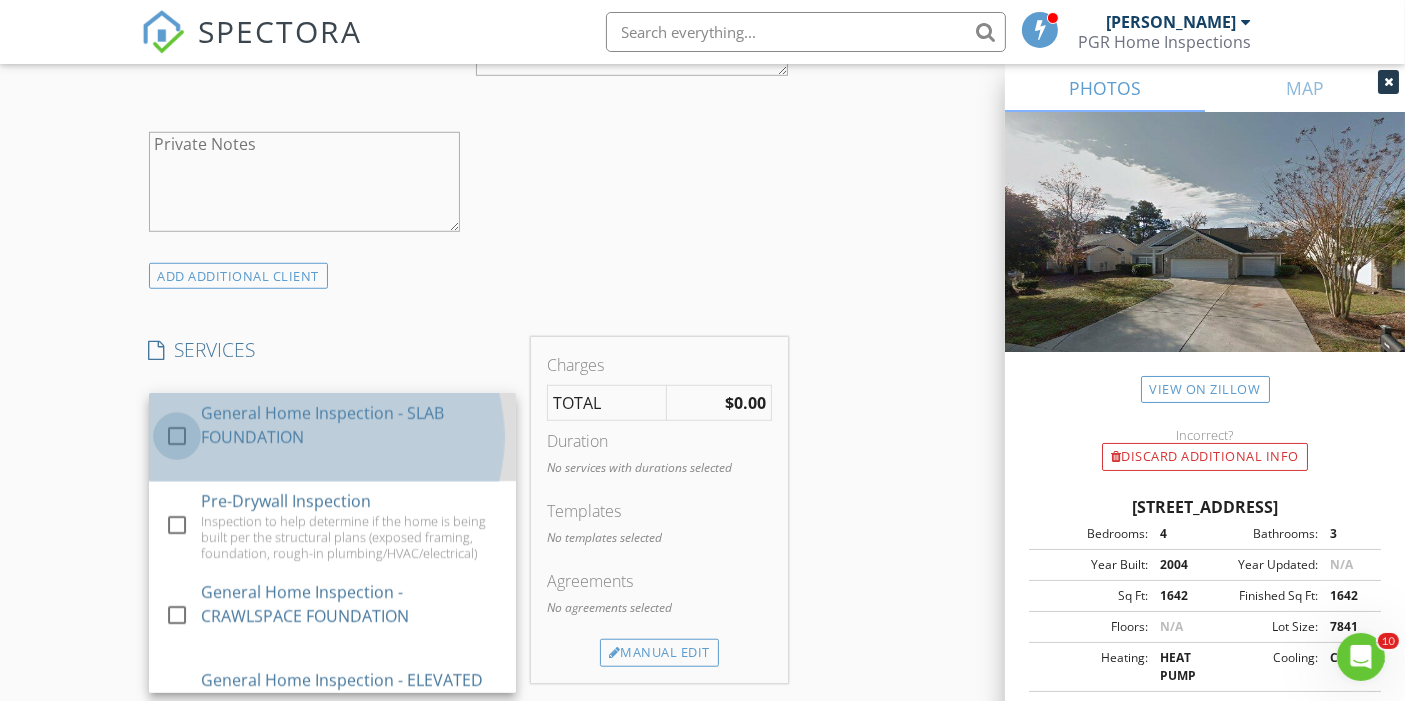 click at bounding box center [177, 436] 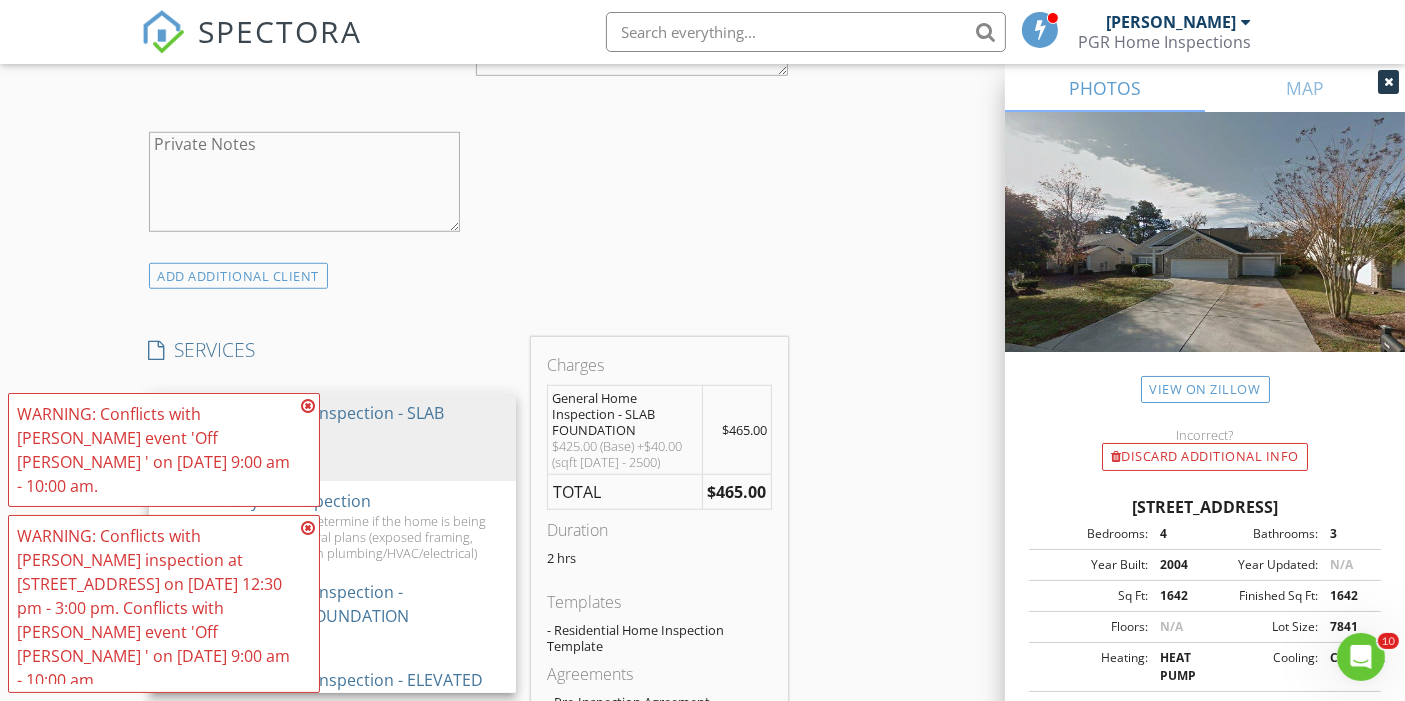 click at bounding box center (308, 406) 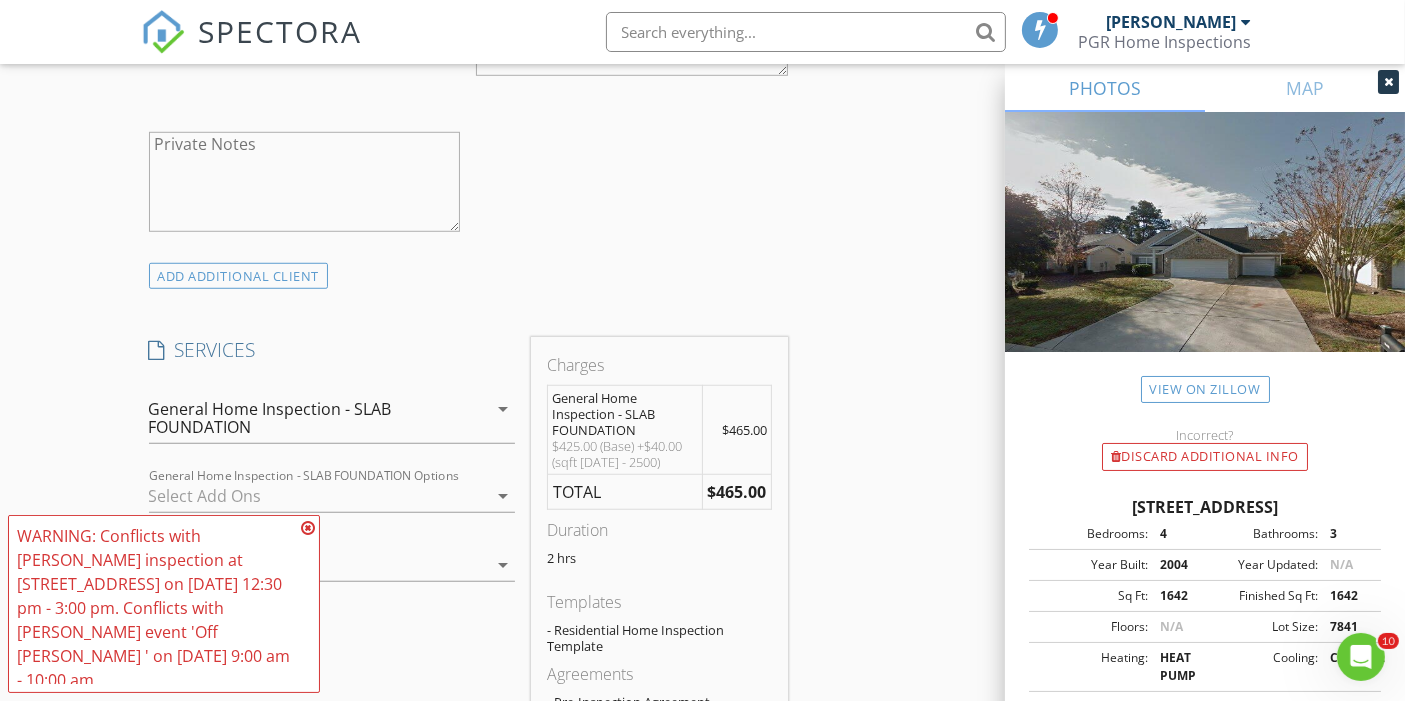 click at bounding box center (308, 528) 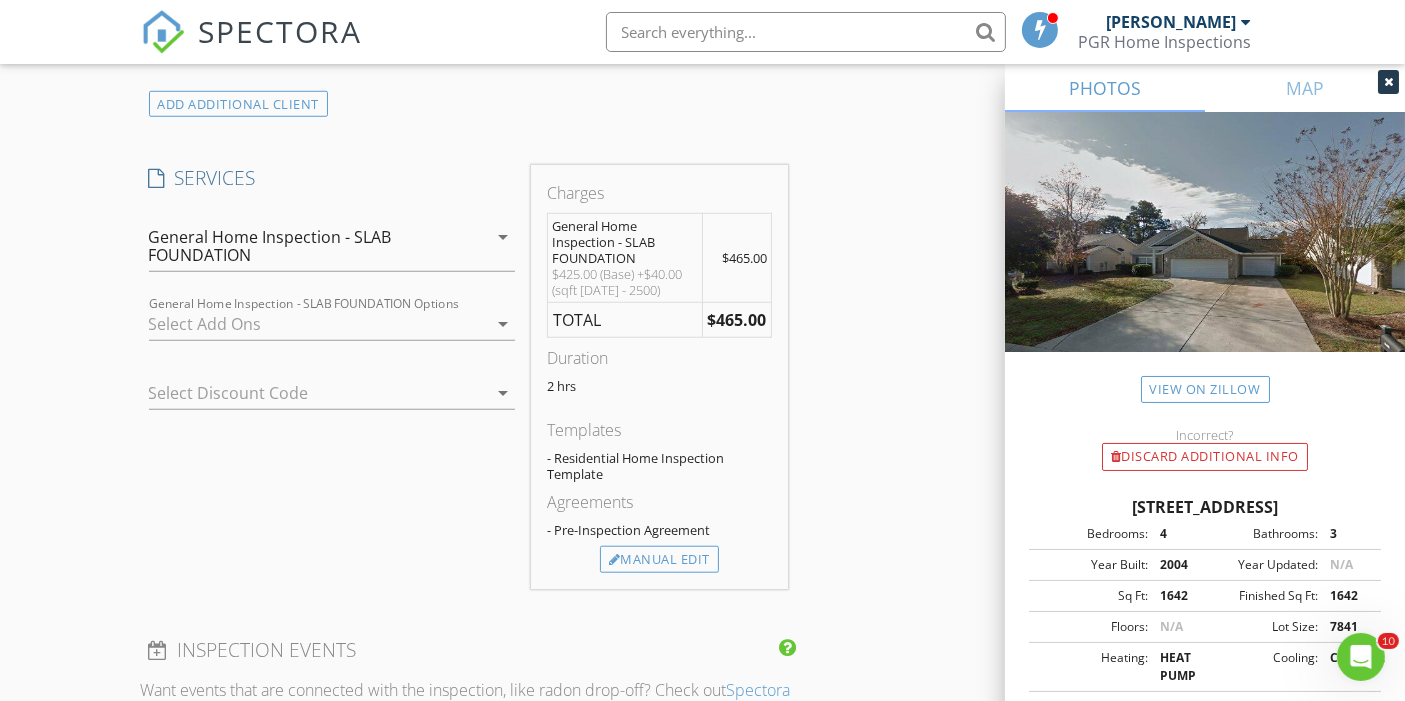 scroll, scrollTop: 1603, scrollLeft: 0, axis: vertical 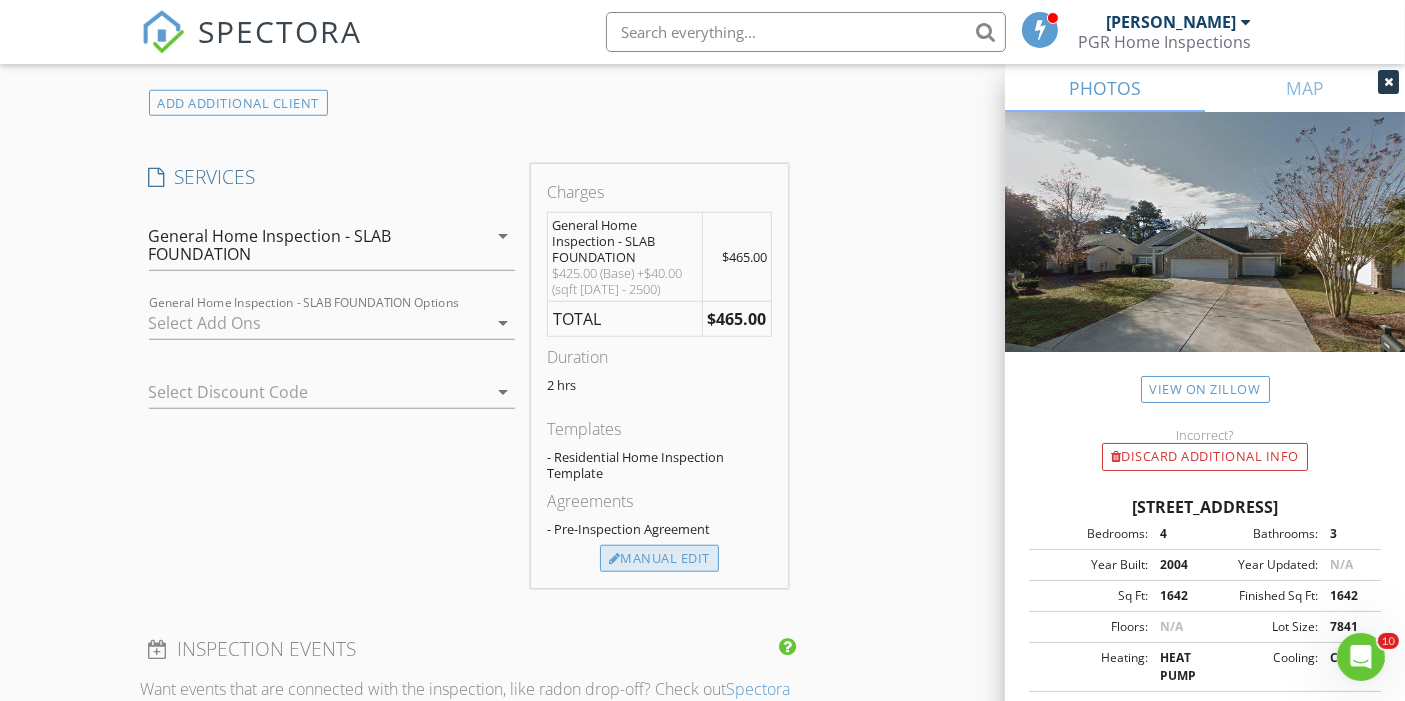 click on "Manual Edit" at bounding box center (659, 559) 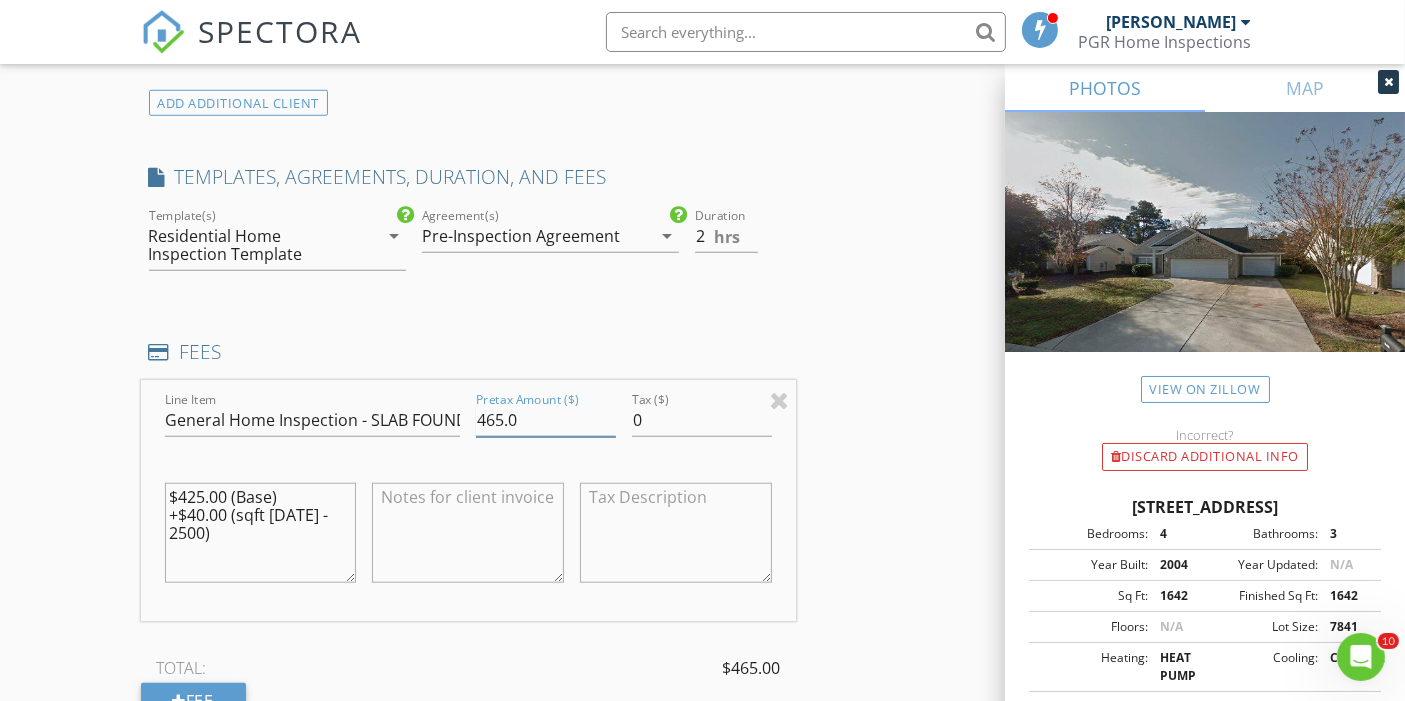 drag, startPoint x: 531, startPoint y: 431, endPoint x: 429, endPoint y: 450, distance: 103.75452 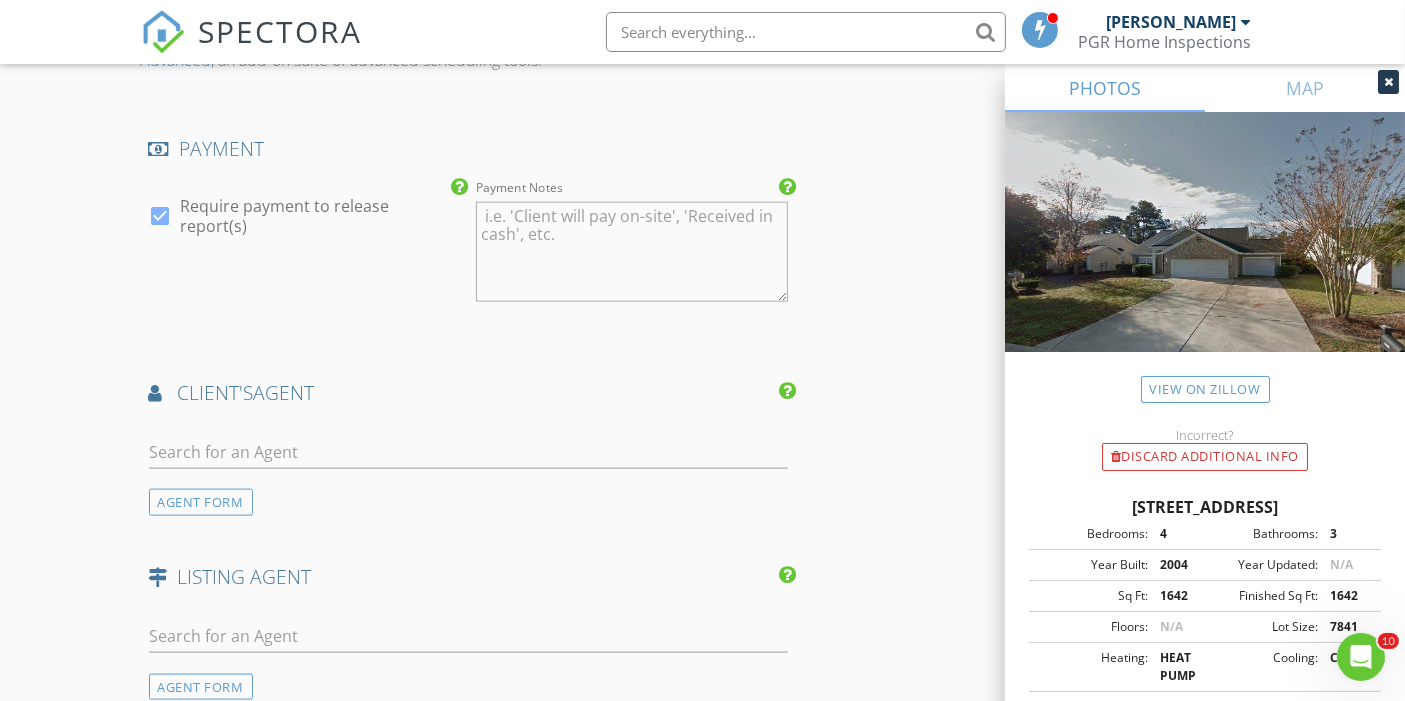 scroll, scrollTop: 2474, scrollLeft: 0, axis: vertical 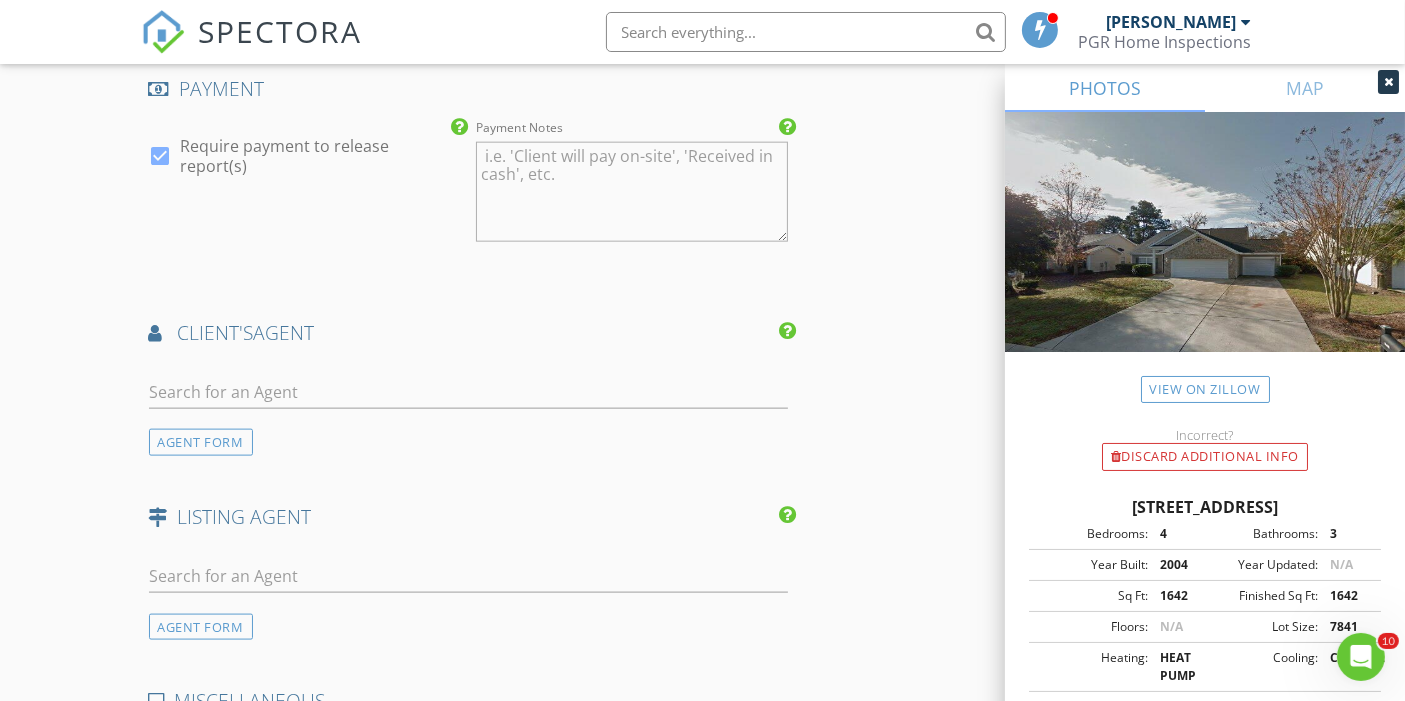 type on "470" 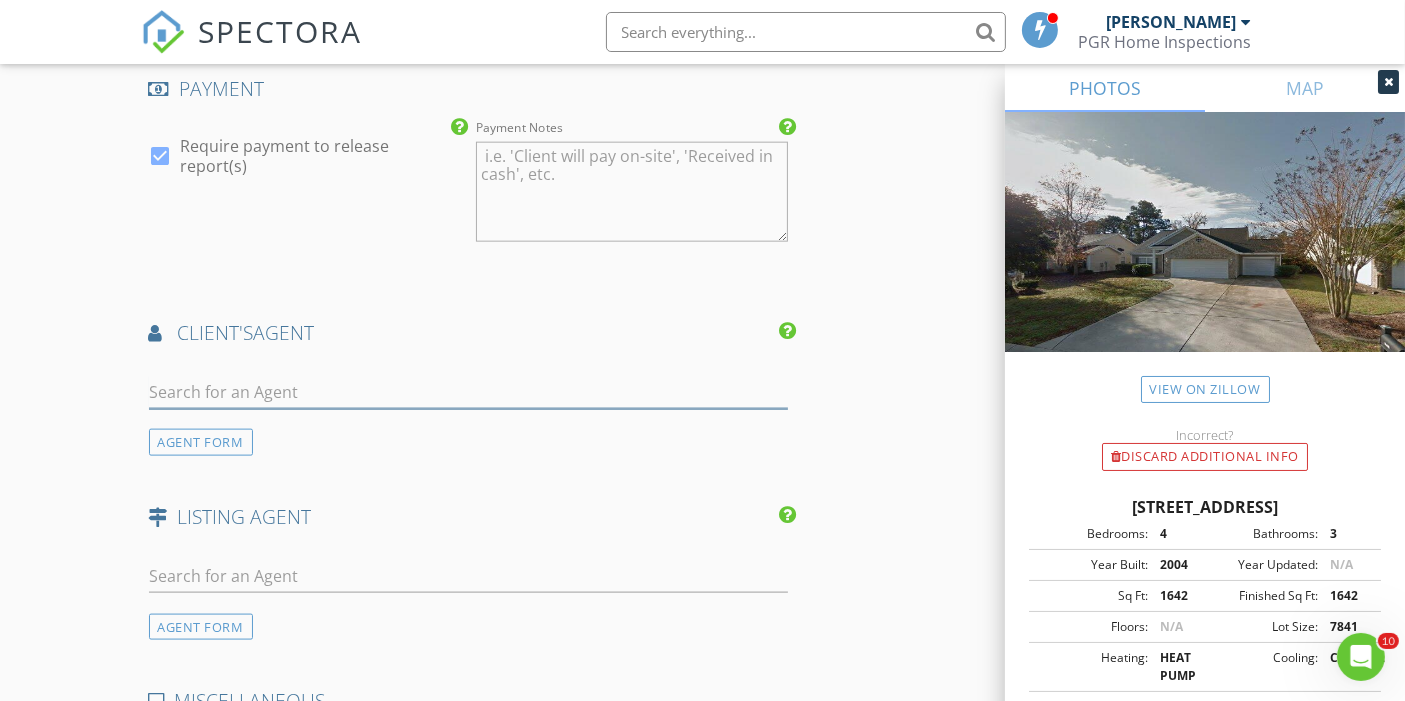 click at bounding box center (469, 392) 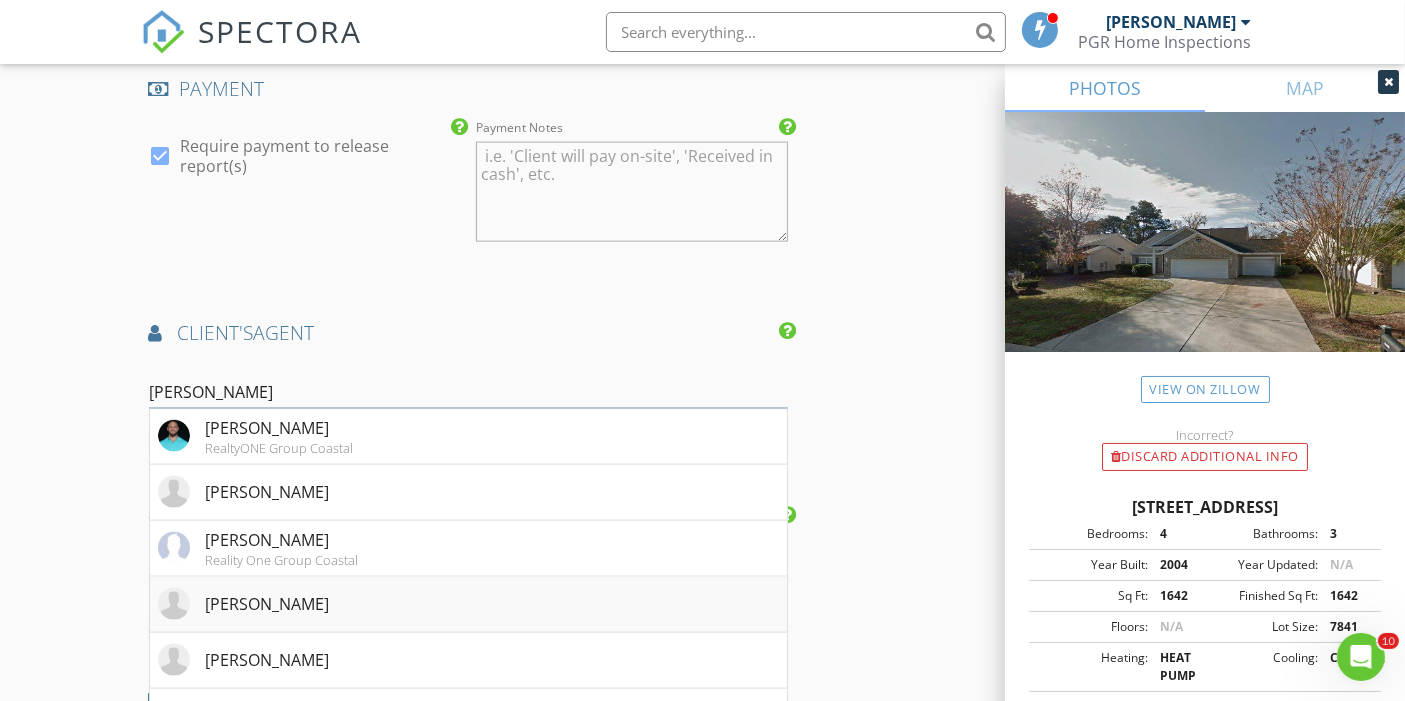 type on "Michael" 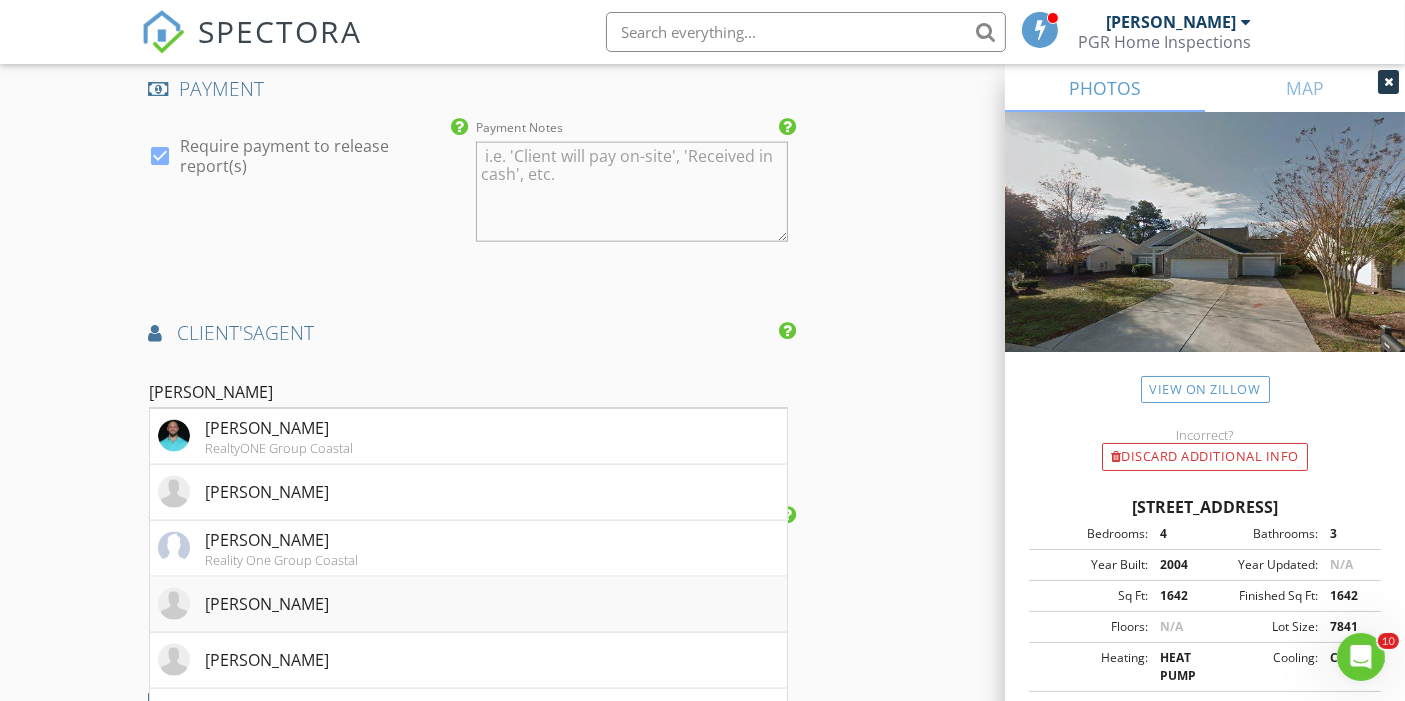 click on "Michael Kennedy" at bounding box center (268, 604) 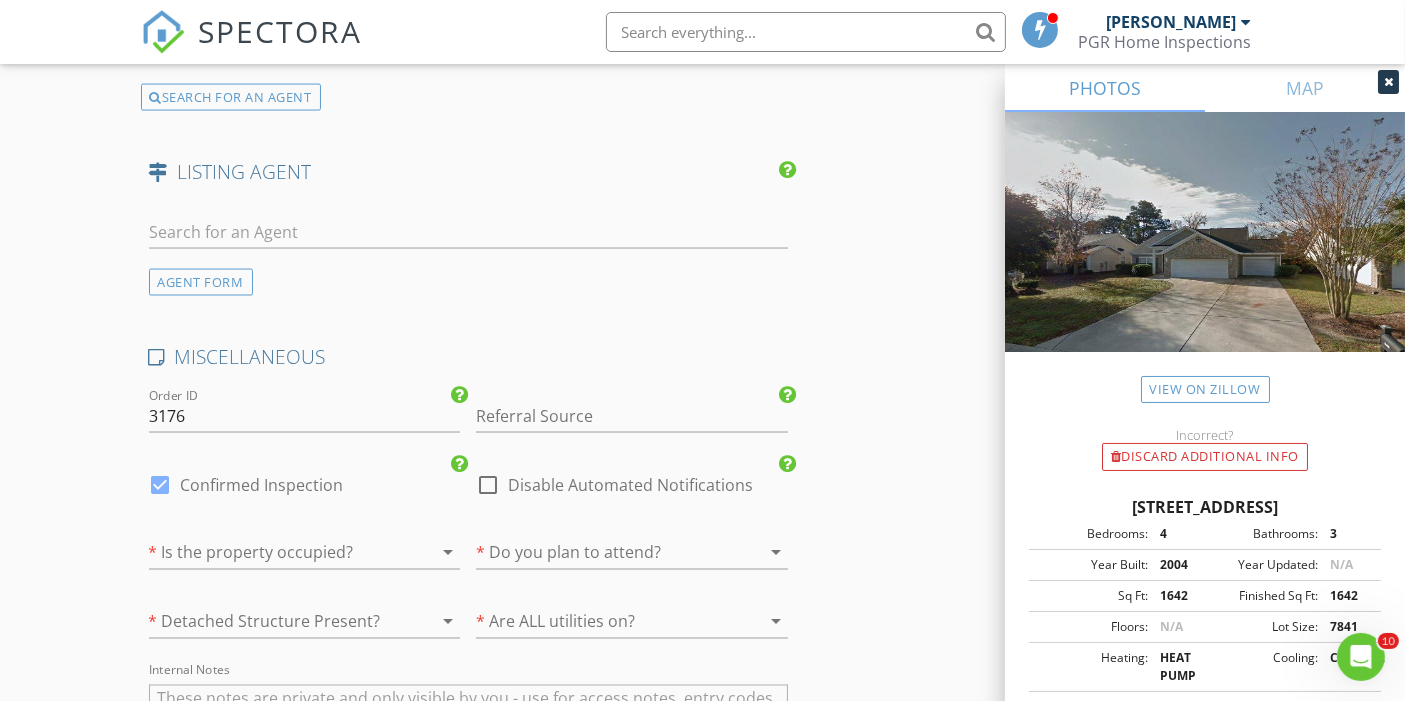scroll, scrollTop: 3275, scrollLeft: 0, axis: vertical 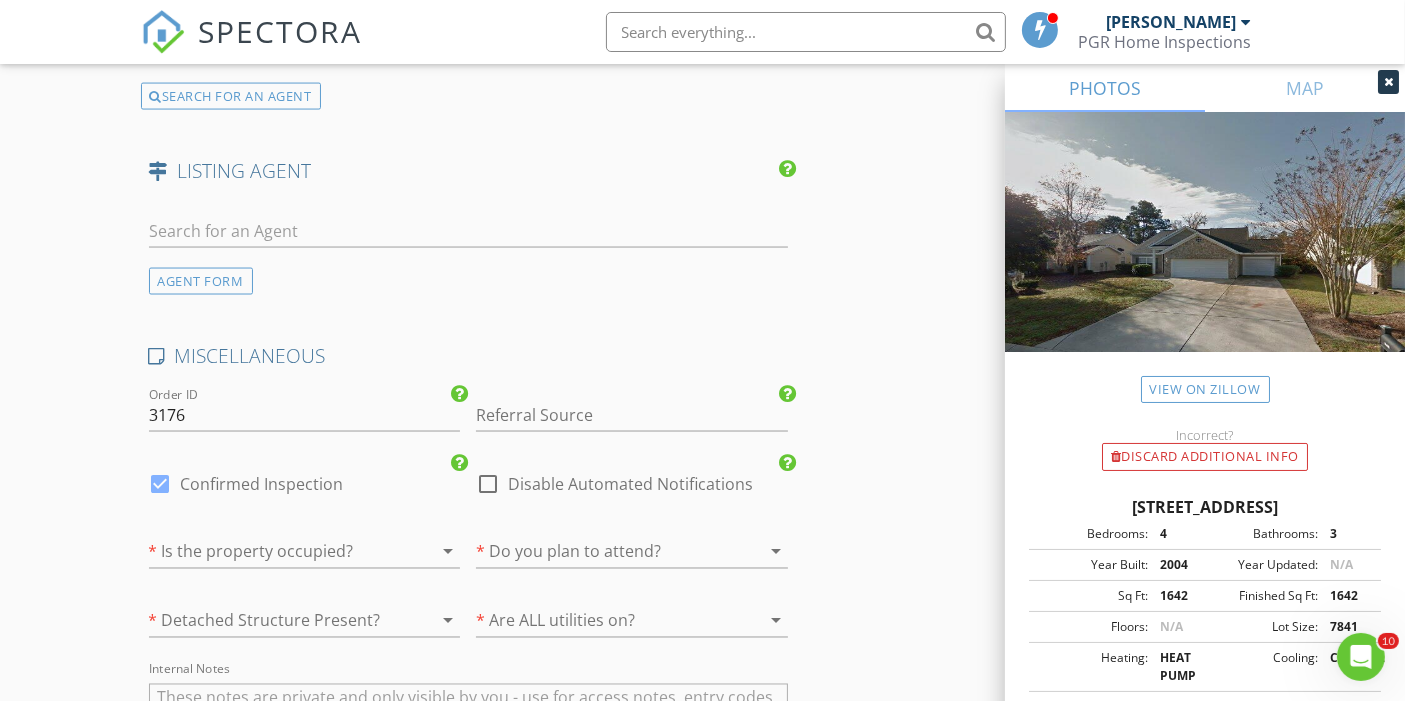 click at bounding box center [277, 552] 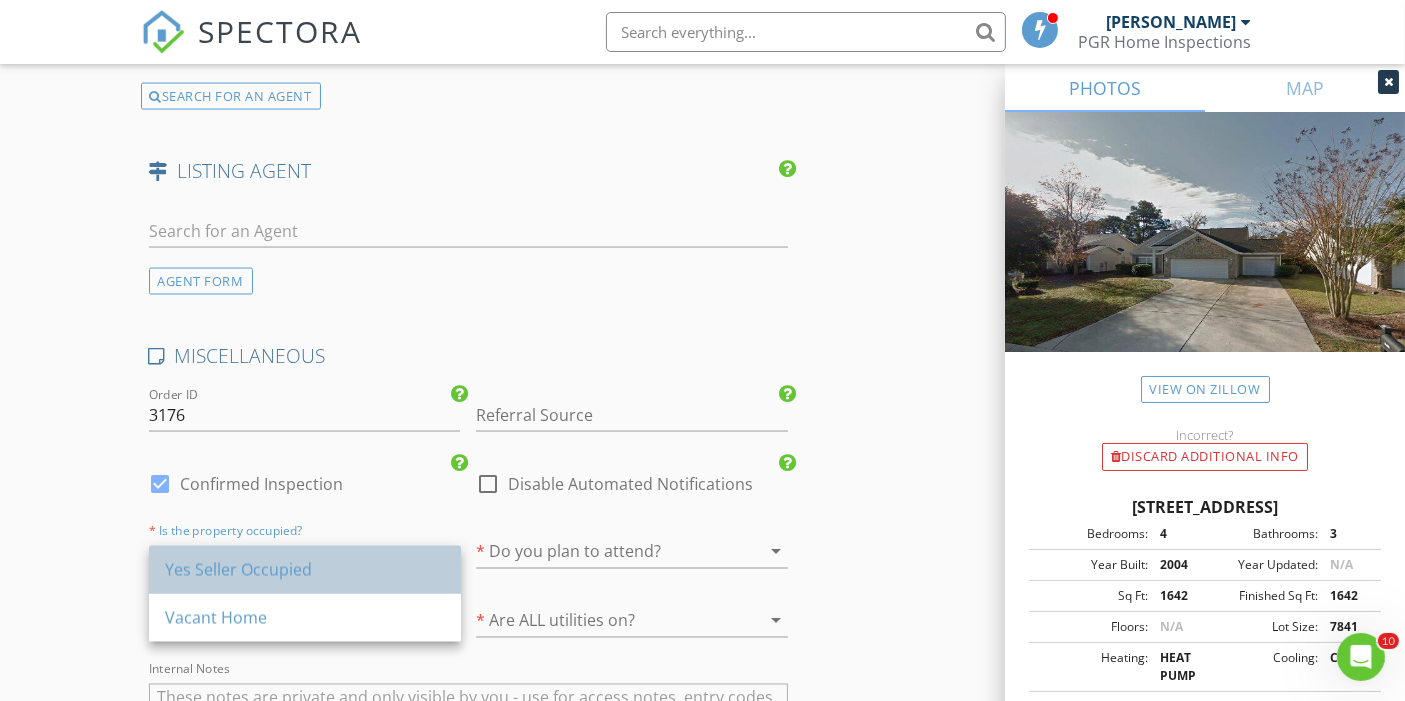 click on "Yes Seller Occupied" at bounding box center (305, 570) 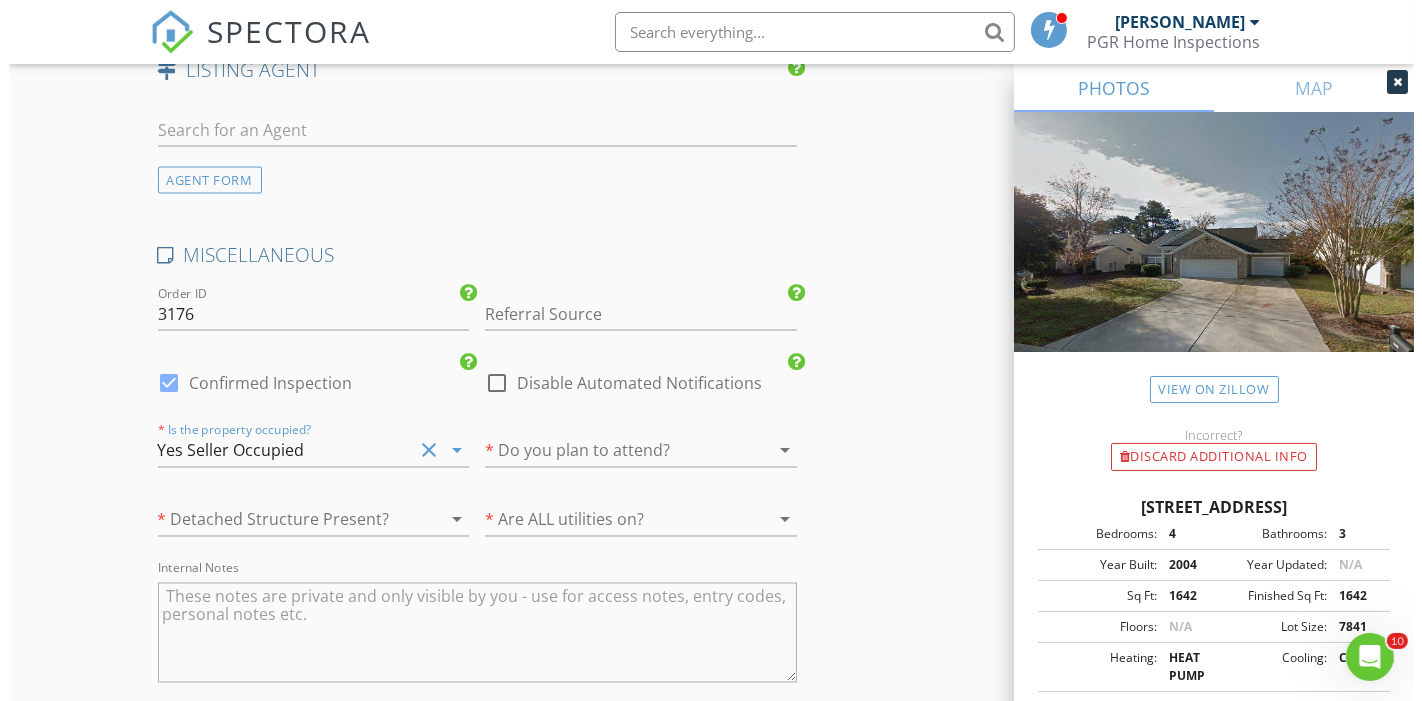 scroll, scrollTop: 3757, scrollLeft: 0, axis: vertical 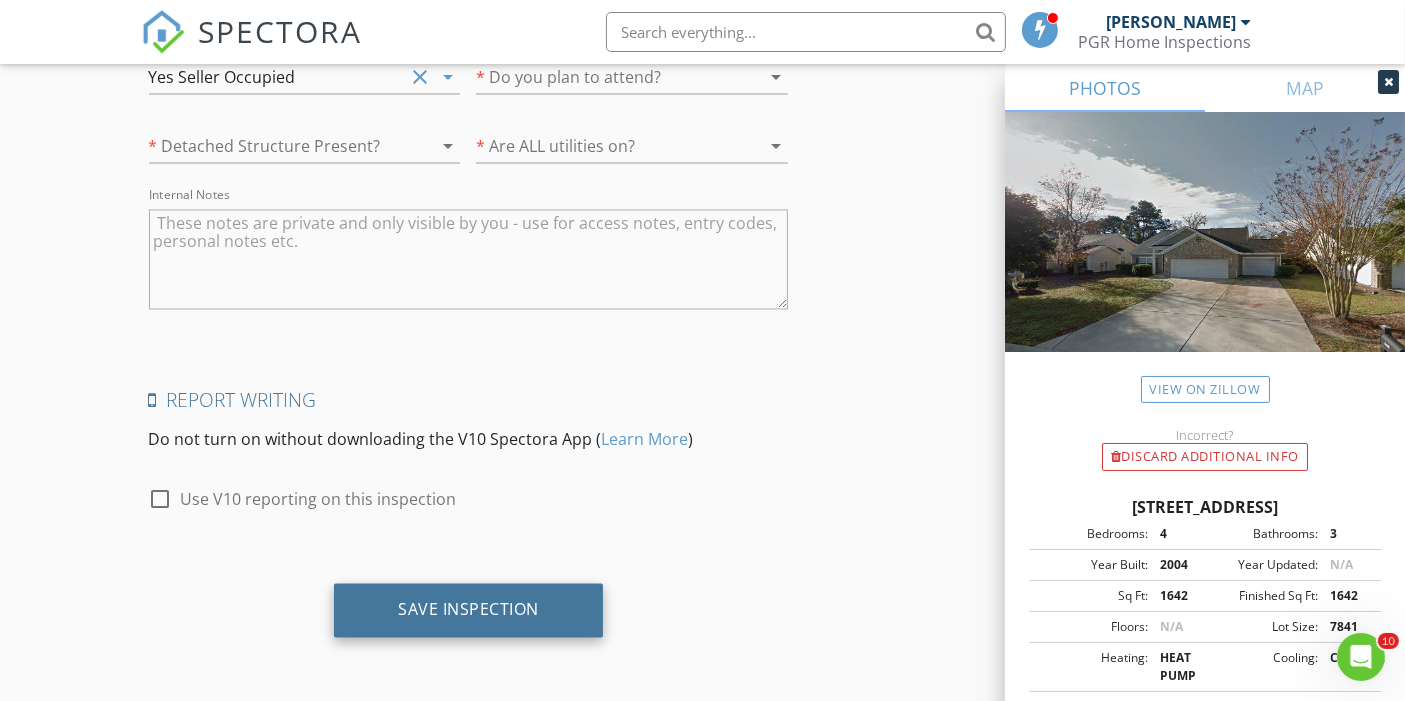 click on "Save Inspection" at bounding box center [468, 610] 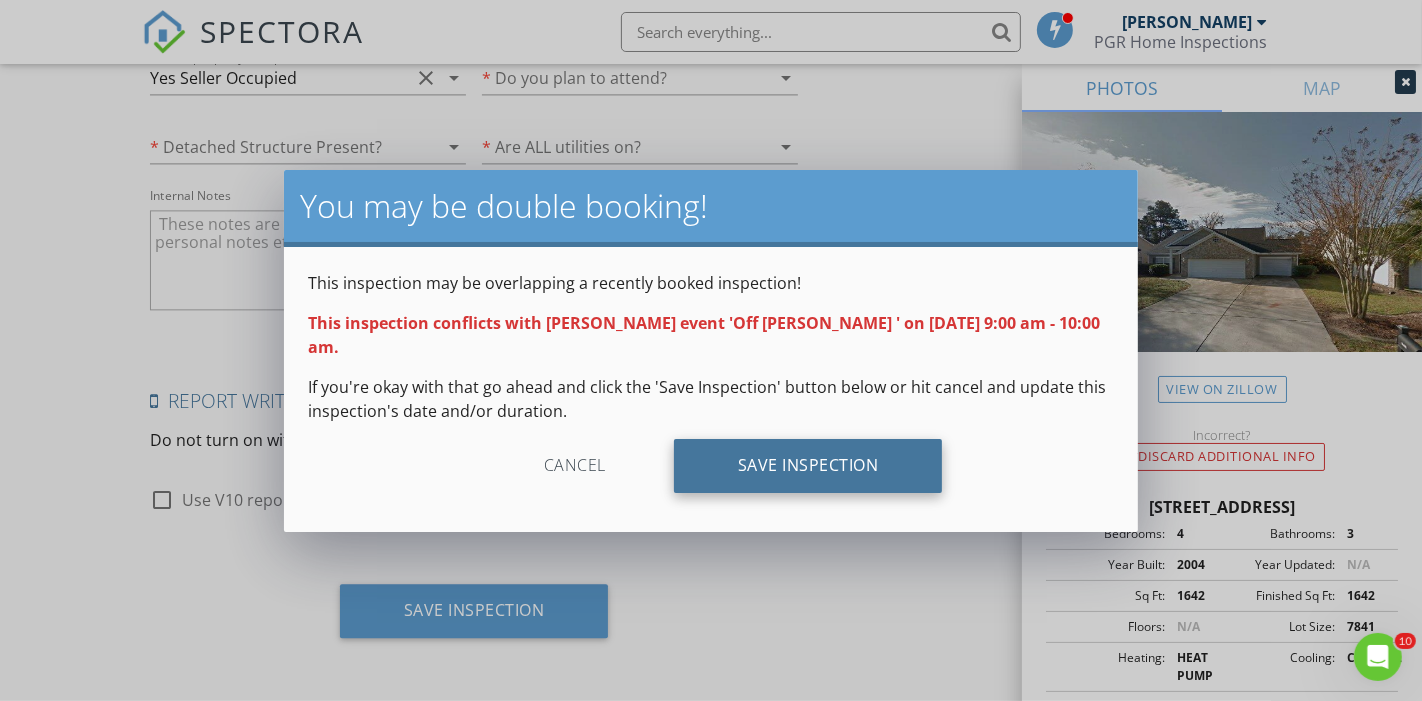 click on "Save Inspection" at bounding box center [808, 466] 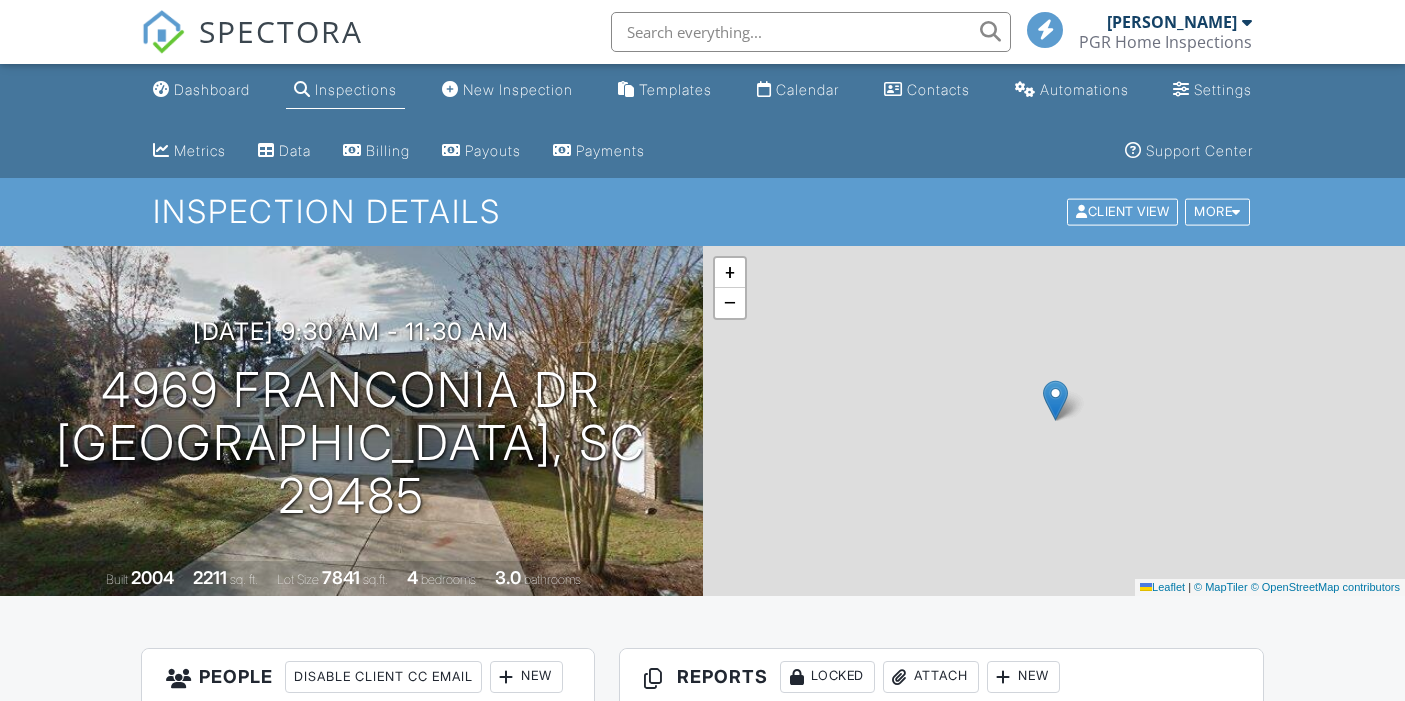 scroll, scrollTop: 0, scrollLeft: 0, axis: both 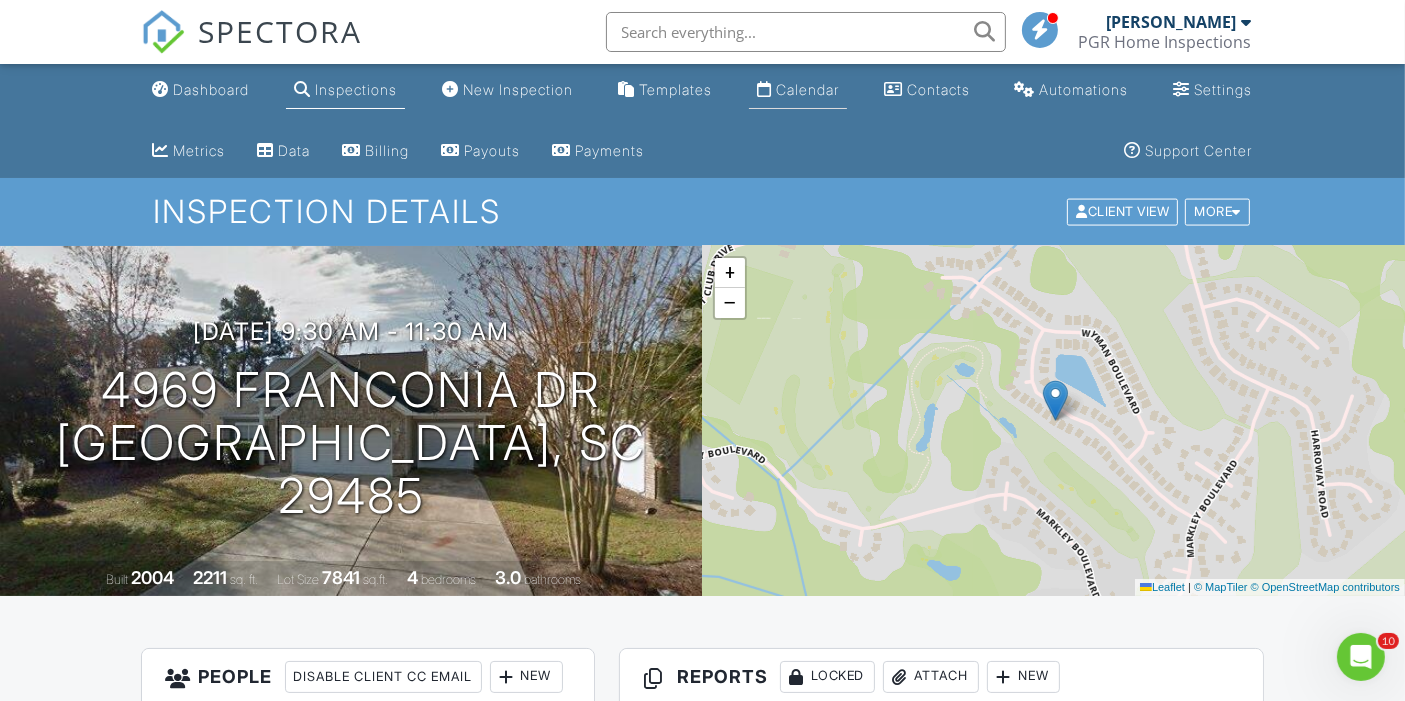 click on "Calendar" at bounding box center (807, 89) 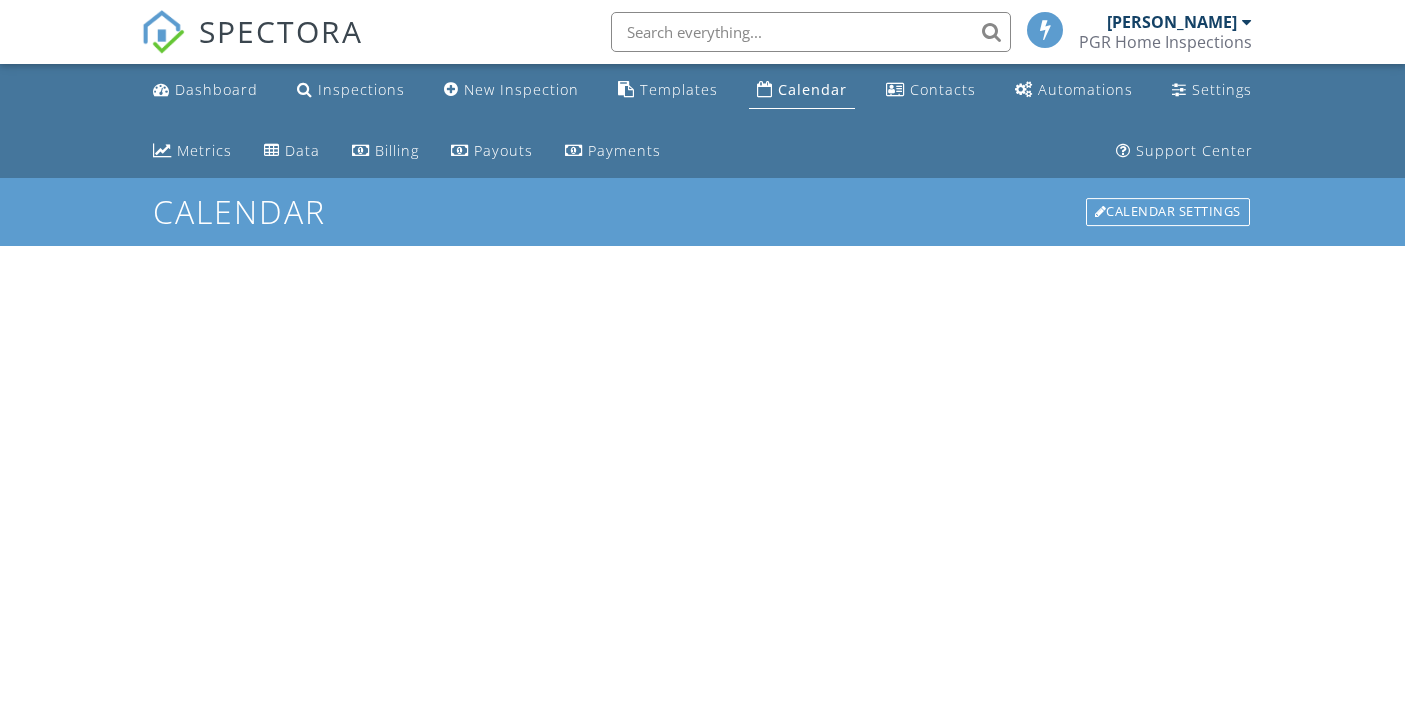 scroll, scrollTop: 0, scrollLeft: 0, axis: both 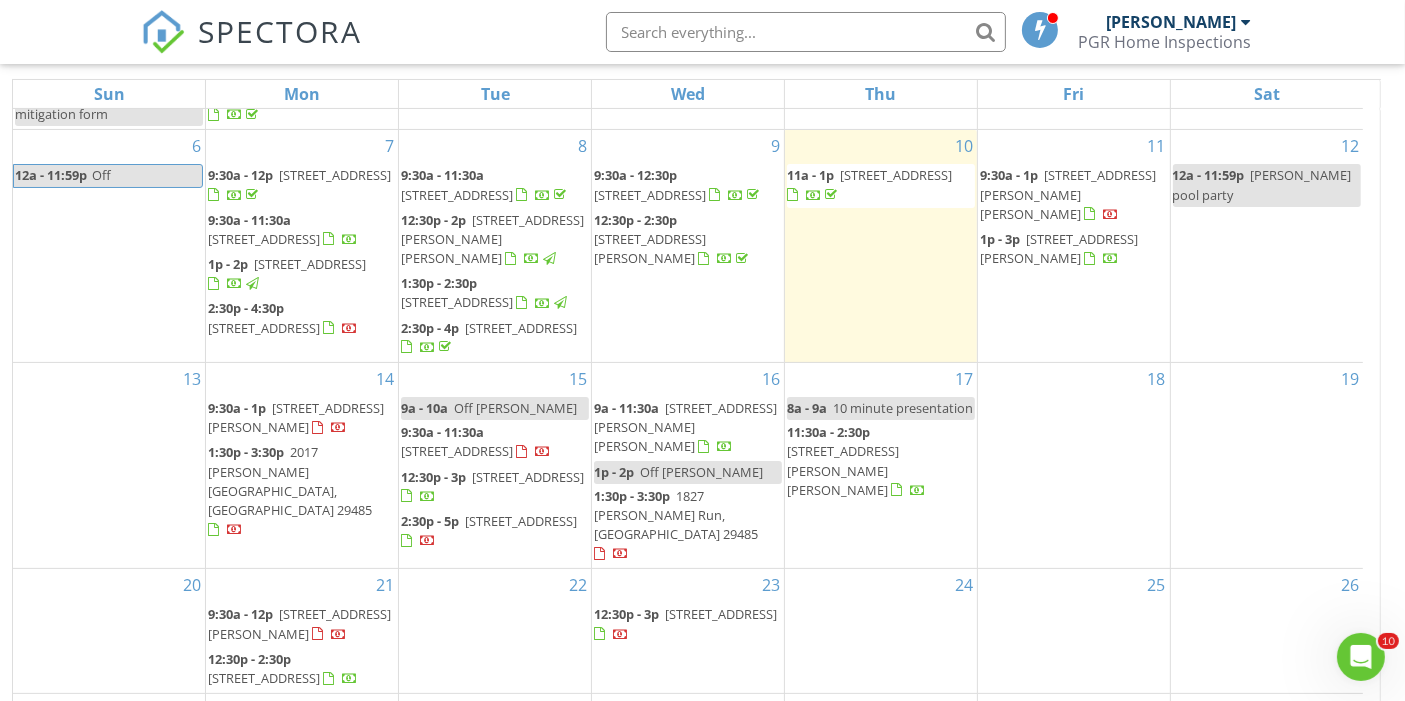 click on "Off [PERSON_NAME]" at bounding box center (515, 408) 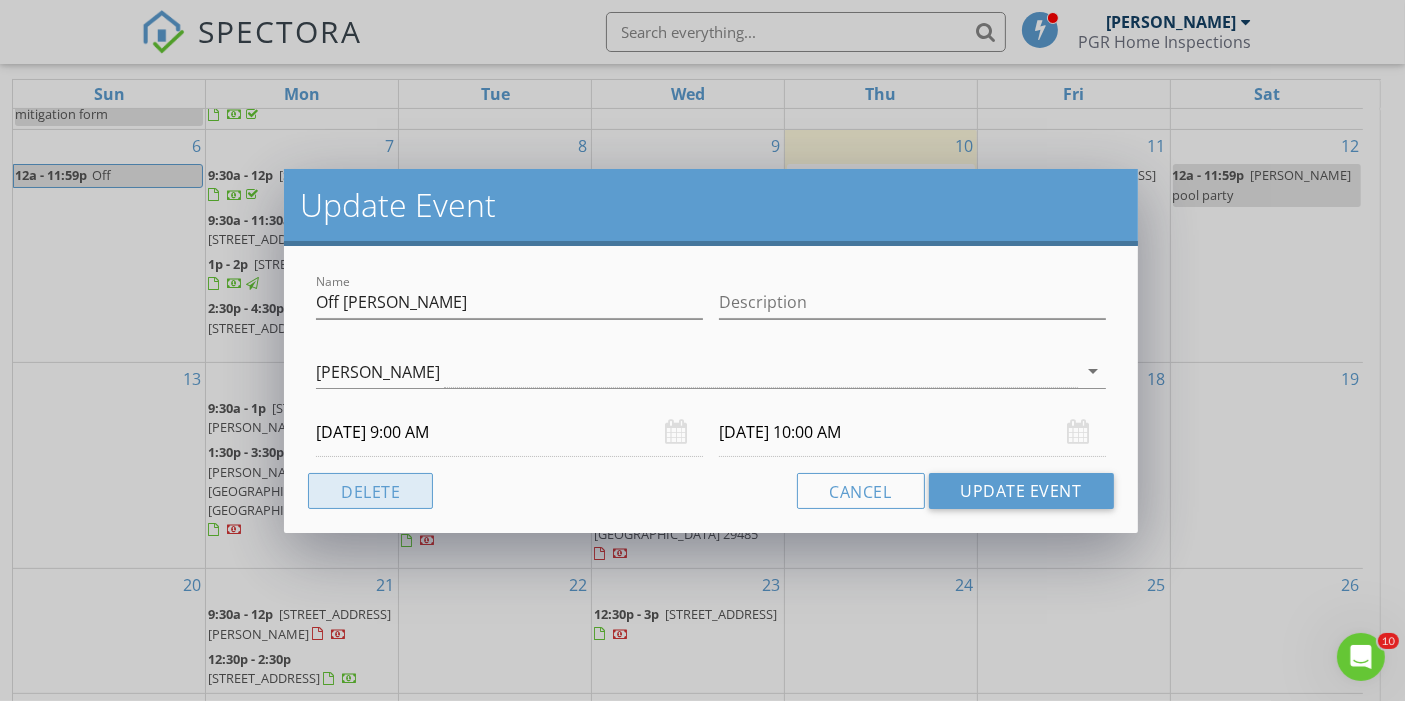 click on "Delete" at bounding box center [370, 491] 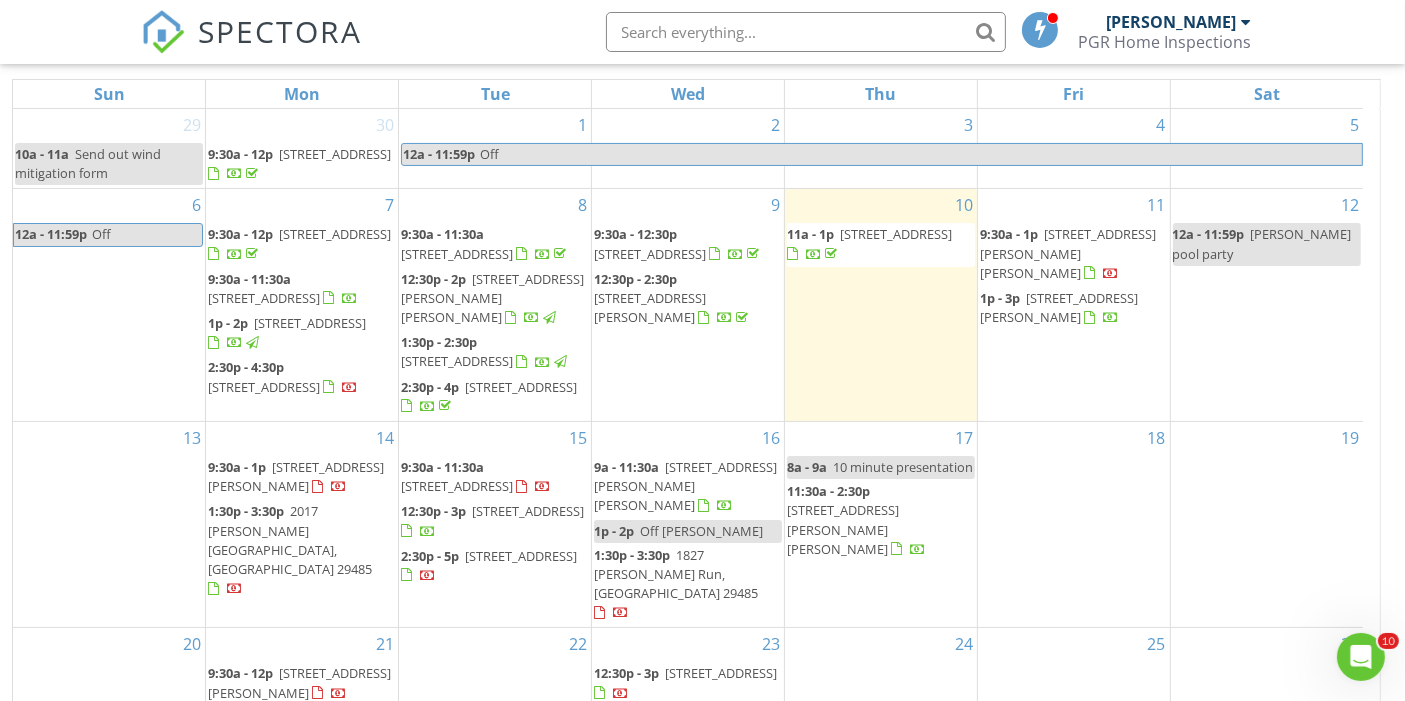 scroll, scrollTop: 121, scrollLeft: 0, axis: vertical 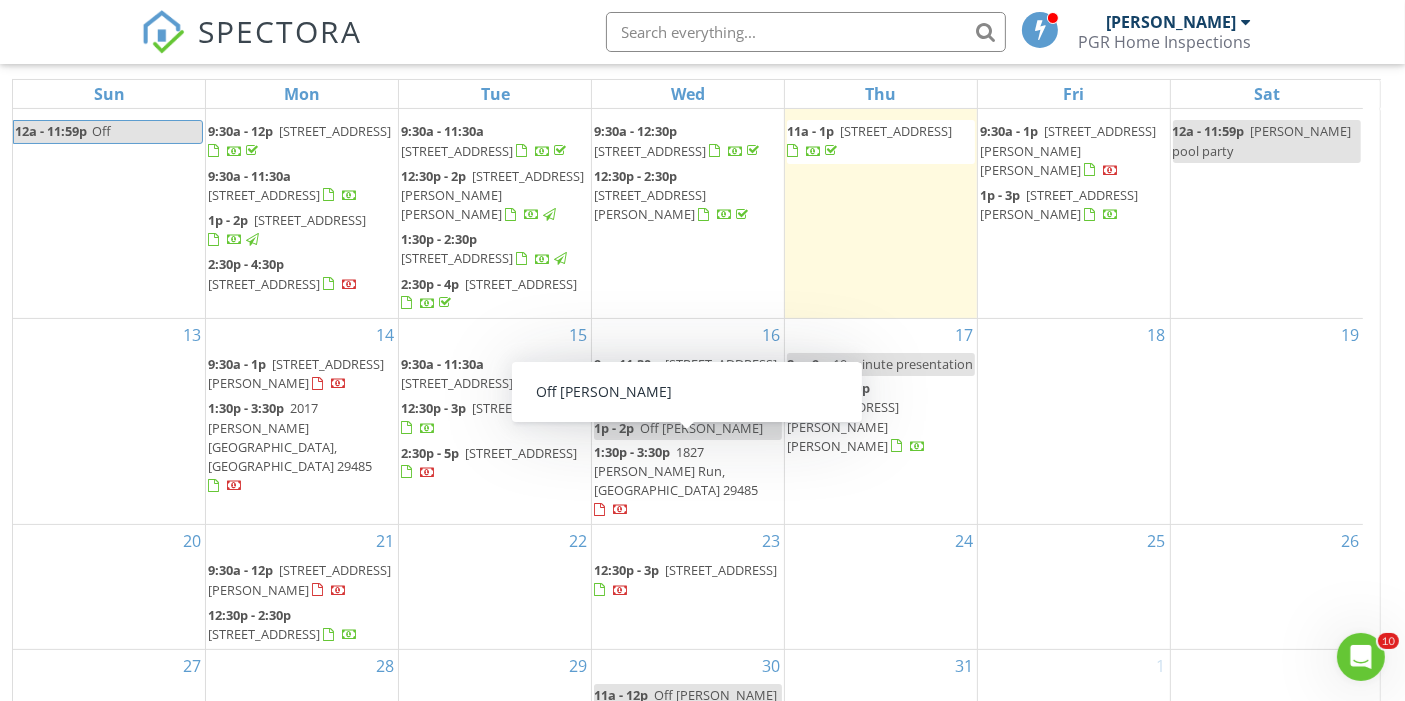 click on "Off [PERSON_NAME]" at bounding box center (701, 428) 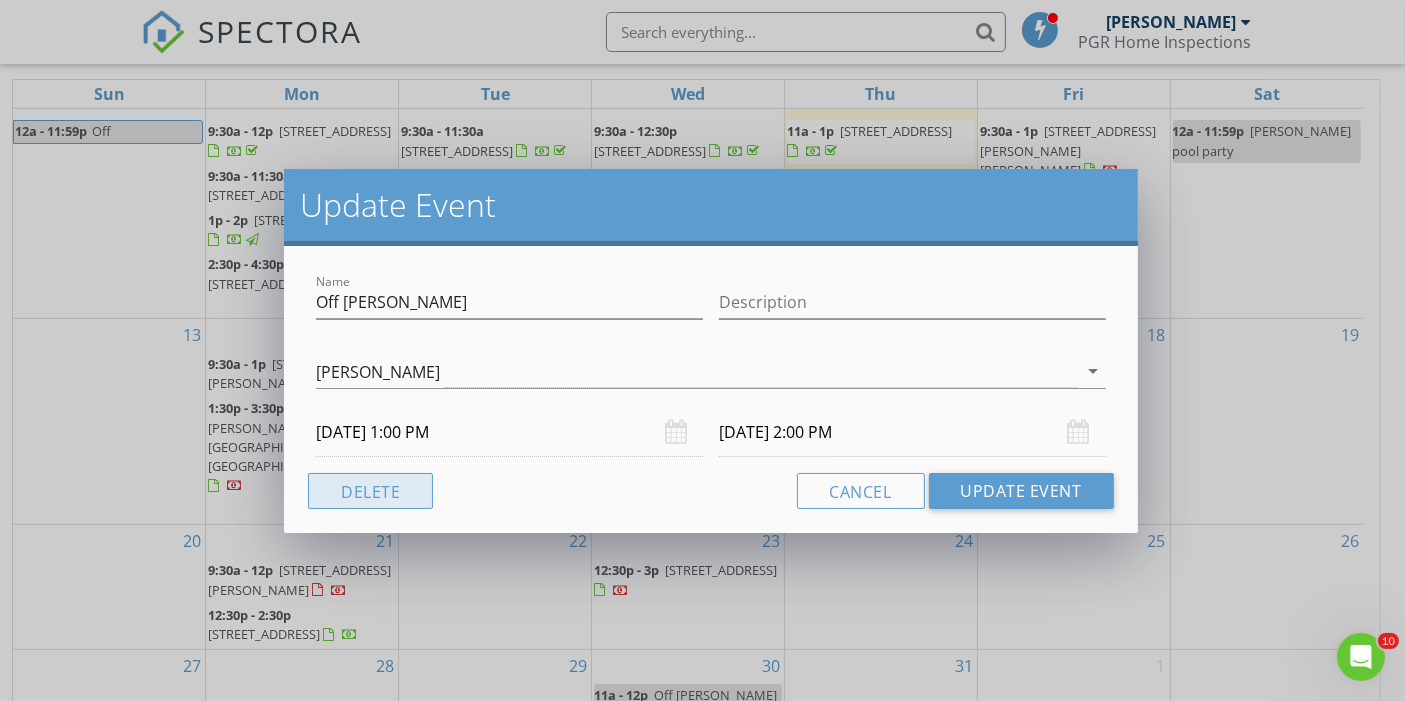 click on "Delete" at bounding box center [370, 491] 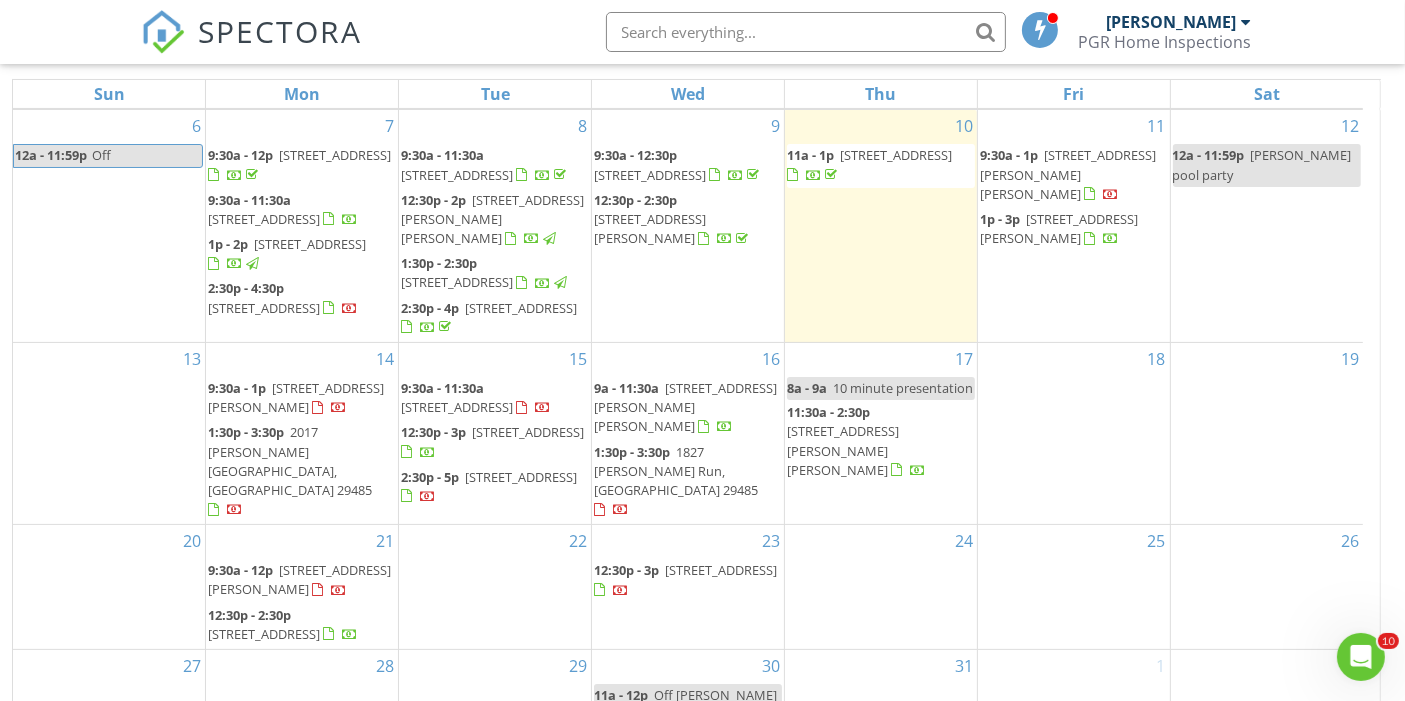 scroll, scrollTop: 121, scrollLeft: 0, axis: vertical 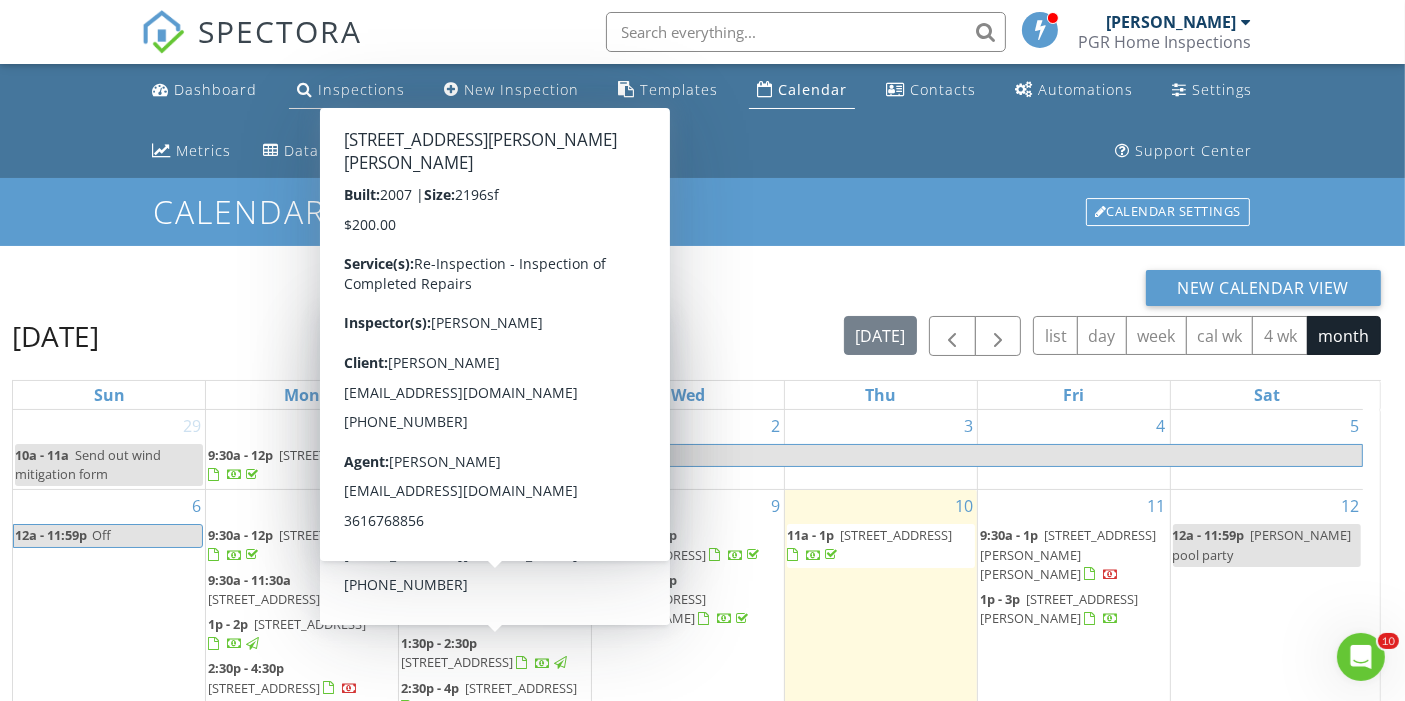 click on "Inspections" at bounding box center (361, 89) 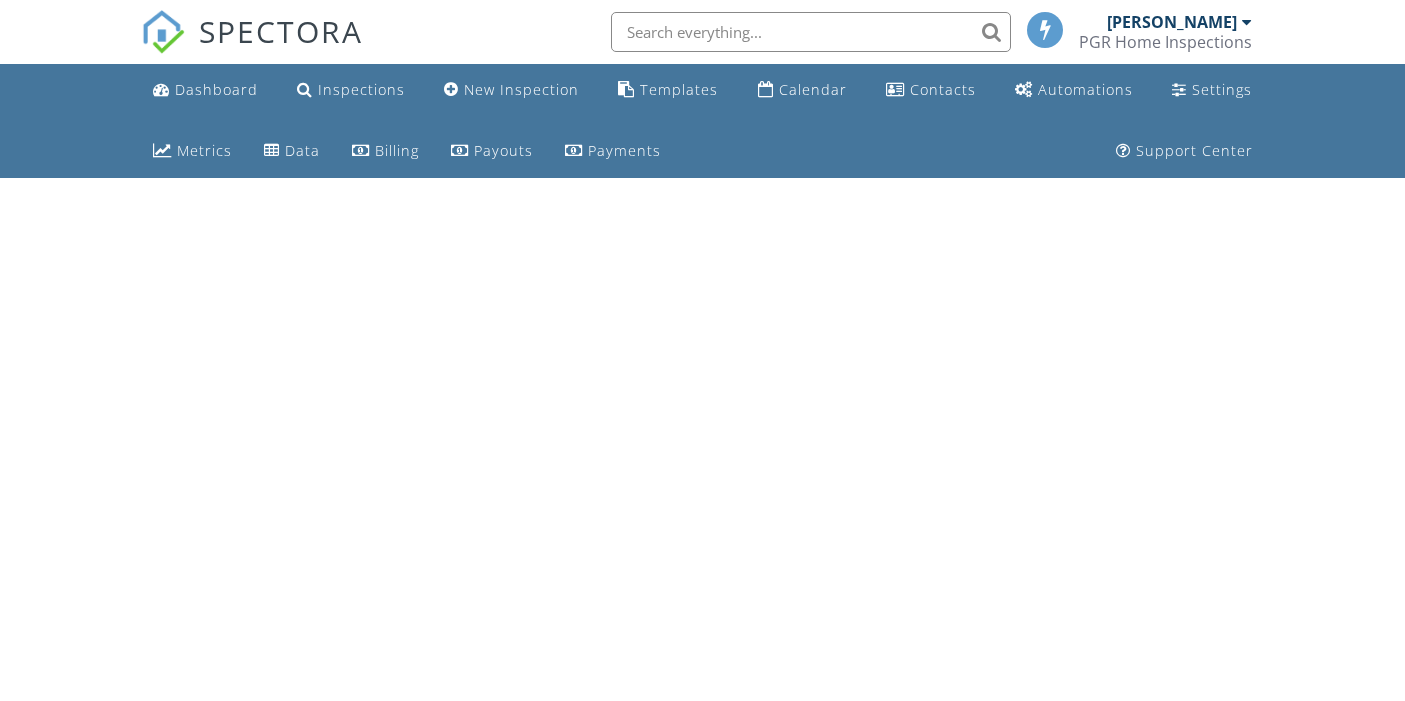 scroll, scrollTop: 0, scrollLeft: 0, axis: both 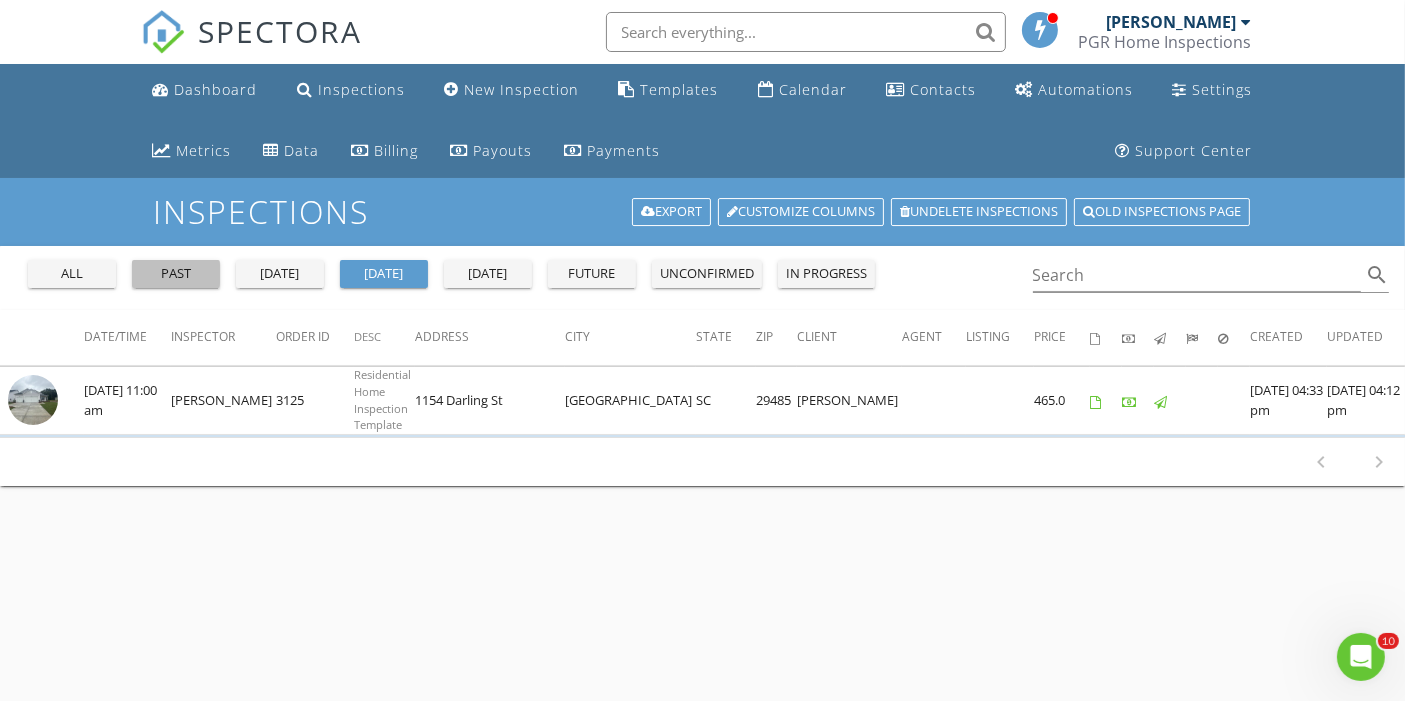 click on "past" at bounding box center [176, 274] 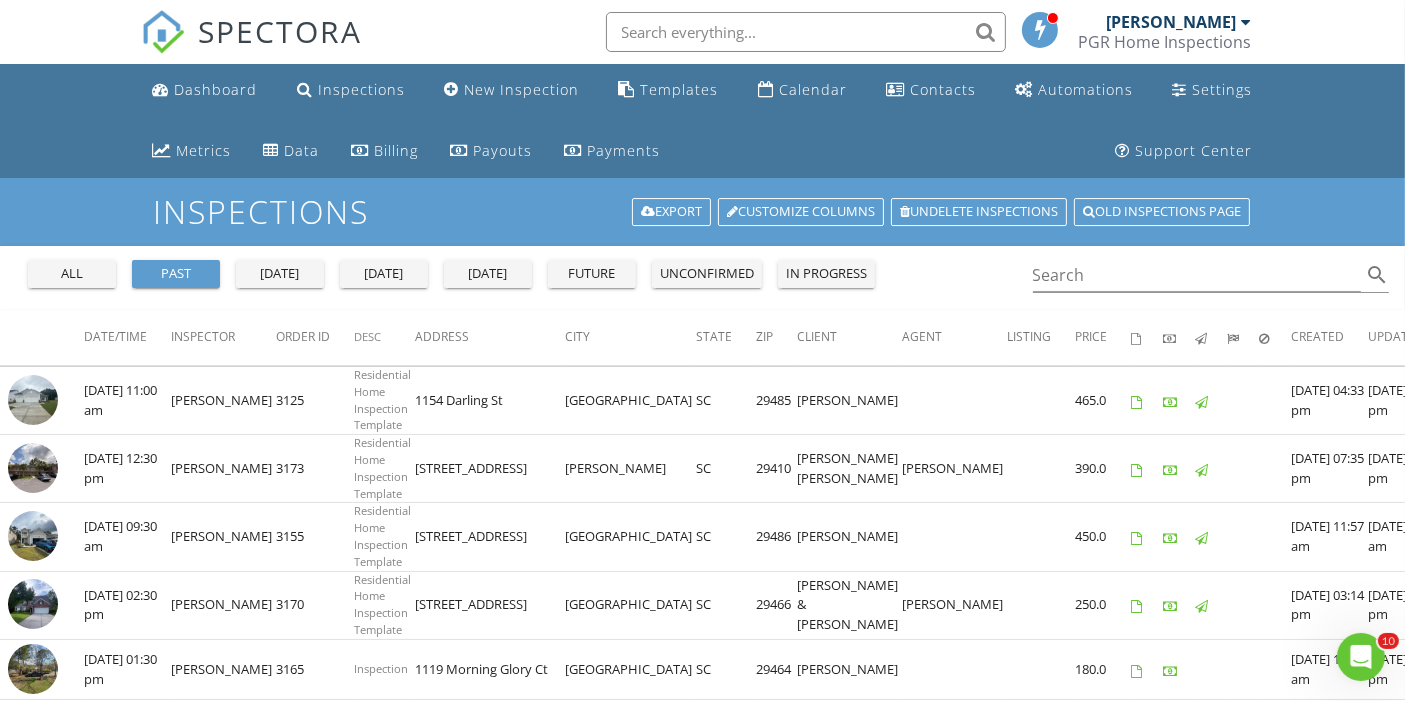 click on "all
past
[DATE]
[DATE]
[DATE]
future
unconfirmed
in progress
Search search" at bounding box center [702, 278] 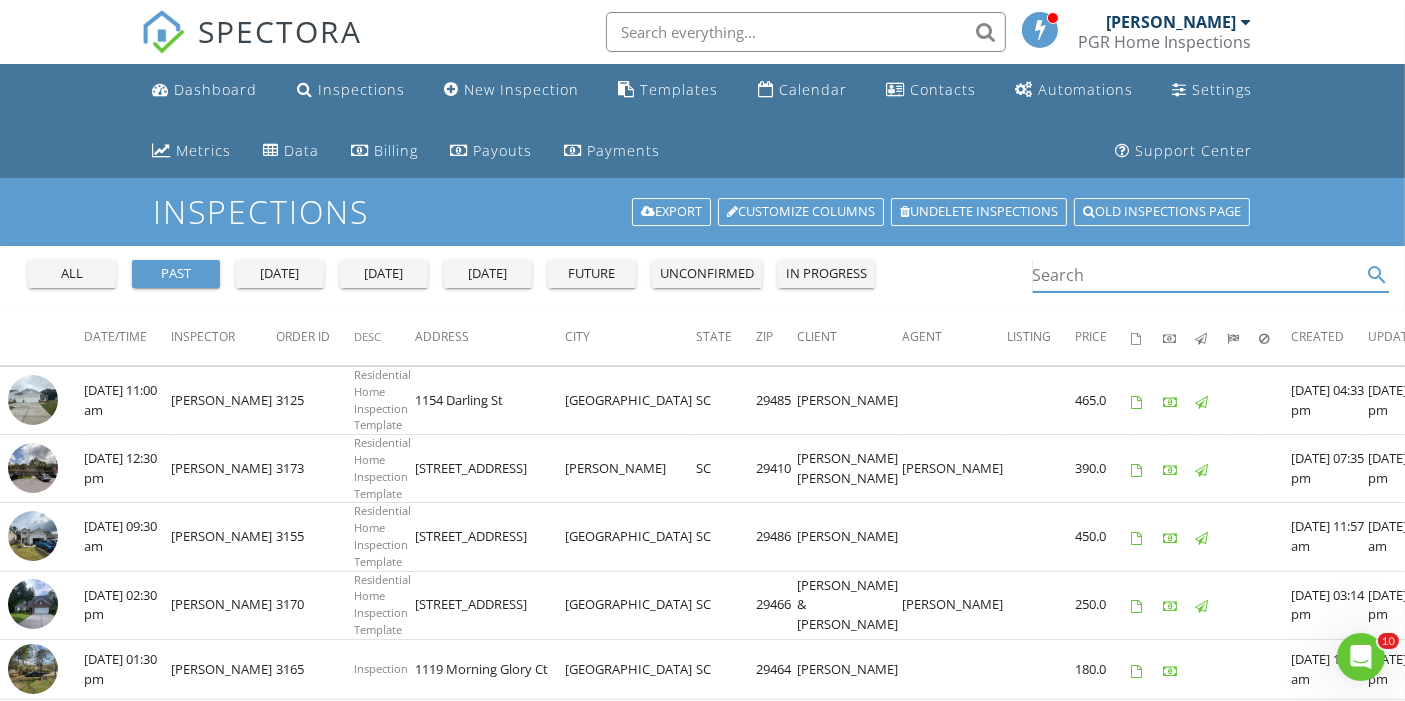 click at bounding box center (1197, 275) 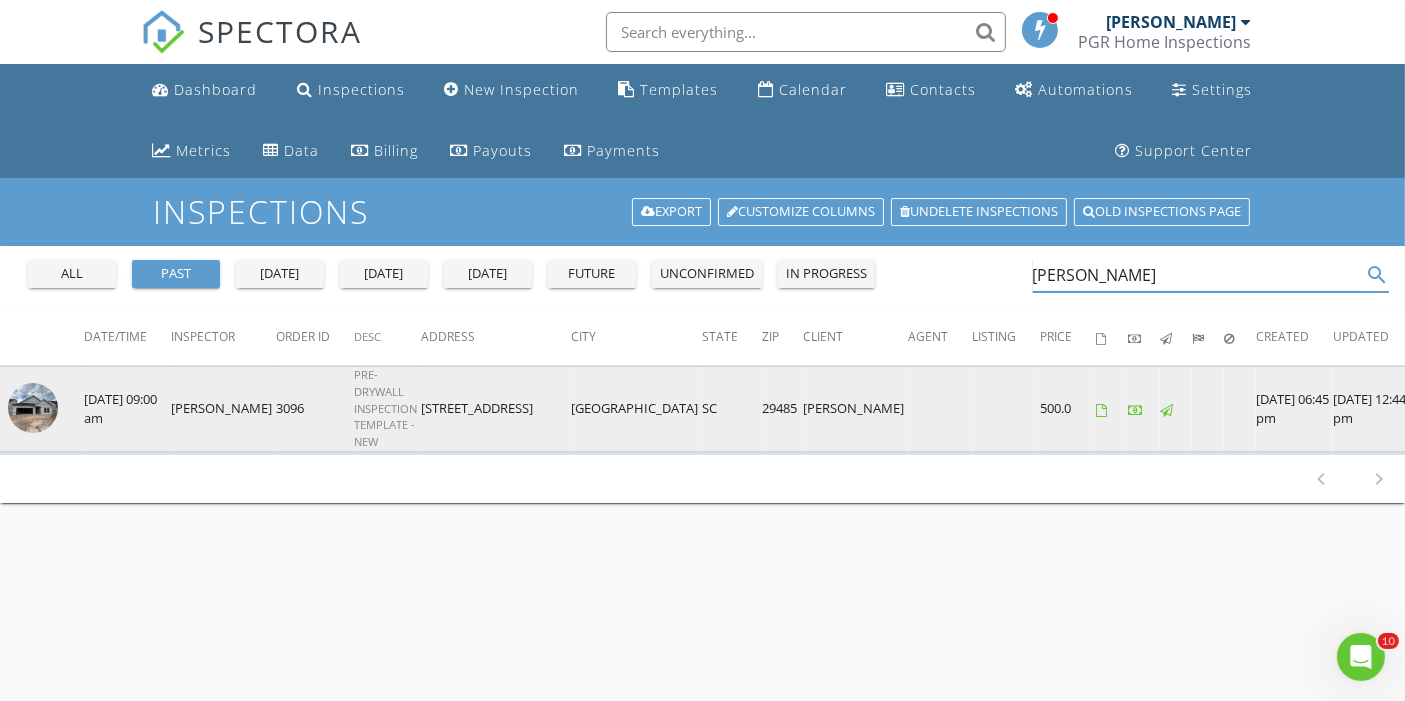type on "[PERSON_NAME]" 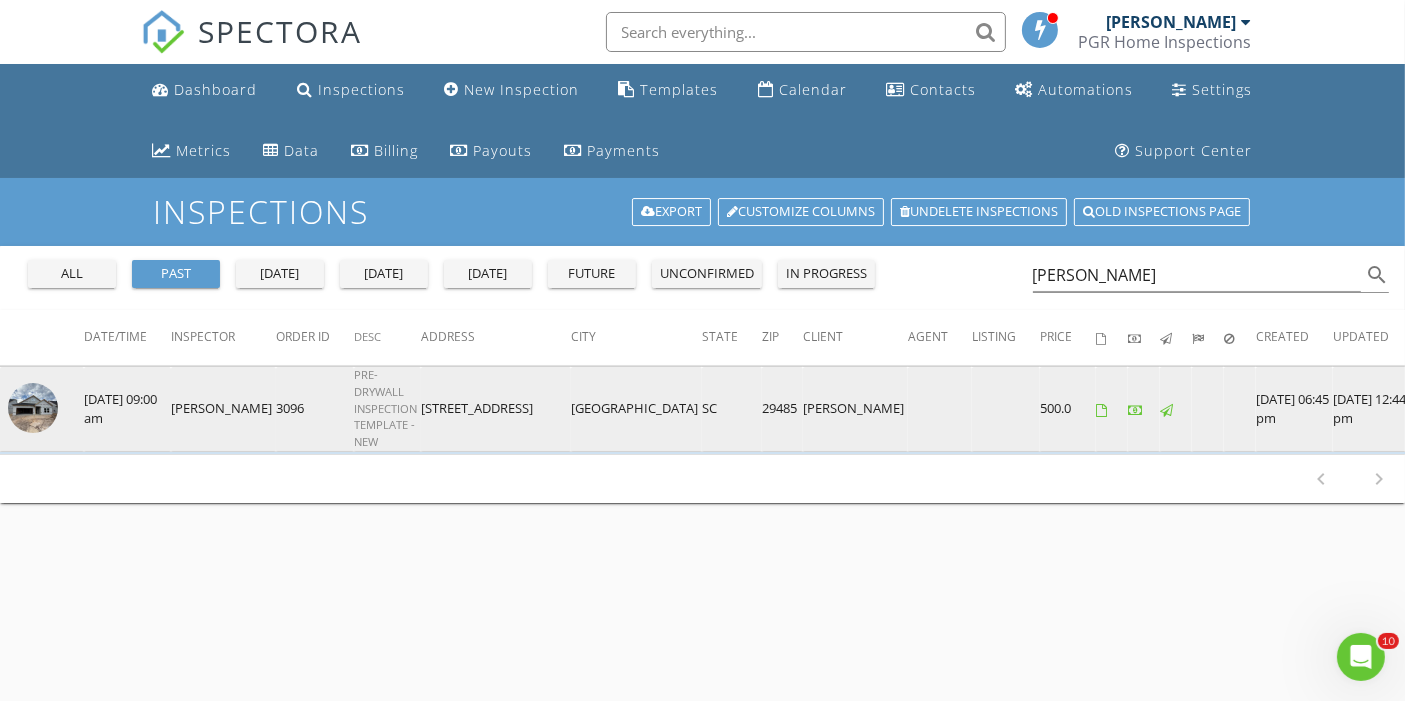 click at bounding box center (33, 408) 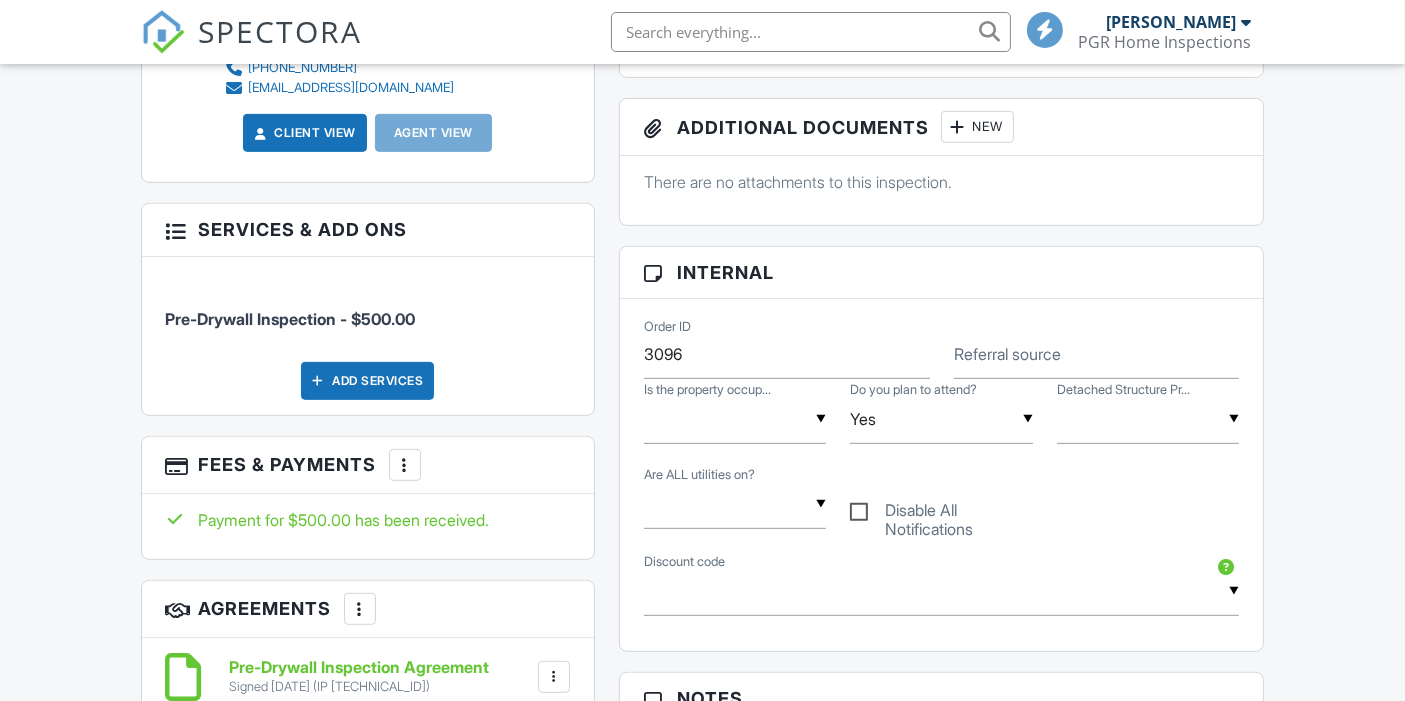 scroll, scrollTop: 884, scrollLeft: 0, axis: vertical 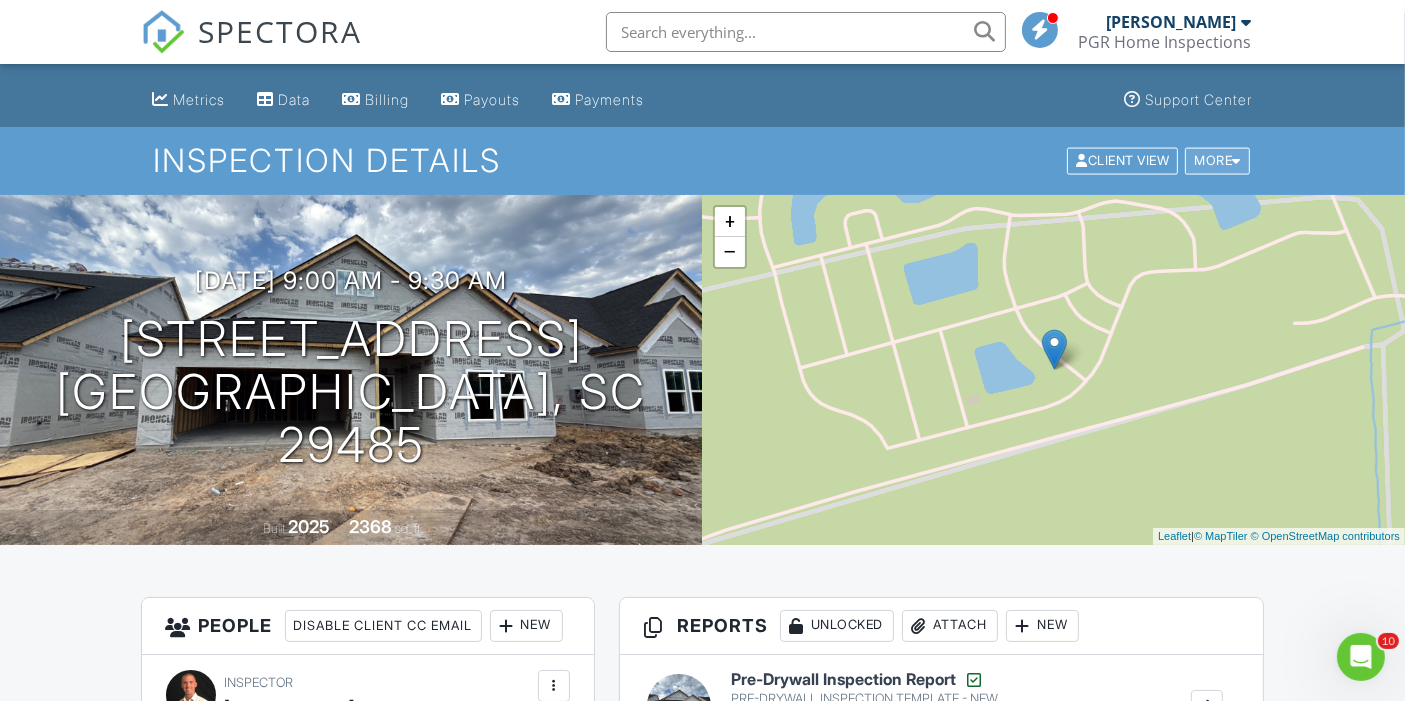 click on "More" at bounding box center (1217, 161) 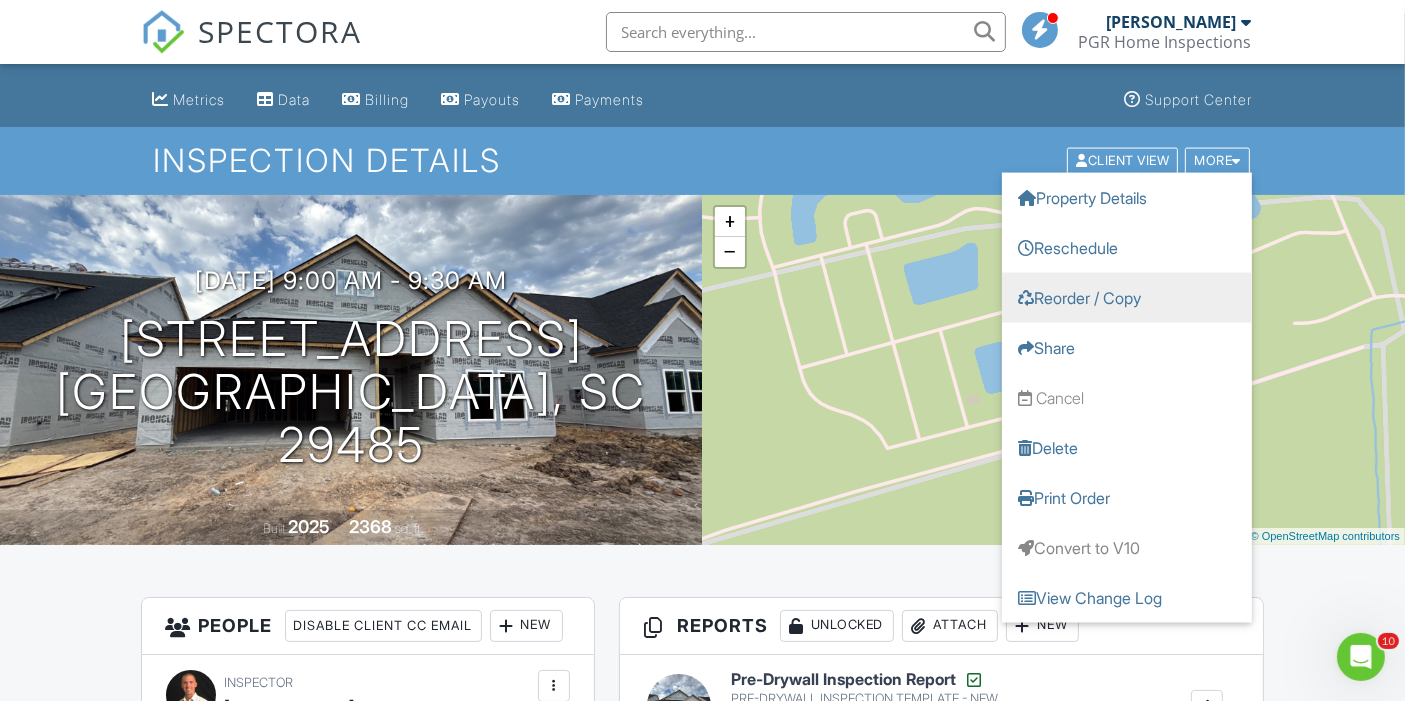 click on "Reorder / Copy" at bounding box center [1127, 298] 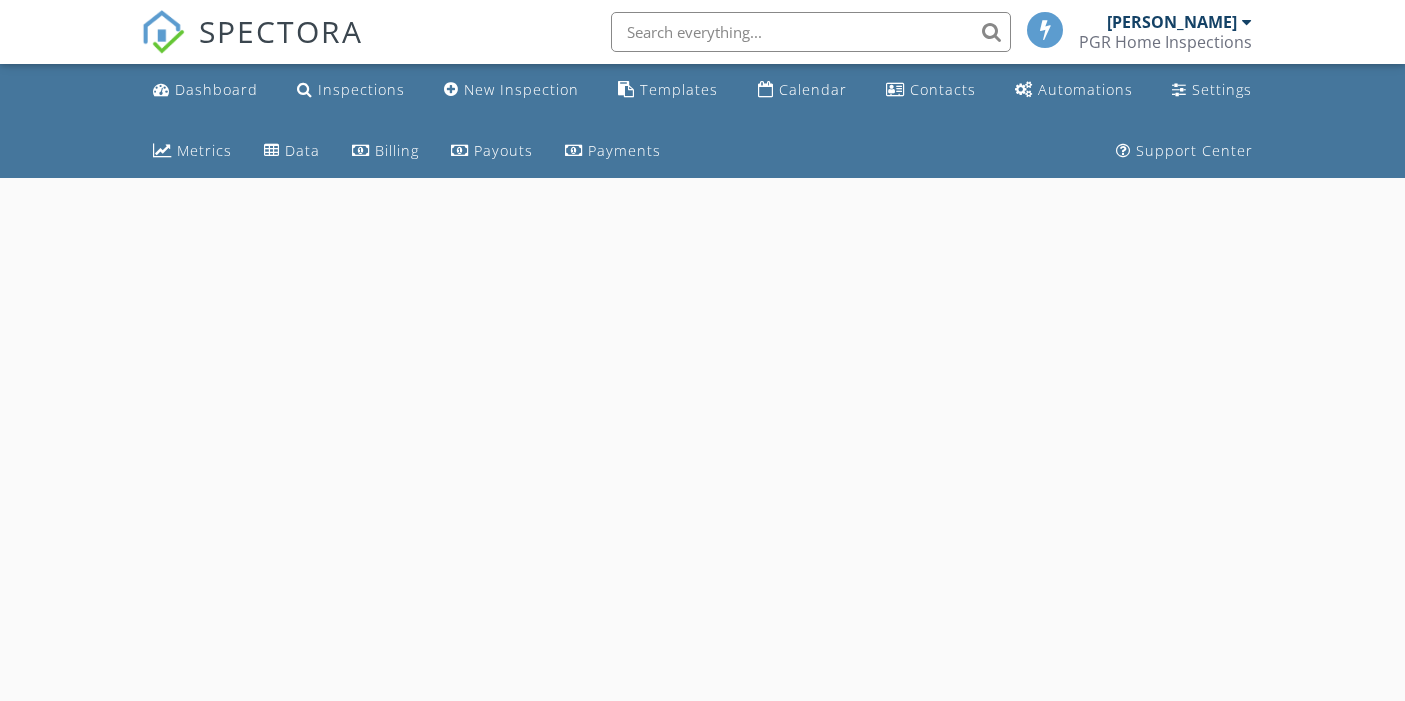 scroll, scrollTop: 0, scrollLeft: 0, axis: both 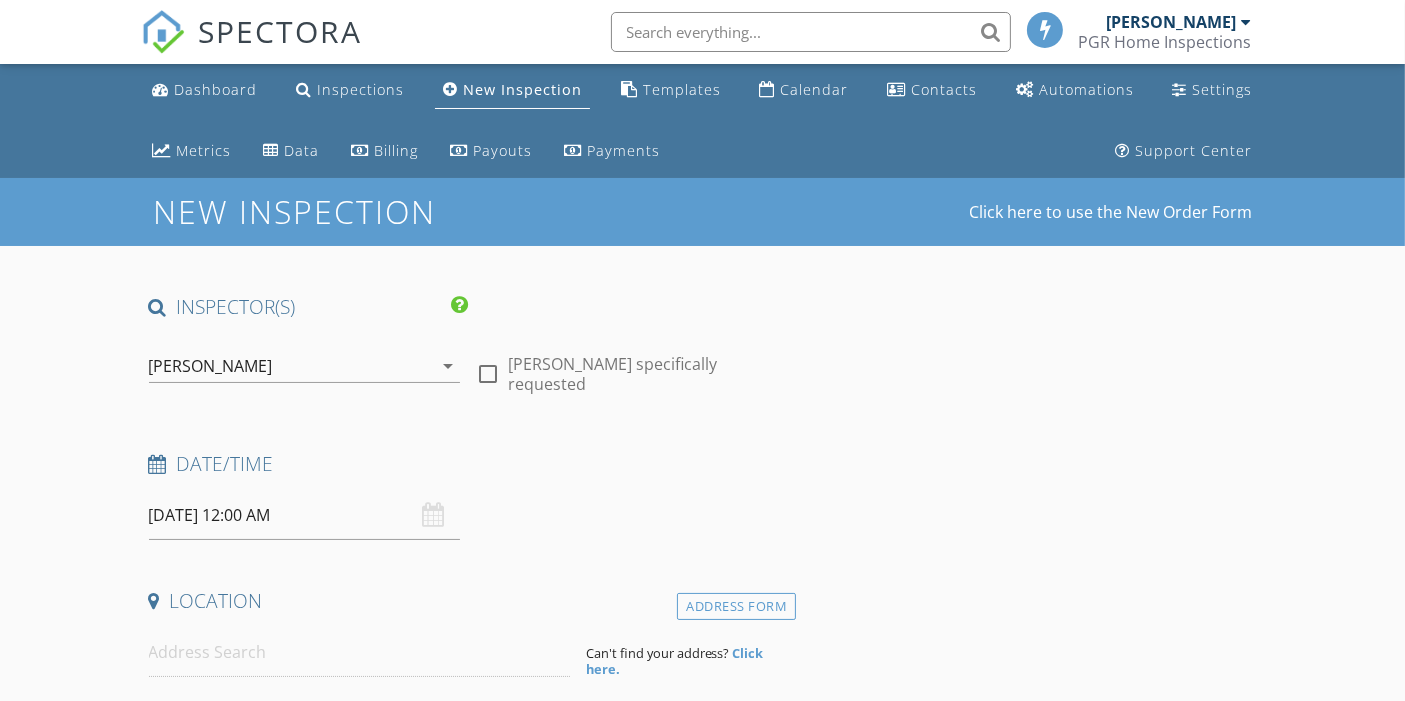 type on "[PERSON_NAME]" 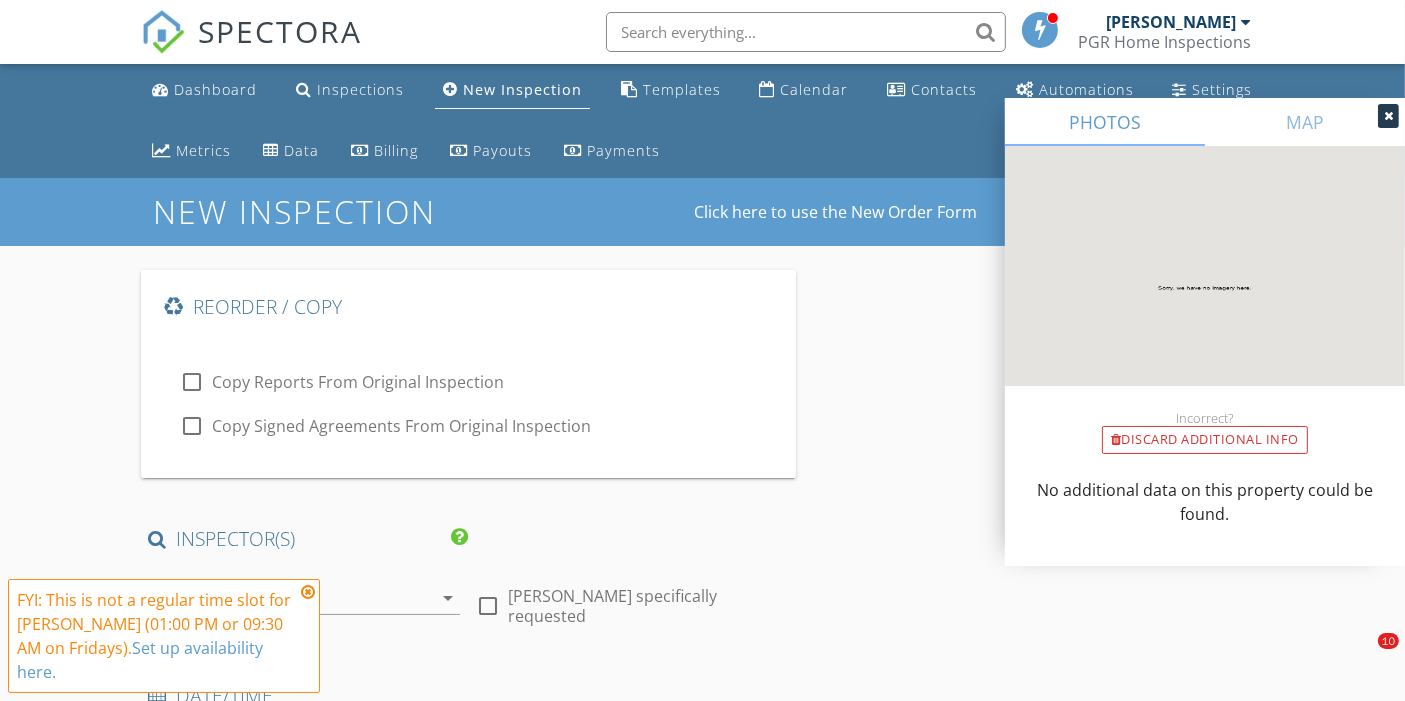 scroll, scrollTop: 184, scrollLeft: 0, axis: vertical 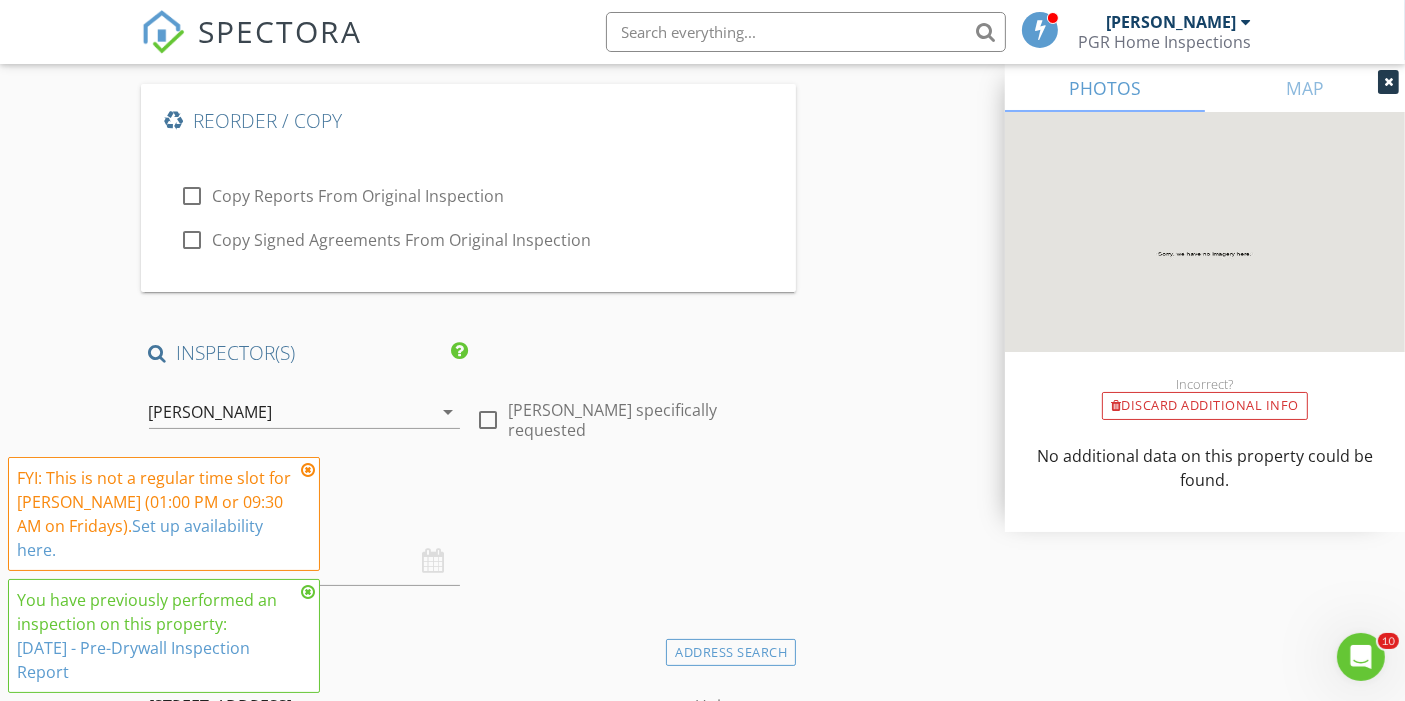 click on "Copy Signed Agreements From Original Inspection" at bounding box center (402, 240) 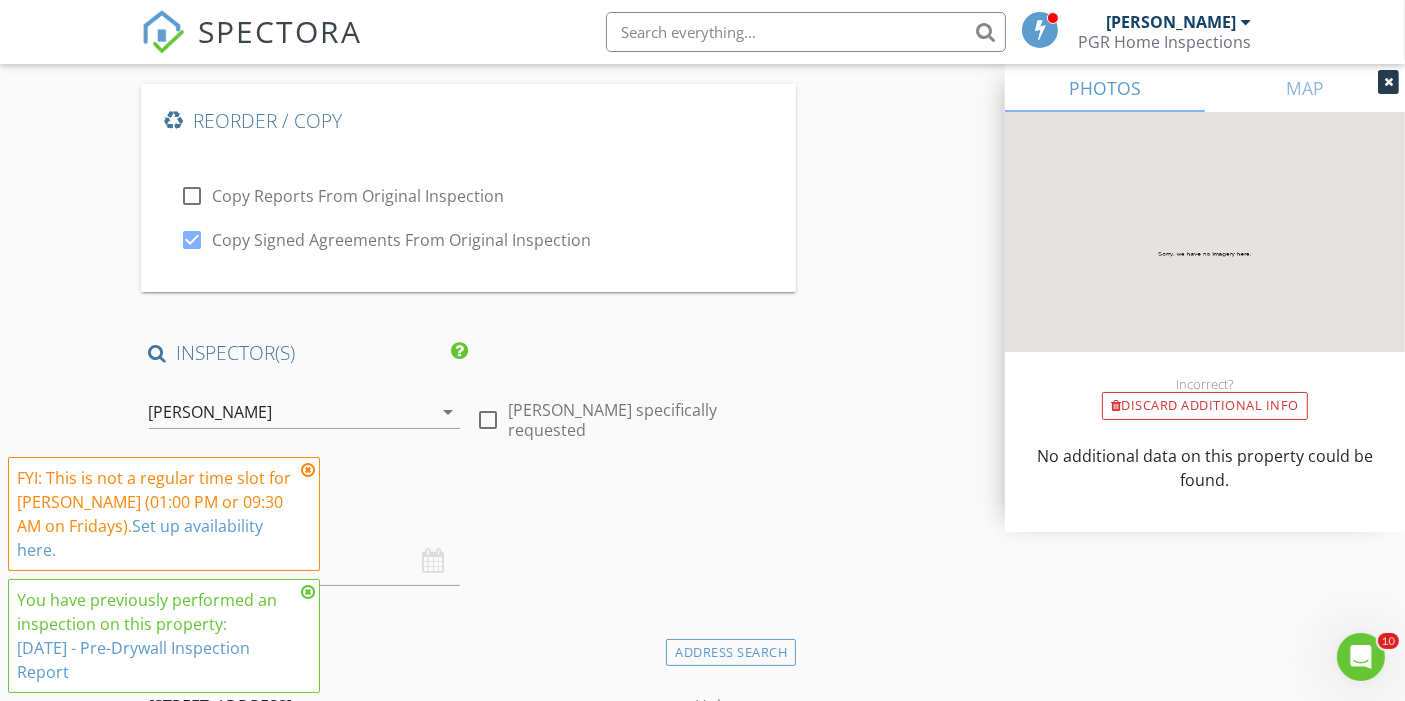 click on "Copy Signed Agreements From Original Inspection" at bounding box center (402, 240) 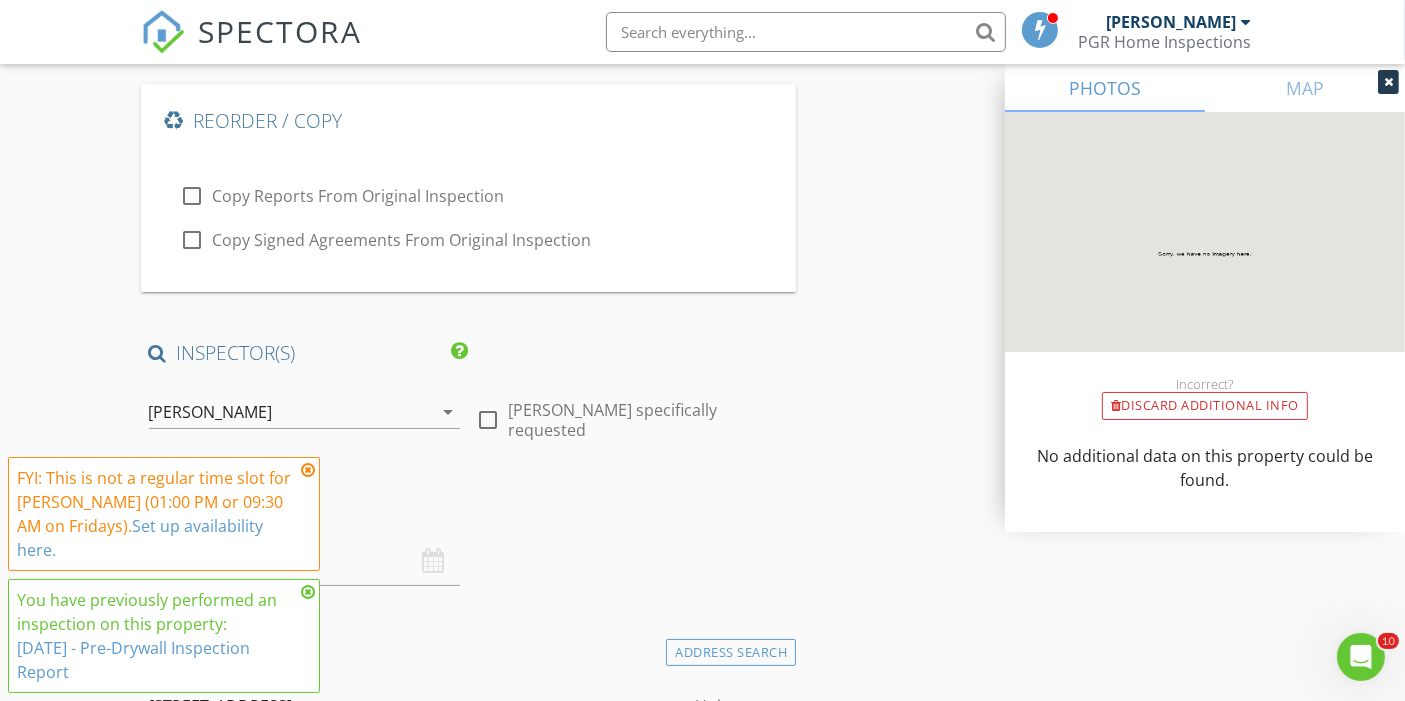 click on "Copy Reports From Original Inspection" at bounding box center (359, 196) 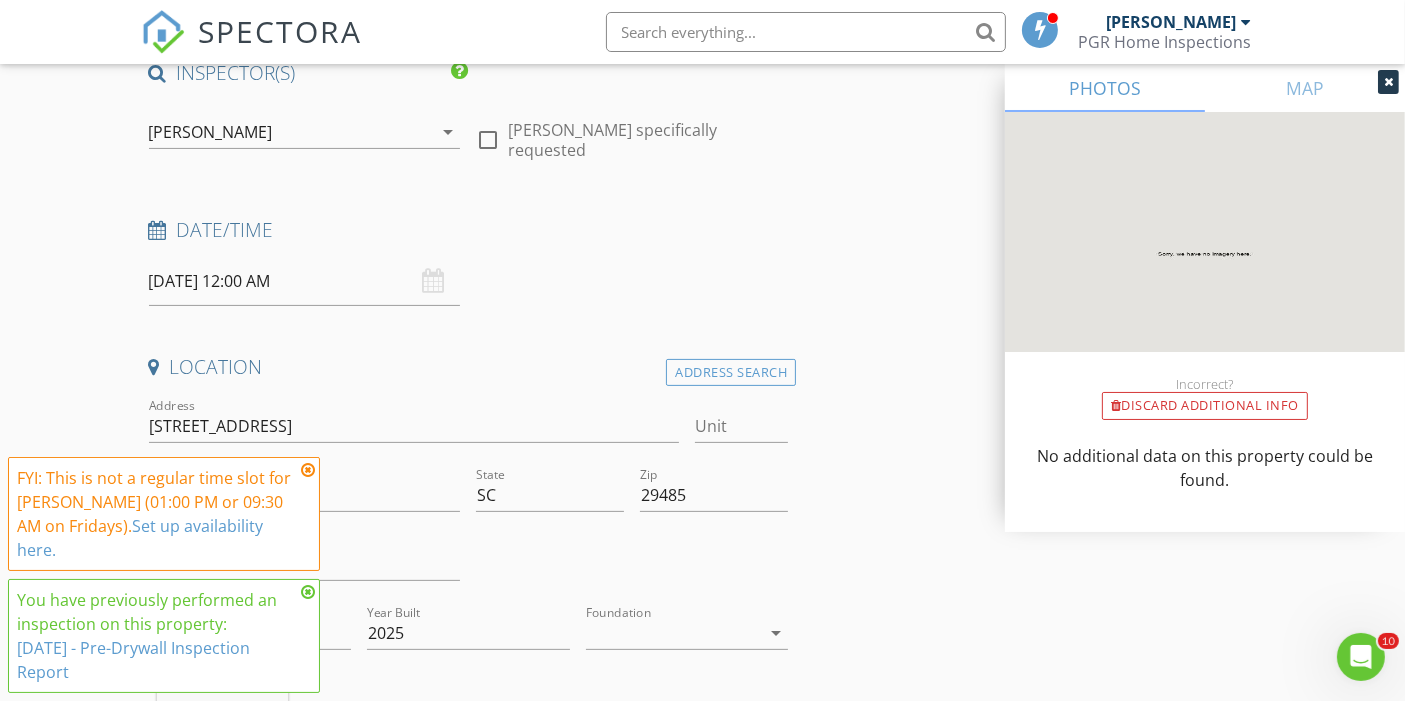 scroll, scrollTop: 495, scrollLeft: 0, axis: vertical 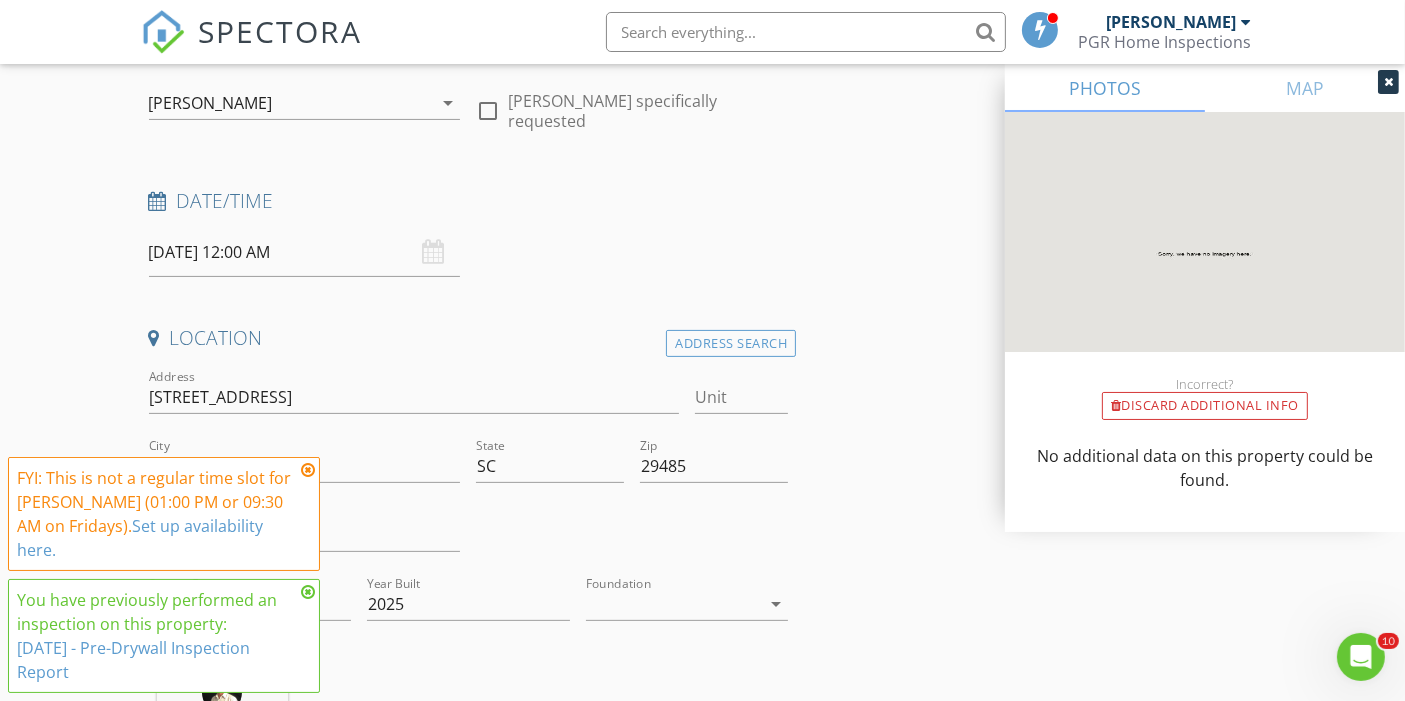 click on "[DATE] 12:00 AM" at bounding box center [305, 252] 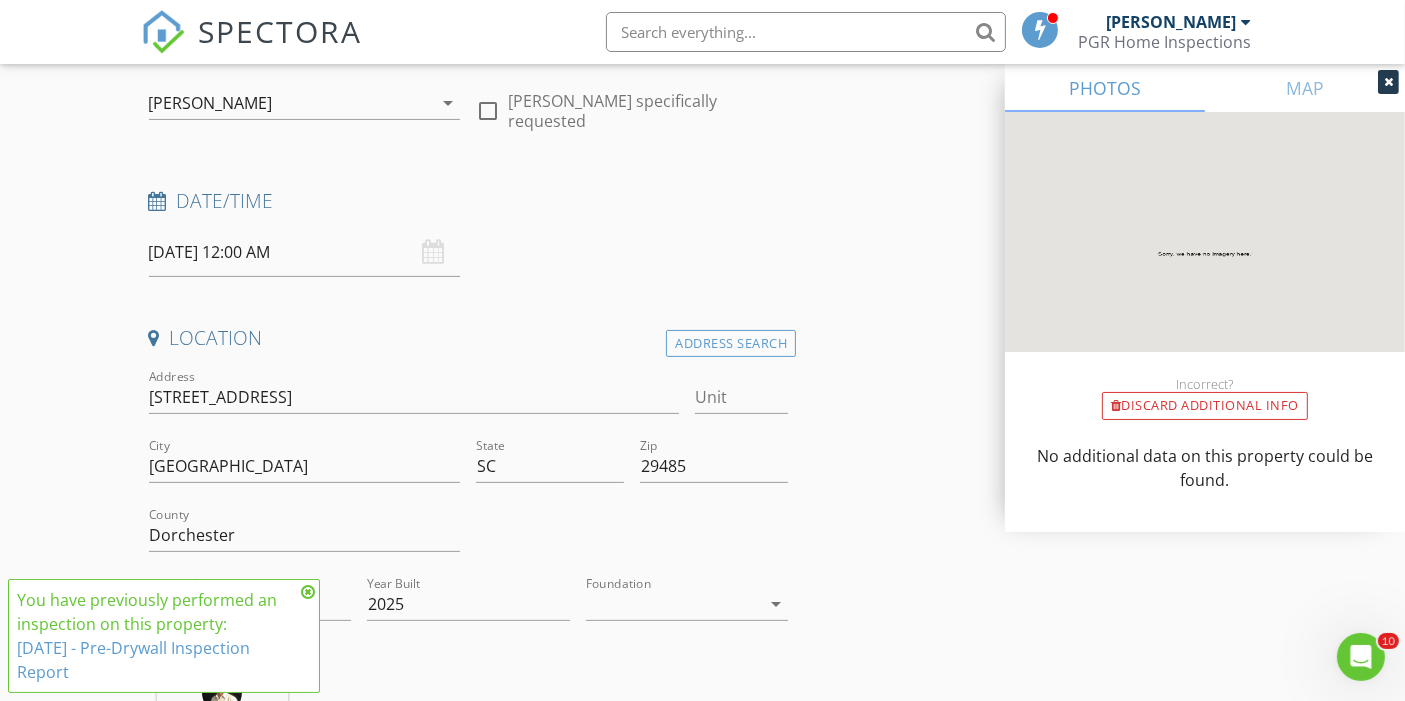 click at bounding box center (308, 592) 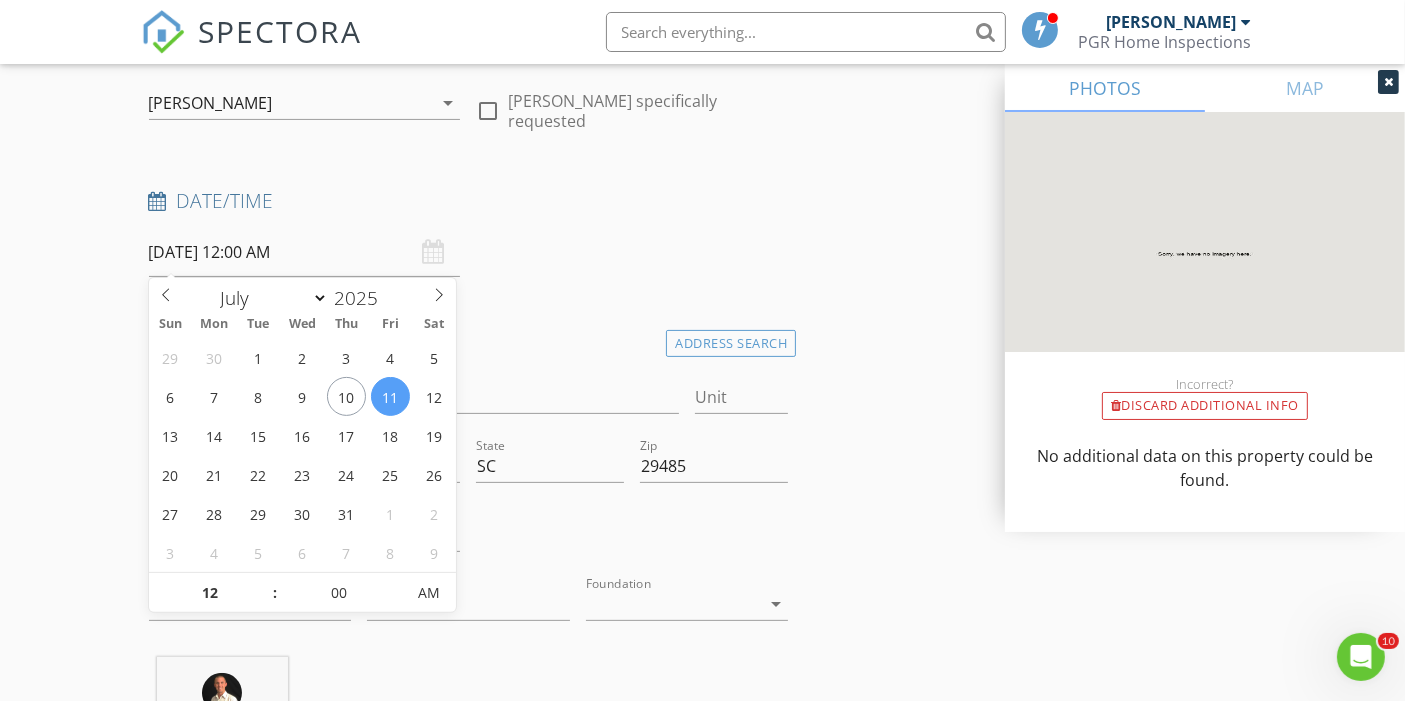click on "[DATE] 12:00 AM" at bounding box center (305, 252) 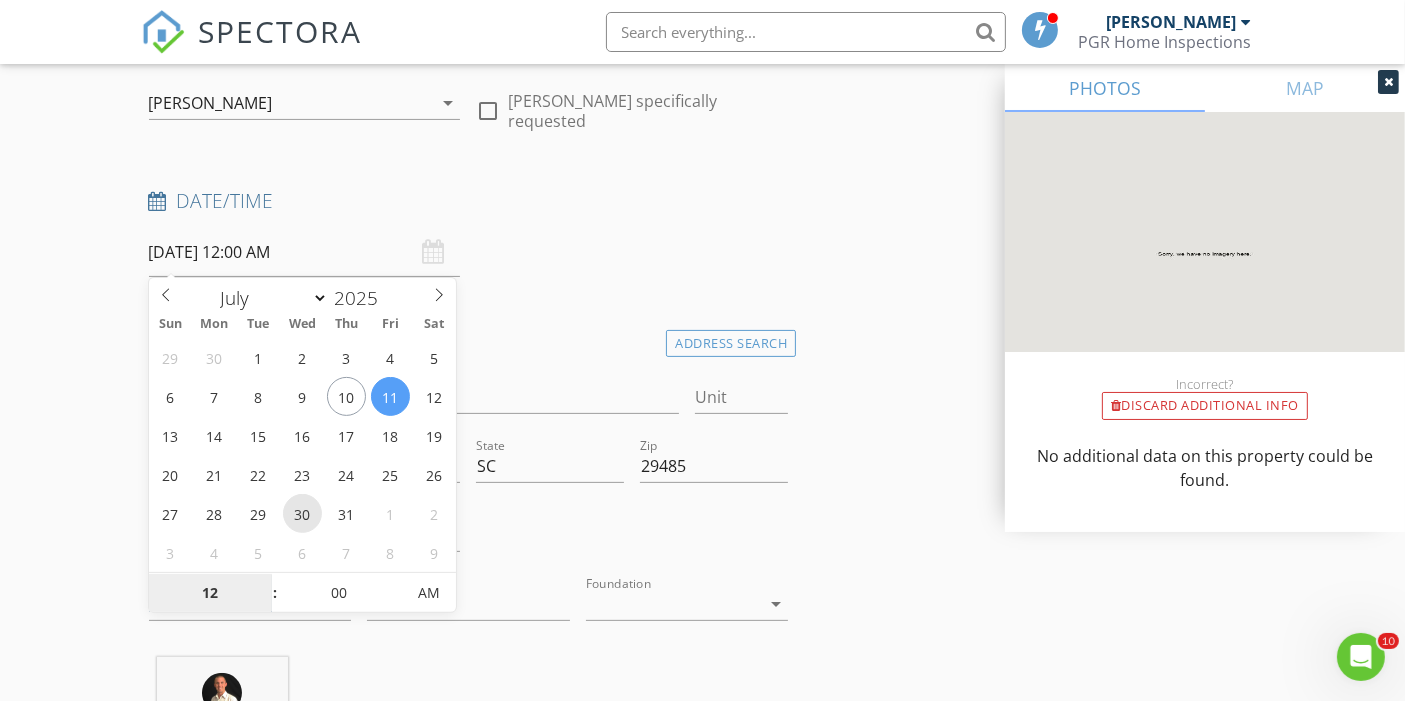 type on "07/30/2025 12:00 AM" 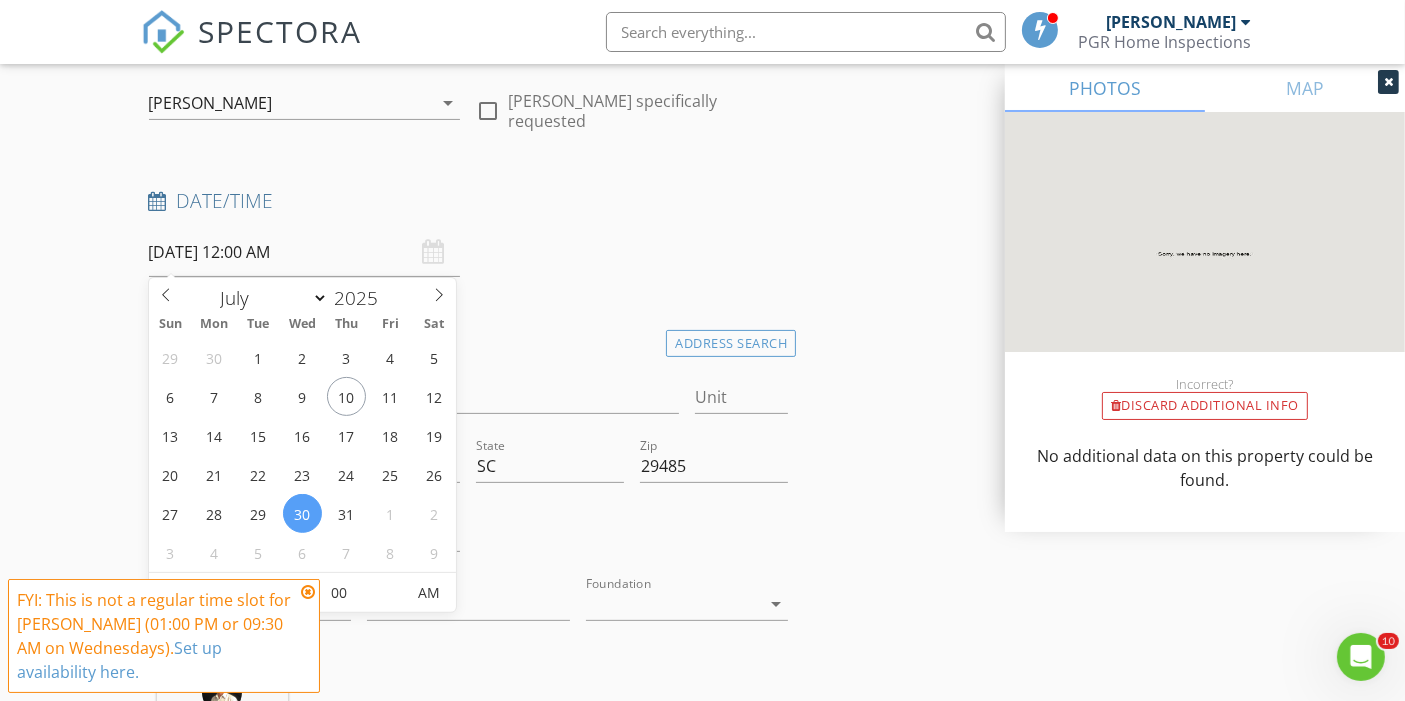 click at bounding box center [308, 592] 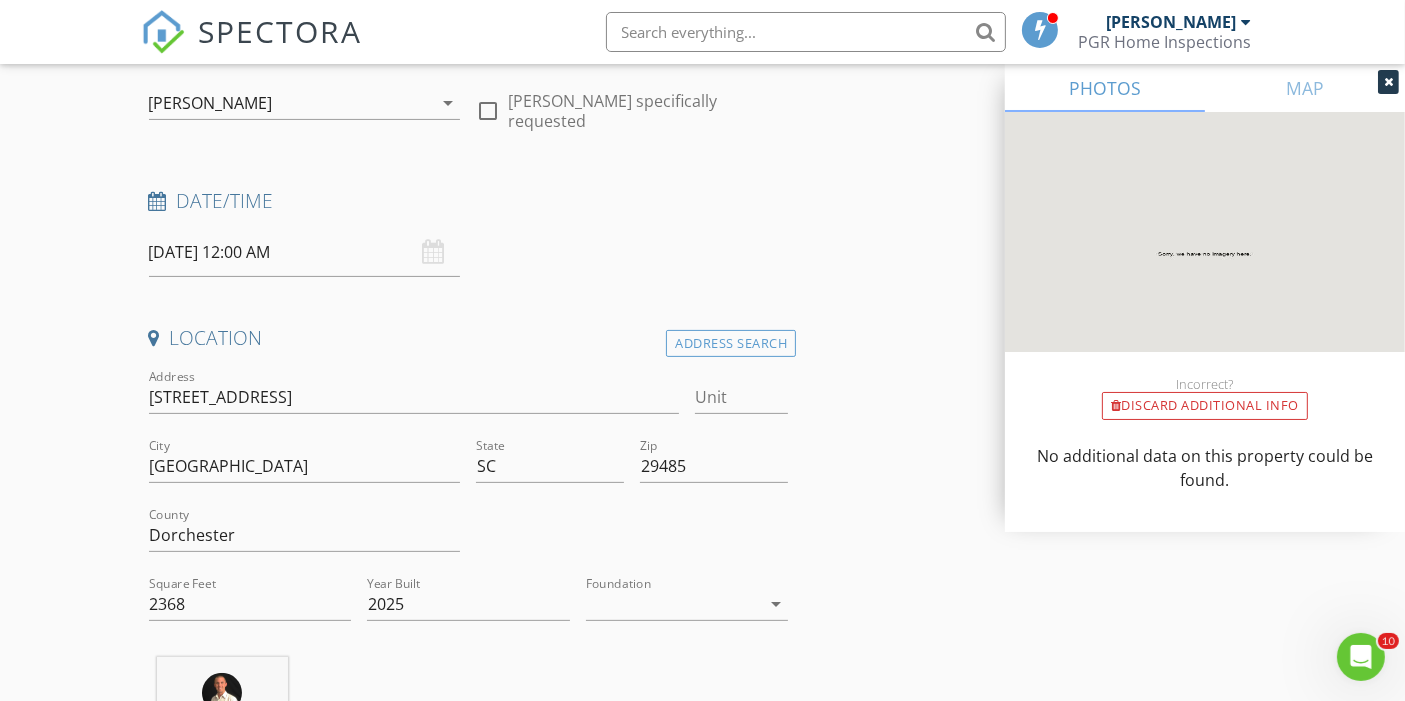 click on "07/30/2025 12:00 AM" at bounding box center [305, 252] 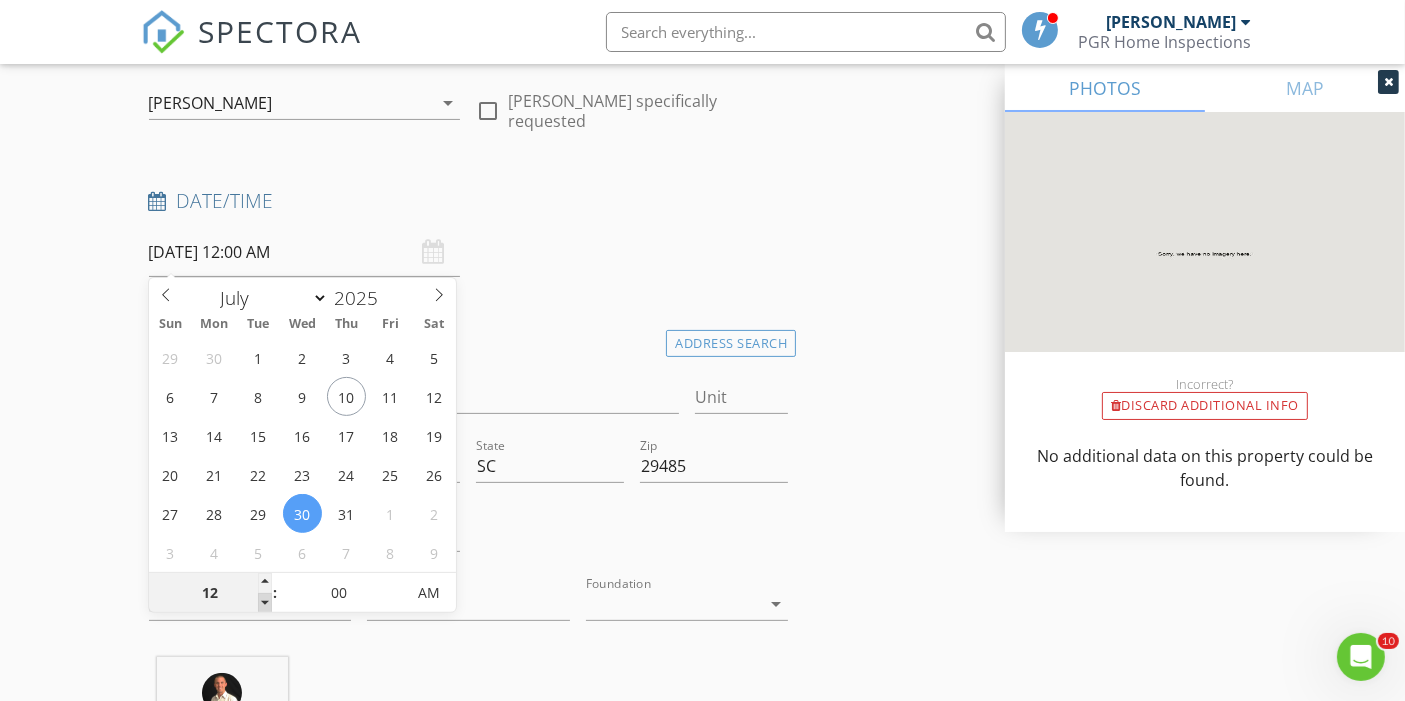 type on "11" 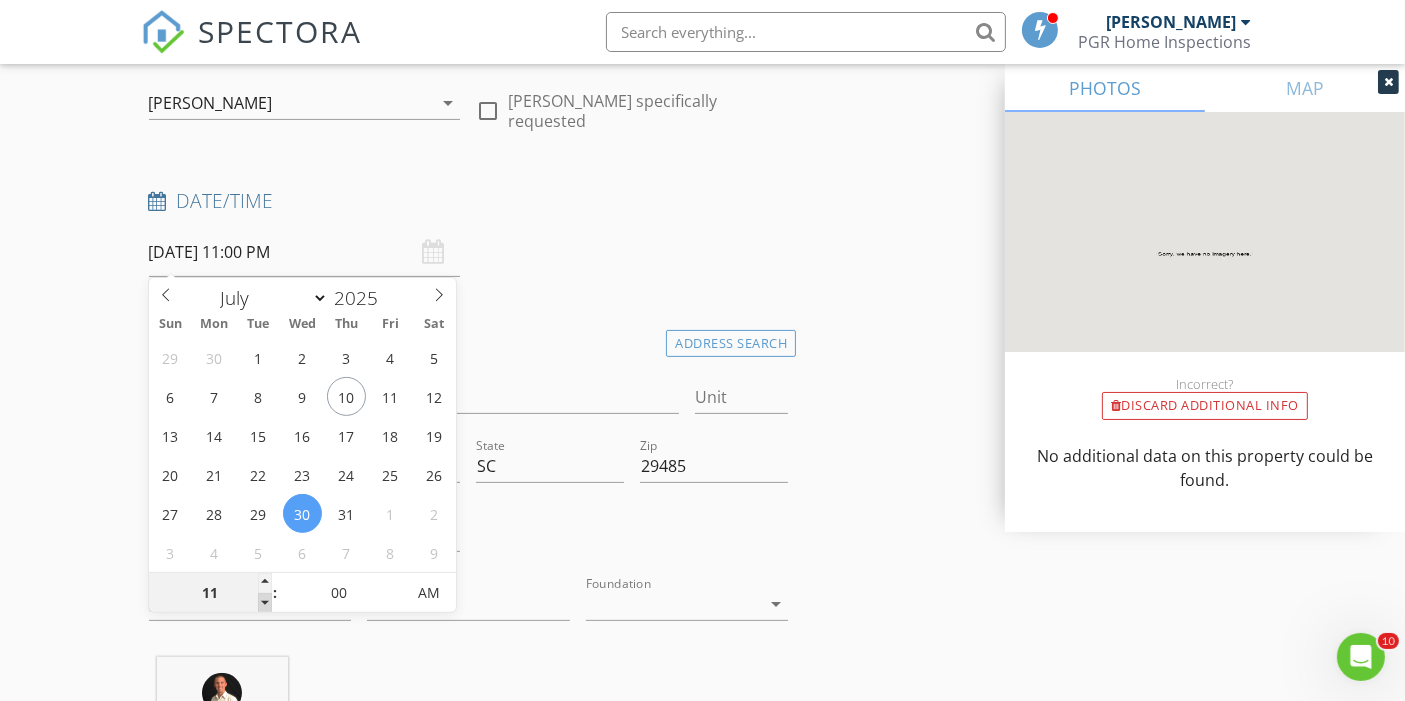 click at bounding box center [265, 603] 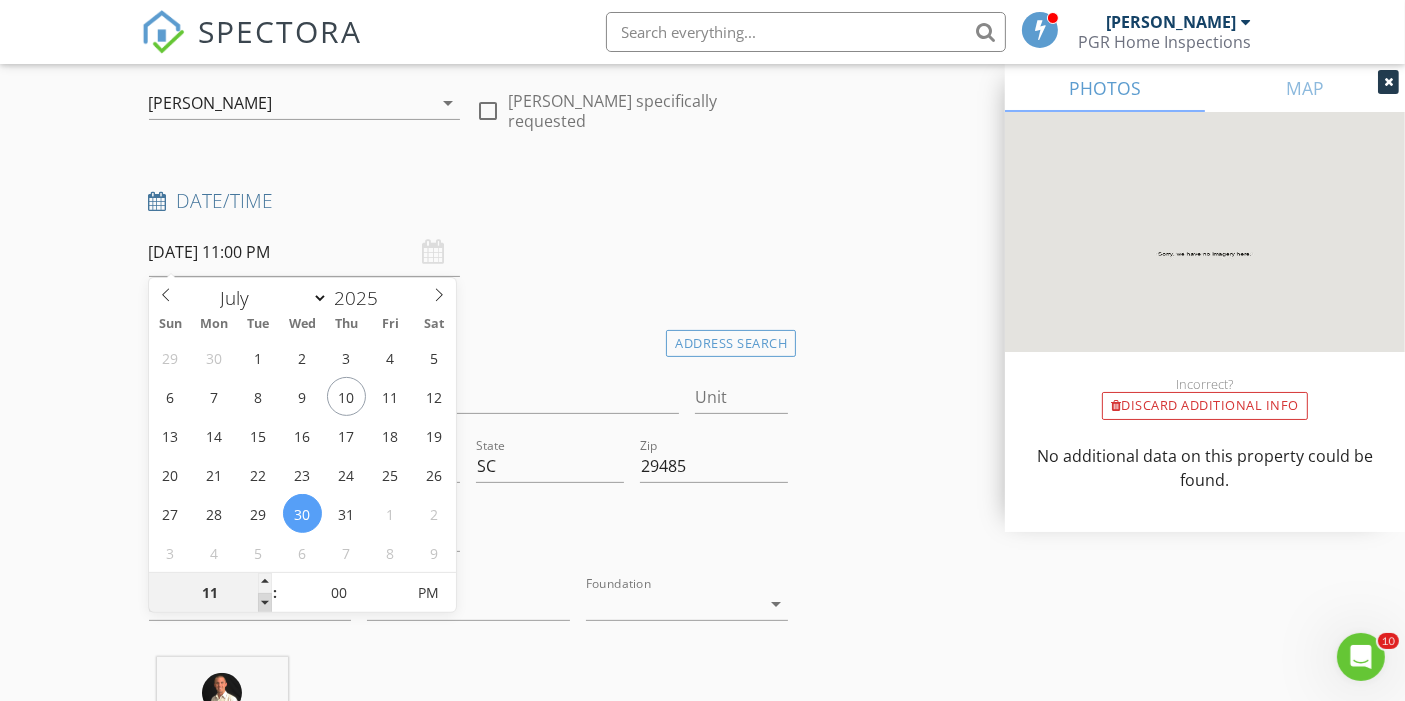 type on "10" 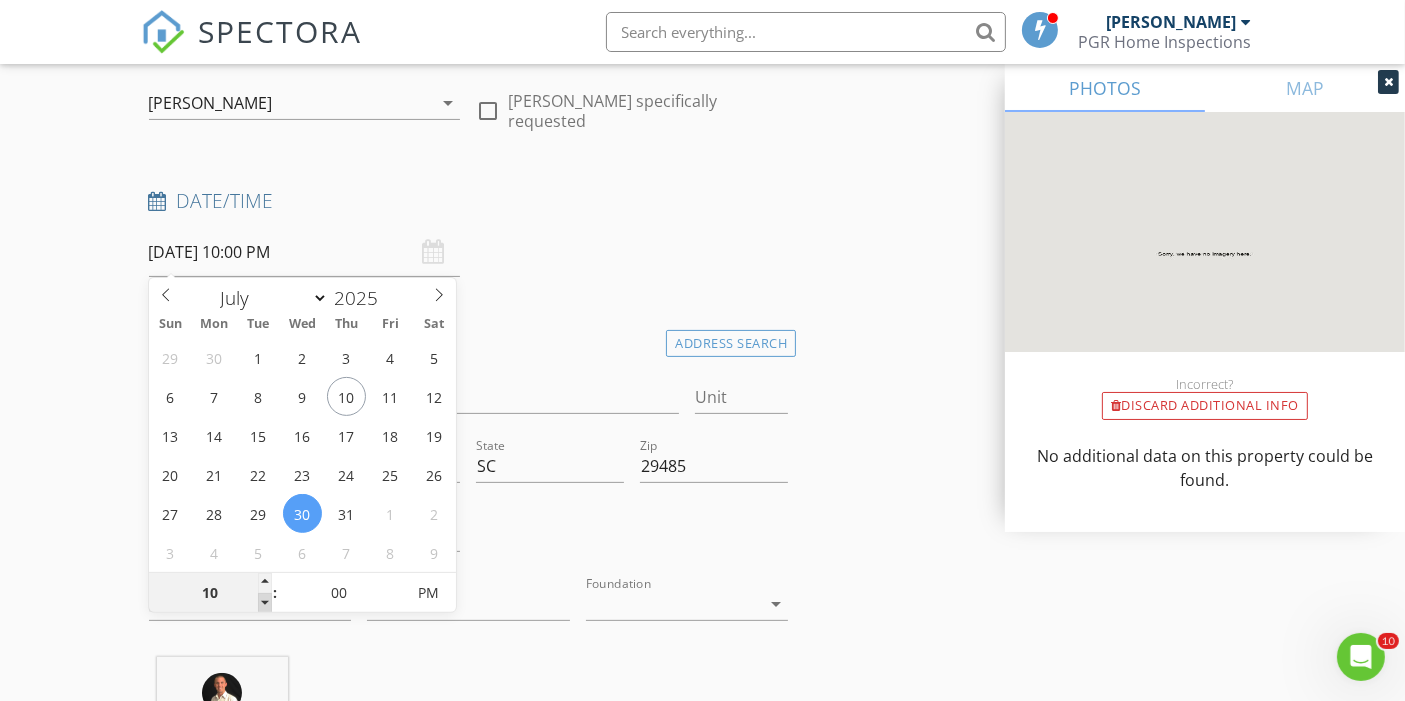 click at bounding box center [265, 603] 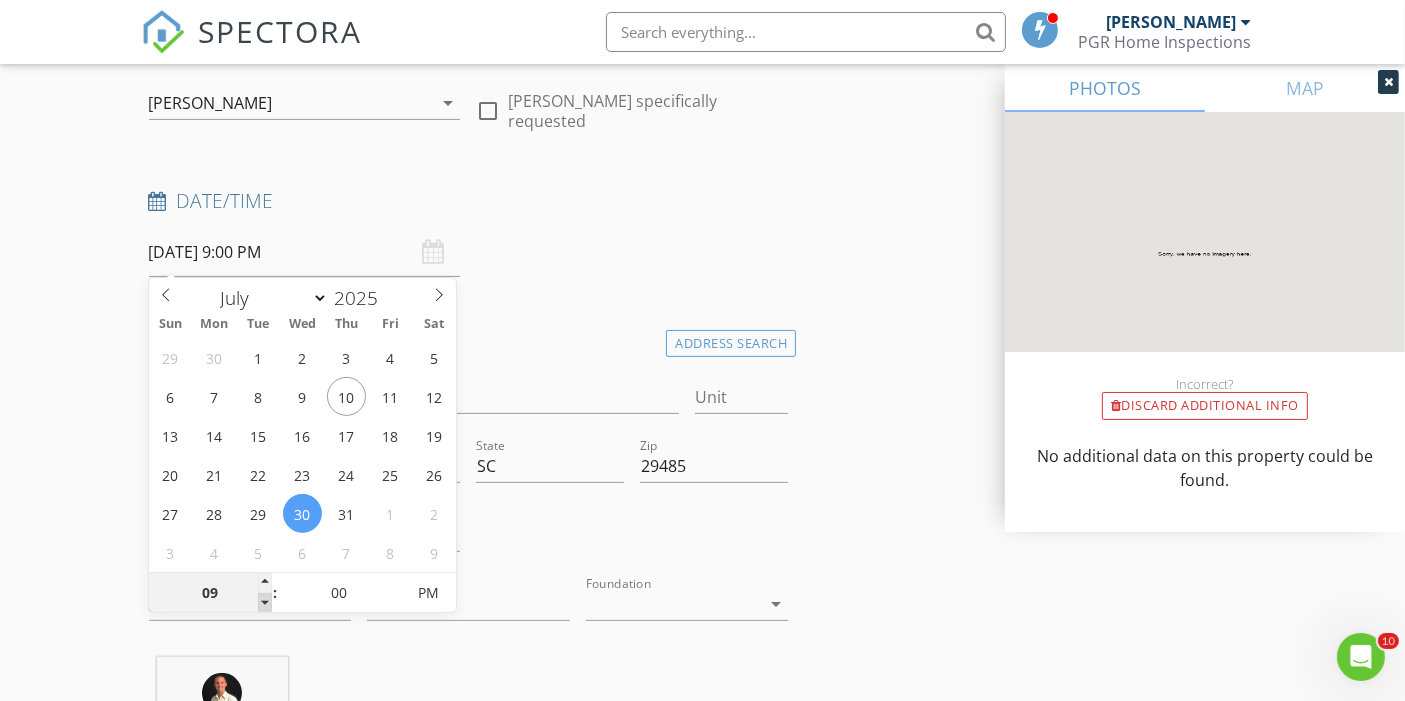 click at bounding box center (265, 603) 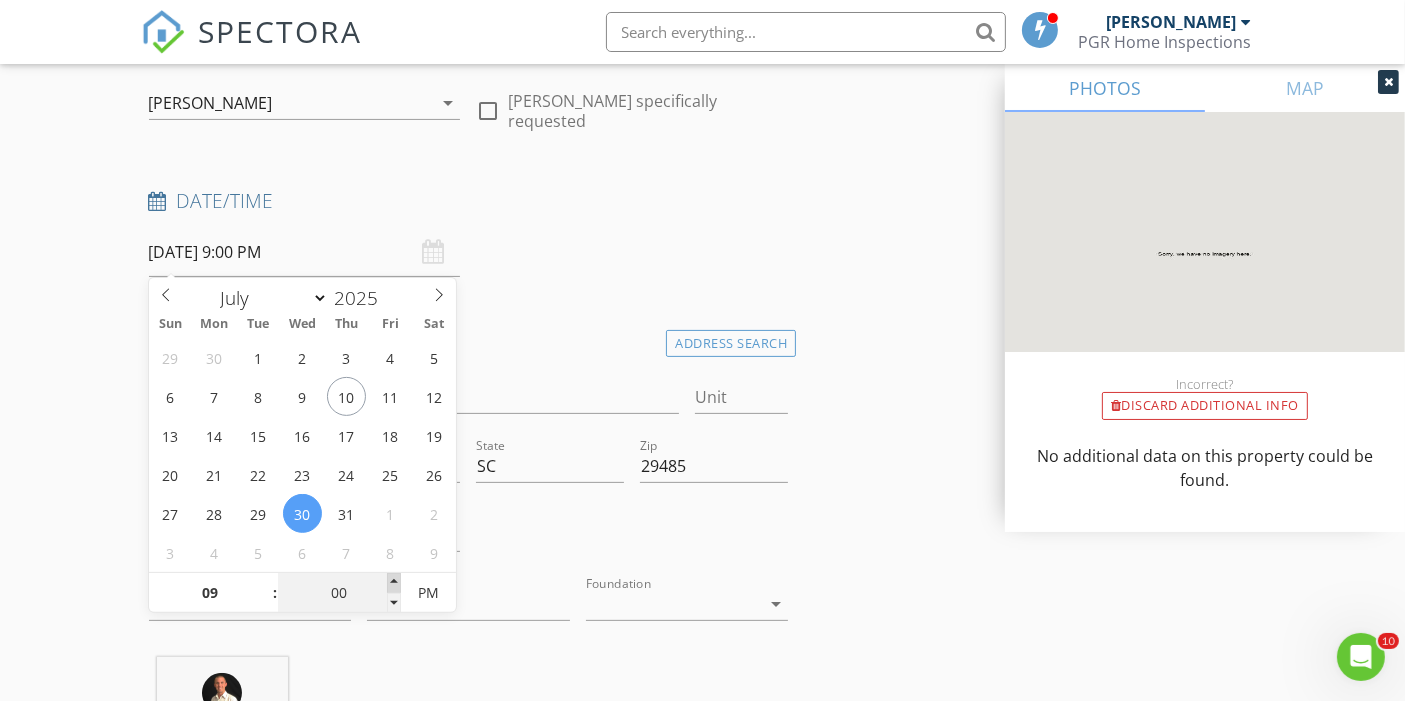 type on "05" 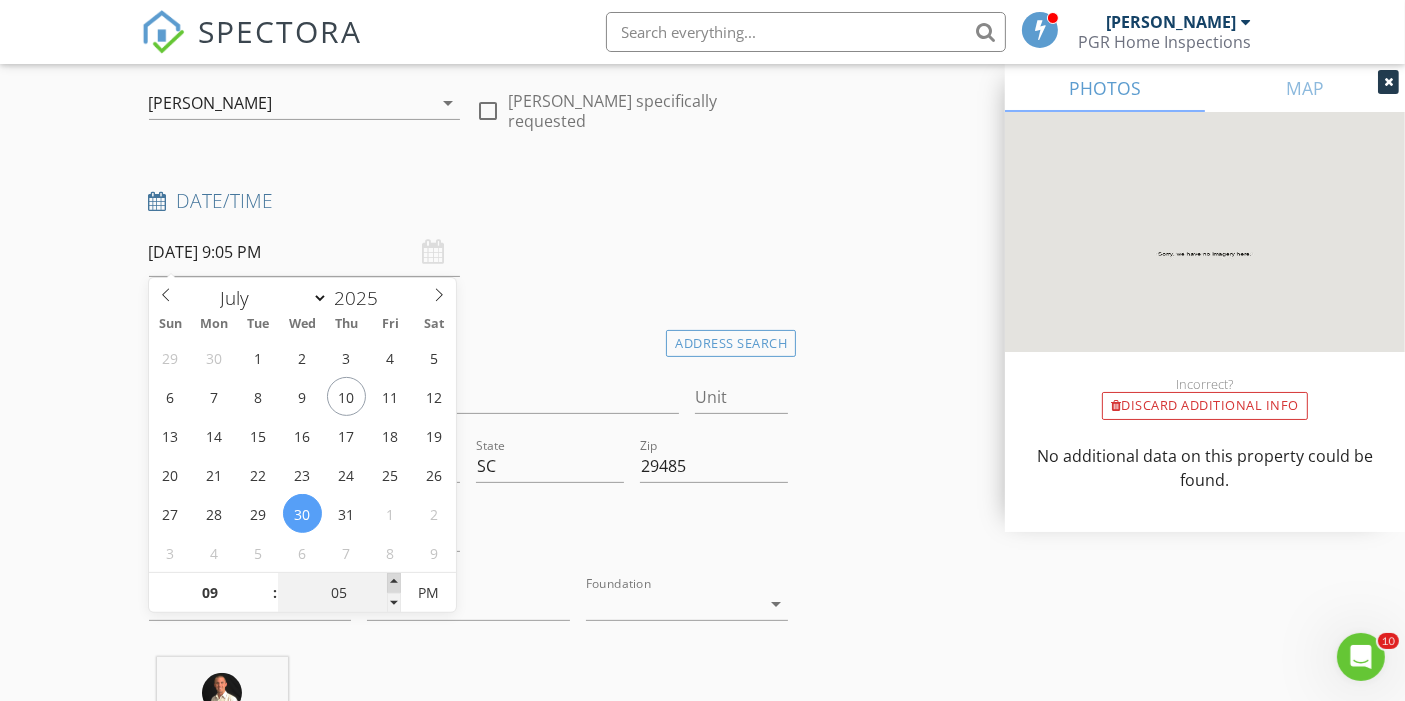 click at bounding box center (394, 583) 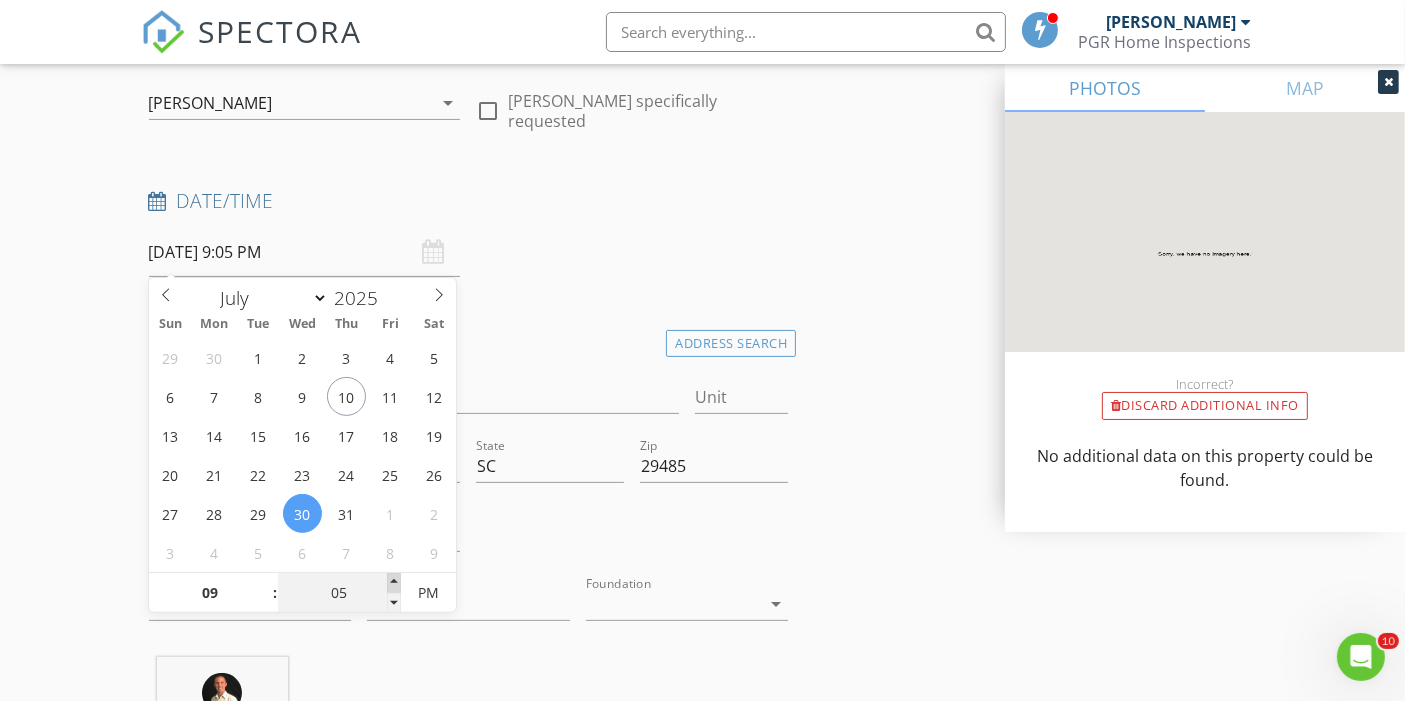 type on "10" 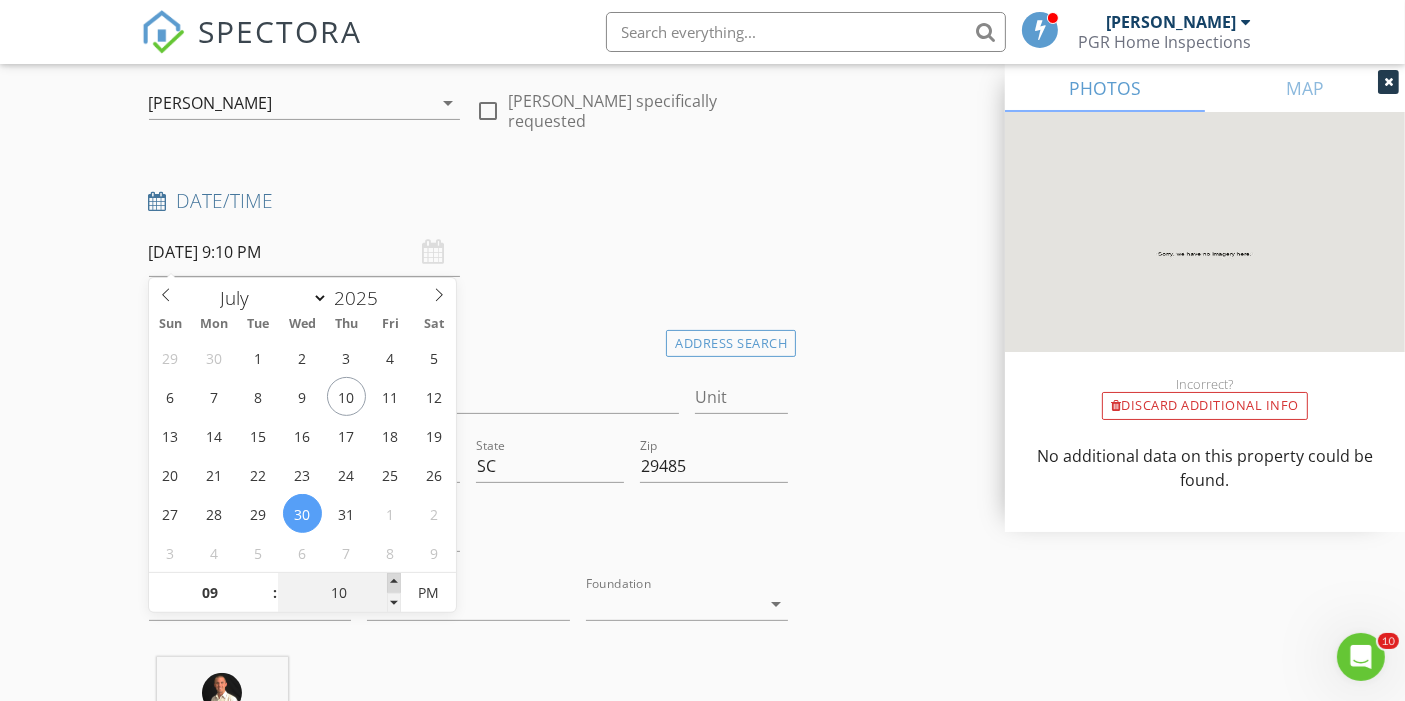 click at bounding box center [394, 583] 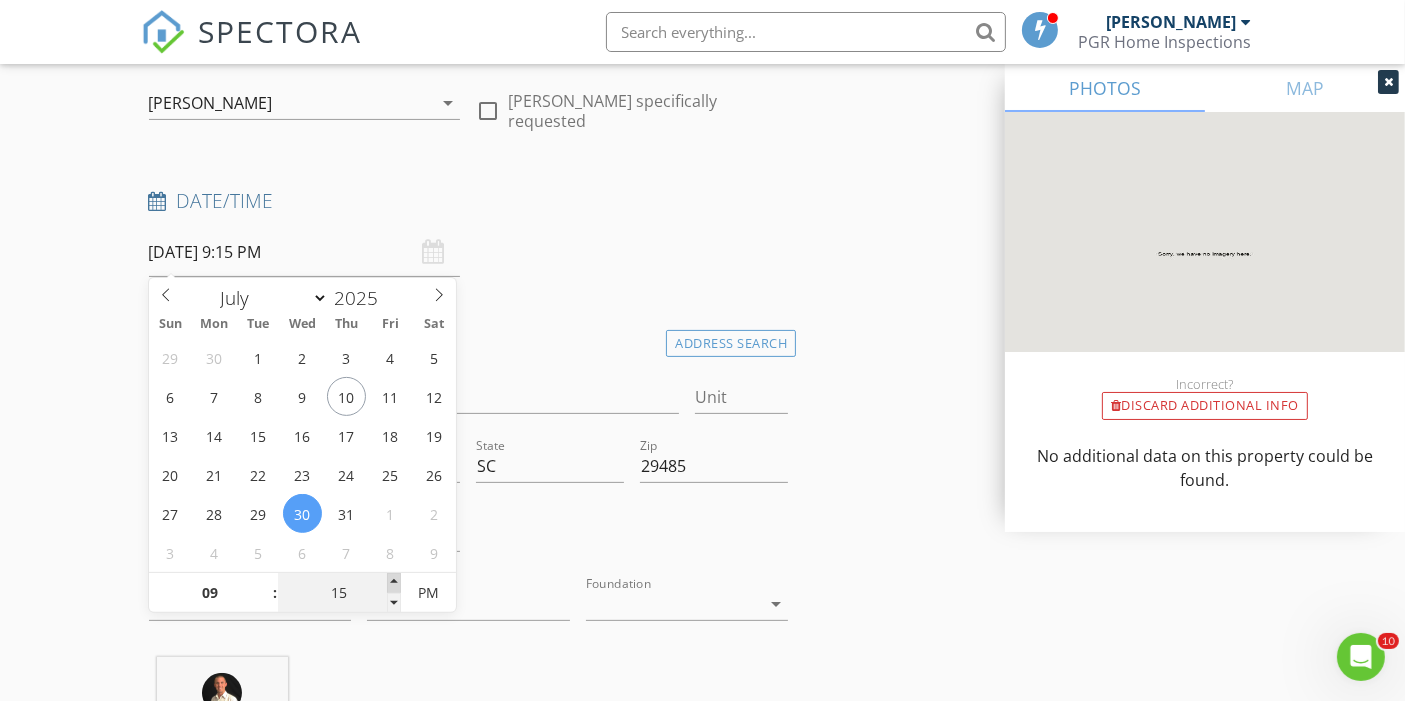 click at bounding box center (394, 583) 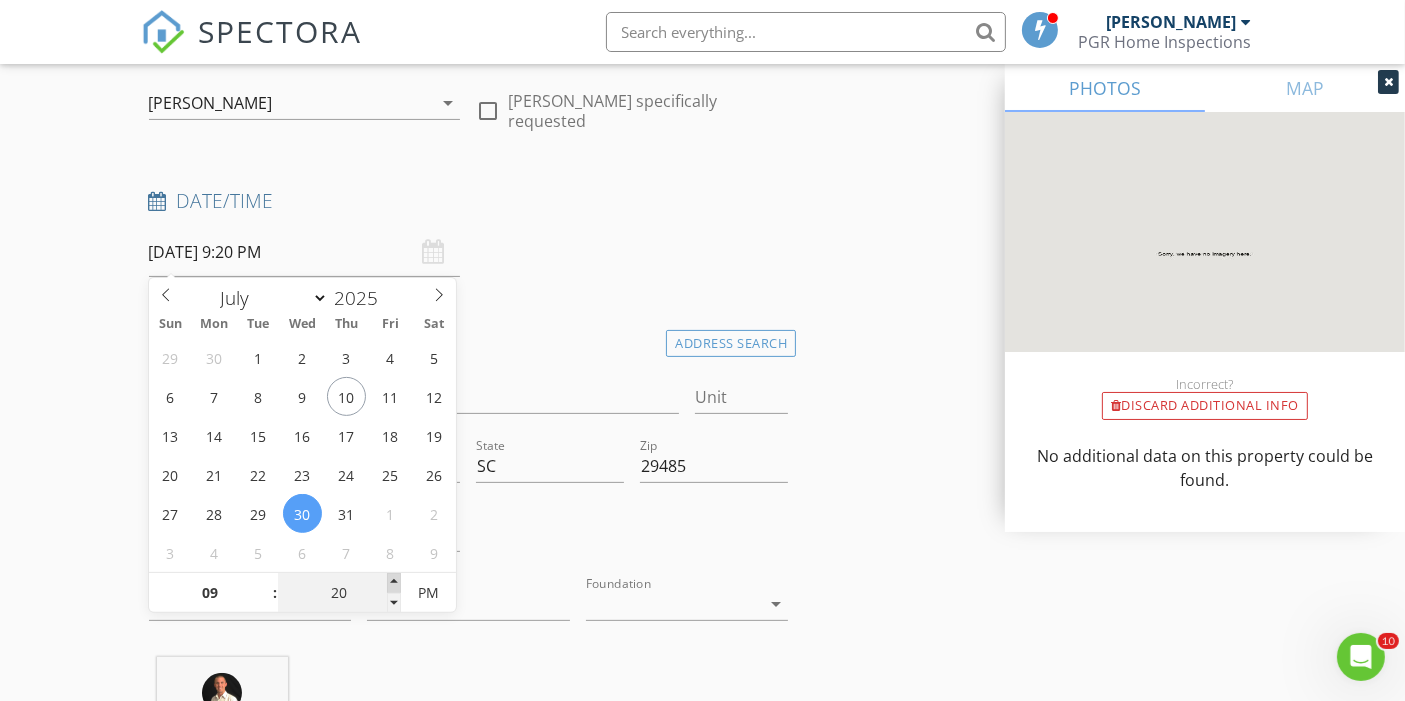 click at bounding box center (394, 583) 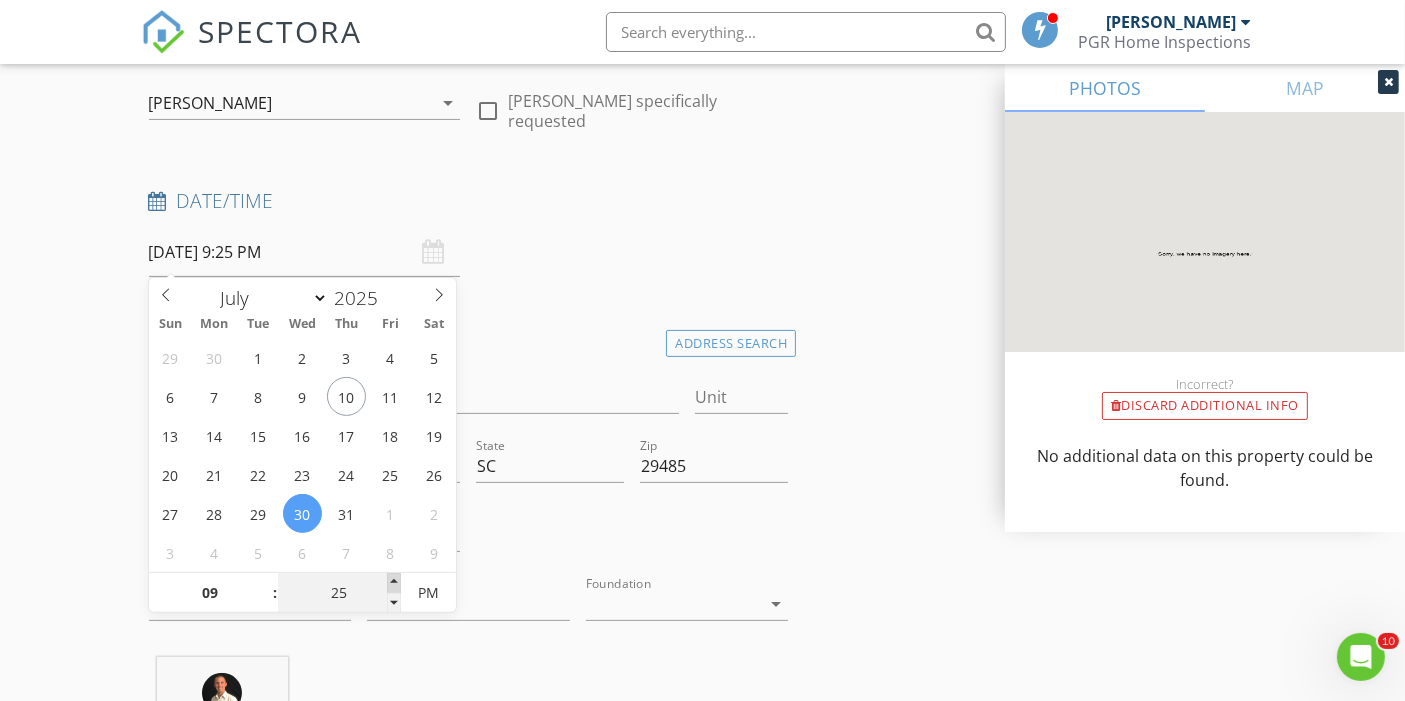 click at bounding box center (394, 583) 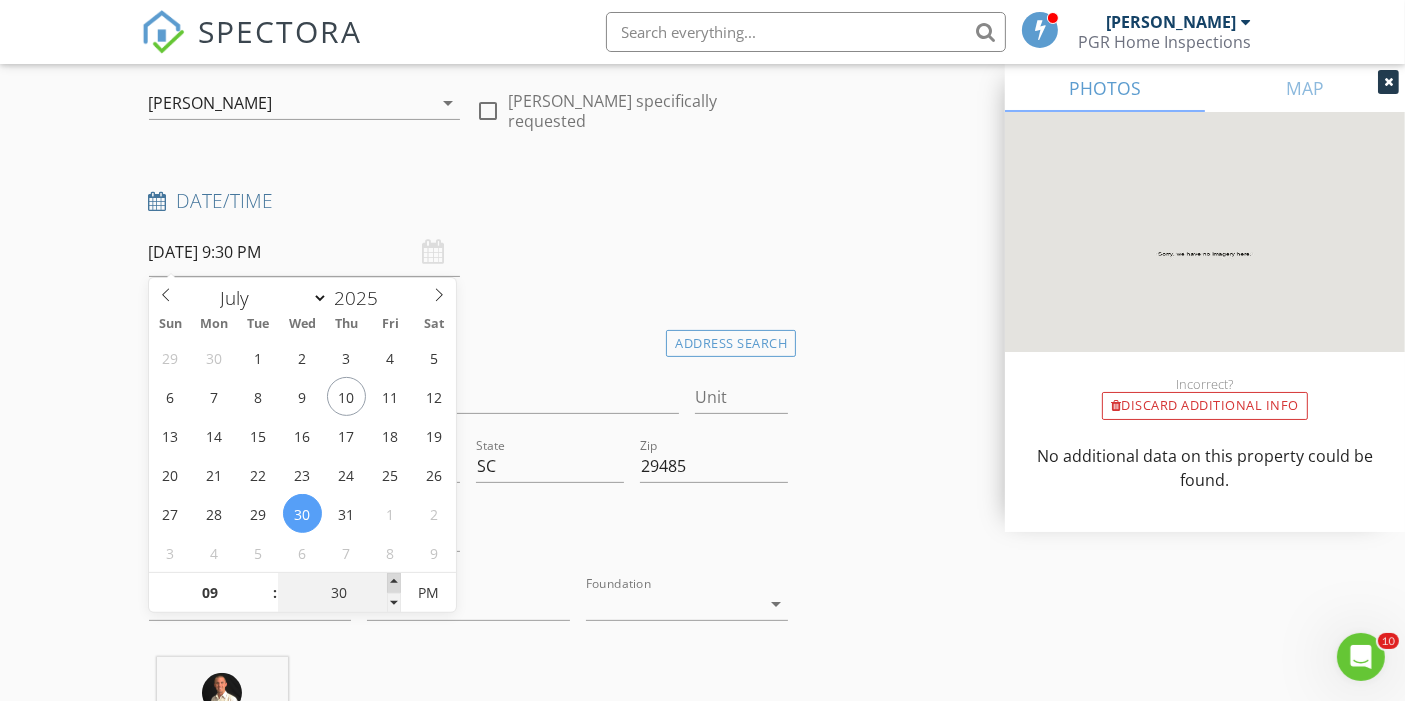 click at bounding box center (394, 583) 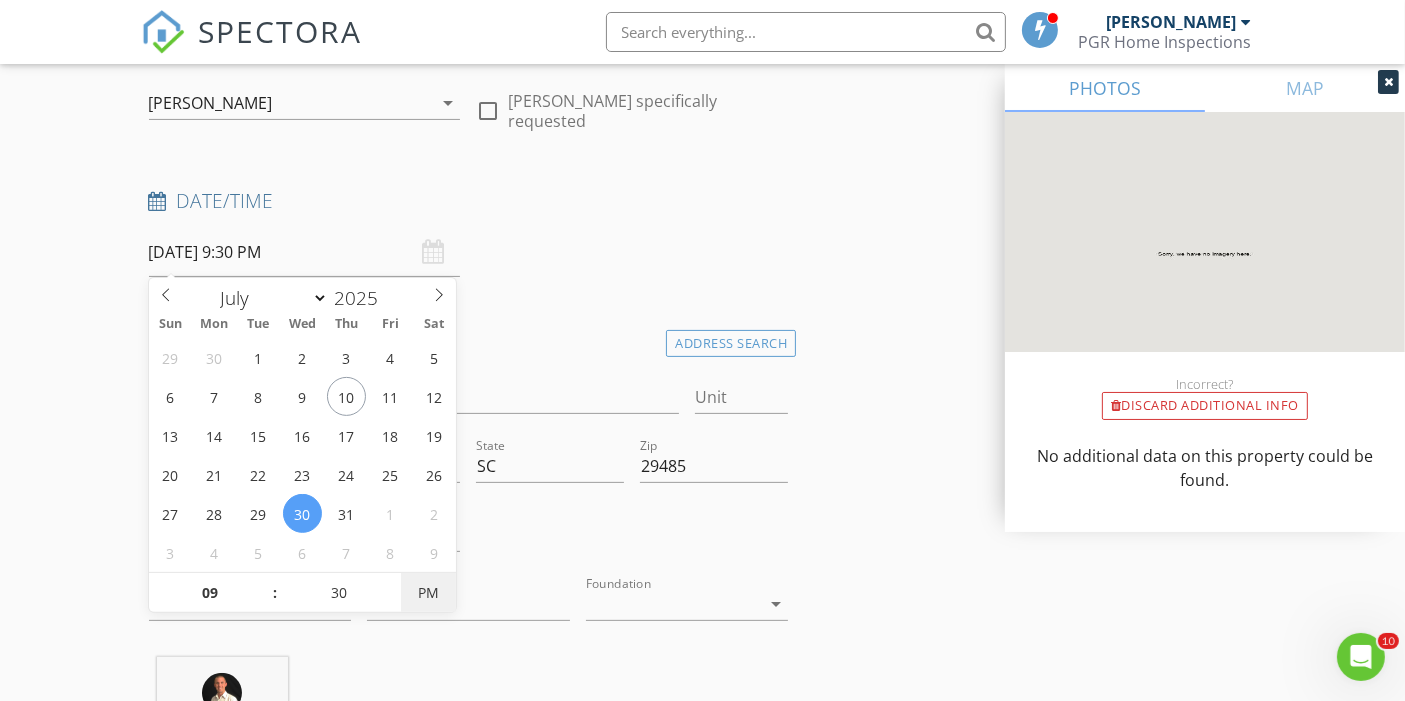 type on "07/30/2025 9:30 AM" 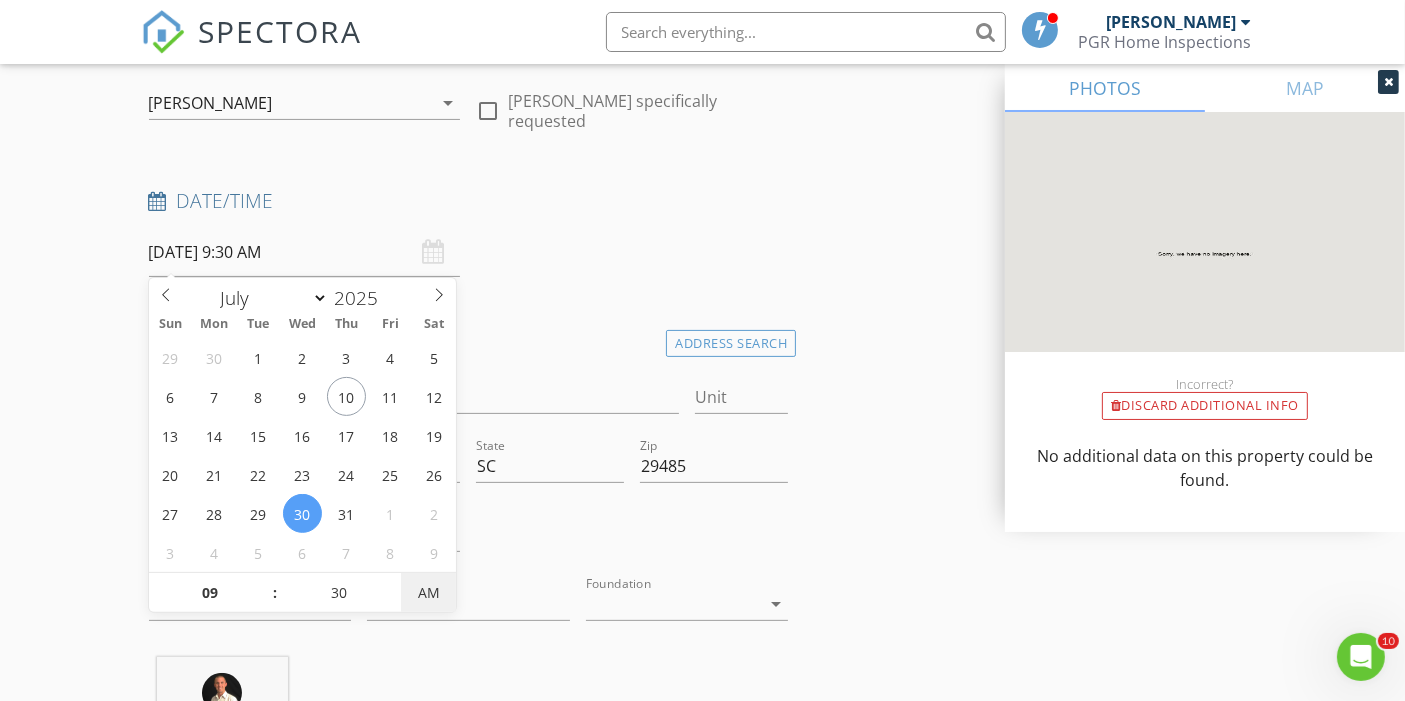 click on "AM" at bounding box center (428, 593) 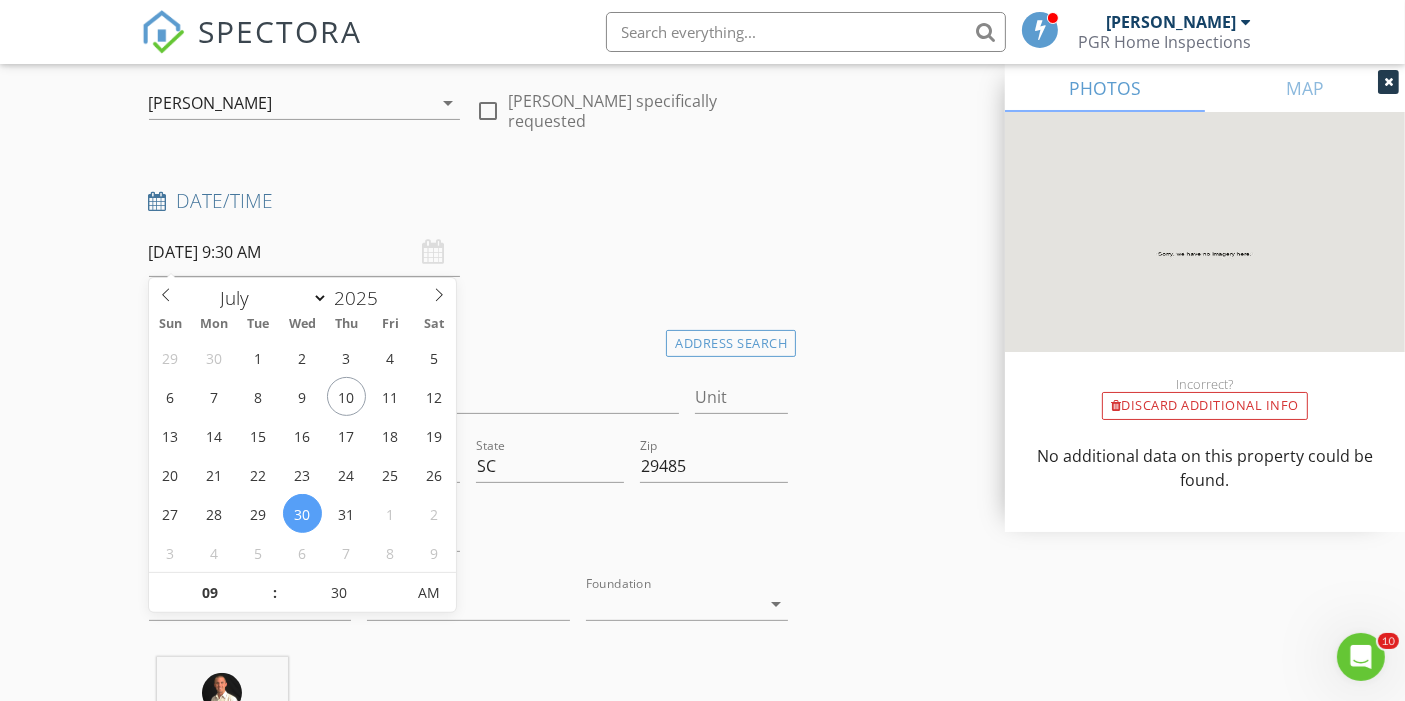 click on "New Inspection
Click here to use the New Order Form
Reorder / Copy
check_box Copy Reports From Original Inspection   check_box_outline_blank Copy Signed Agreements From Original Inspection
INSPECTOR(S)
check_box   Adam Richardson   PRIMARY   Adam Richardson arrow_drop_down   check_box_outline_blank Adam Richardson specifically requested
Date/Time
07/30/2025 9:30 AM
Location
Address Search       Address 1157 Darling St   Unit   City Summerville   State SC   Zip 29485   County Dorchester     Square Feet 2368   Year Built 2025   Foundation arrow_drop_down     Adam Richardson     20.1 miles     (41 minutes)
client
check_box Enable Client CC email for this inspection   Client Search     check_box_outline_blank Client is a Company/Organization     First Name Angela   Last Name Blumer   Email gablumer@yahoo.com   CC Email" at bounding box center (702, 1589) 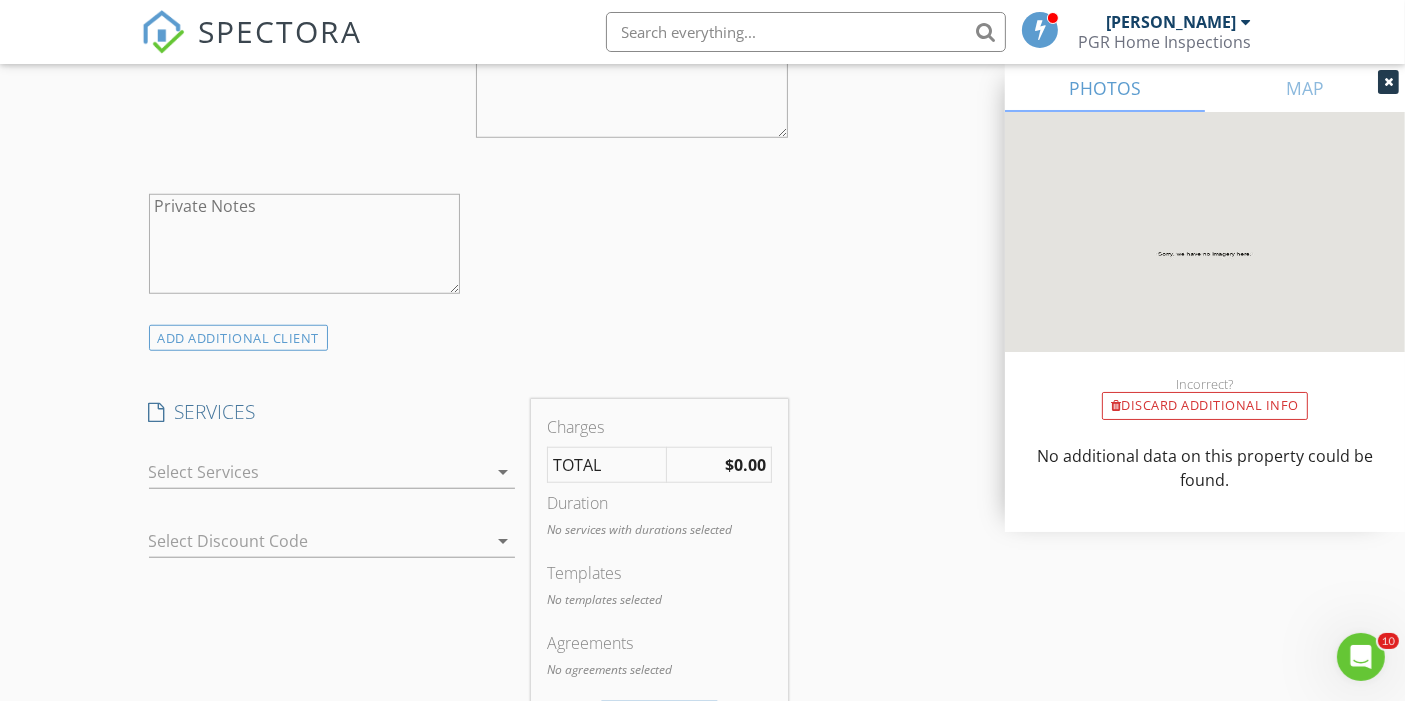 scroll, scrollTop: 1606, scrollLeft: 0, axis: vertical 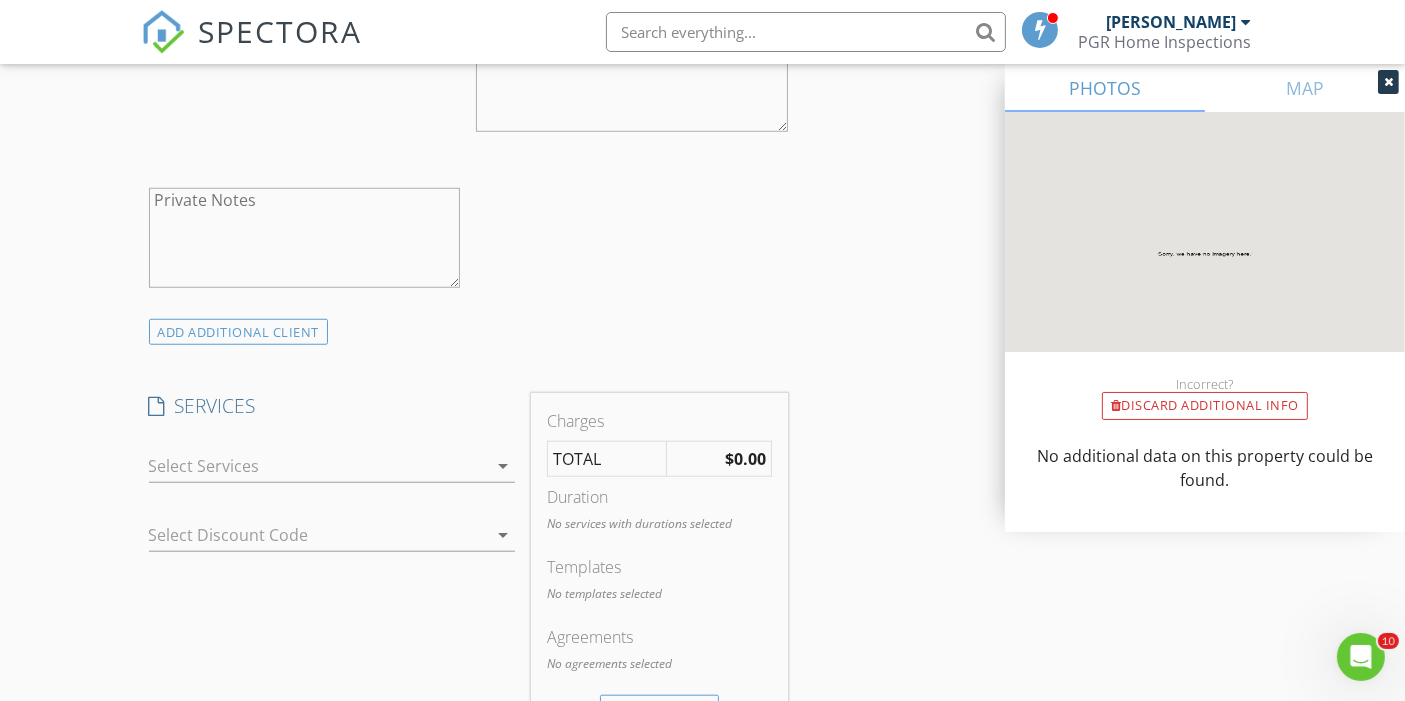 click at bounding box center [318, 466] 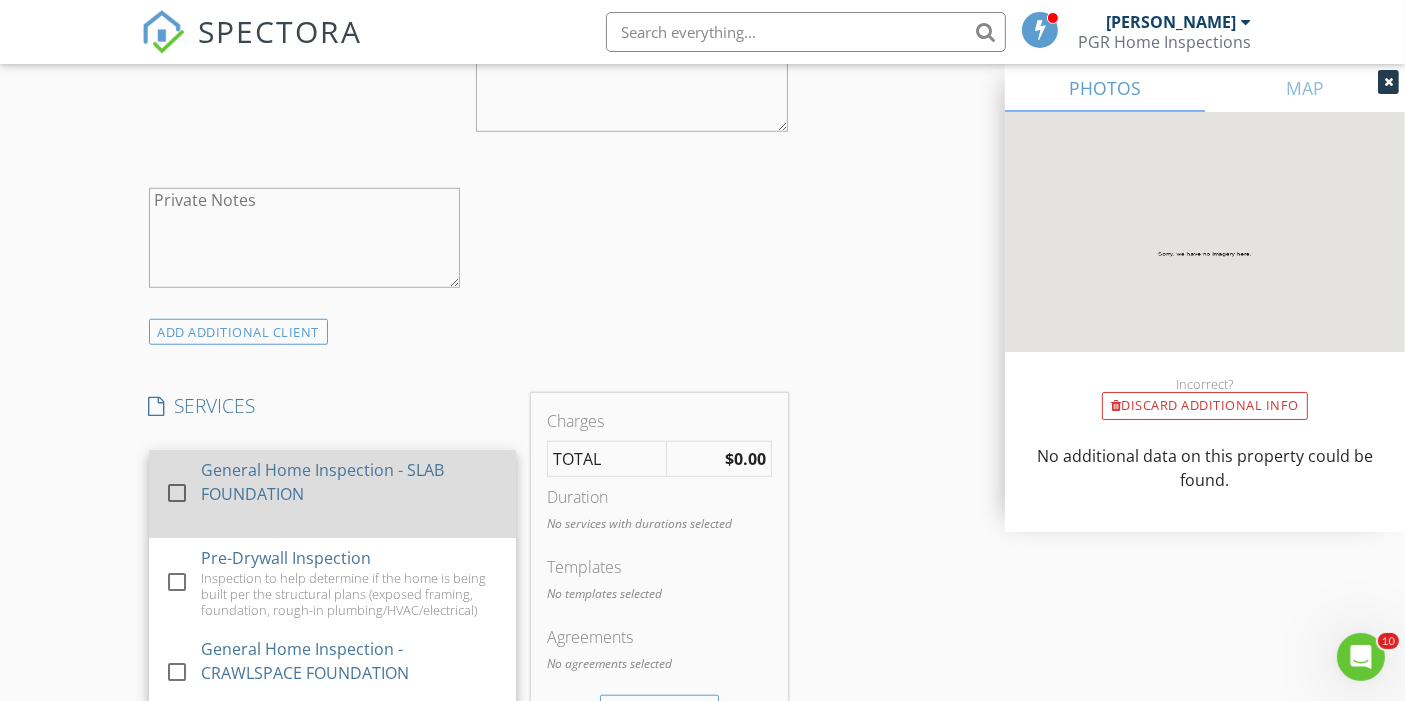 click at bounding box center (177, 492) 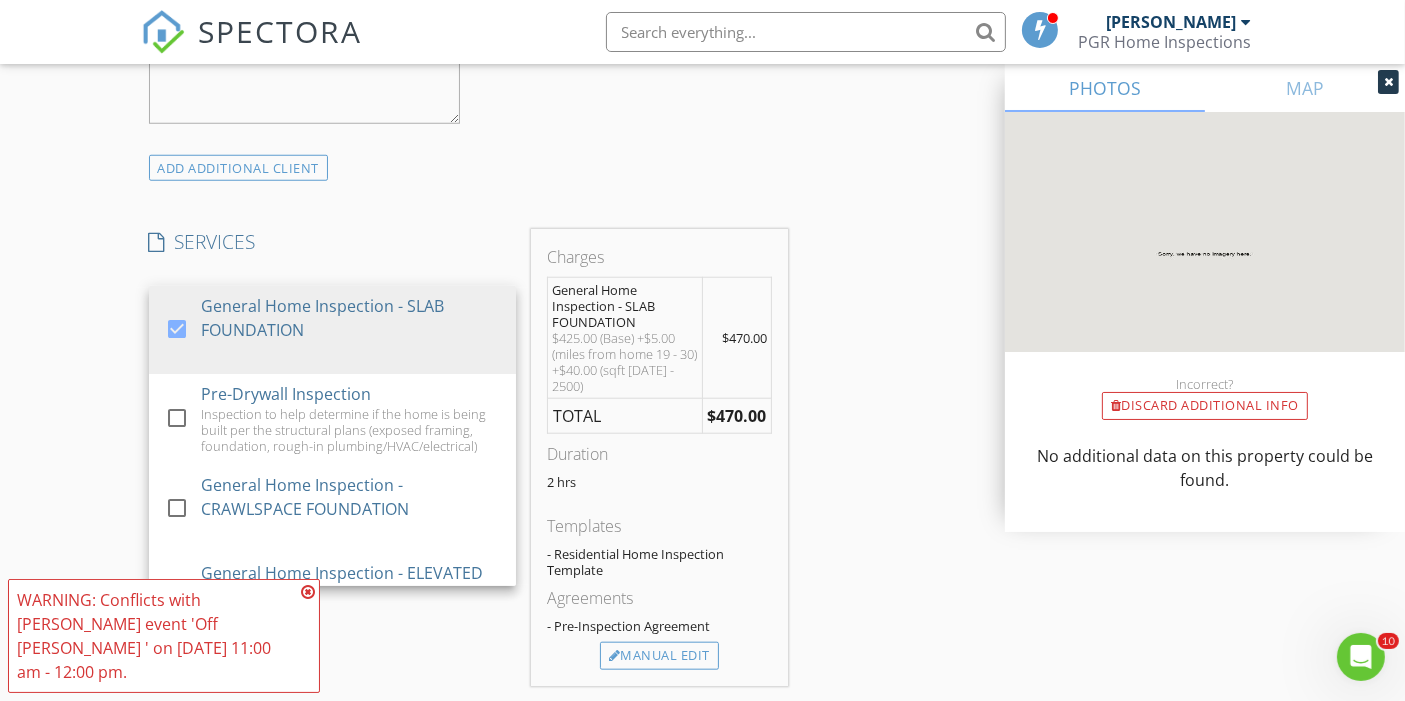 scroll, scrollTop: 1771, scrollLeft: 0, axis: vertical 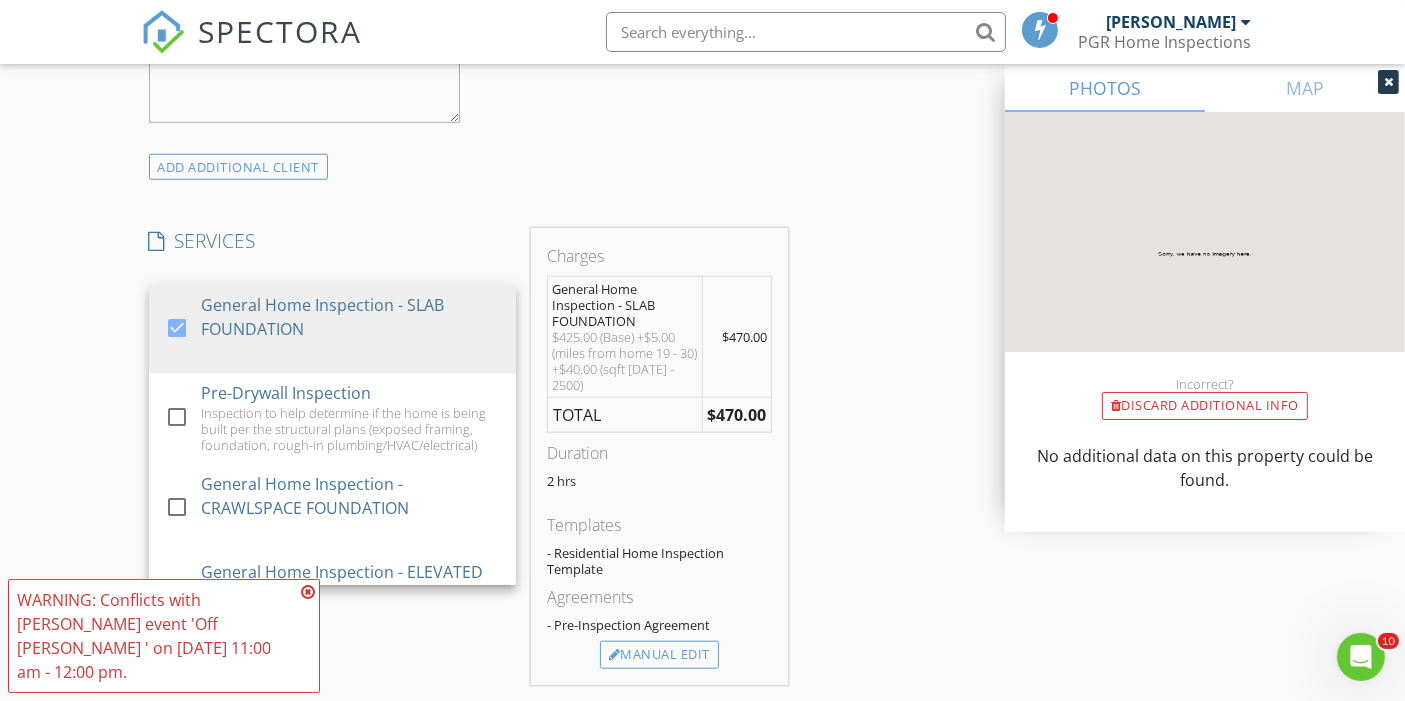 click at bounding box center [308, 592] 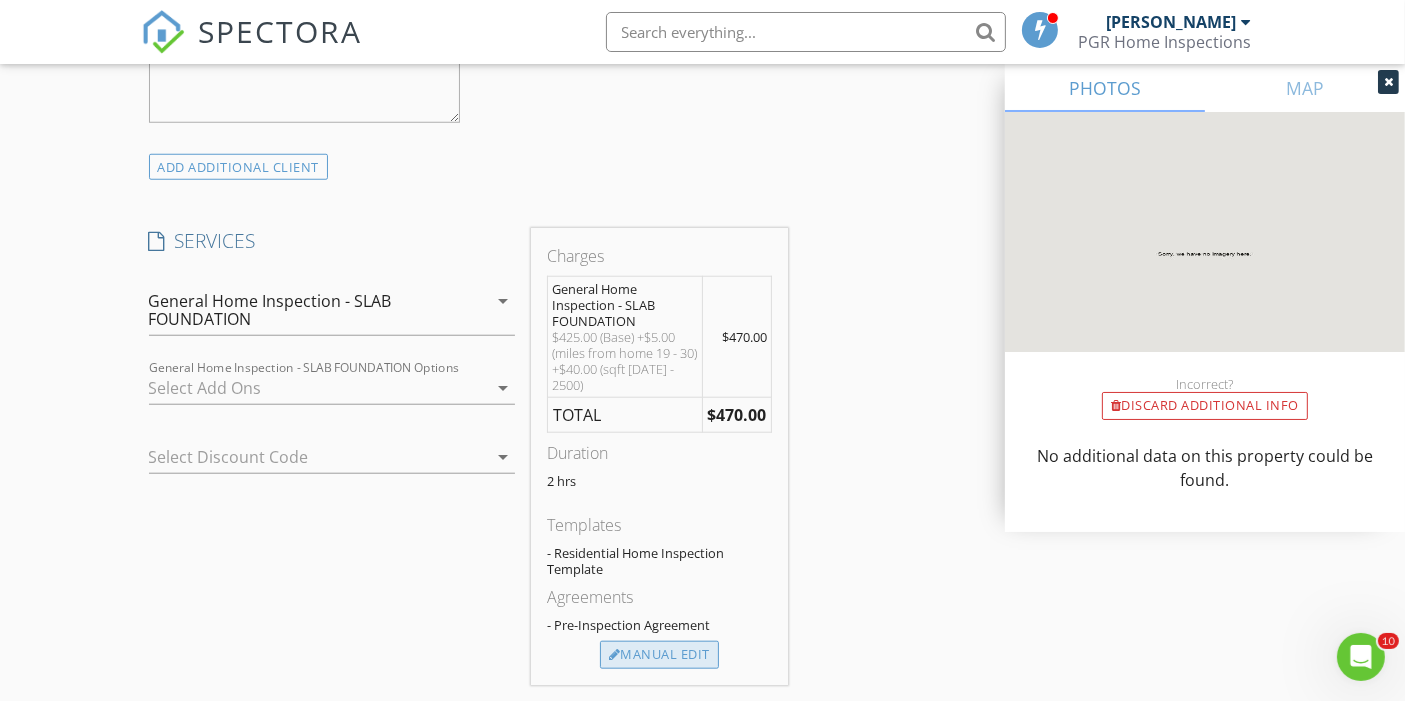 click on "Manual Edit" at bounding box center (659, 655) 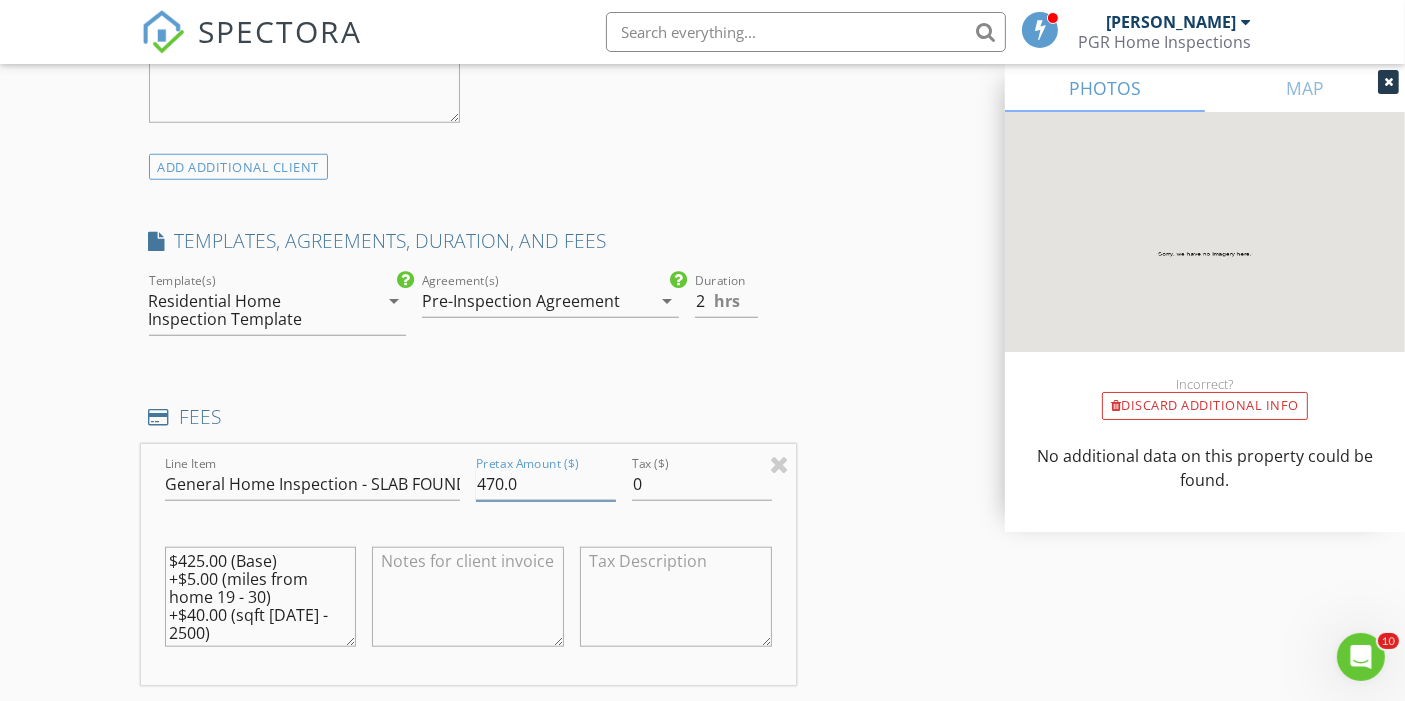 drag, startPoint x: 553, startPoint y: 500, endPoint x: 440, endPoint y: 507, distance: 113.216606 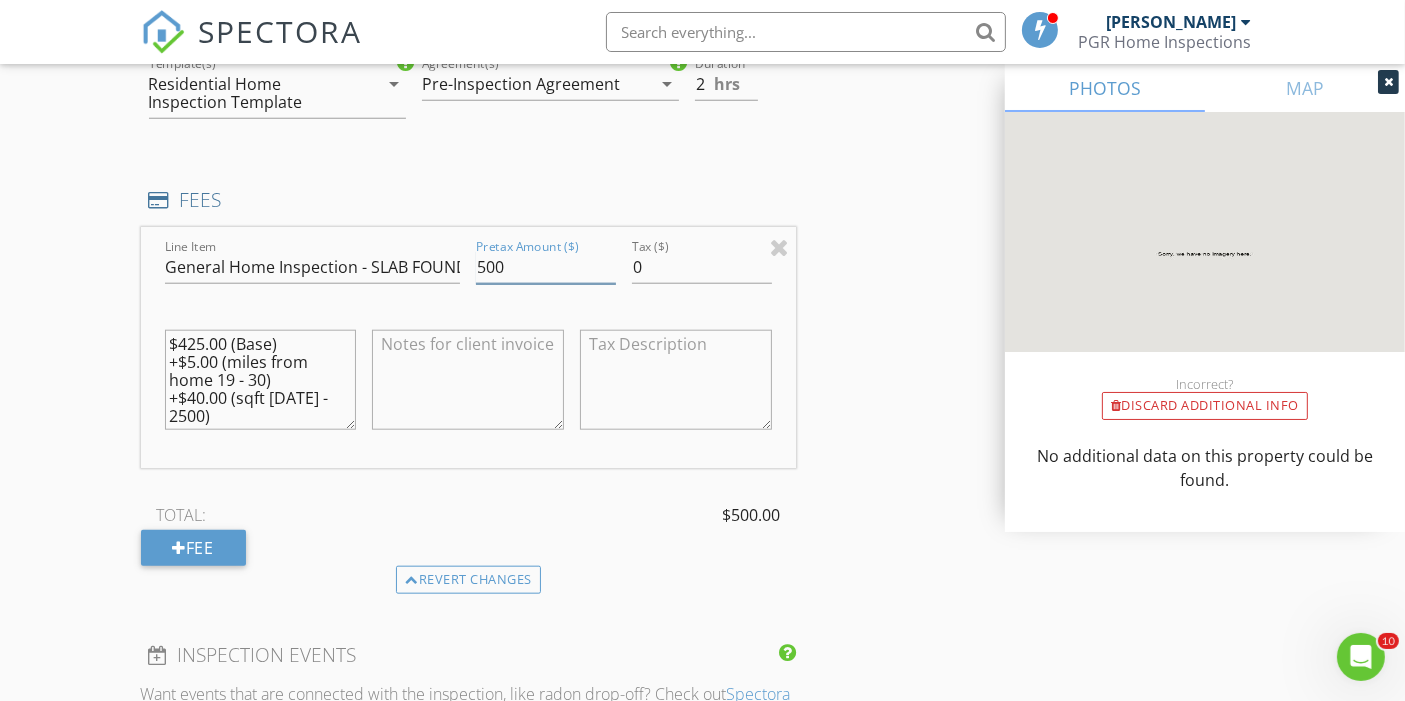 scroll, scrollTop: 2015, scrollLeft: 0, axis: vertical 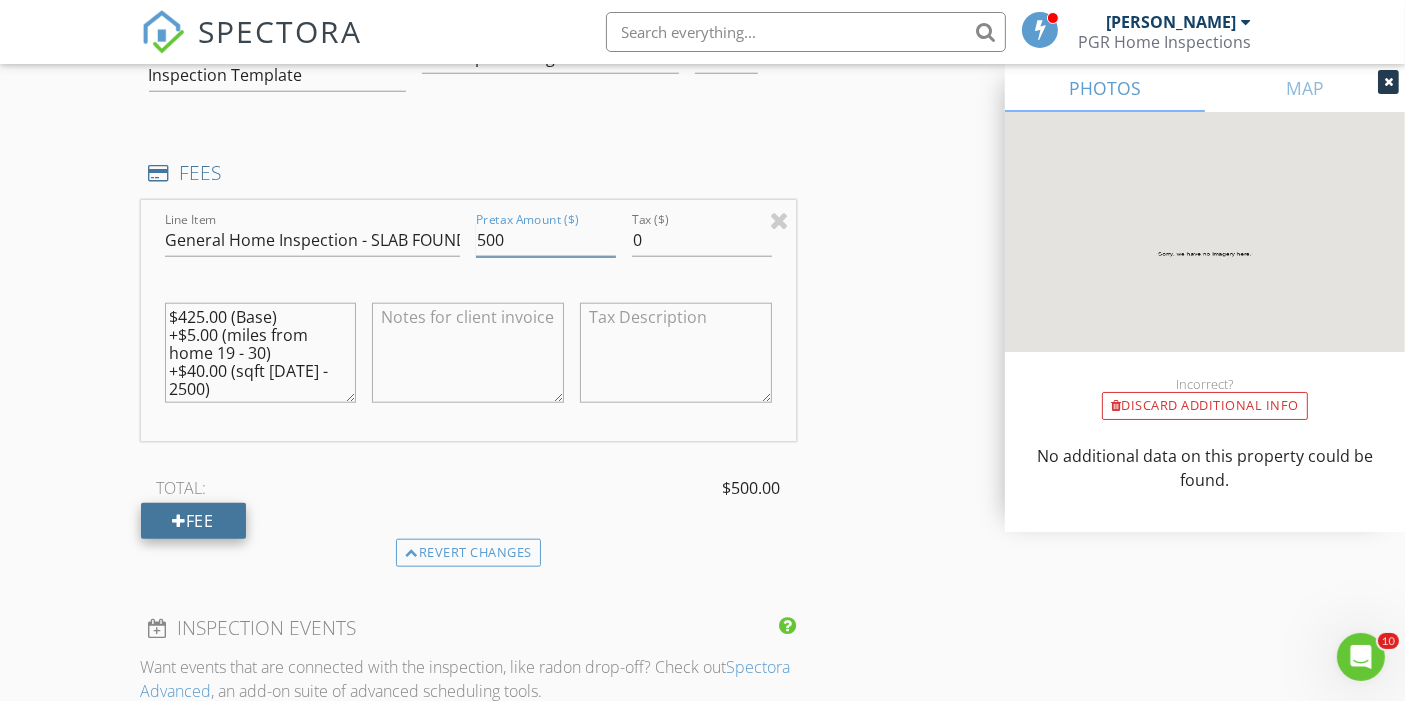 type on "500" 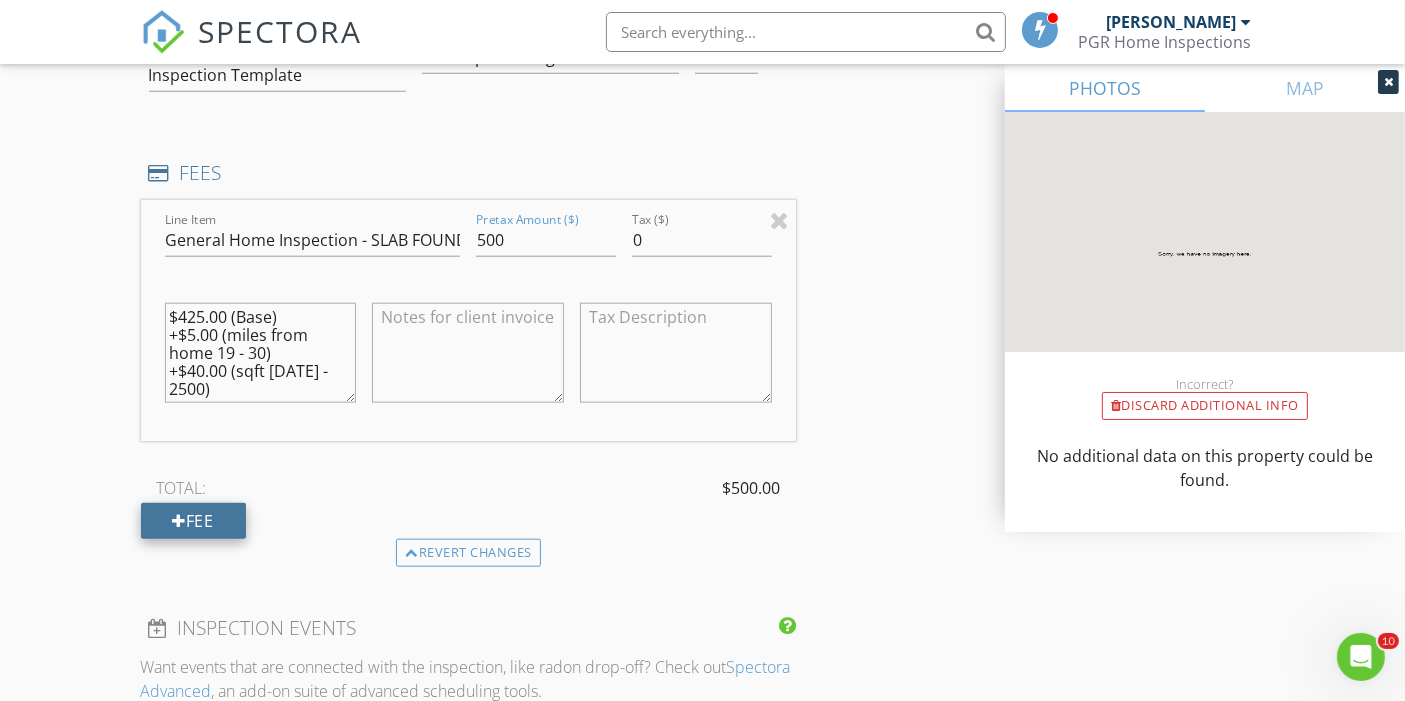 click on "Fee" at bounding box center [193, 521] 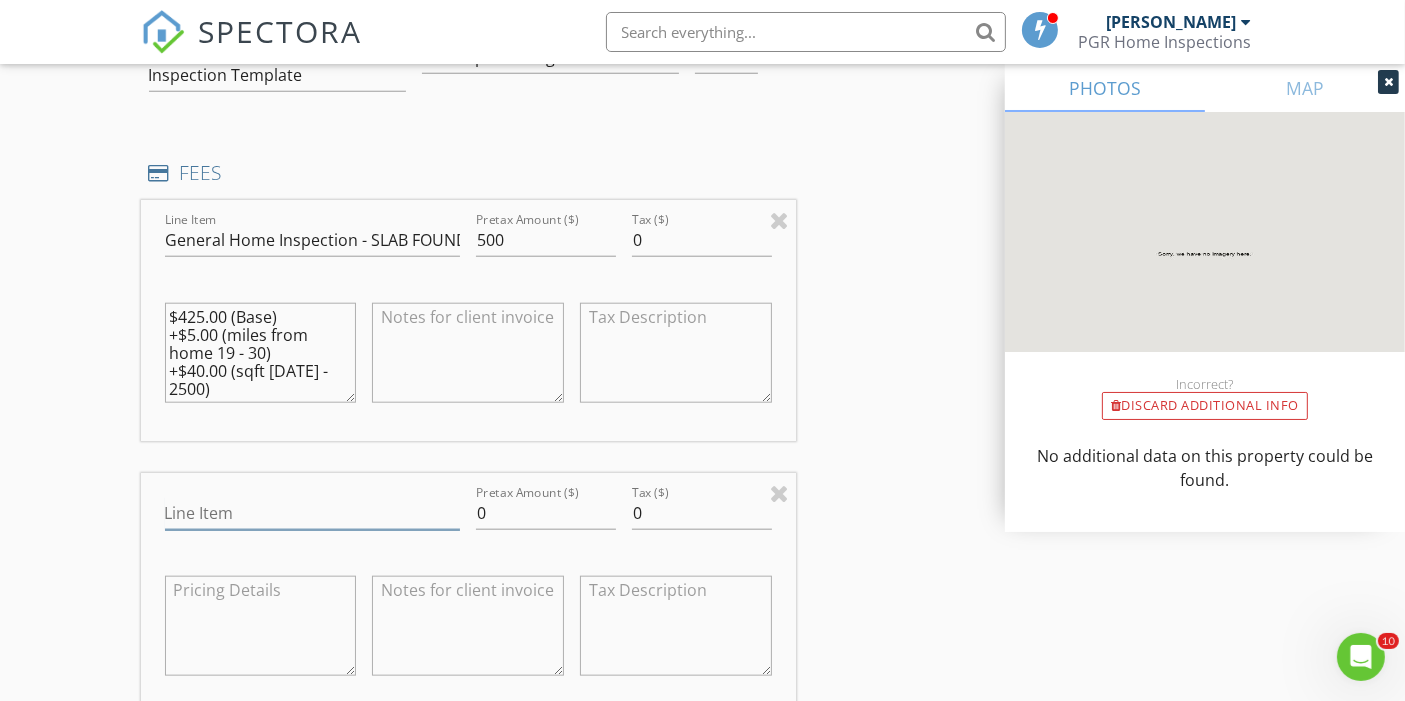 click on "Line Item" at bounding box center (313, 513) 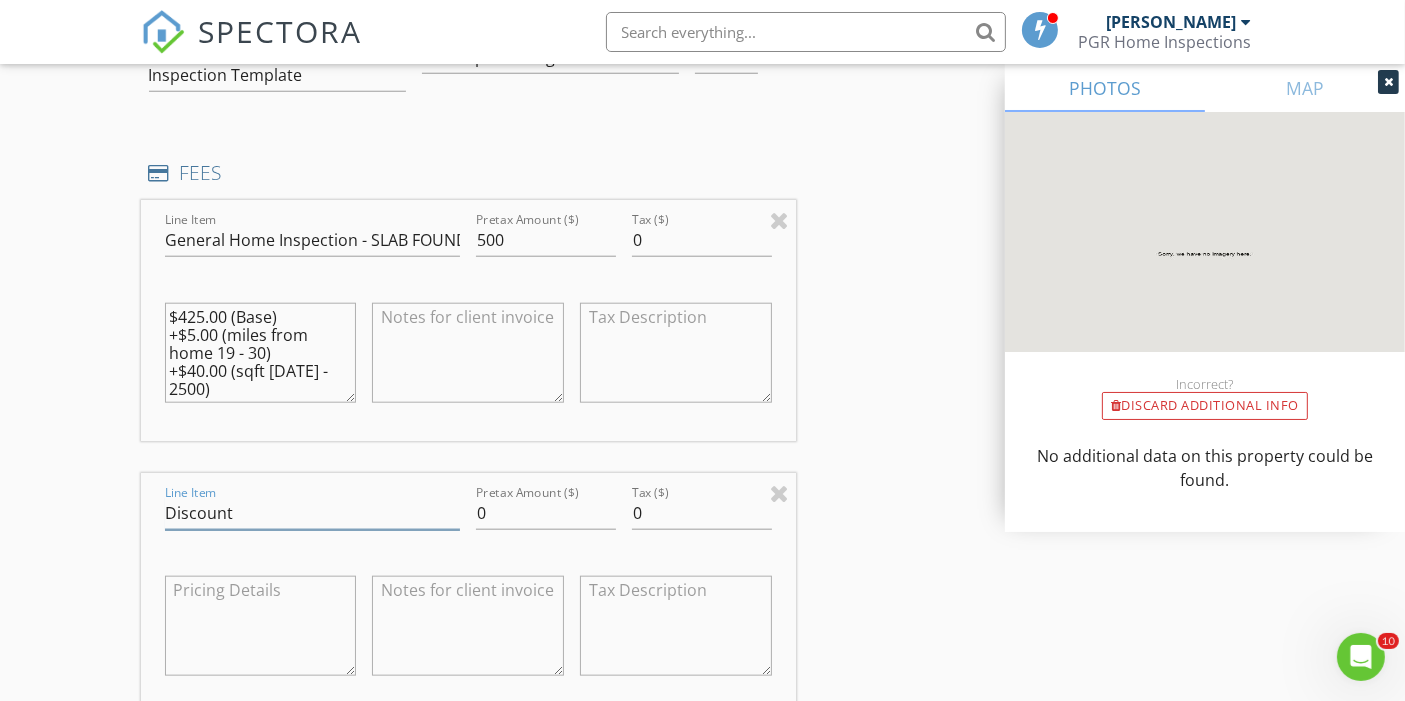 type on "Discount" 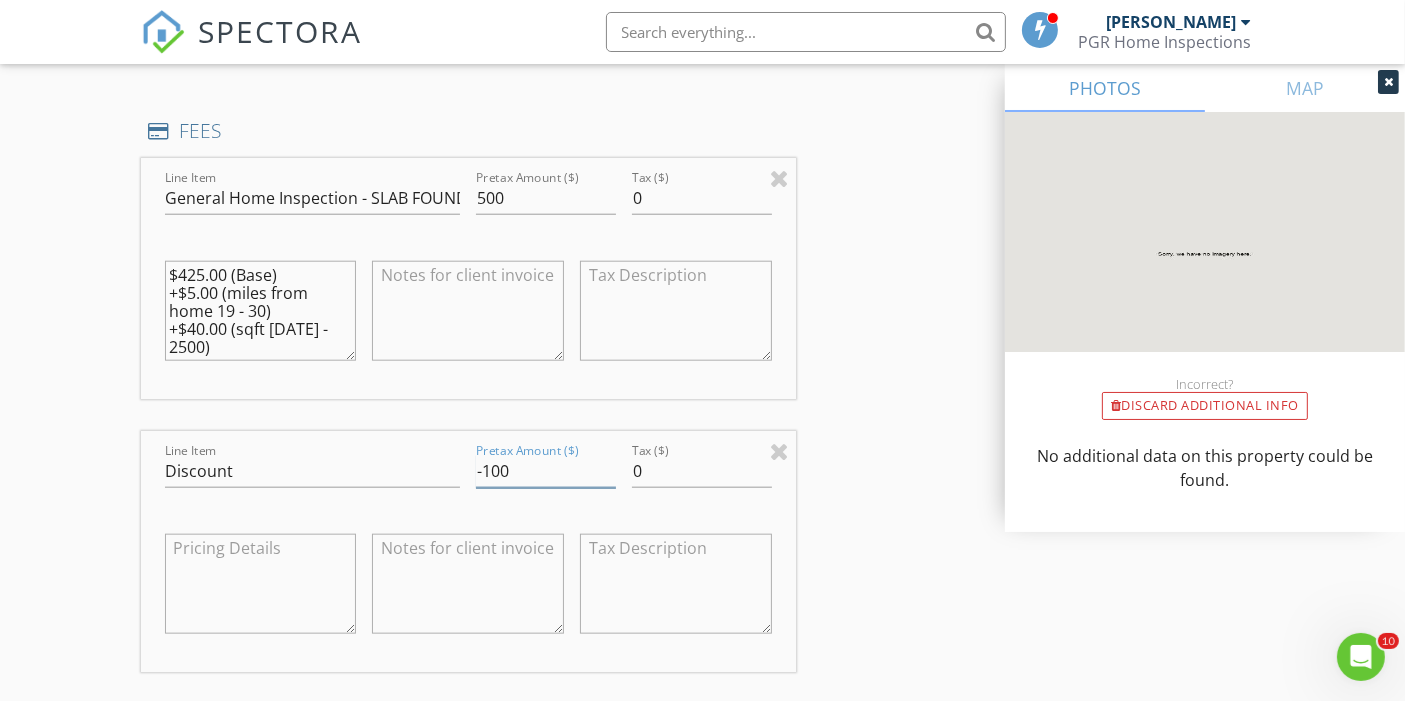 scroll, scrollTop: 2061, scrollLeft: 0, axis: vertical 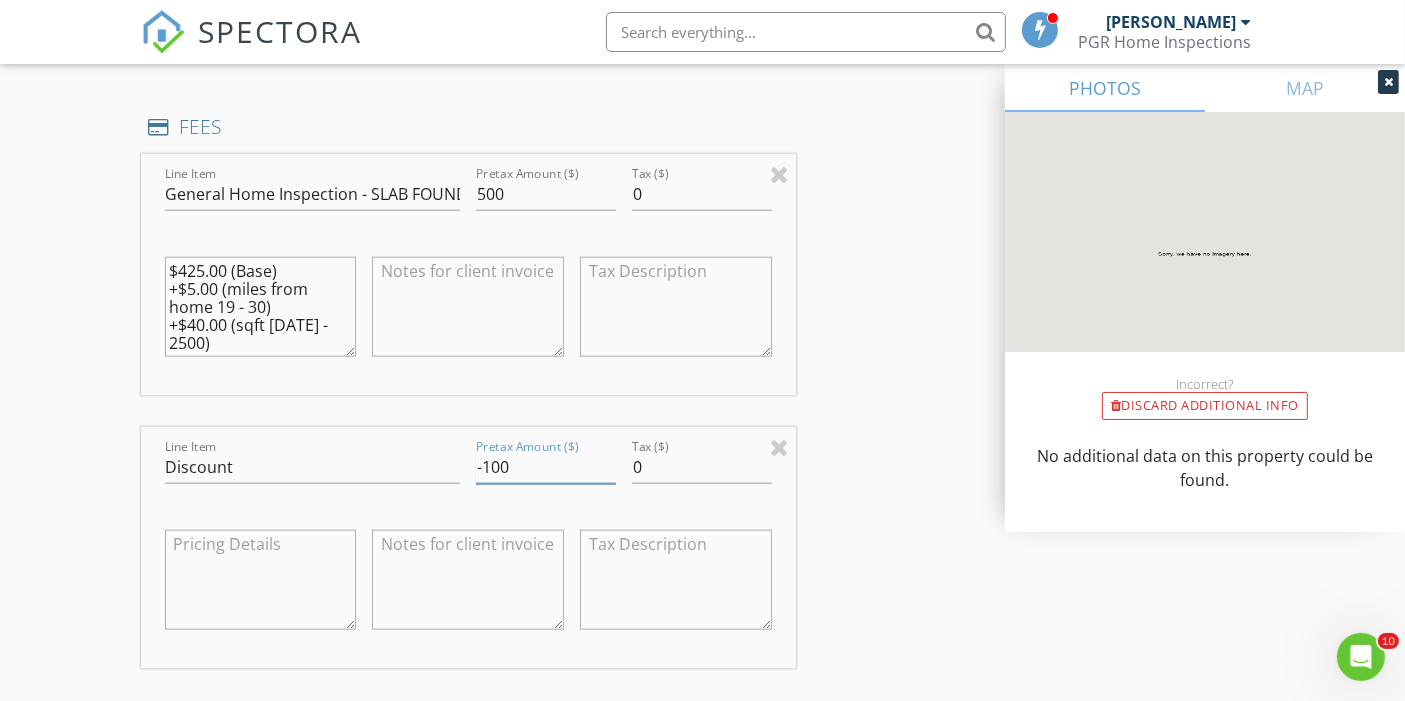 type on "-100" 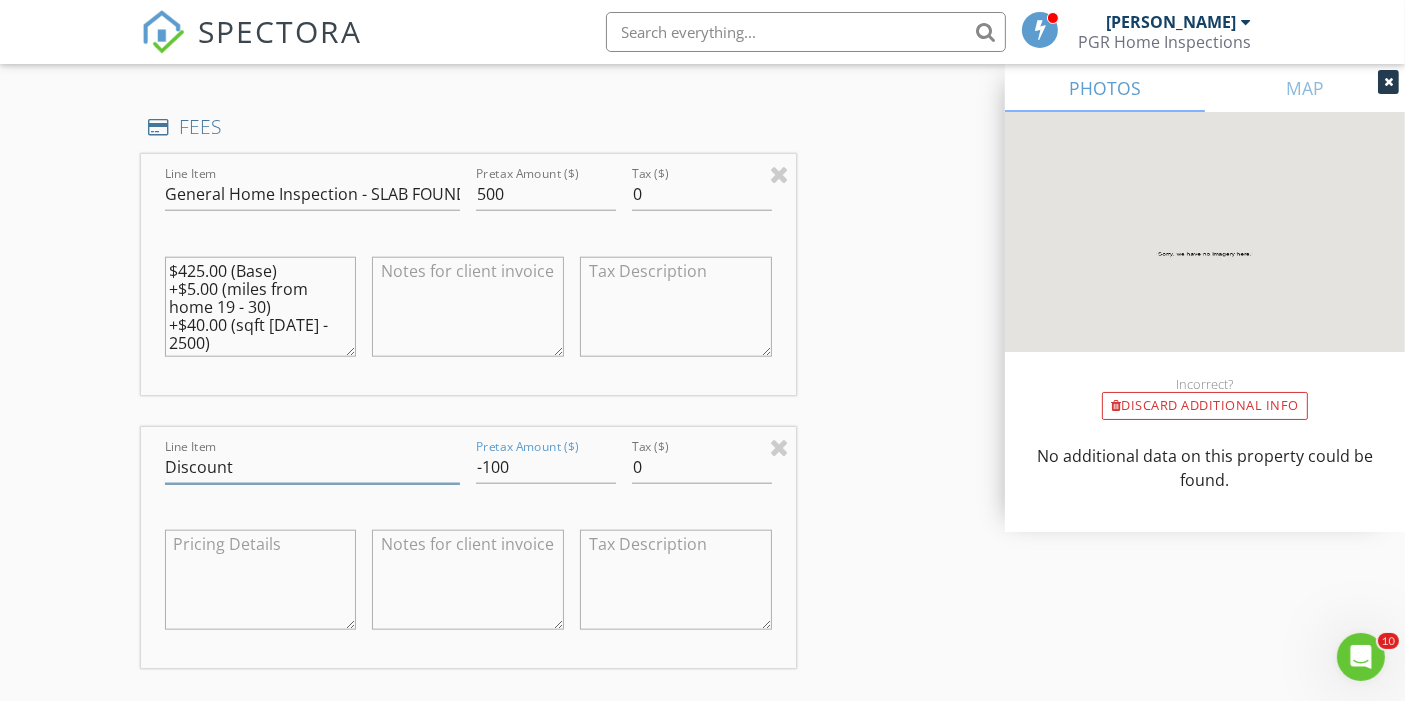 click on "Discount" at bounding box center (313, 467) 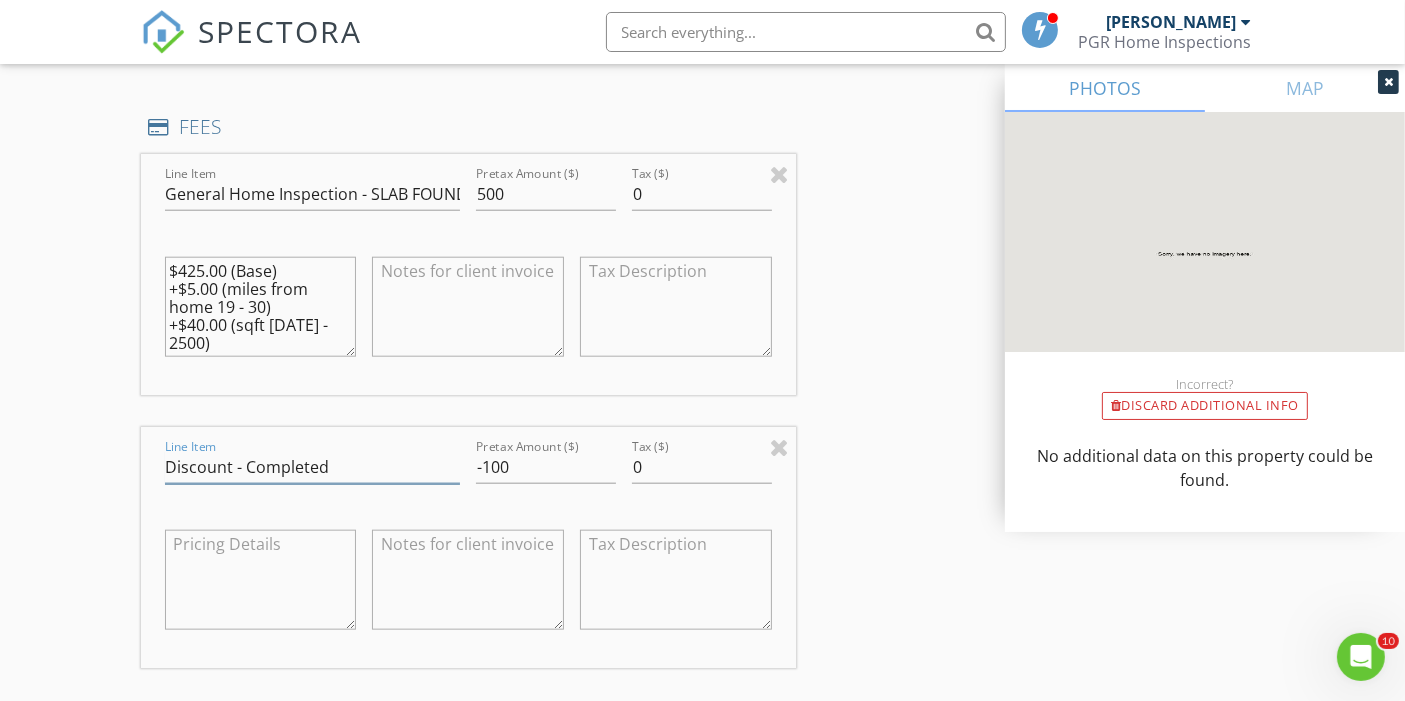 type on "Discount - Completed Predrywall" 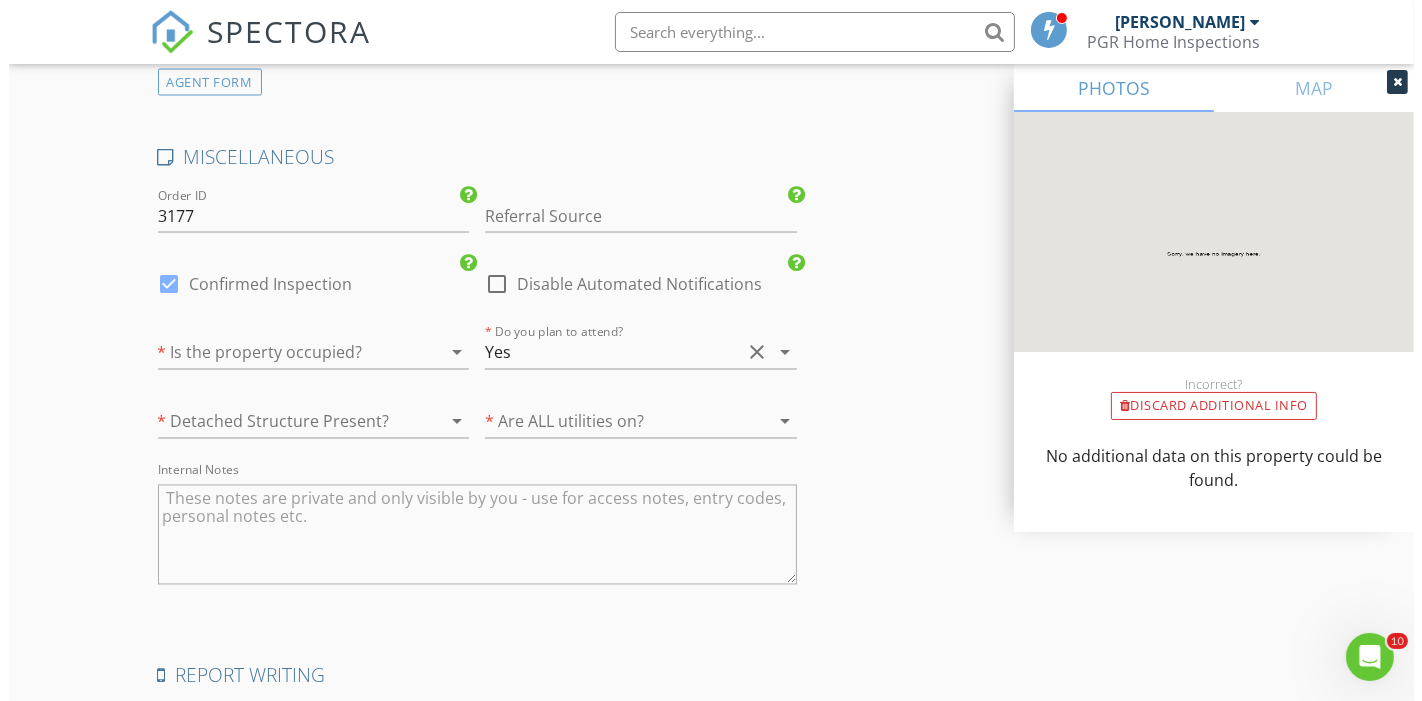 scroll, scrollTop: 3808, scrollLeft: 0, axis: vertical 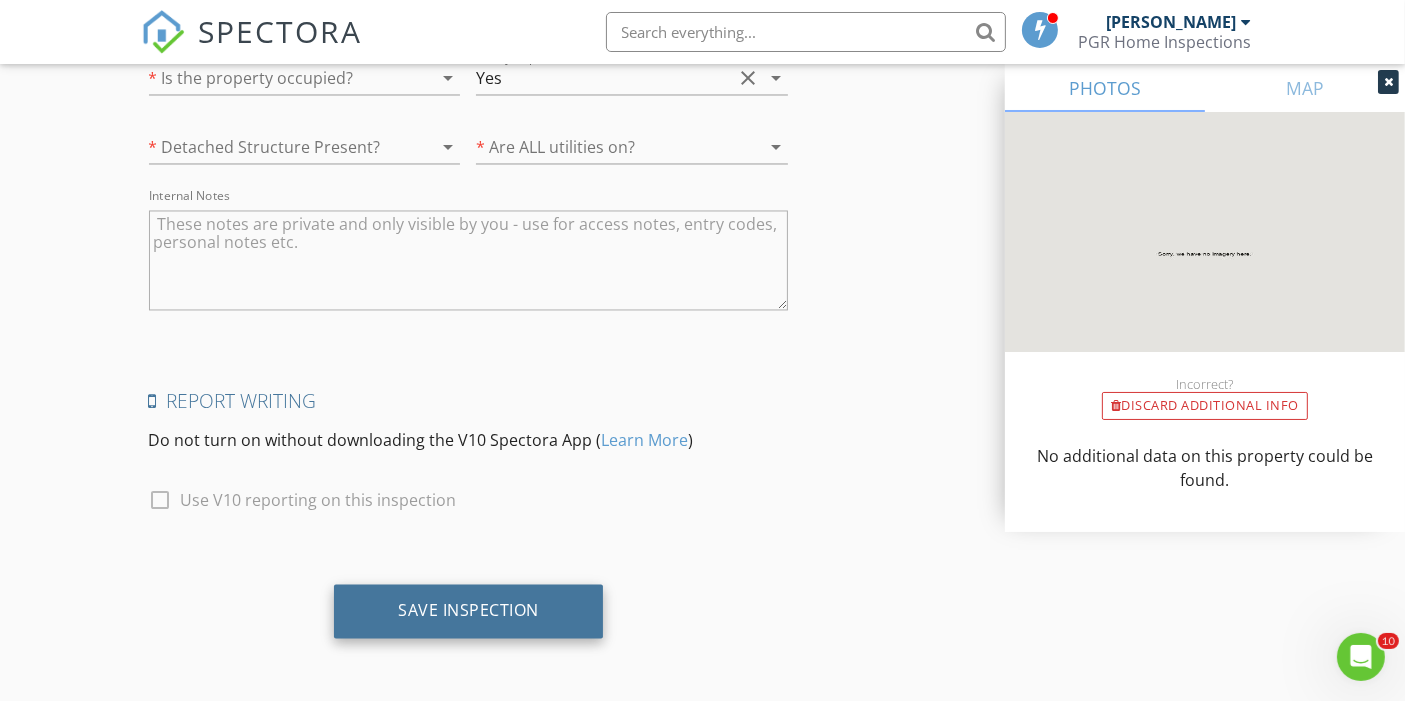 click on "Save Inspection" at bounding box center (468, 610) 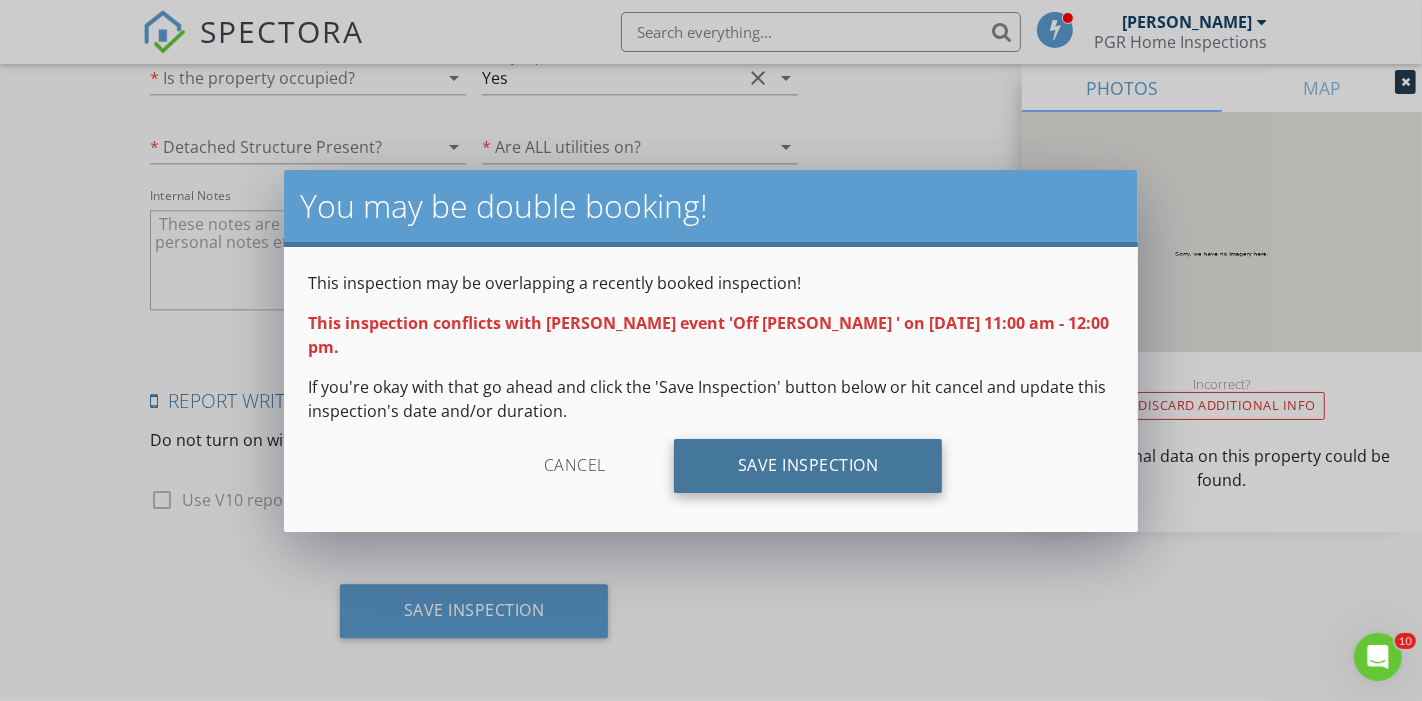 click on "Save Inspection" at bounding box center [808, 466] 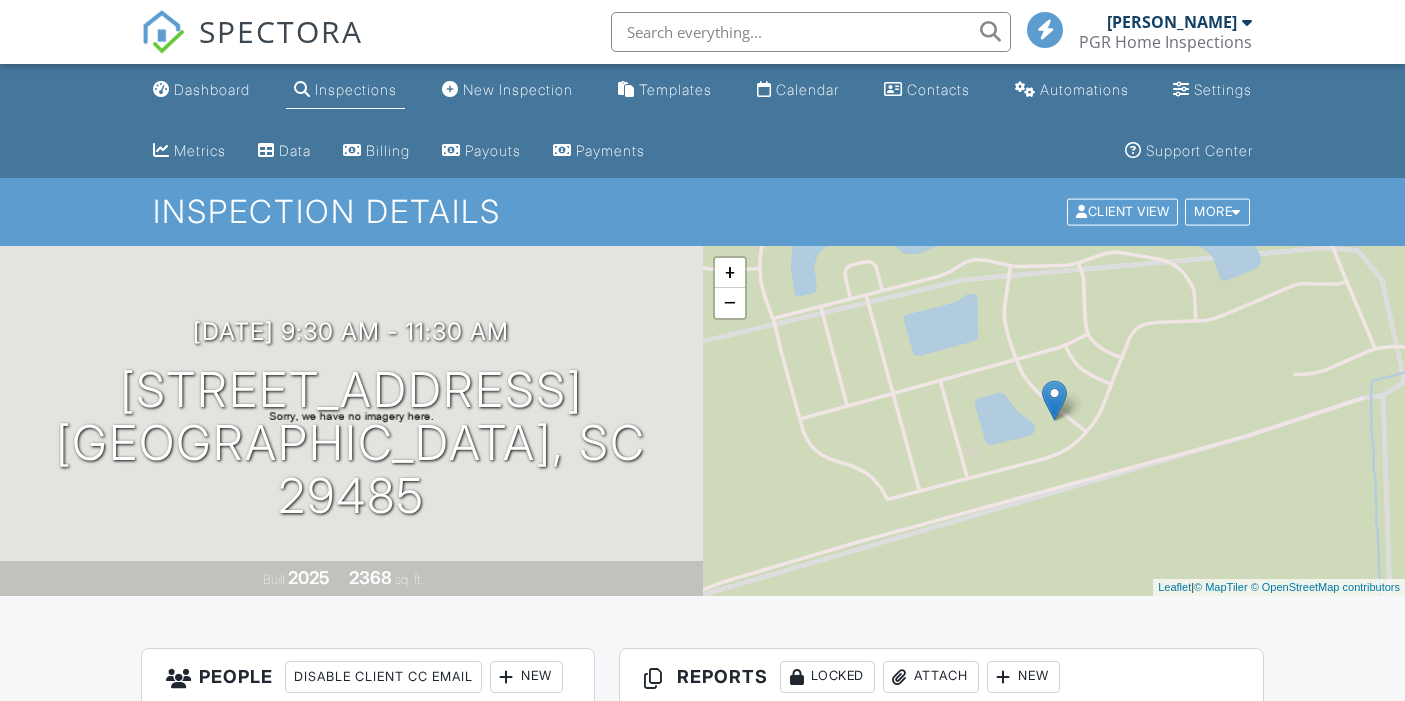 scroll, scrollTop: 0, scrollLeft: 0, axis: both 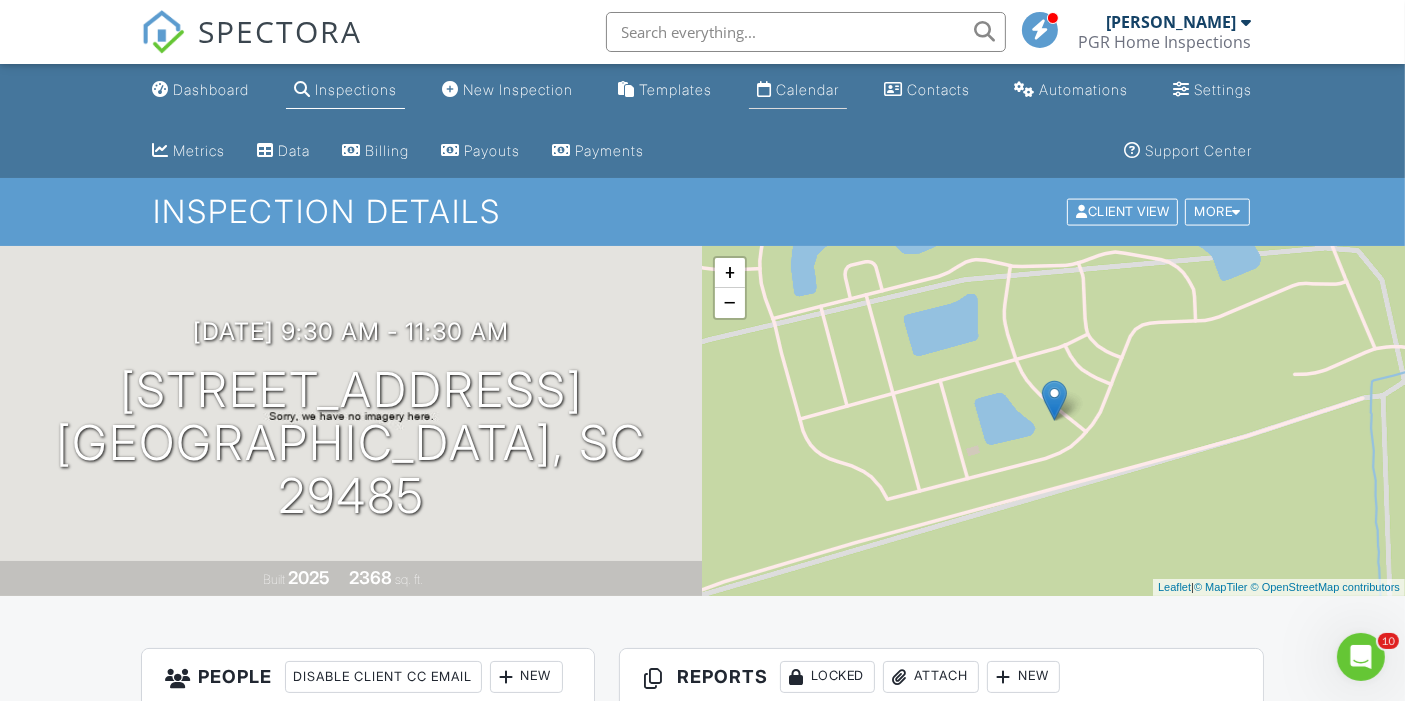 click on "Calendar" at bounding box center [807, 89] 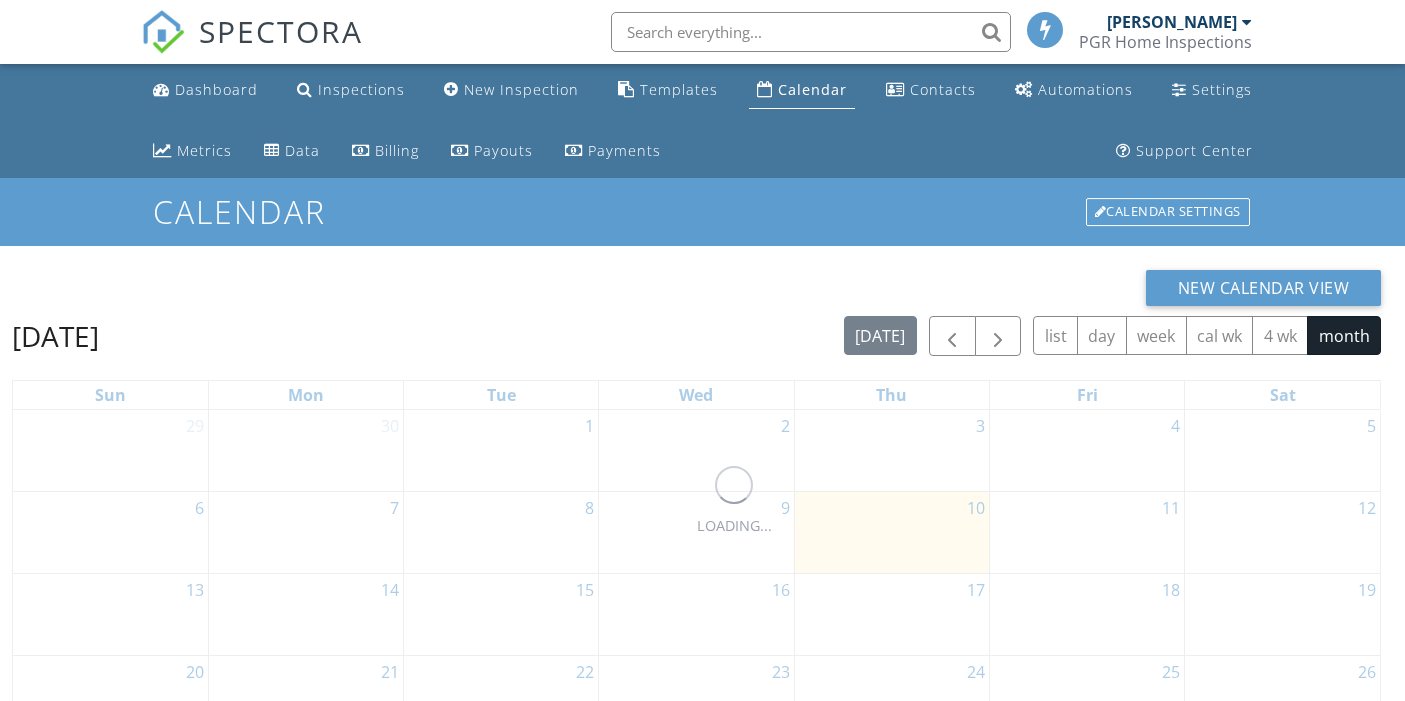scroll, scrollTop: 0, scrollLeft: 0, axis: both 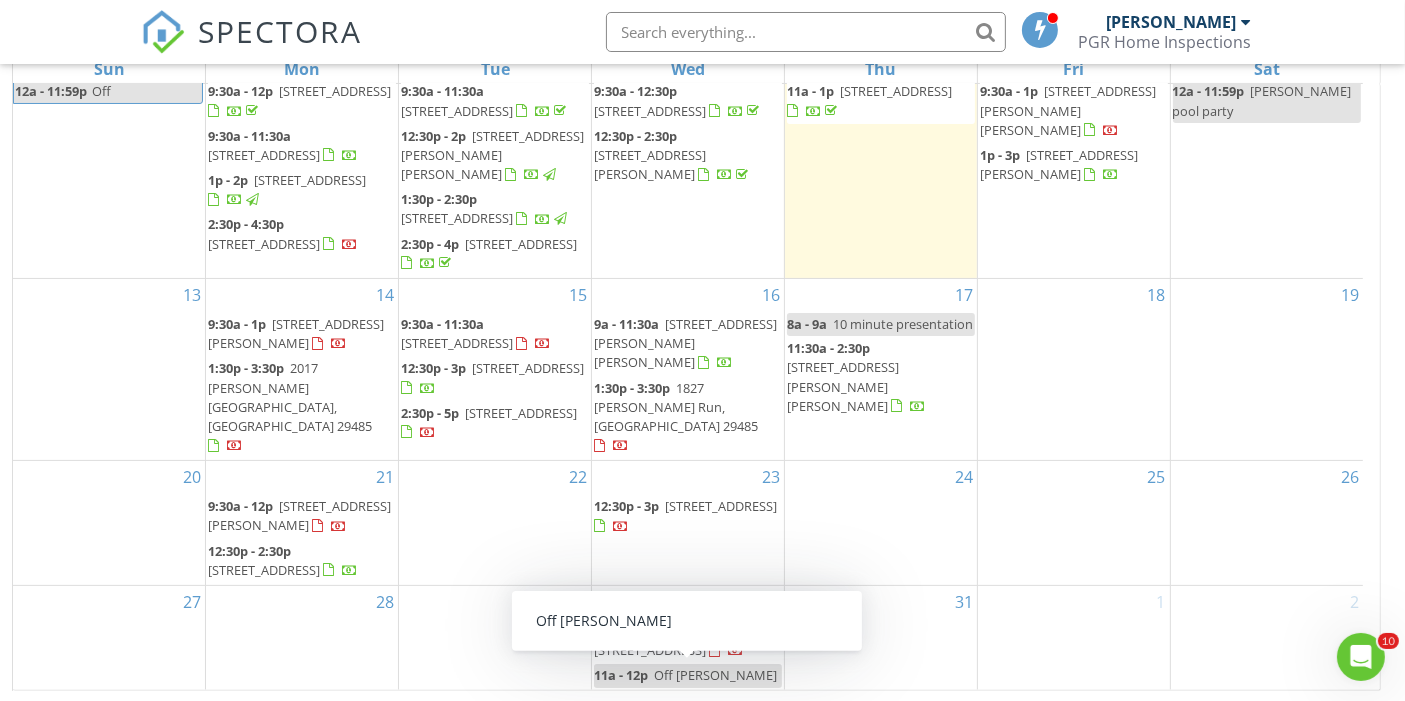 click on "Off [PERSON_NAME]" at bounding box center (715, 675) 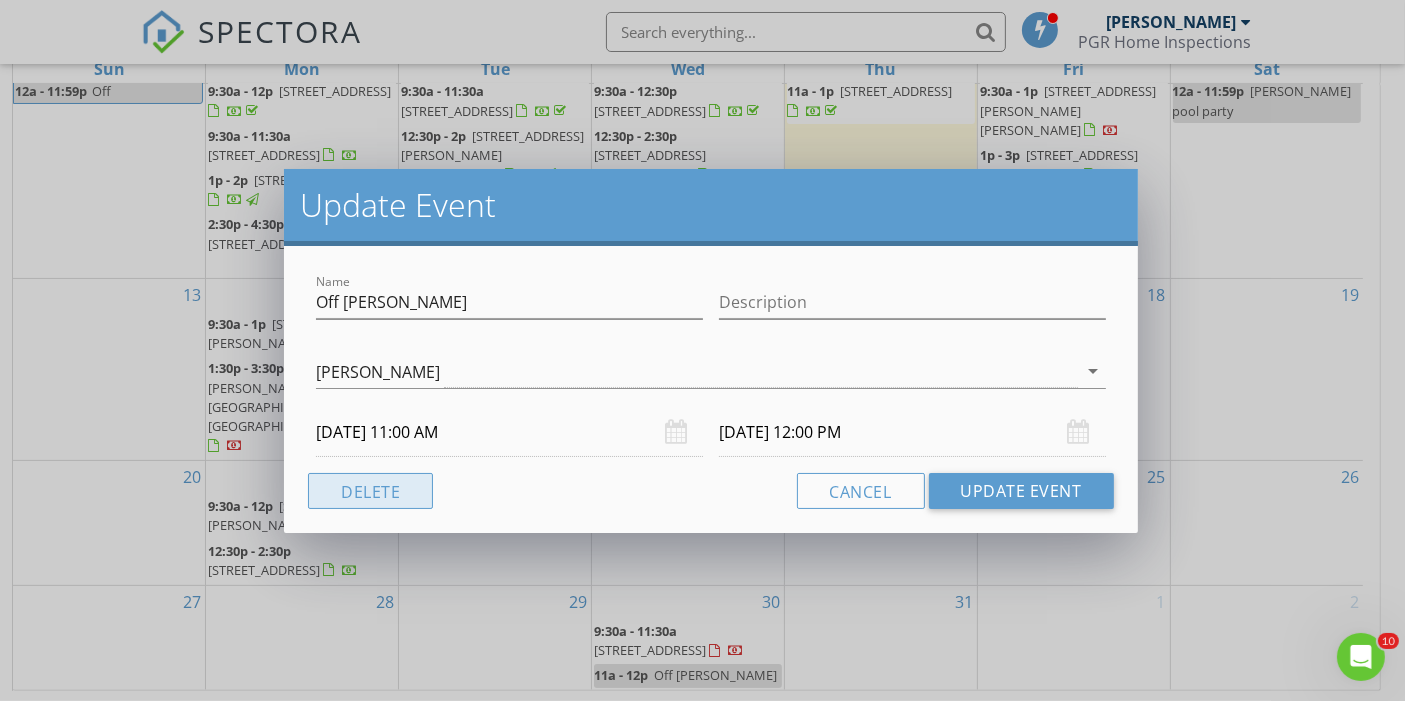 click on "Delete" at bounding box center (370, 491) 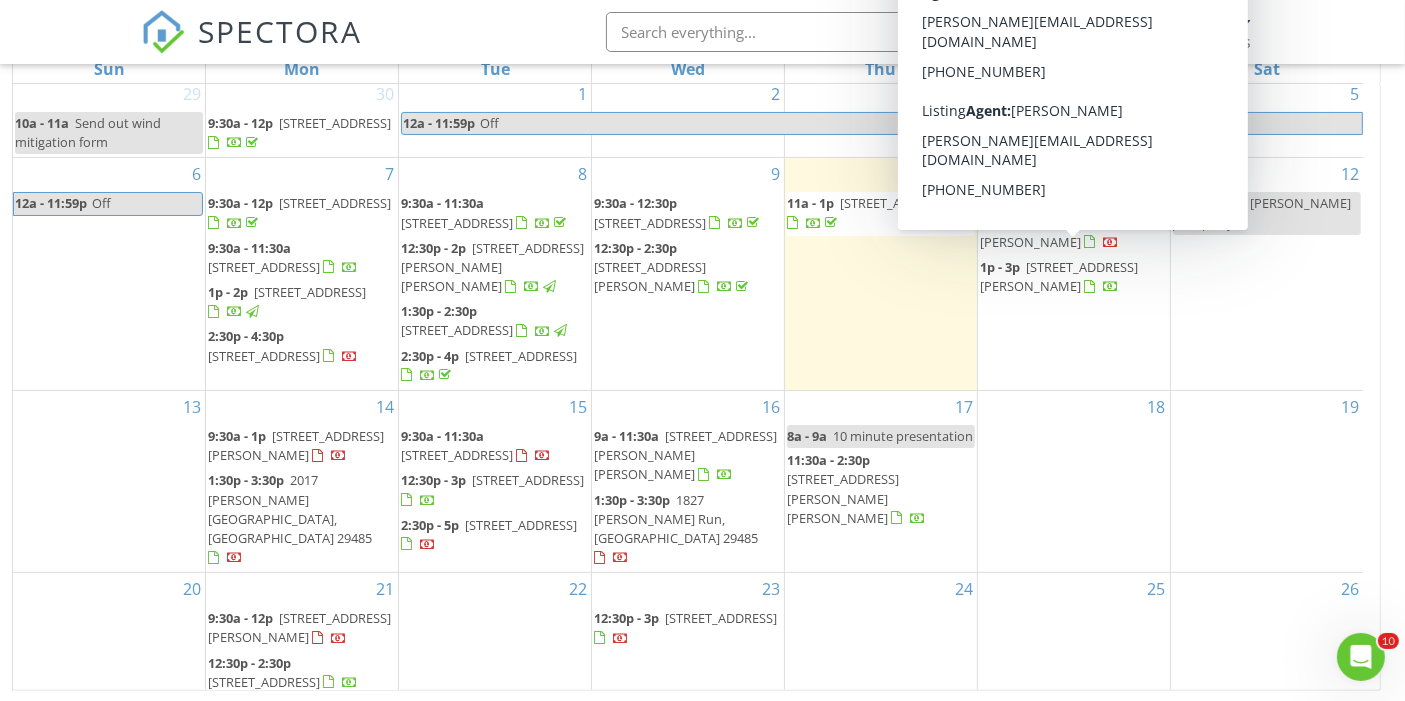 scroll, scrollTop: 0, scrollLeft: 0, axis: both 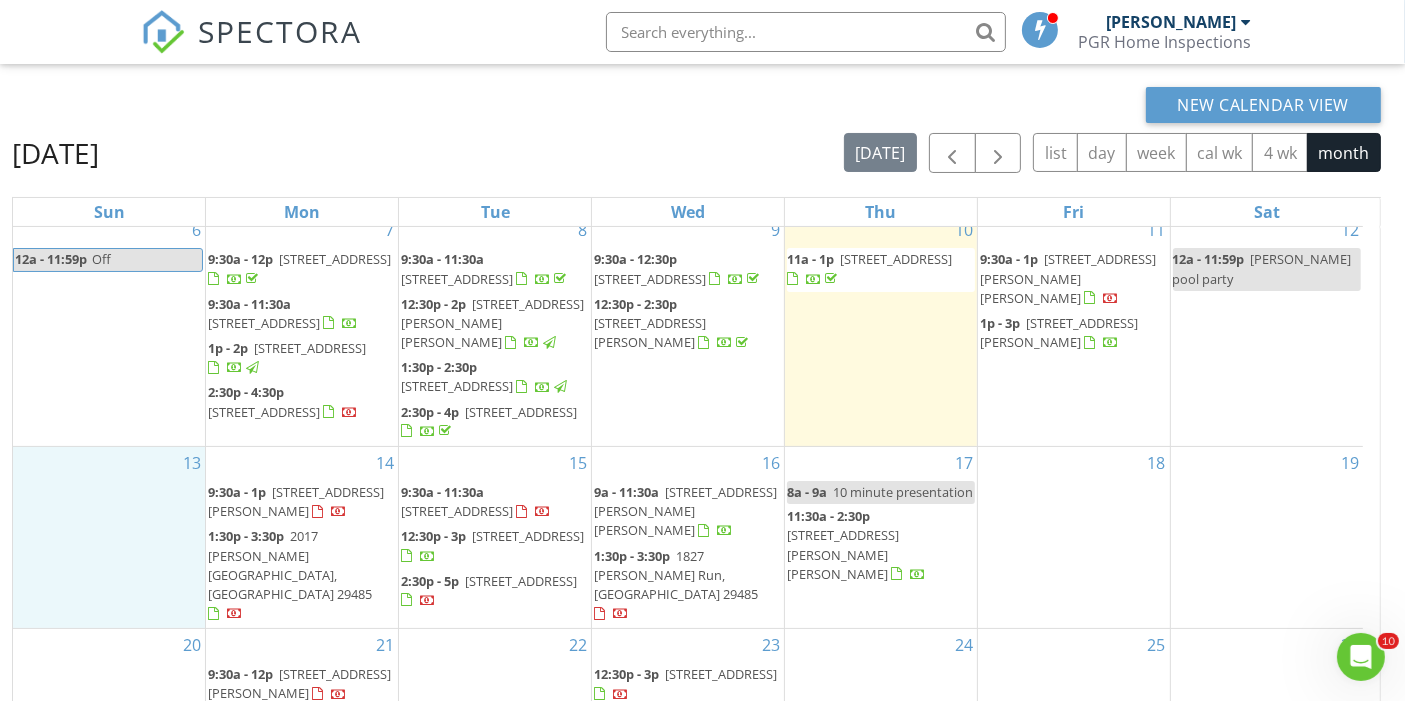 click on "13" at bounding box center (109, 537) 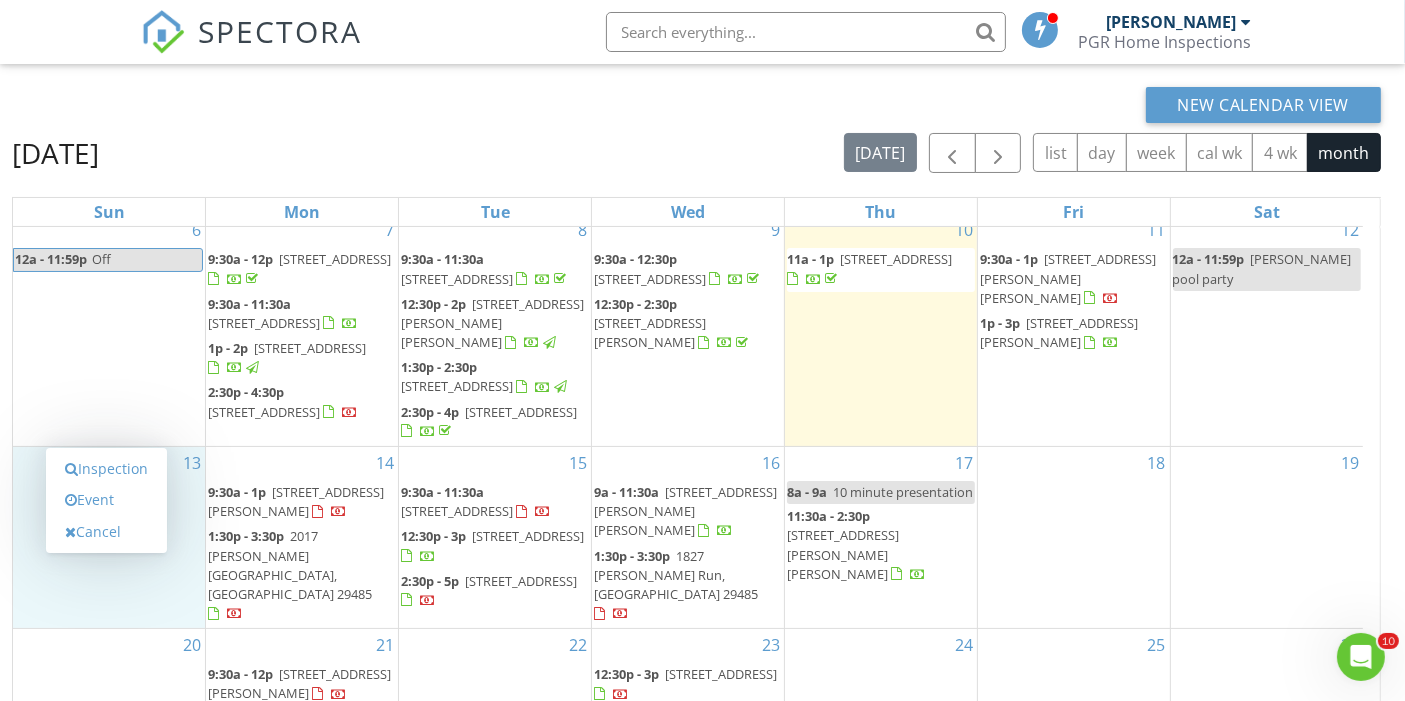 scroll, scrollTop: 326, scrollLeft: 0, axis: vertical 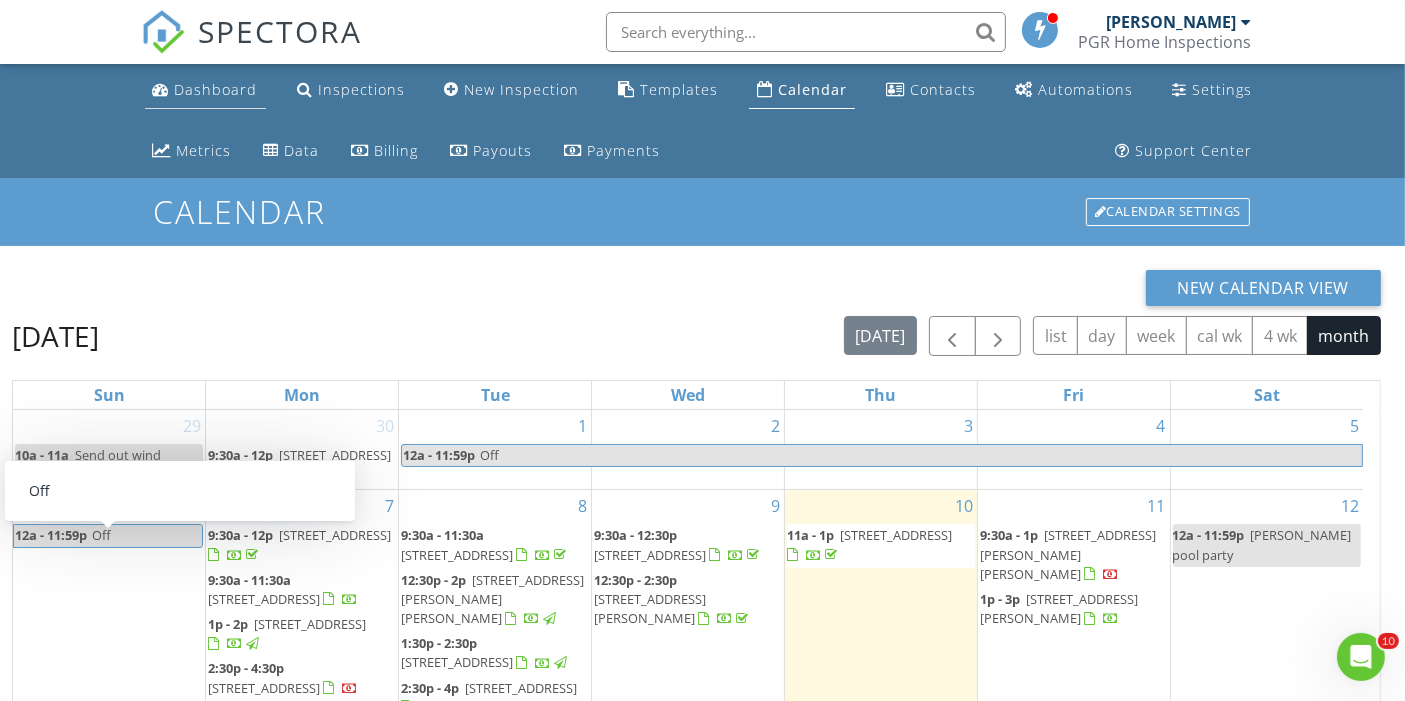 click on "Dashboard" at bounding box center [216, 89] 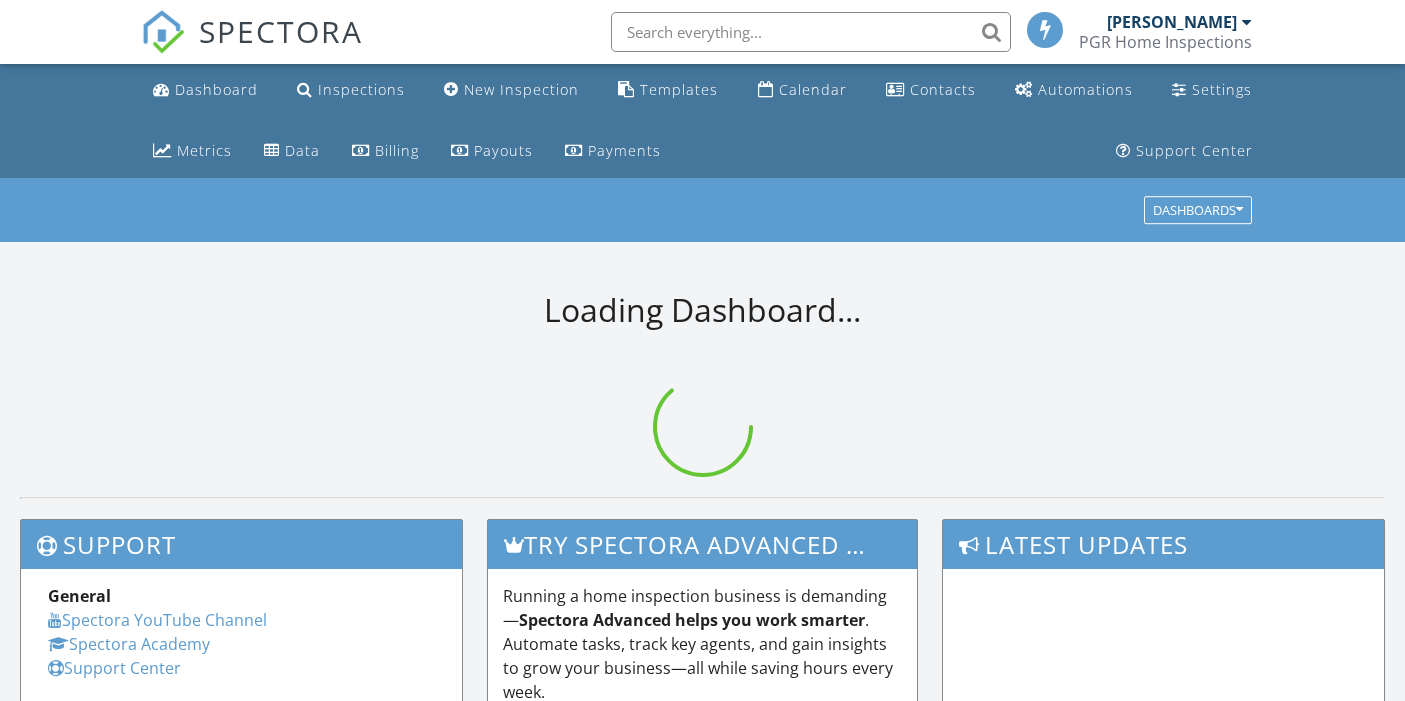 scroll, scrollTop: 0, scrollLeft: 0, axis: both 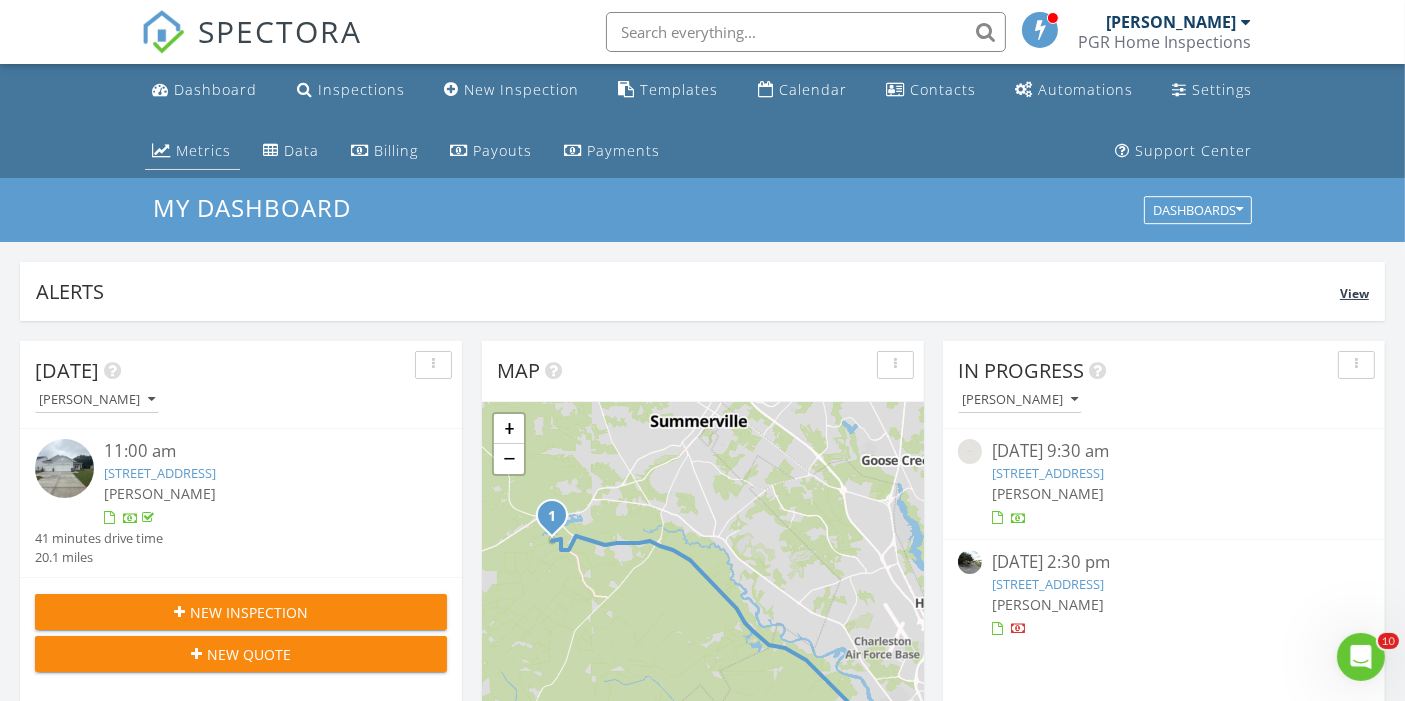 click on "Metrics" at bounding box center (204, 150) 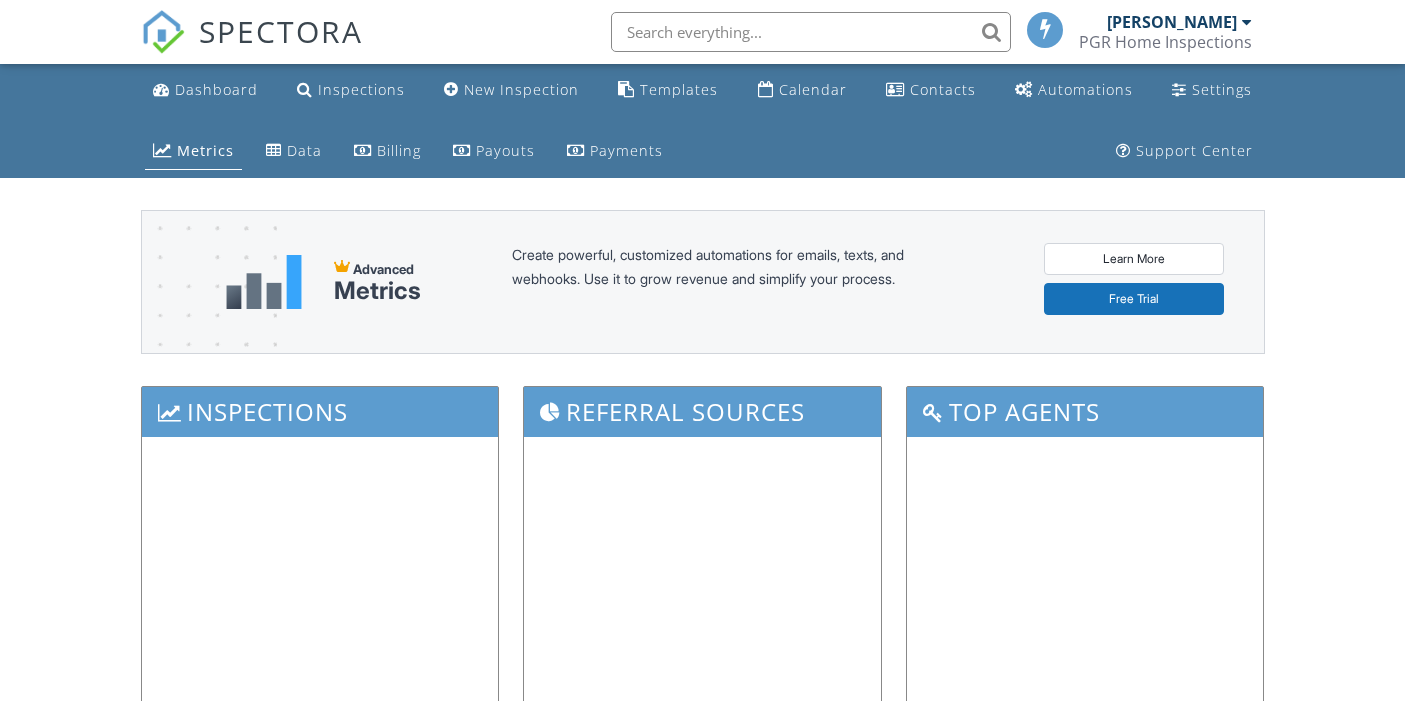 scroll, scrollTop: 0, scrollLeft: 0, axis: both 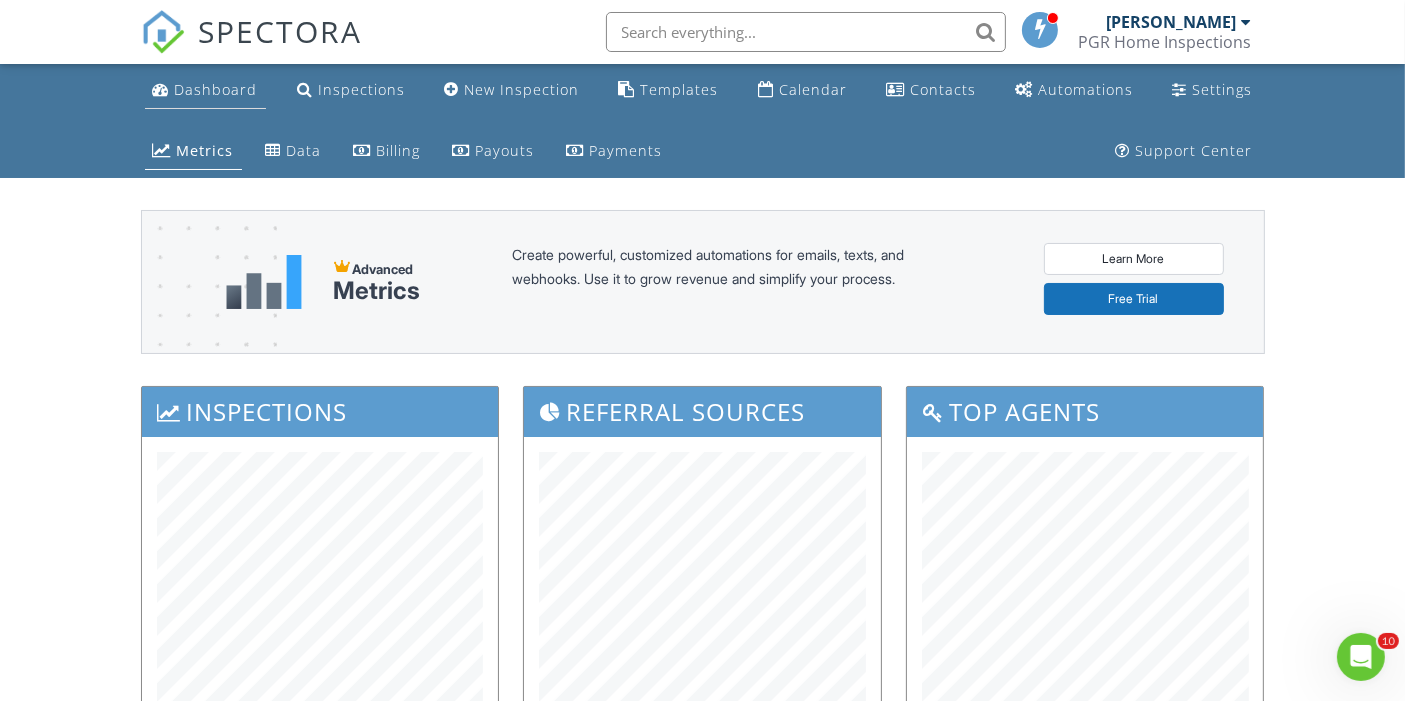 click on "Dashboard" at bounding box center [216, 89] 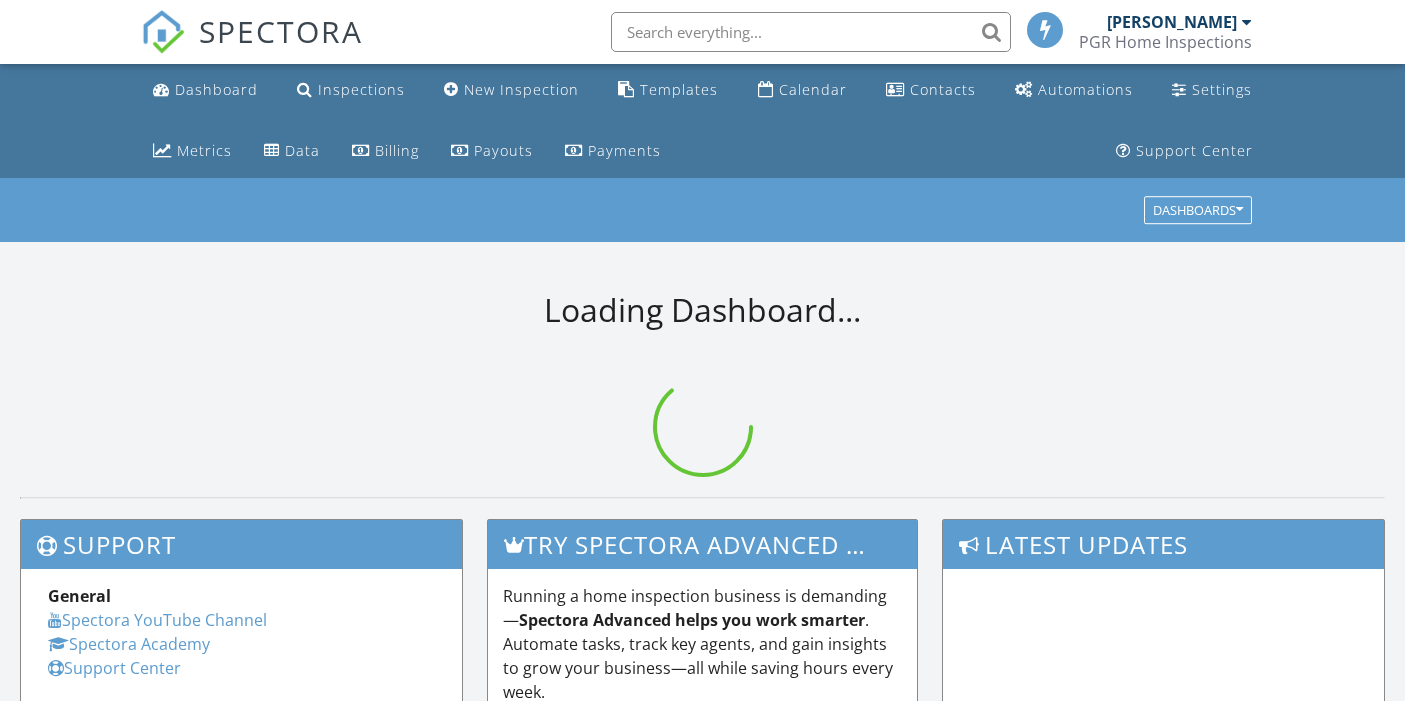 scroll, scrollTop: 0, scrollLeft: 0, axis: both 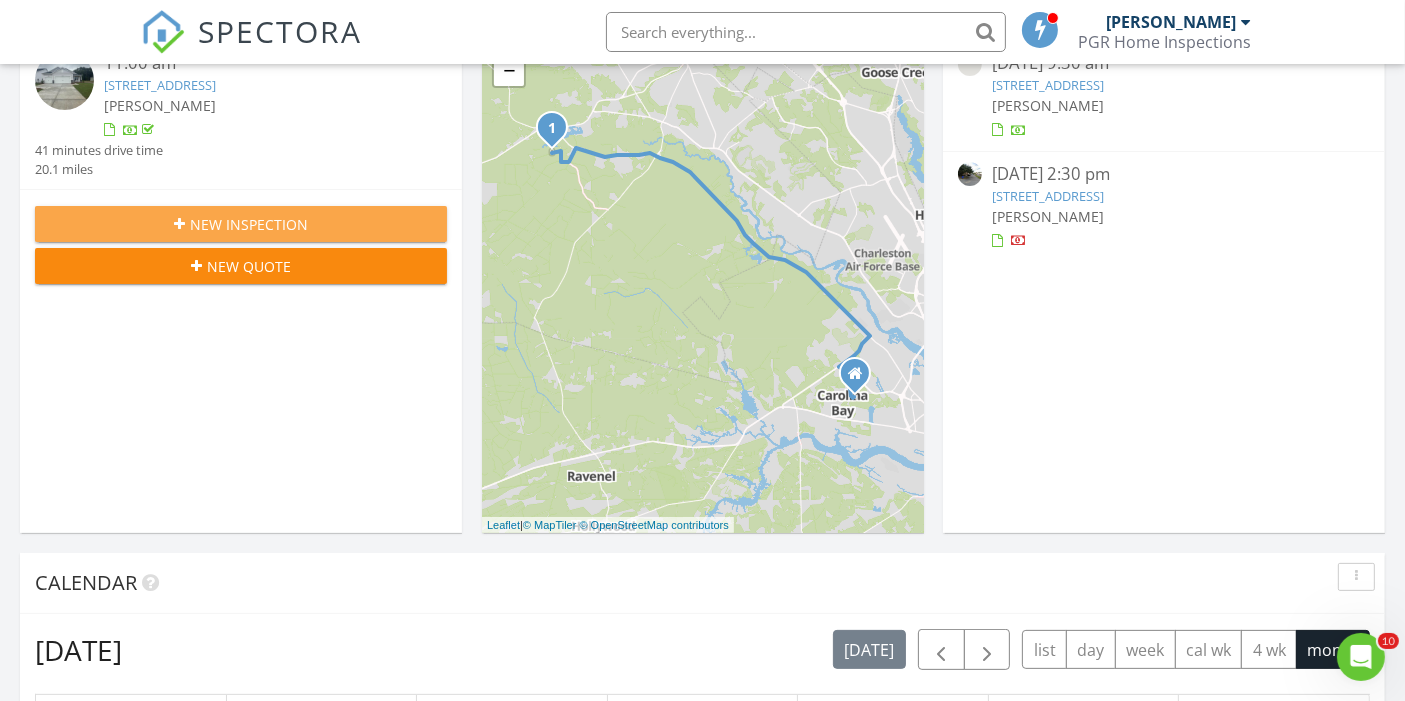 click on "New Inspection" at bounding box center [249, 224] 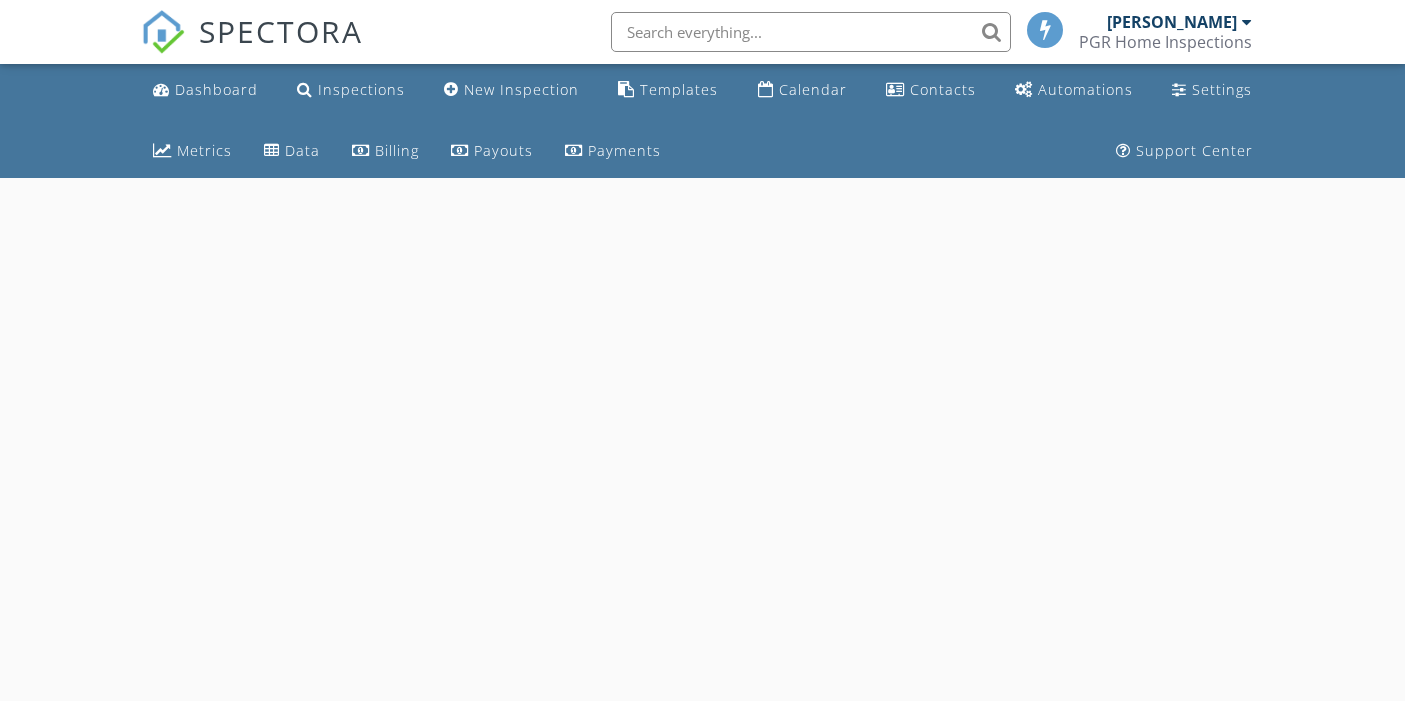 scroll, scrollTop: 0, scrollLeft: 0, axis: both 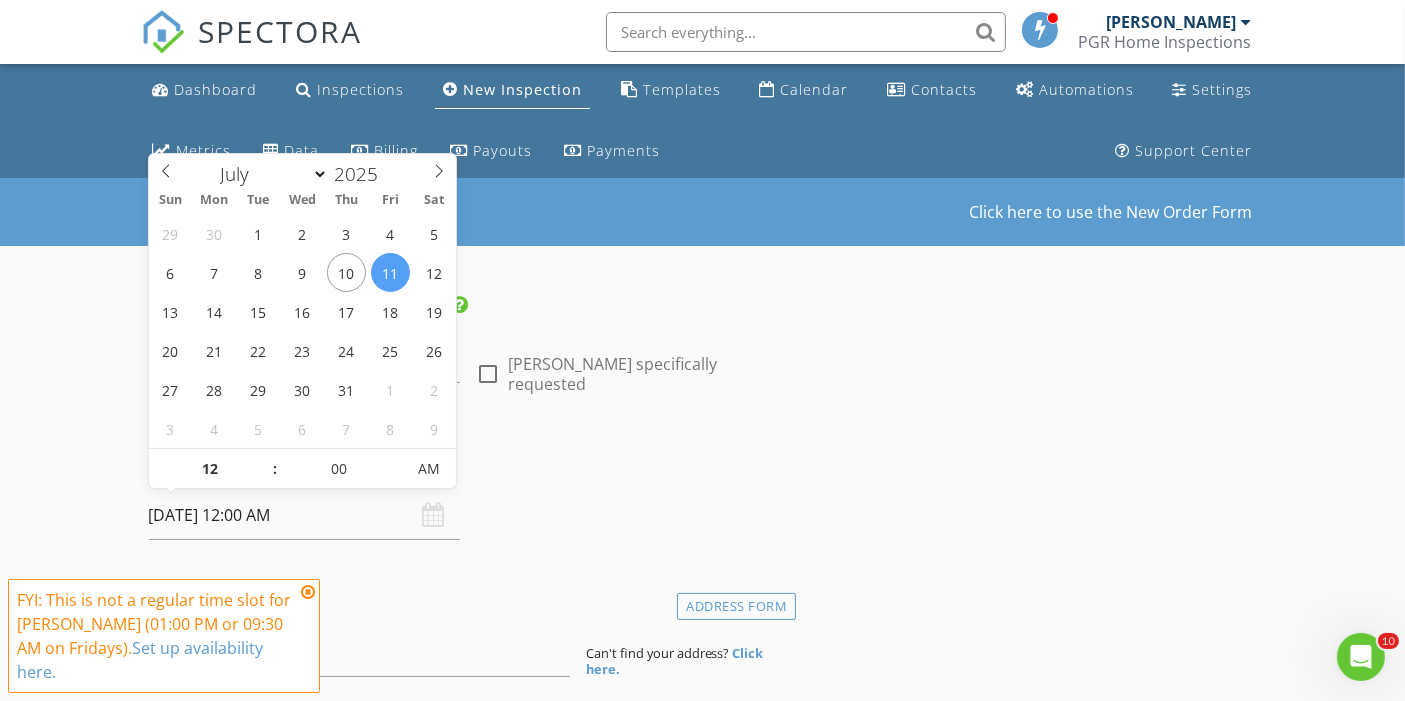 click on "07/11/2025 12:00 AM" at bounding box center (305, 515) 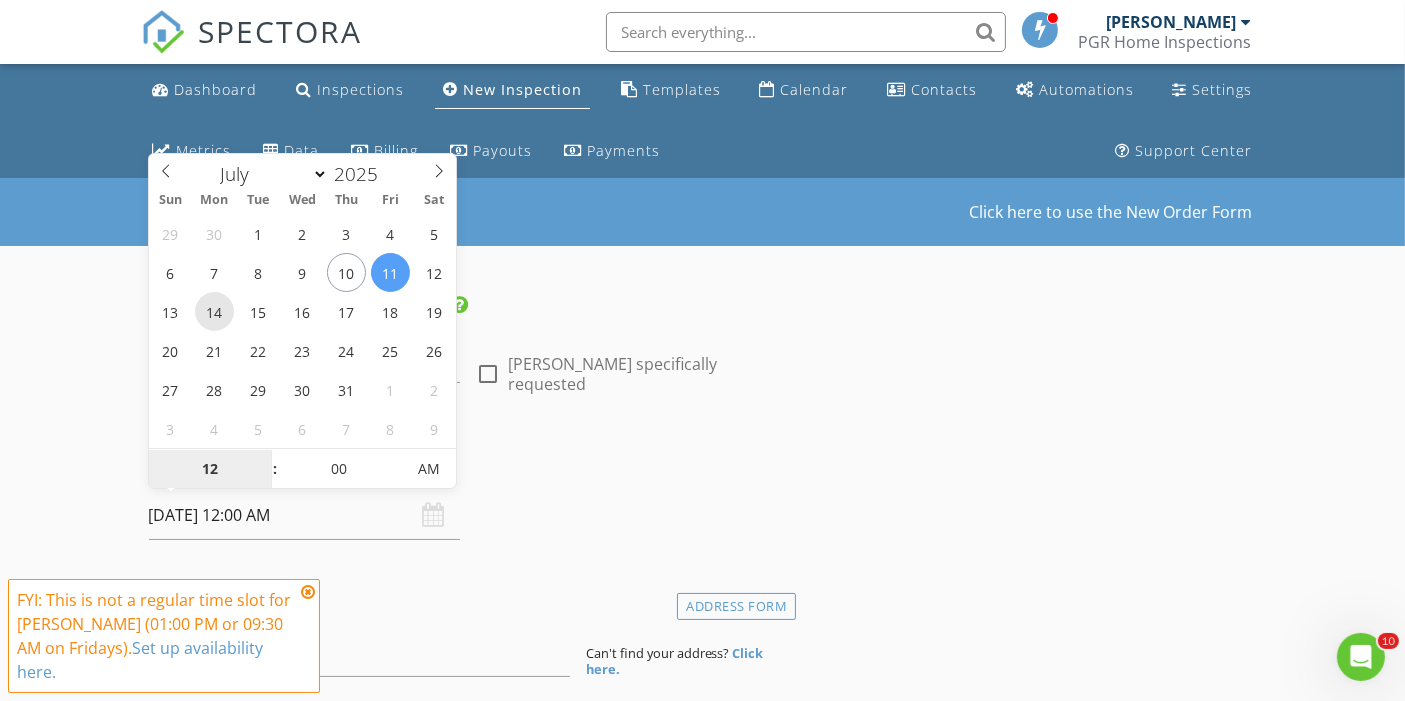 type on "07/14/2025 12:00 AM" 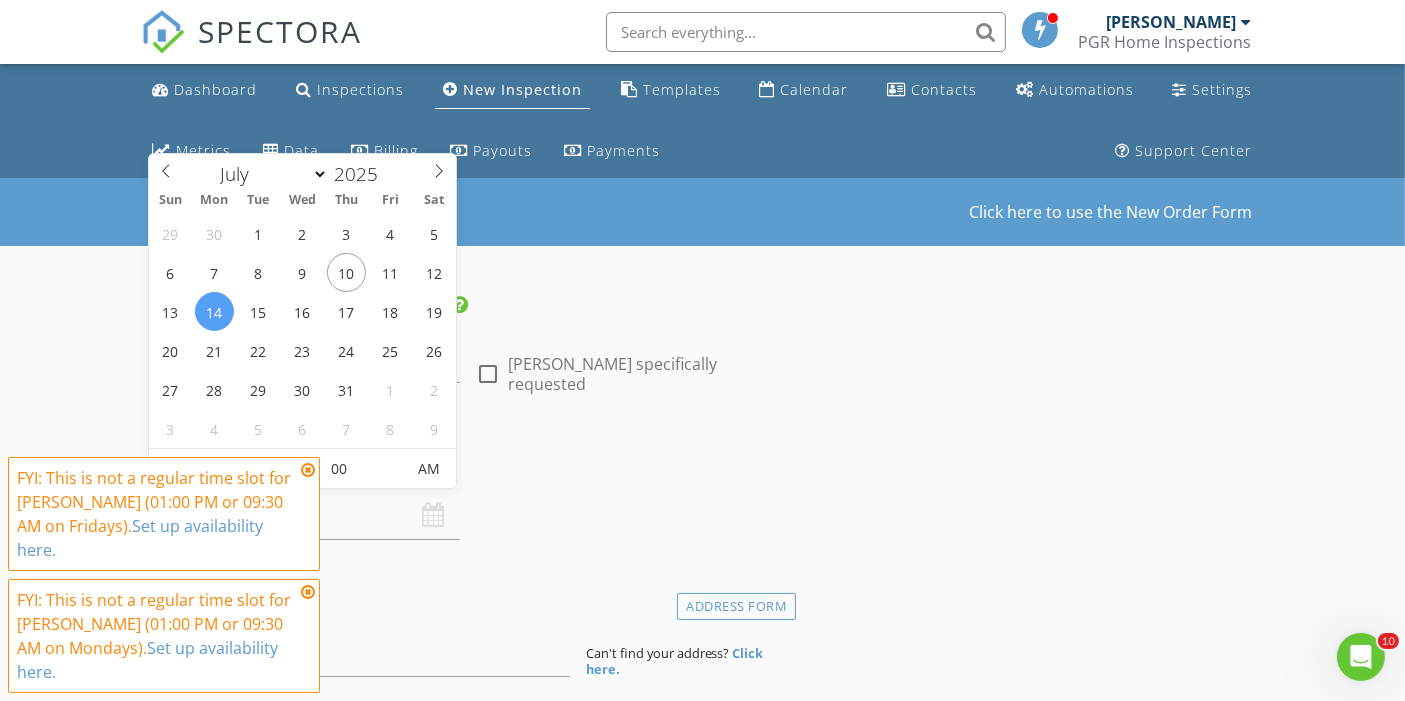 click at bounding box center [308, 470] 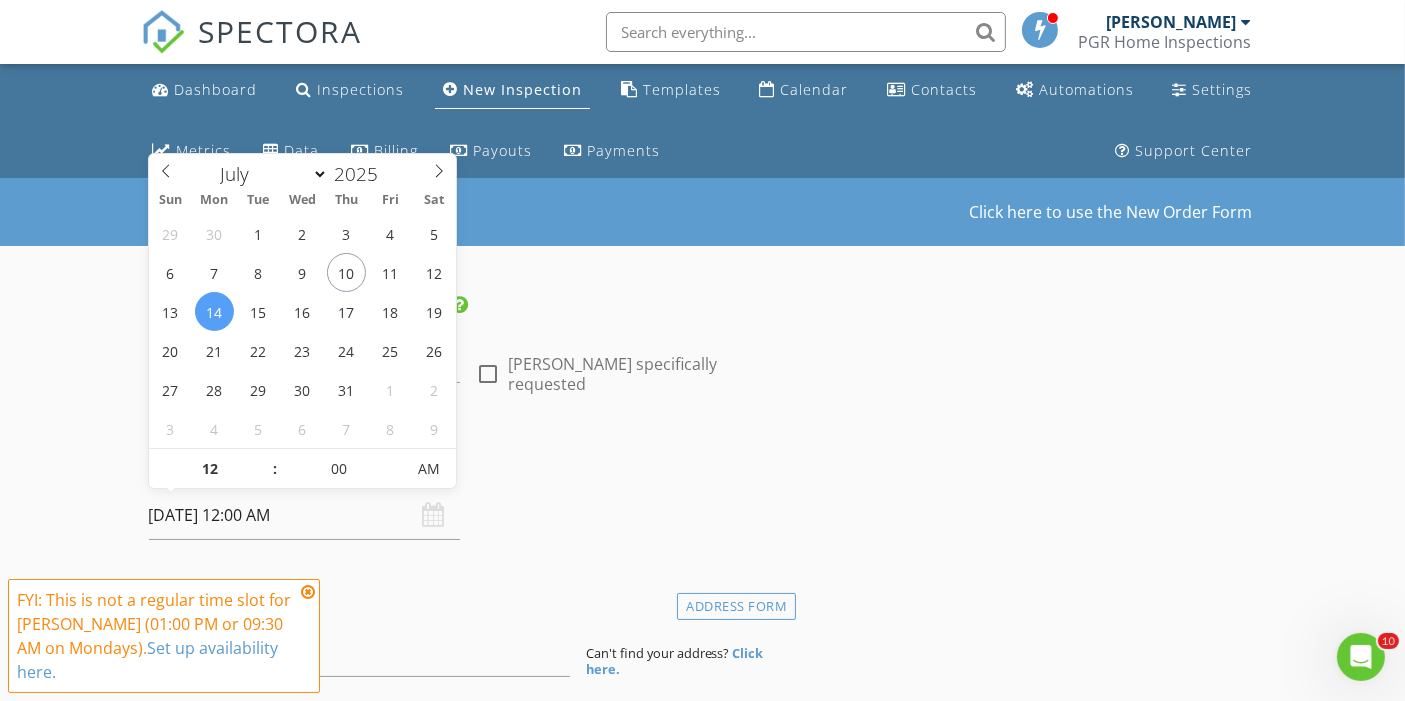 click on "07/14/2025 12:00 AM" at bounding box center (305, 515) 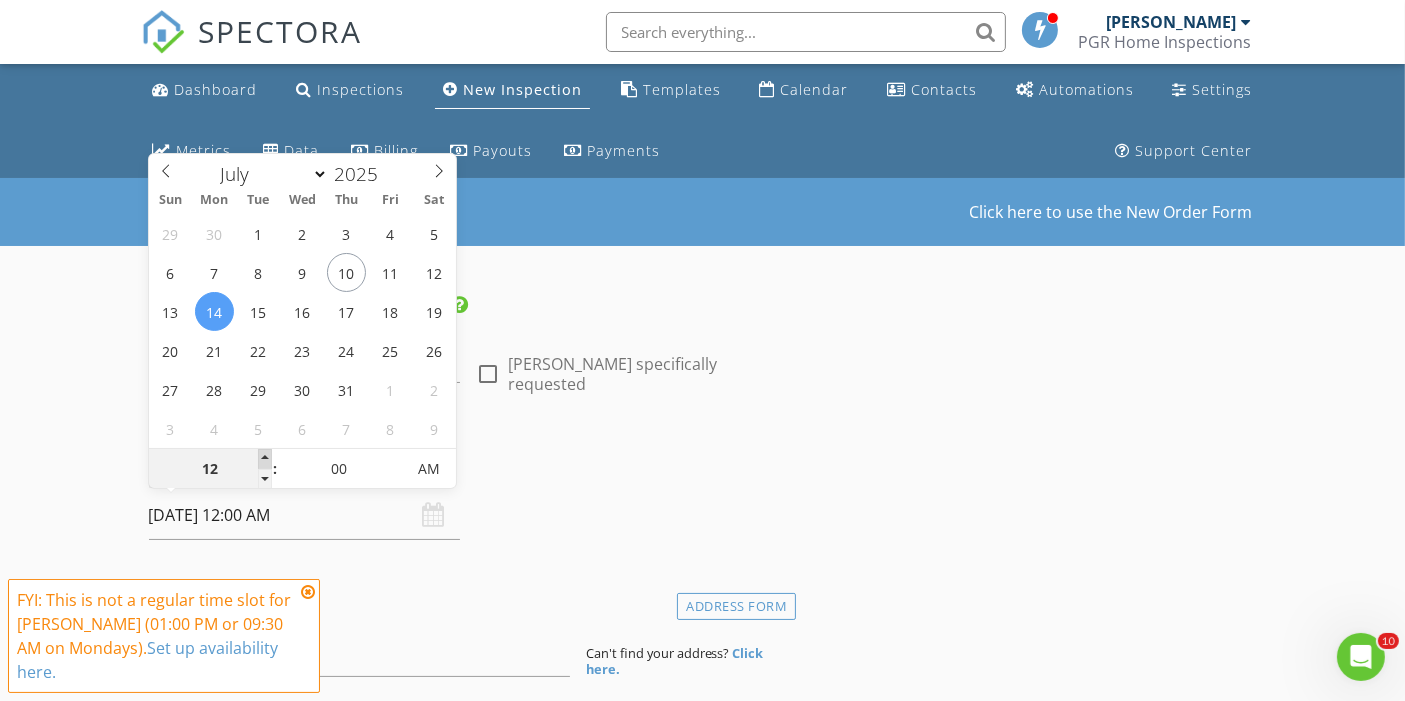 type on "01" 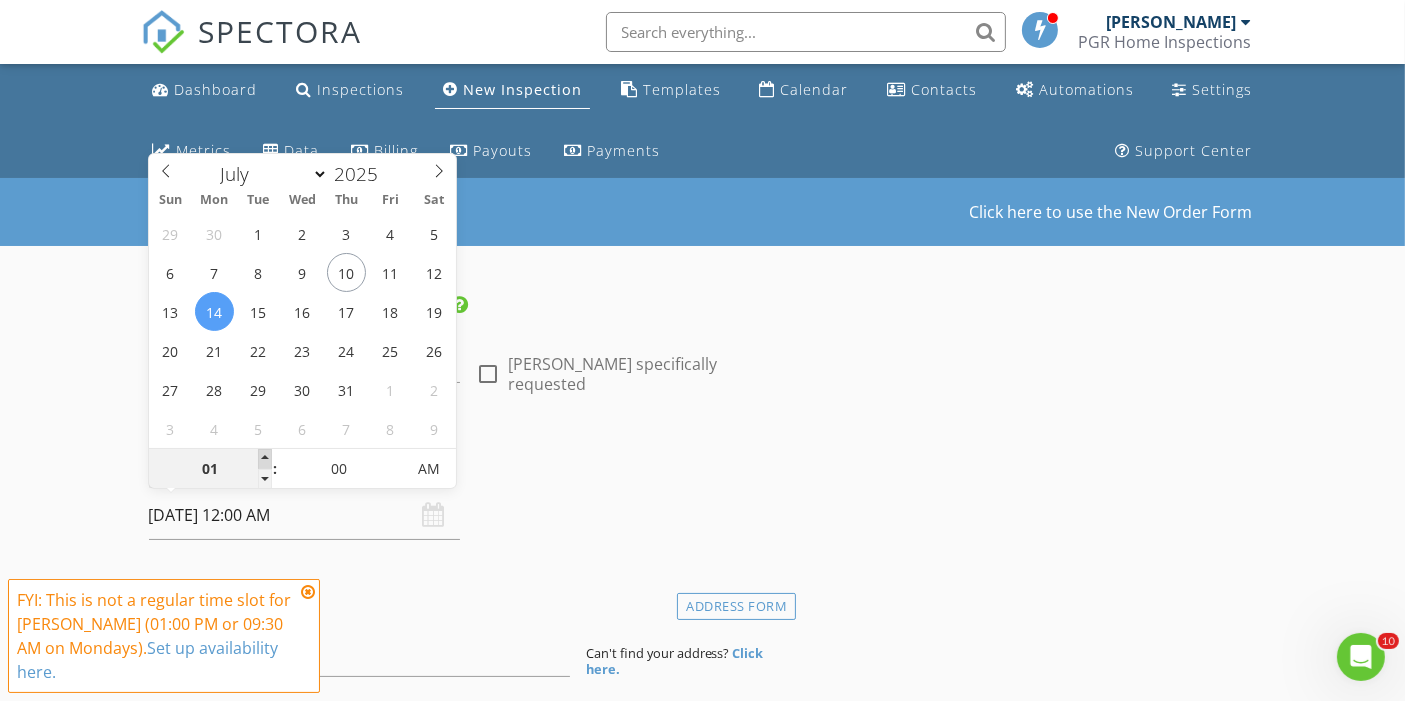 type on "07/14/2025 1:00 AM" 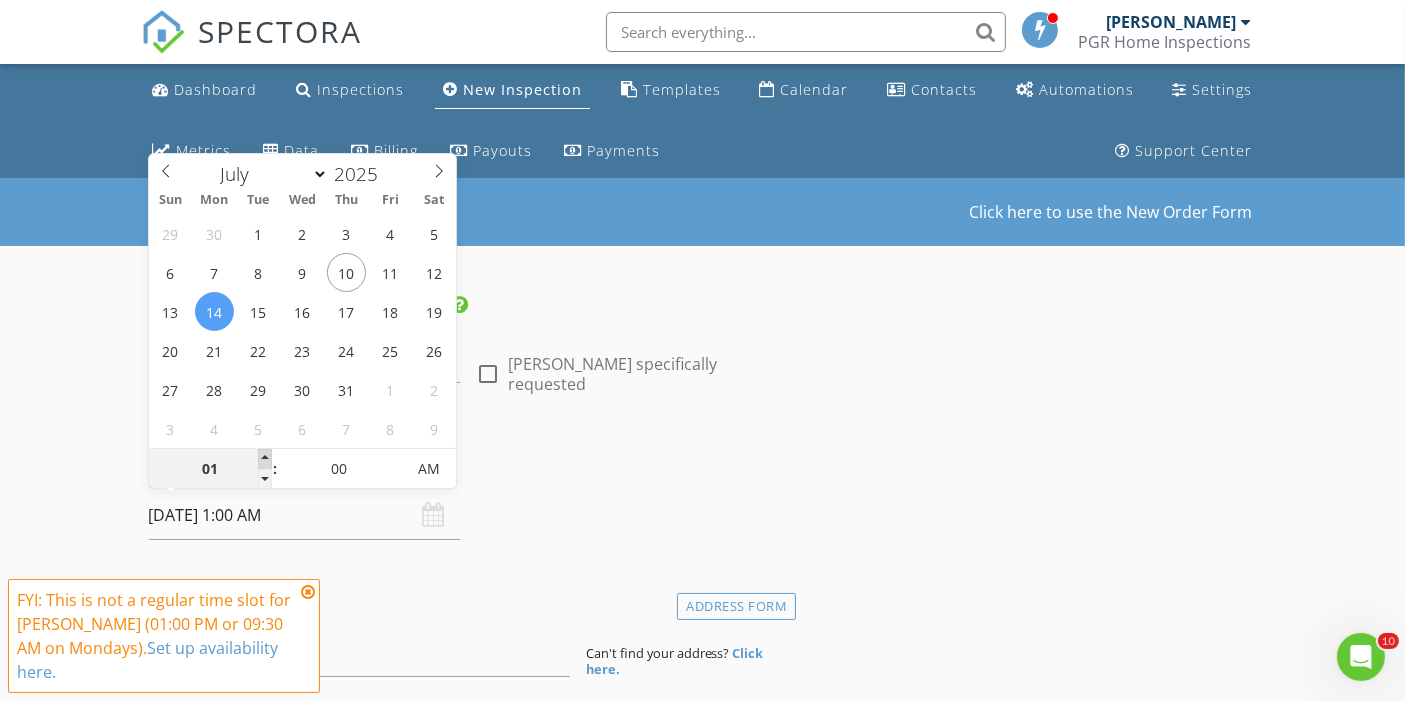 click at bounding box center [265, 459] 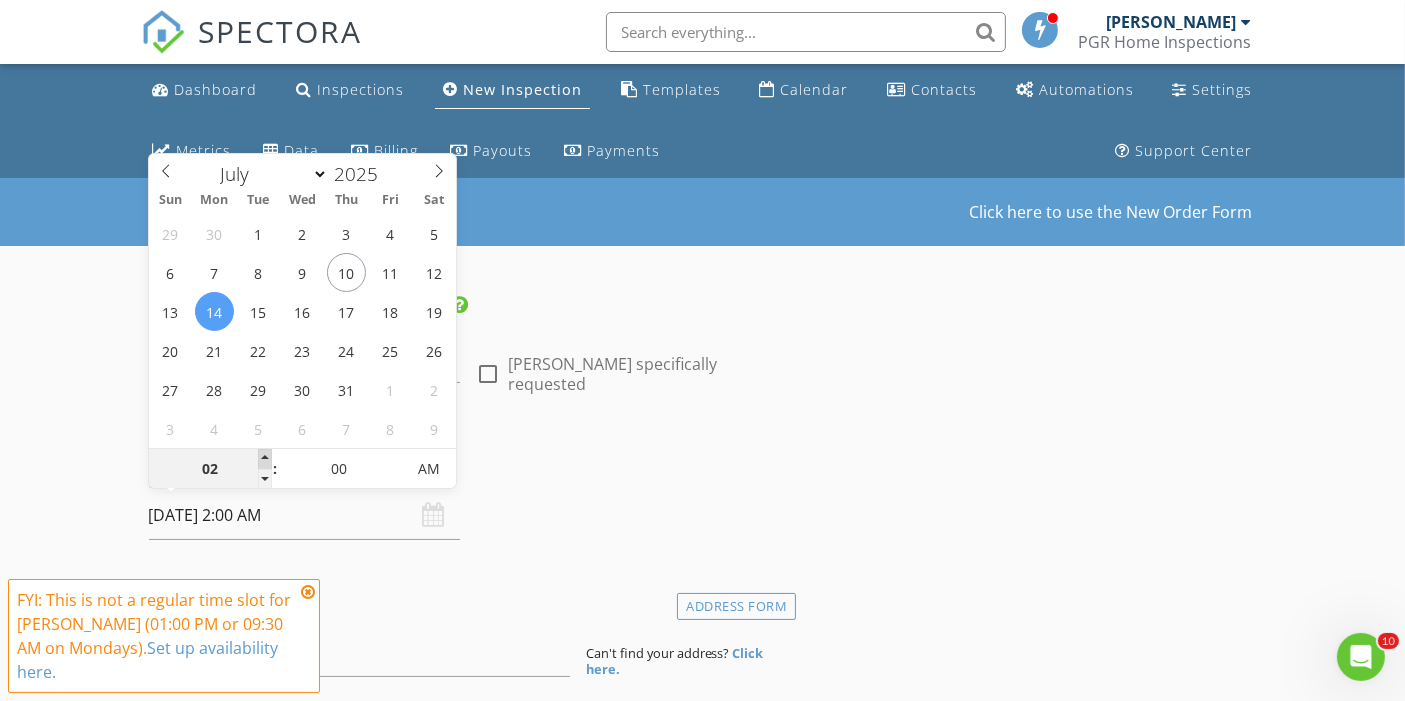 click at bounding box center [265, 459] 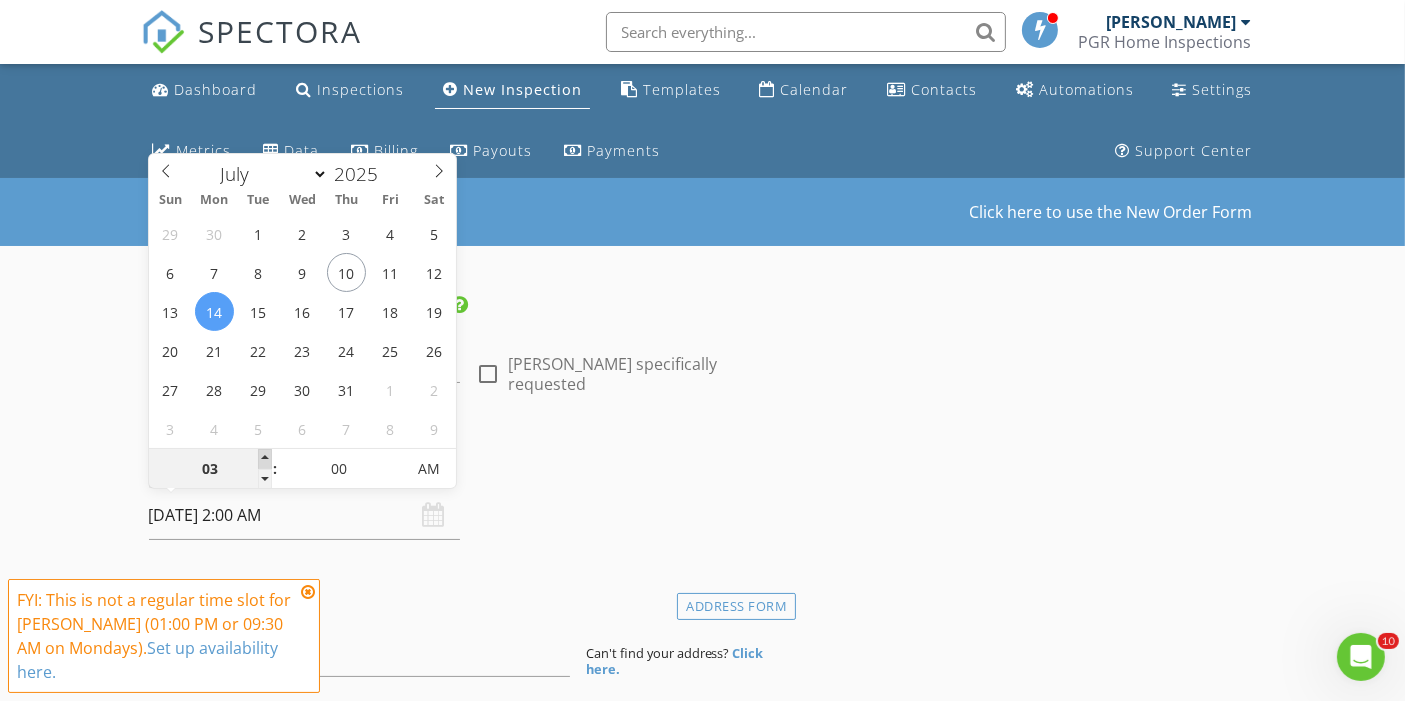 type on "07/14/2025 3:00 AM" 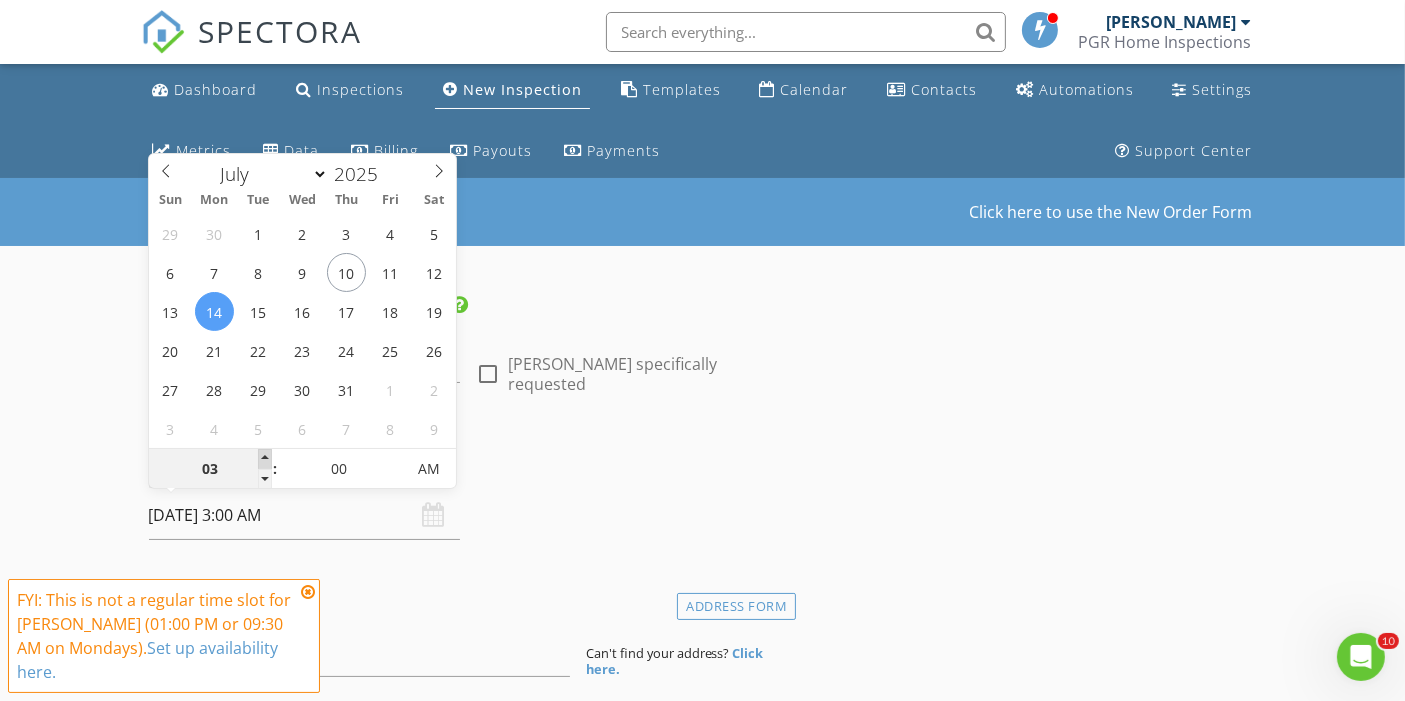 click at bounding box center [265, 459] 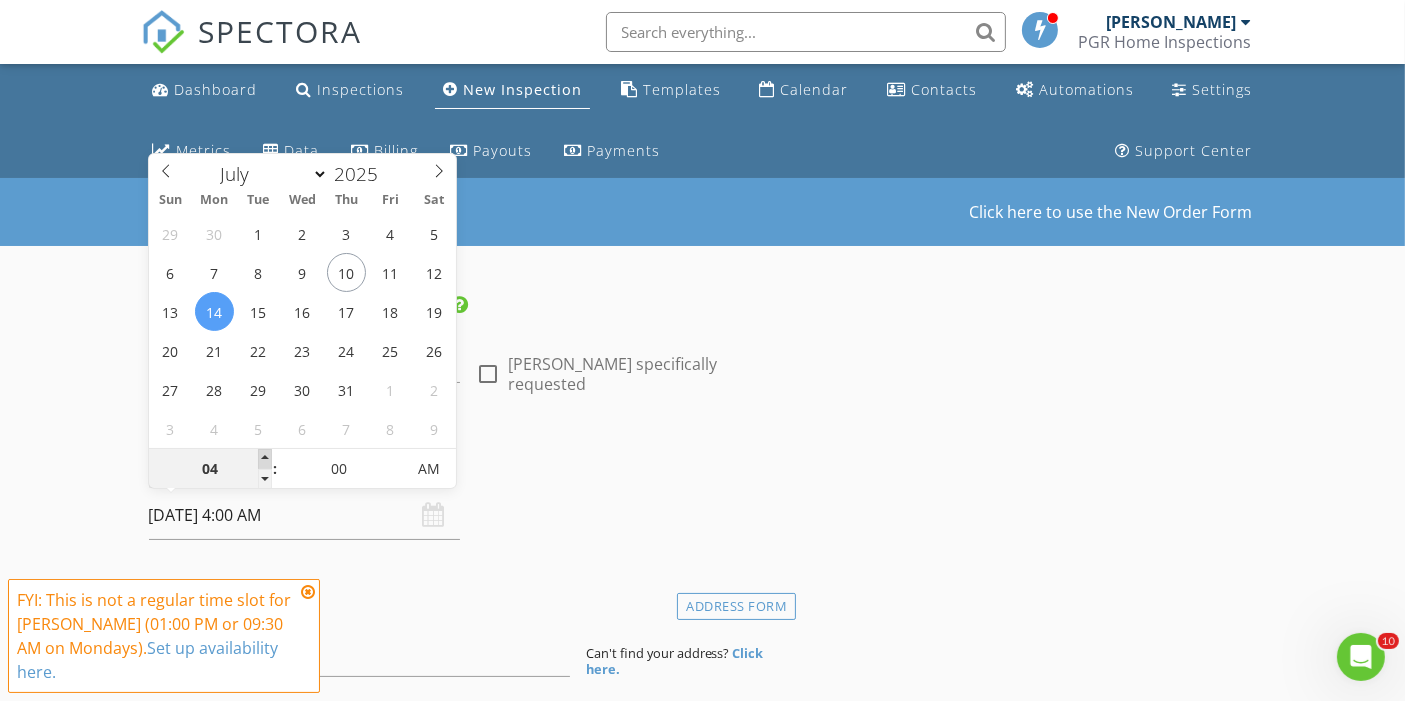 click at bounding box center [265, 459] 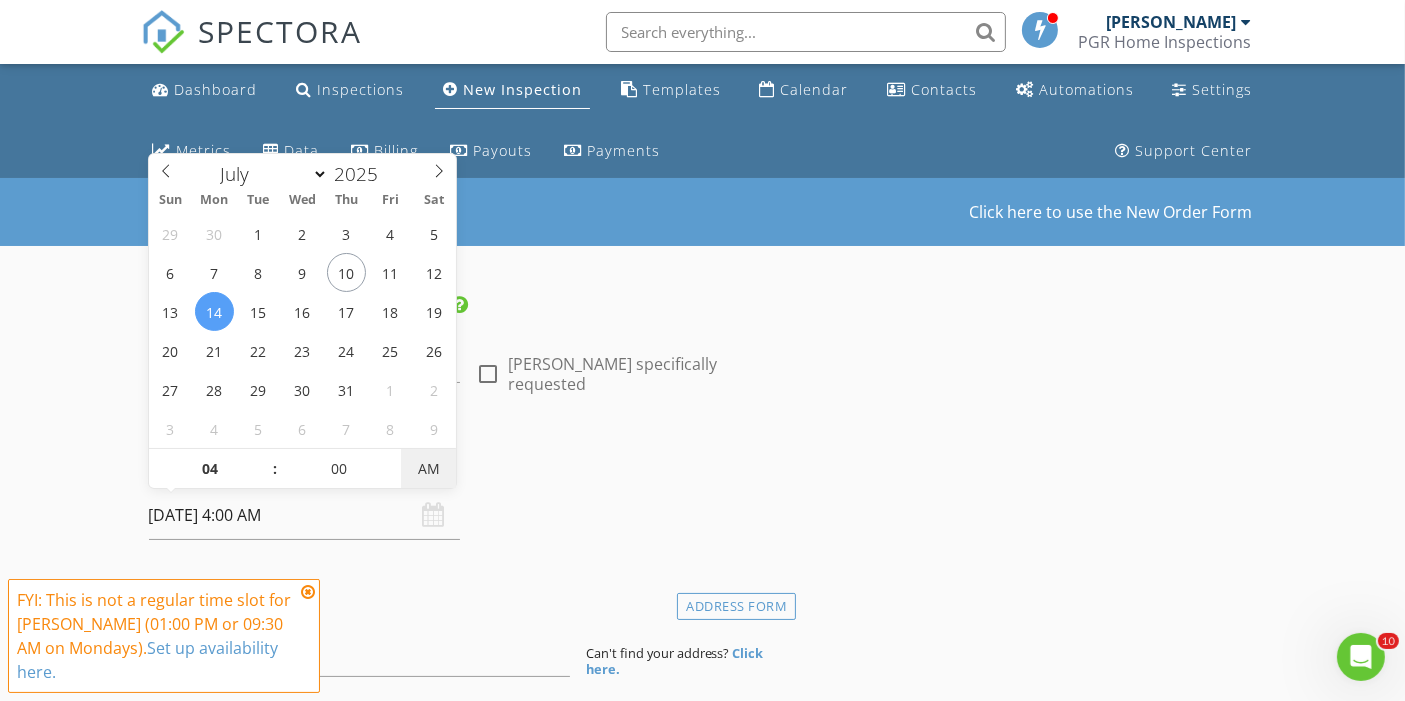 type on "[DATE] 4:00 PM" 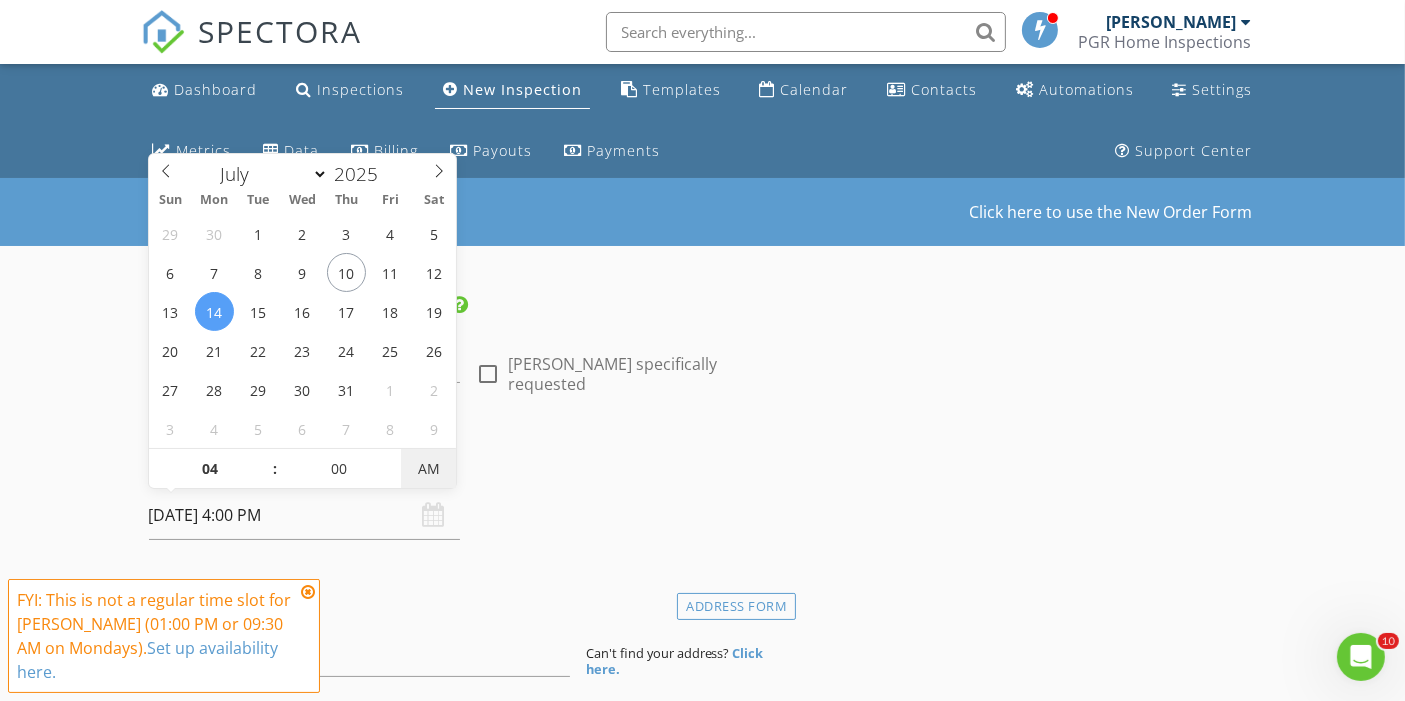 click on "AM" at bounding box center [428, 469] 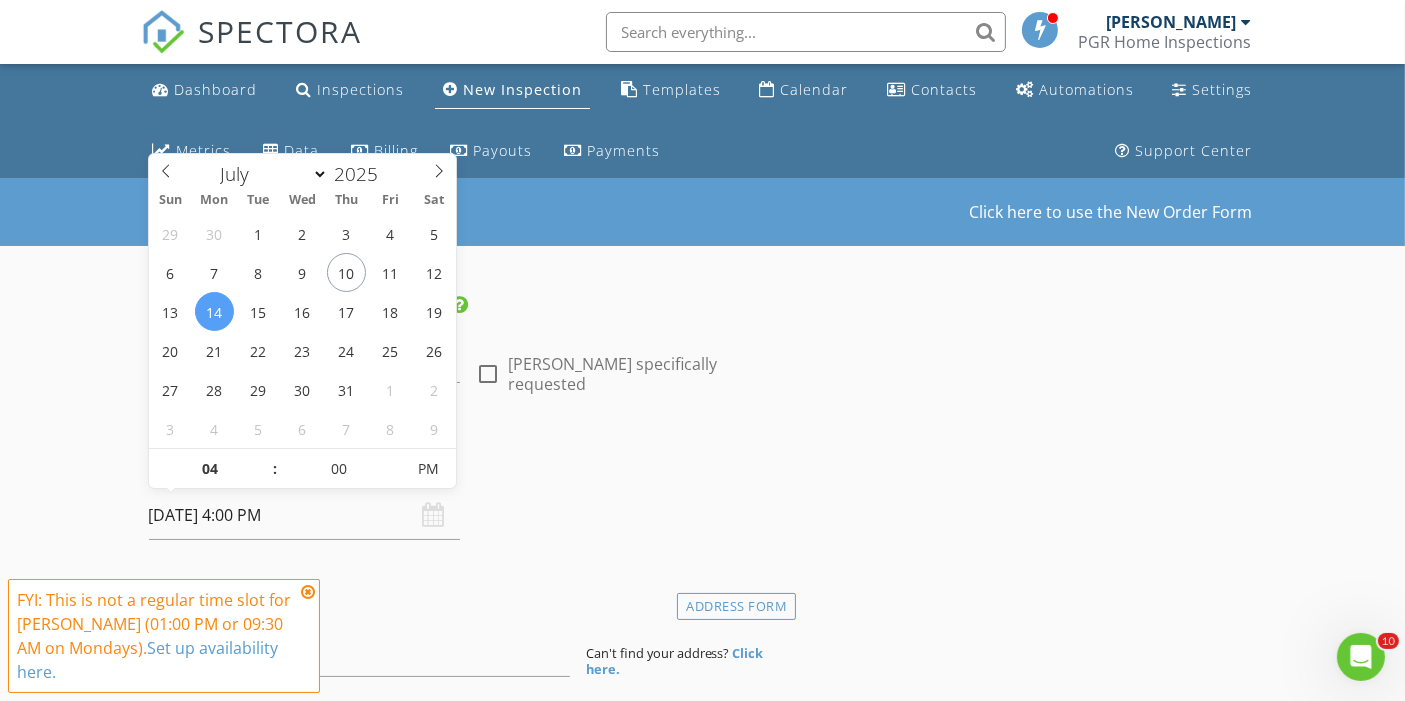 click on "New Inspection
Click here to use the New Order Form
INSPECTOR(S)
check_box   Adam Richardson   PRIMARY   Adam Richardson arrow_drop_down   check_box_outline_blank Adam Richardson specifically requested
Date/Time
07/14/2025 4:00 PM
Location
Address Form       Can't find your address?   Click here.
client
check_box Enable Client CC email for this inspection   Client Search     check_box_outline_blank Client is a Company/Organization     First Name   Last Name   Email   CC Email   Phone           Notes   Private Notes
ADD ADDITIONAL client
SERVICES
check_box_outline_blank   General Home Inspection - SLAB FOUNDATION   check_box_outline_blank   Pre-Drywall Inspection    check_box_outline_blank   General Home Inspection - CRAWLSPACE FOUNDATION   check_box_outline_blank" at bounding box center [702, 1763] 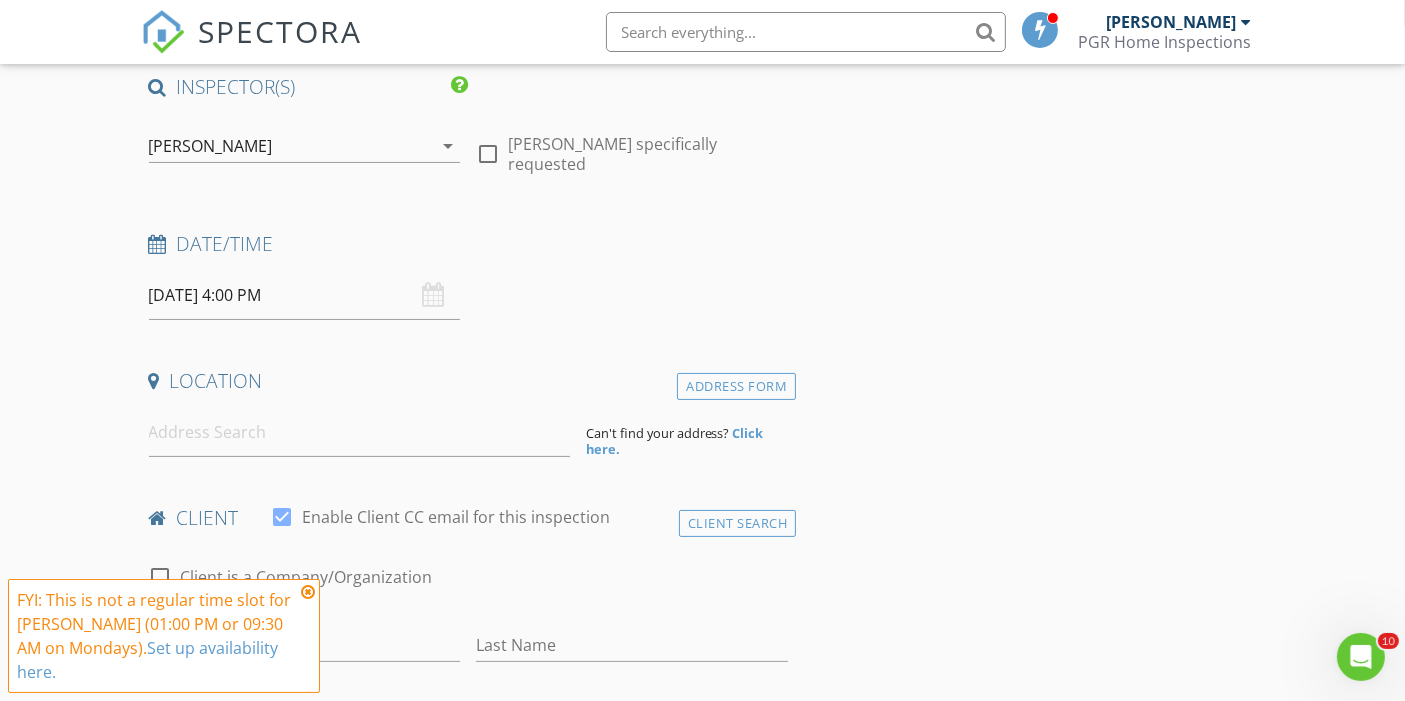 scroll, scrollTop: 279, scrollLeft: 0, axis: vertical 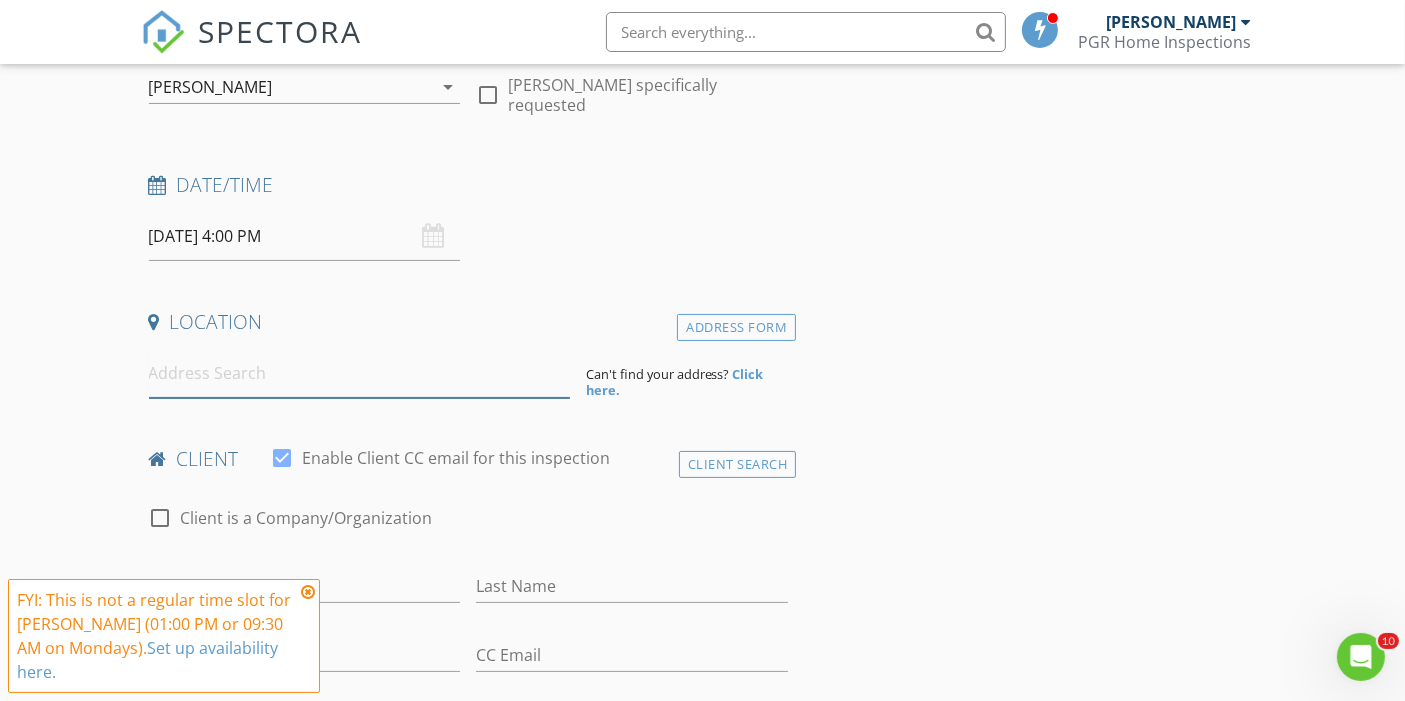 click at bounding box center (359, 373) 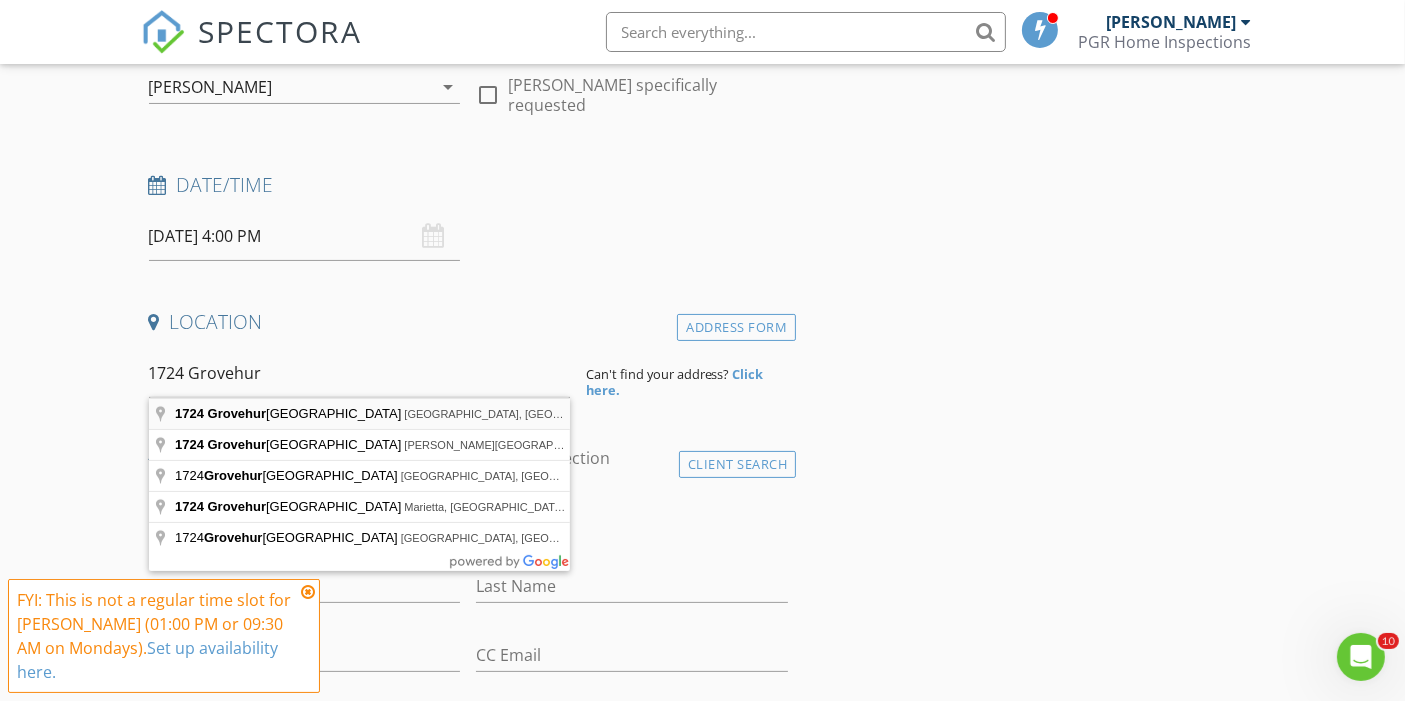type on "1724 Grovehurst Drive, Charleston, SC, USA" 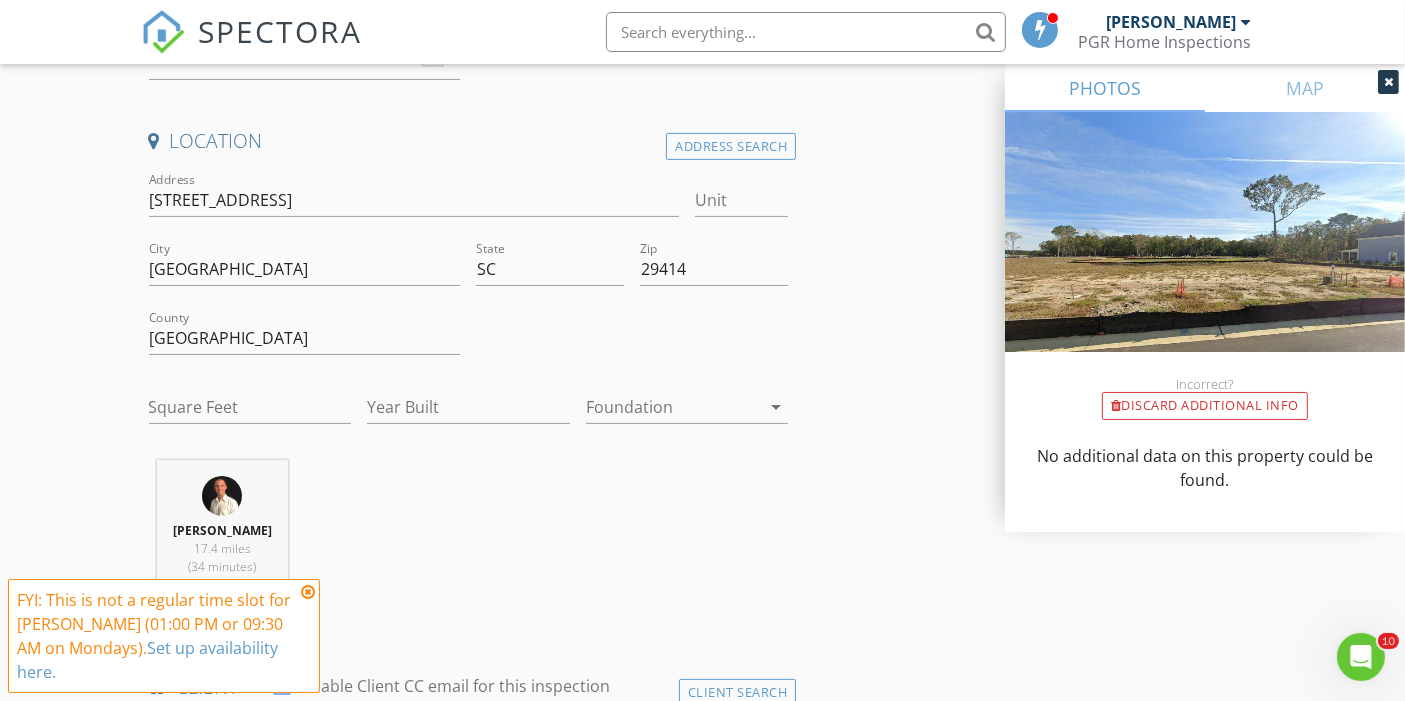 scroll, scrollTop: 461, scrollLeft: 0, axis: vertical 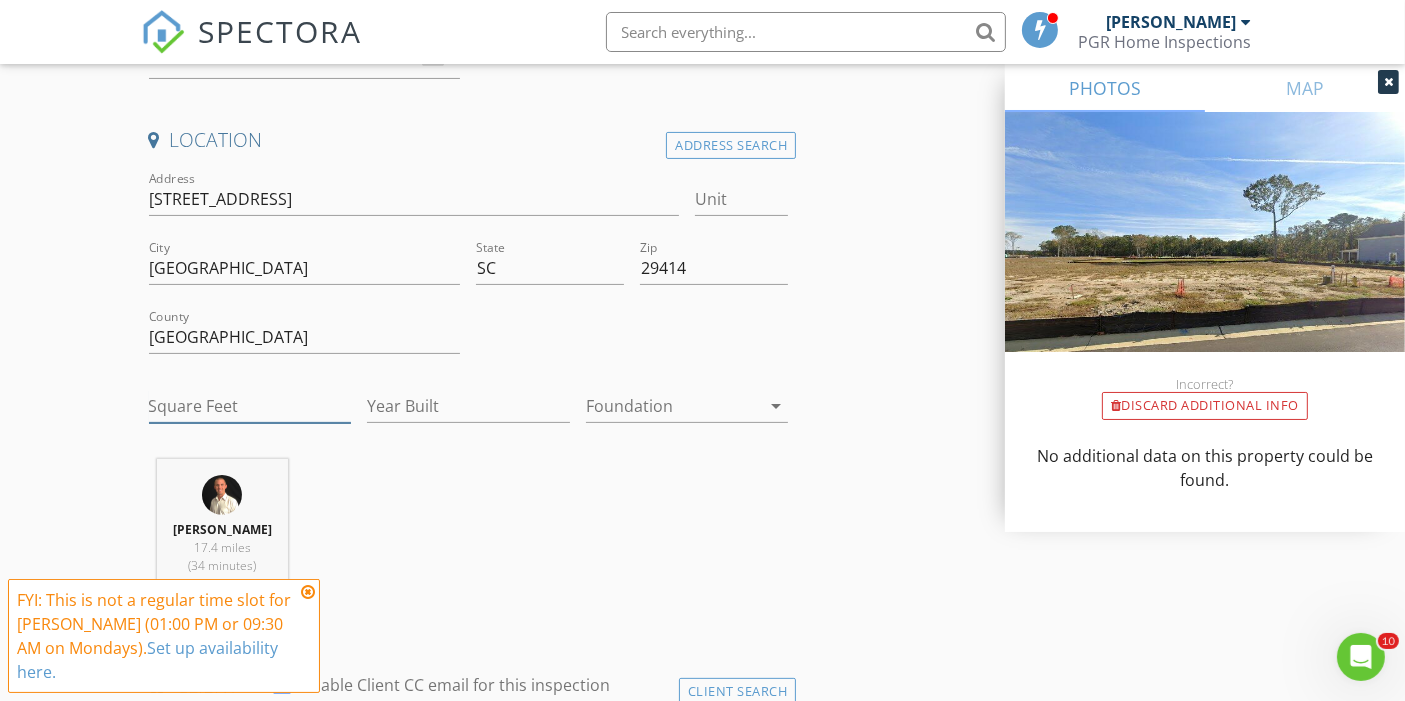click on "Square Feet" at bounding box center [250, 406] 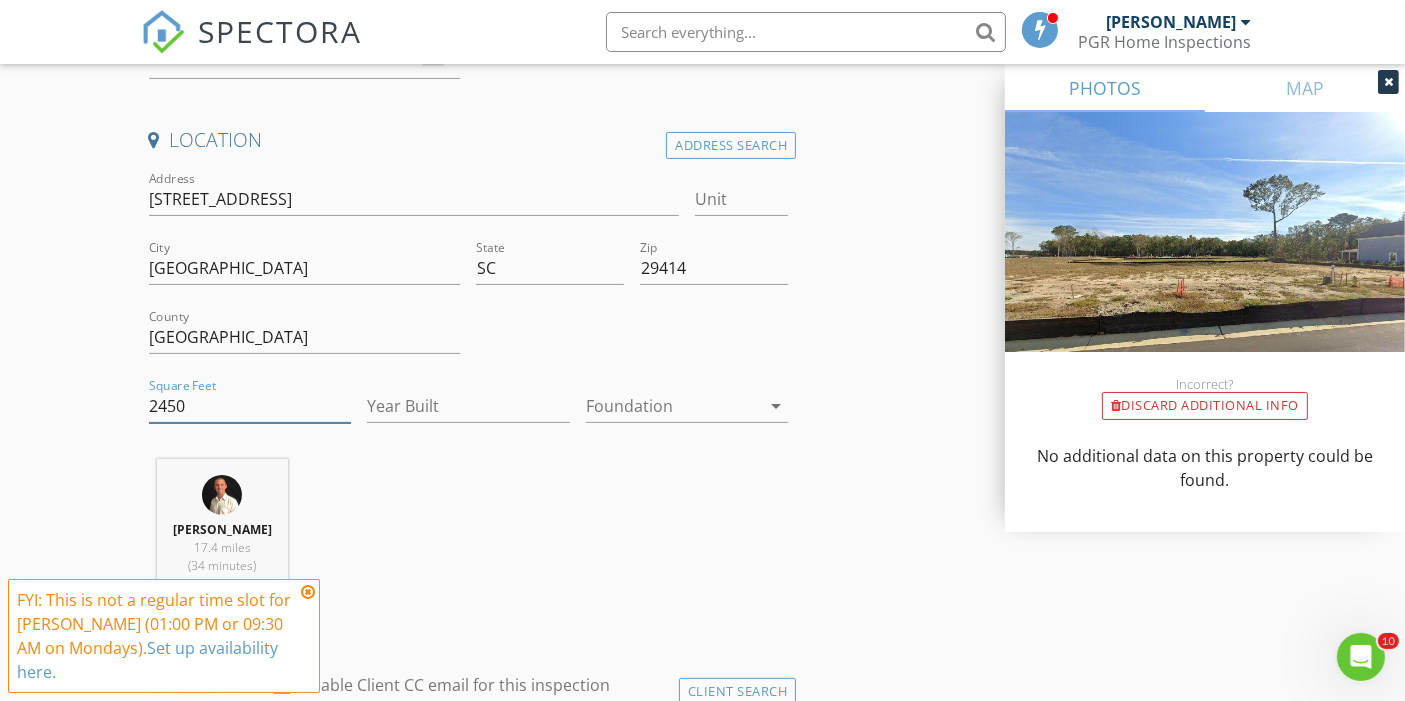 type on "2450" 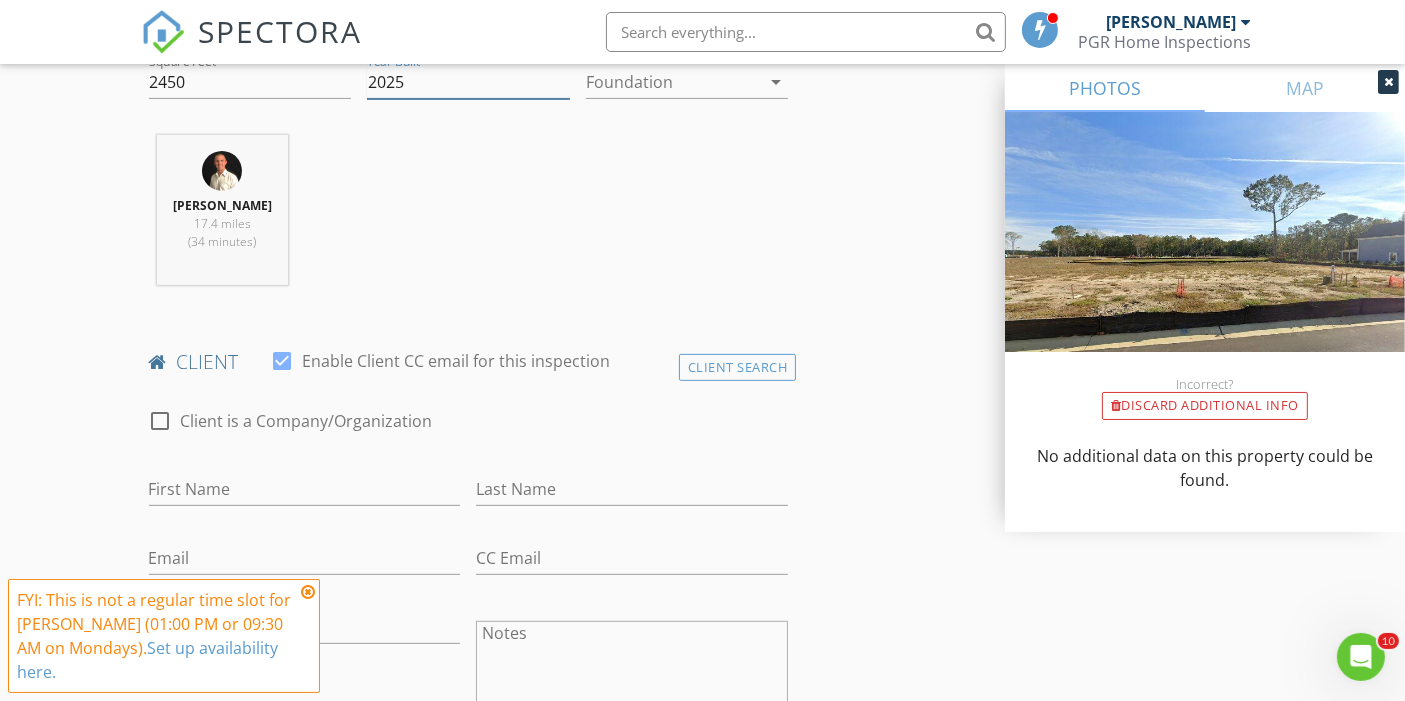 scroll, scrollTop: 864, scrollLeft: 0, axis: vertical 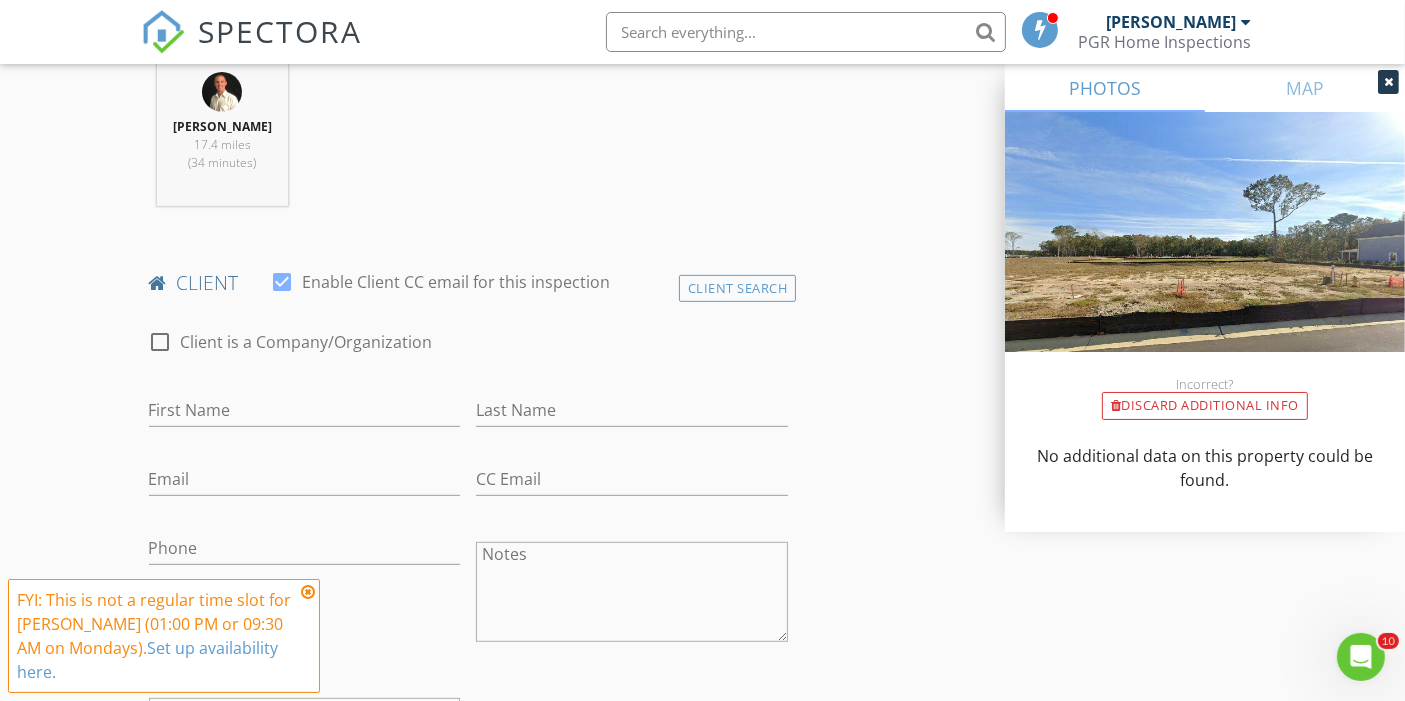 type on "2025" 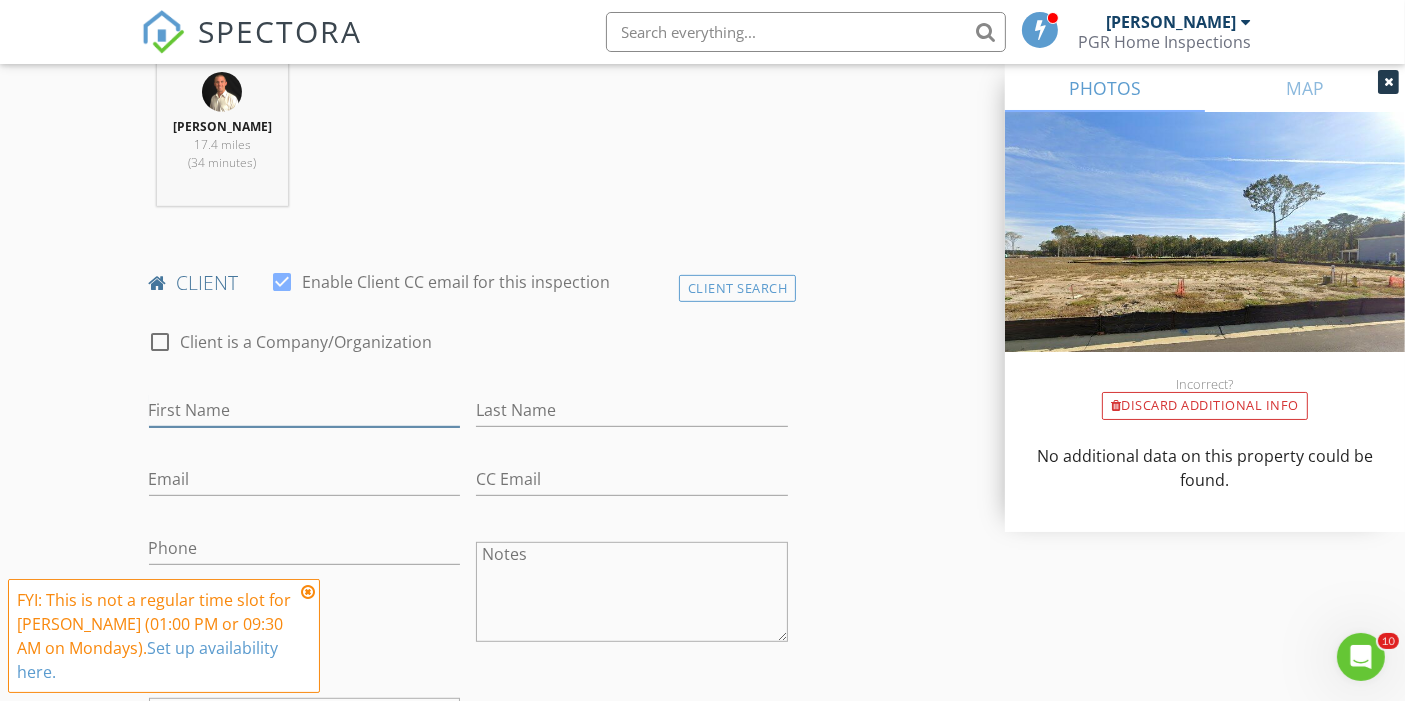 click on "First Name" at bounding box center (305, 410) 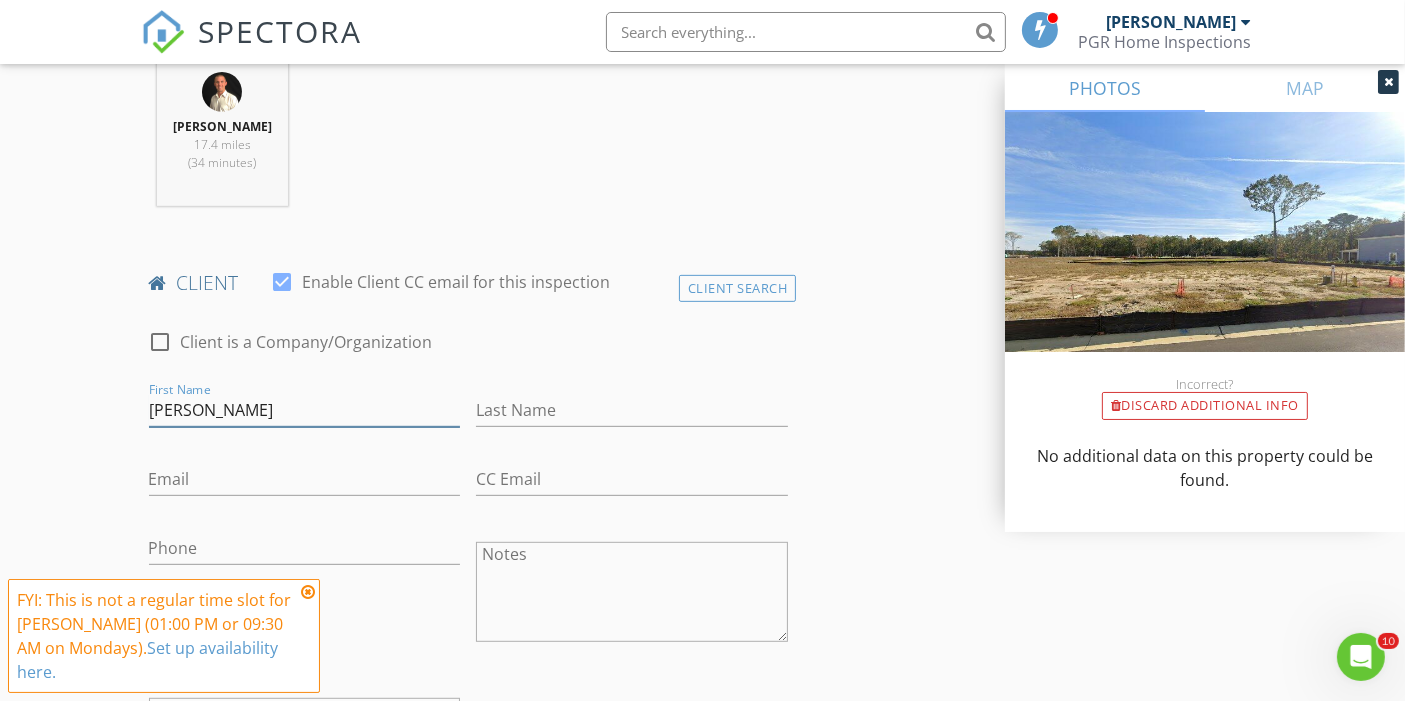type on "[PERSON_NAME]" 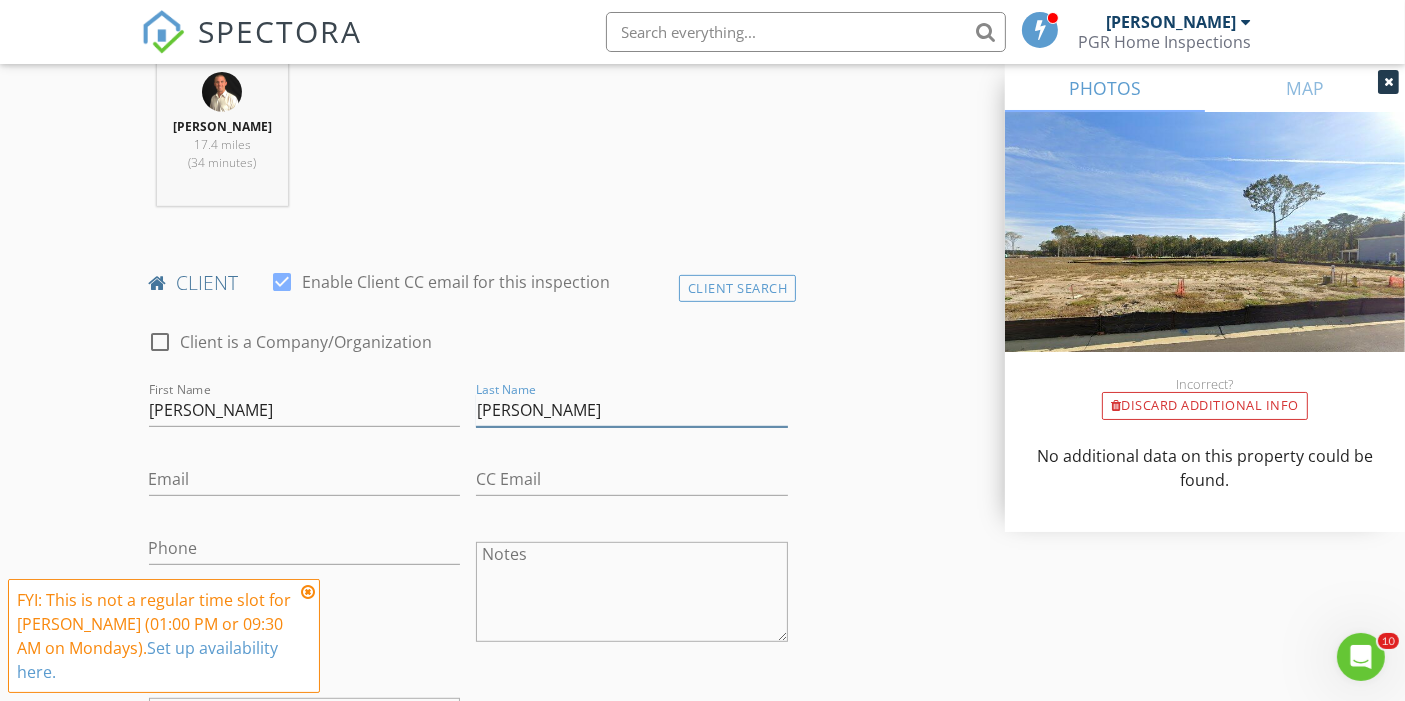 type on "[PERSON_NAME]" 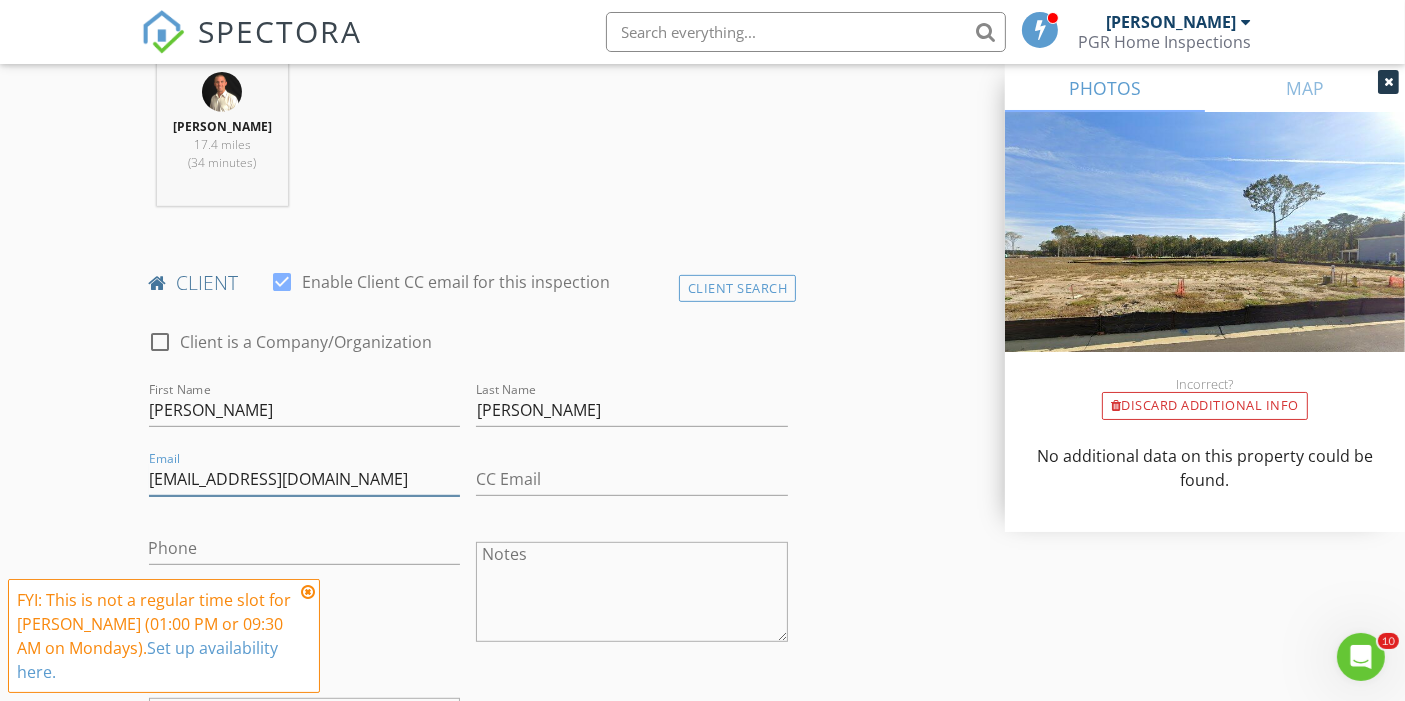 type on "[EMAIL_ADDRESS][DOMAIN_NAME]" 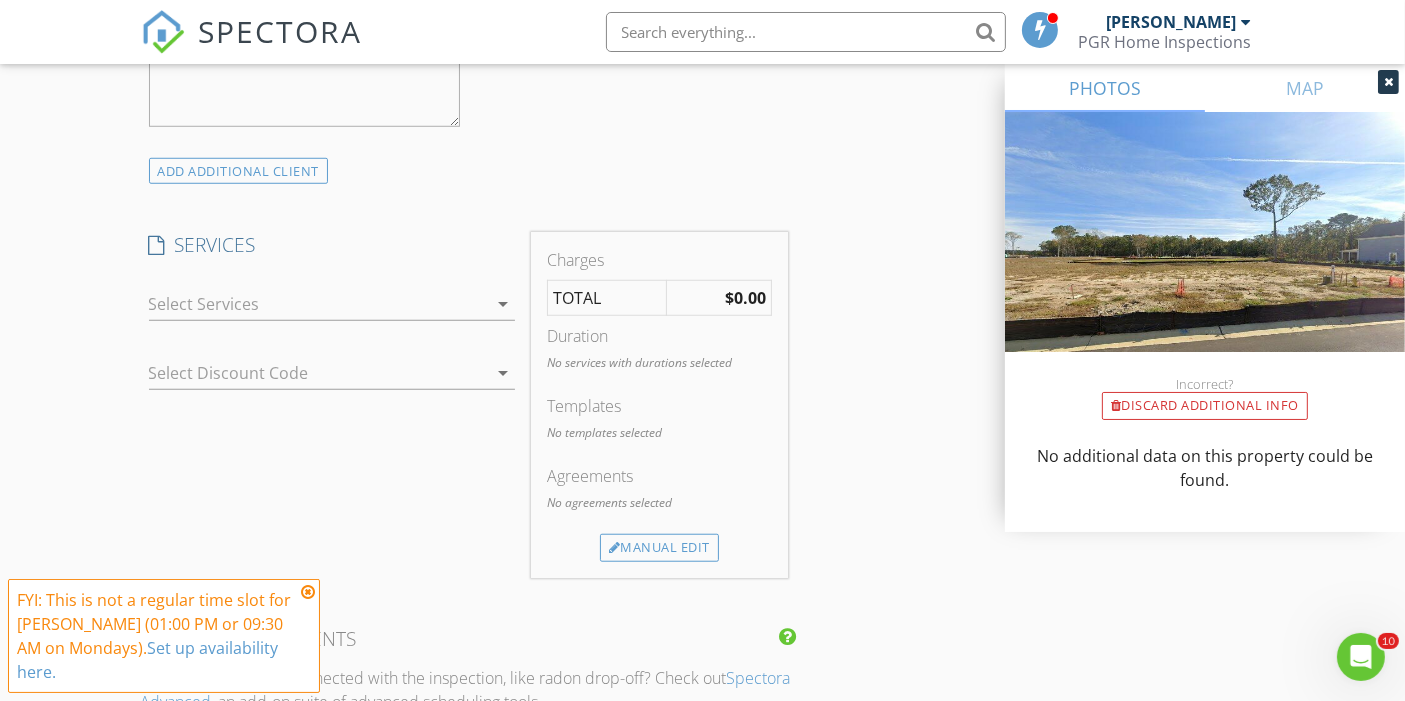 scroll, scrollTop: 1537, scrollLeft: 0, axis: vertical 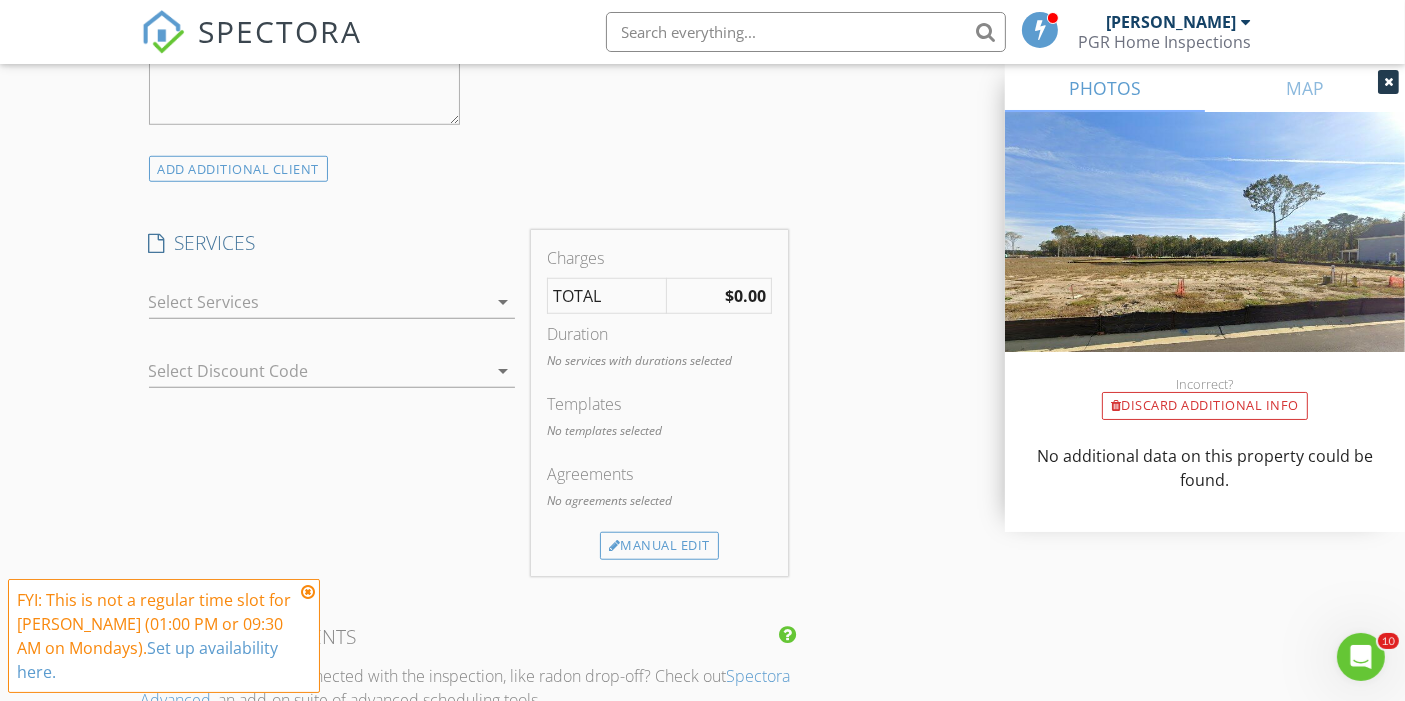 type on "[PHONE_NUMBER]" 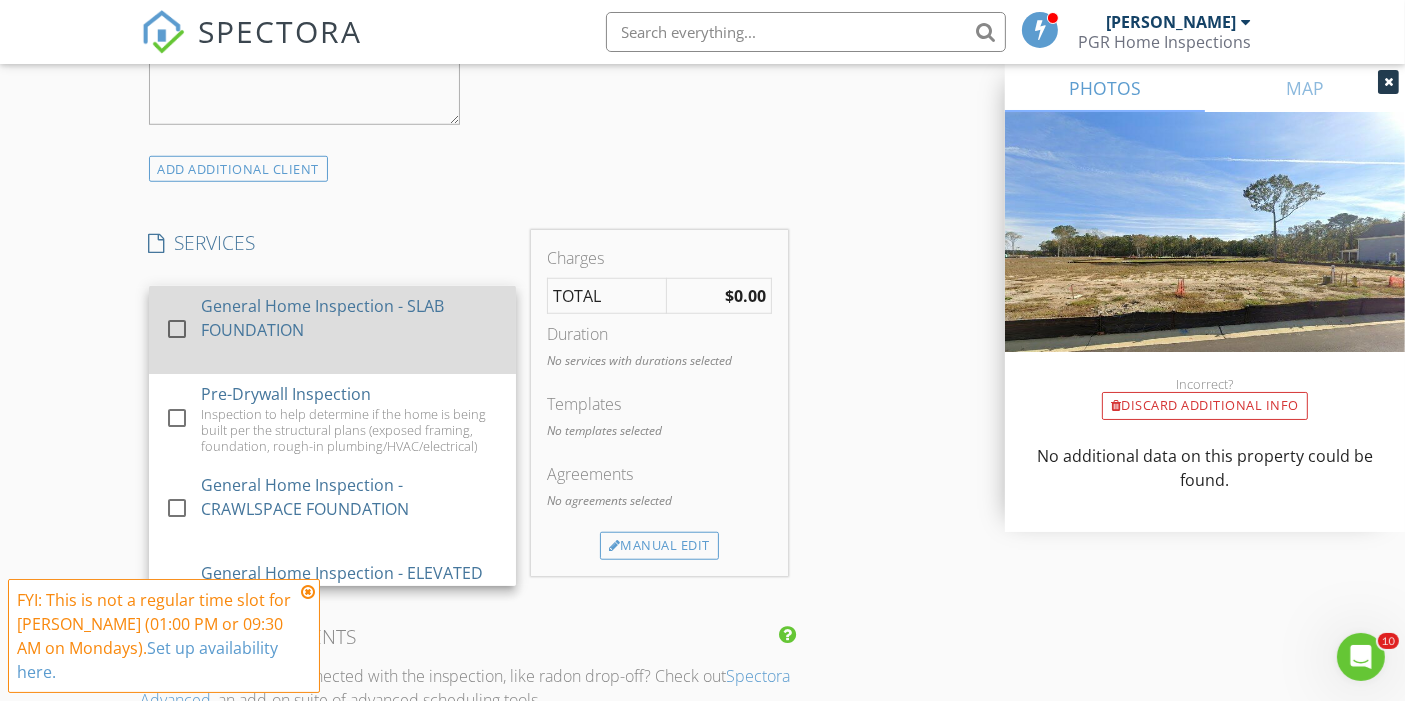 click on "General Home Inspection - SLAB FOUNDATION" at bounding box center [349, 318] 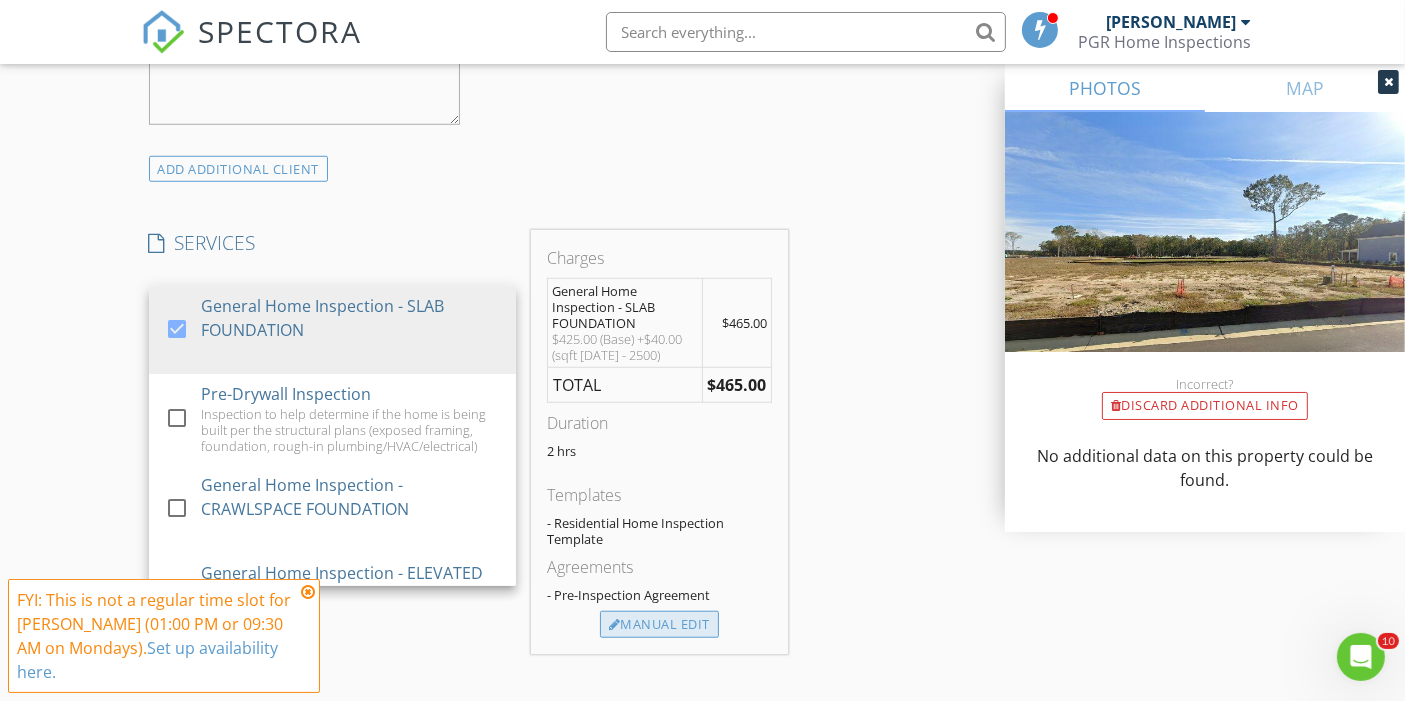 click on "Manual Edit" at bounding box center (659, 625) 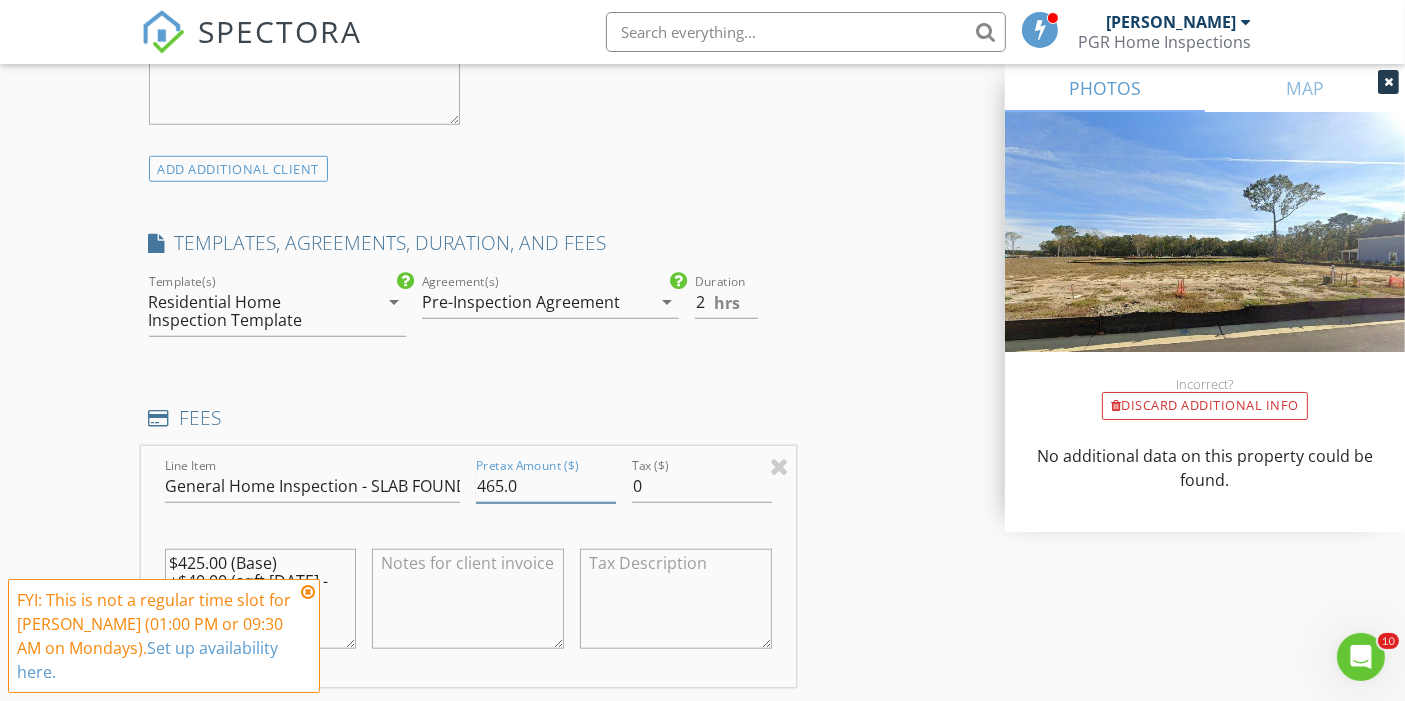 drag, startPoint x: 557, startPoint y: 496, endPoint x: 408, endPoint y: 507, distance: 149.40549 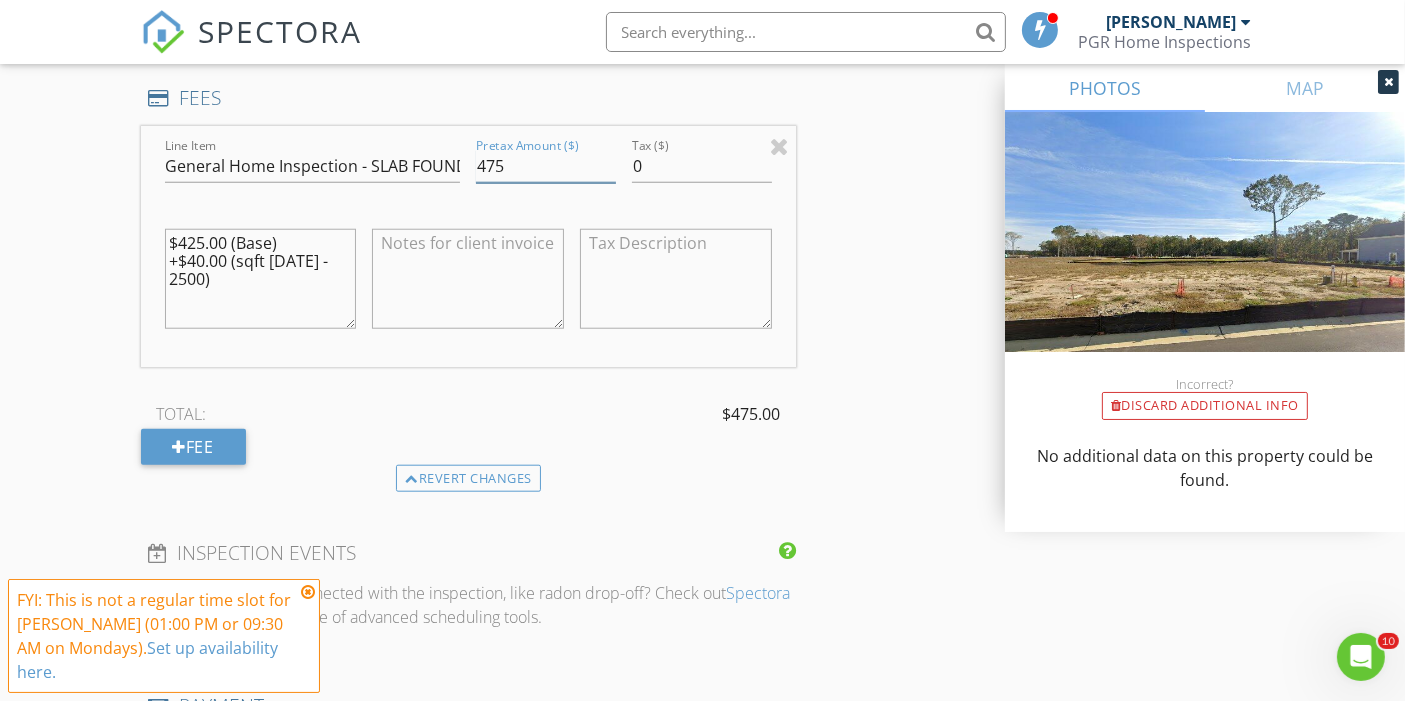 scroll, scrollTop: 1859, scrollLeft: 0, axis: vertical 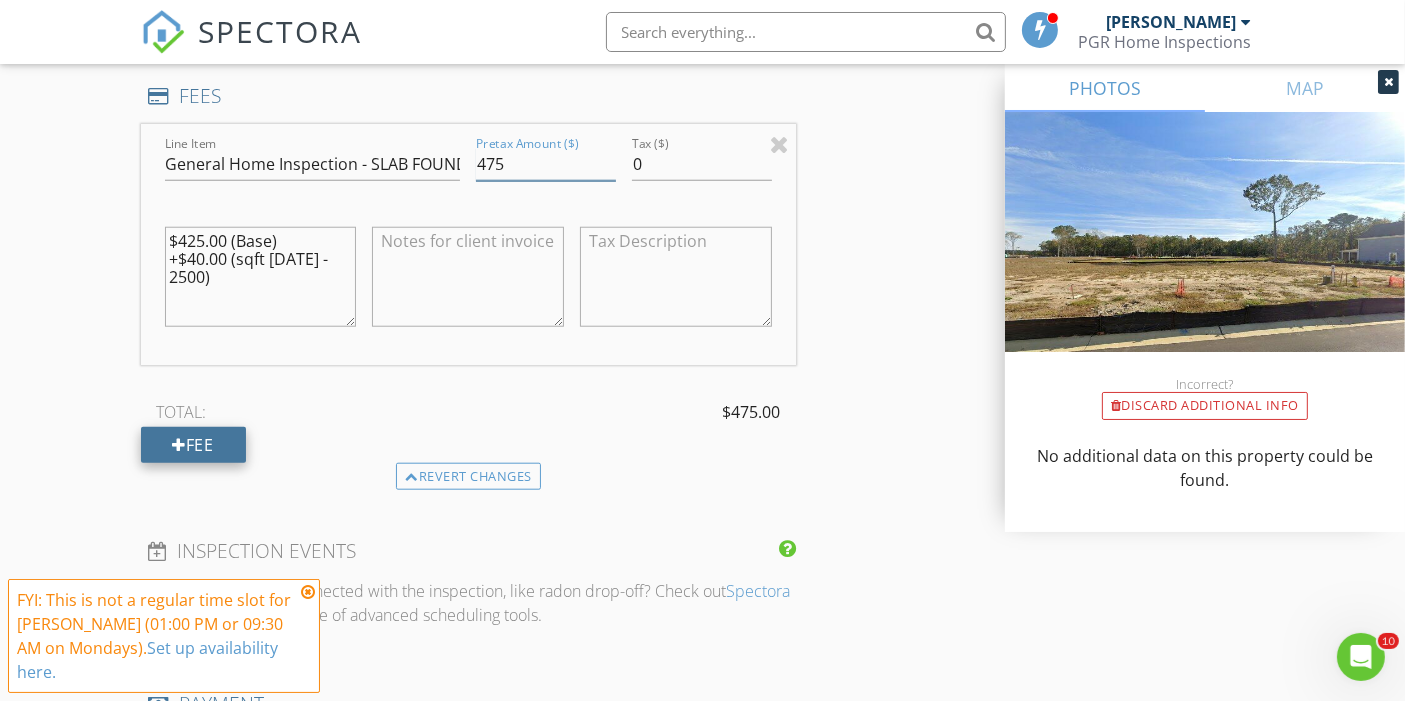 type on "475" 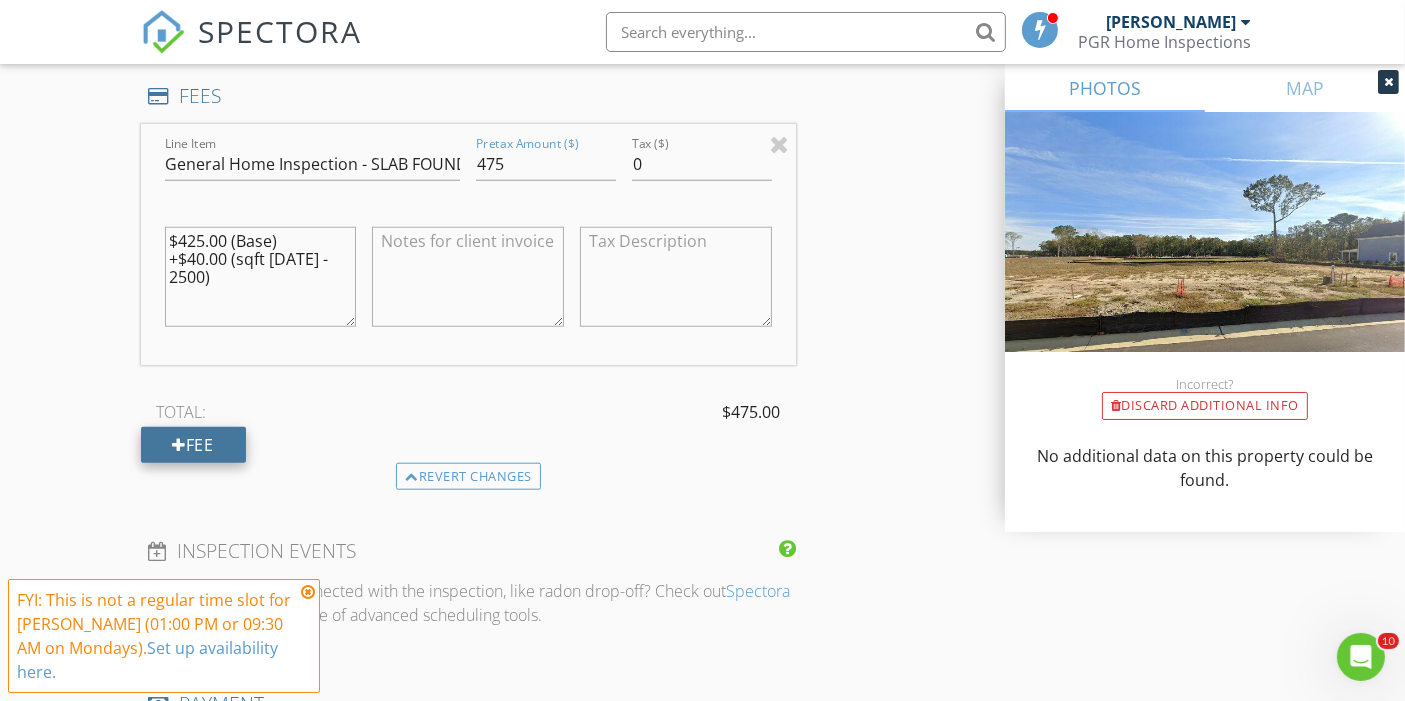 click on "Fee" at bounding box center [193, 445] 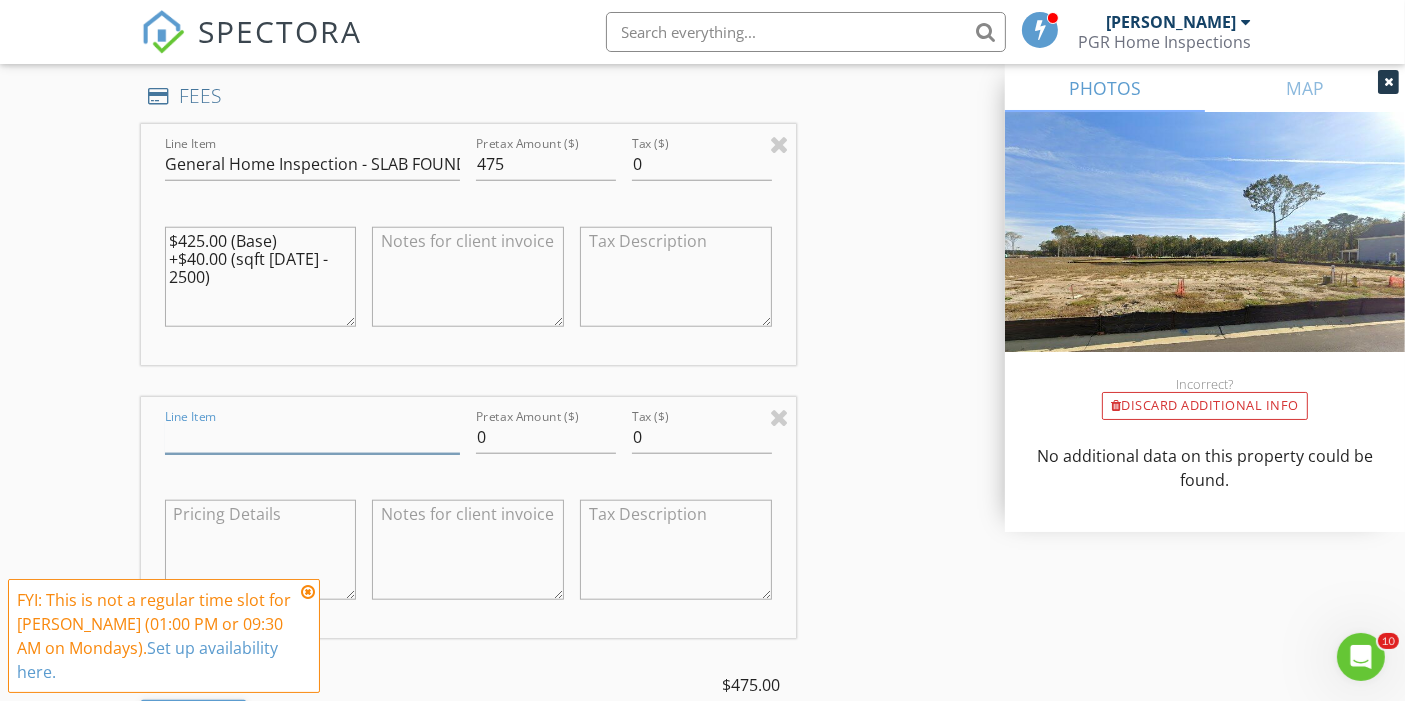 click on "Line Item" at bounding box center (313, 437) 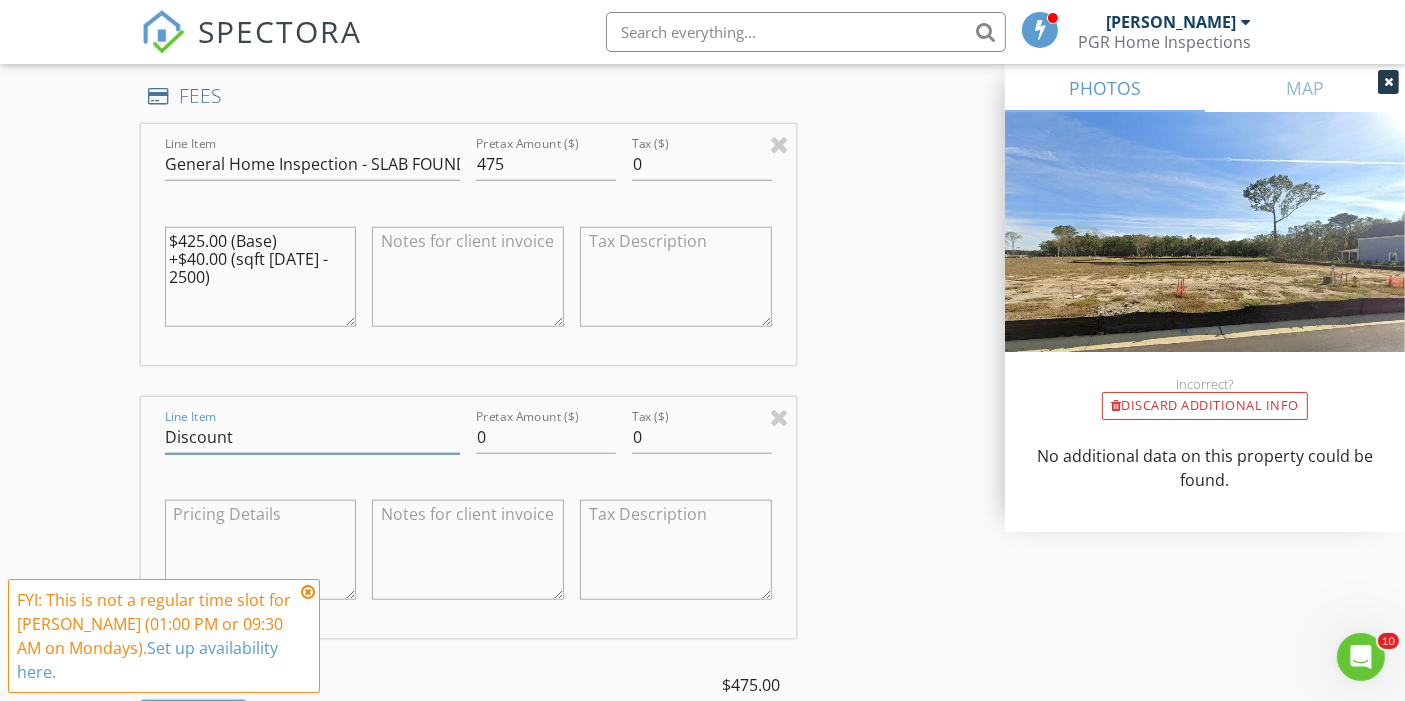 type on "Discount" 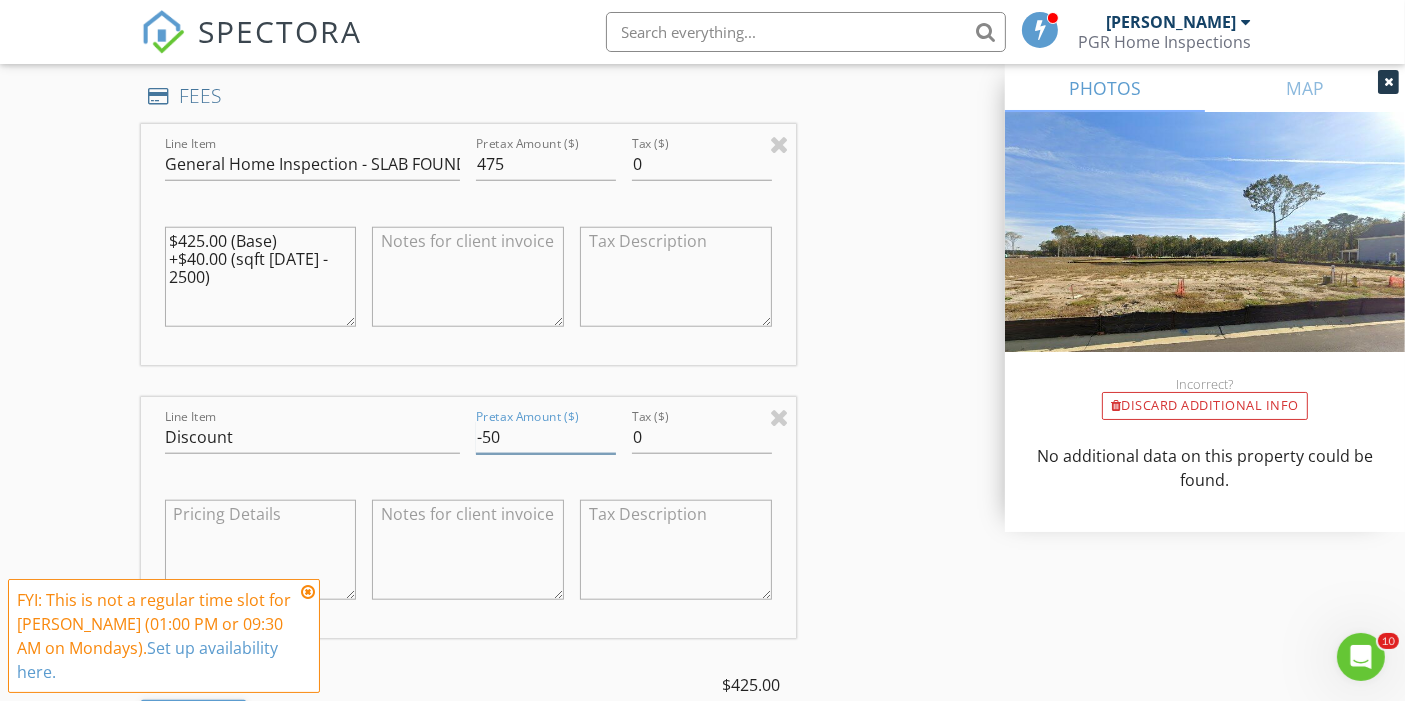 type on "-50" 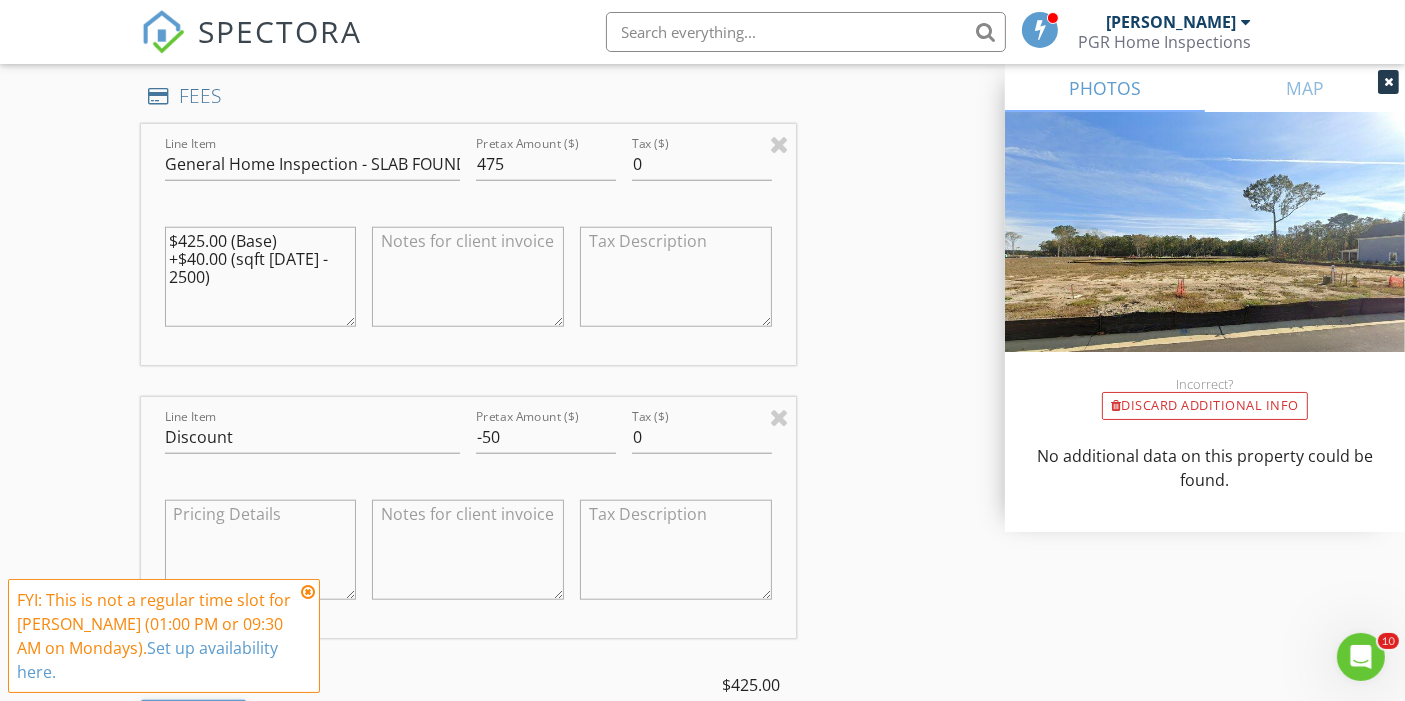 click at bounding box center (468, 550) 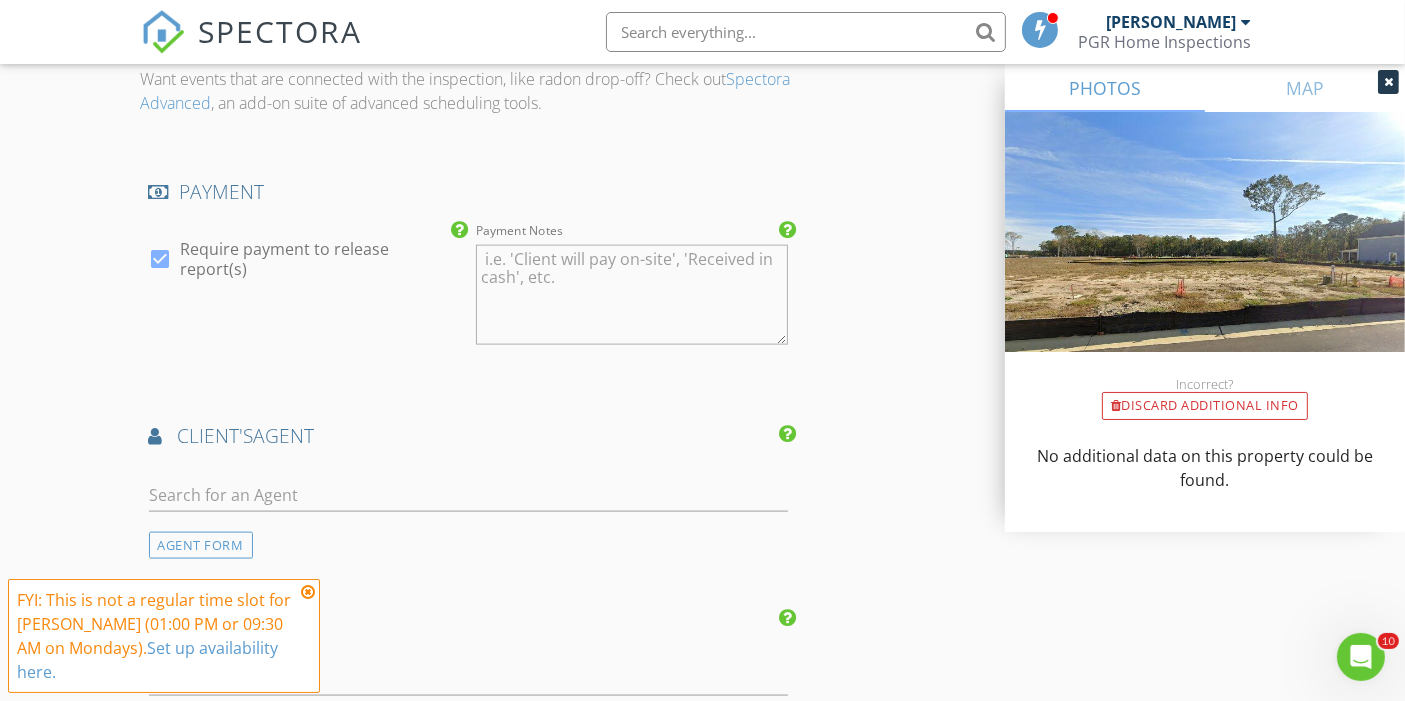 scroll, scrollTop: 2695, scrollLeft: 0, axis: vertical 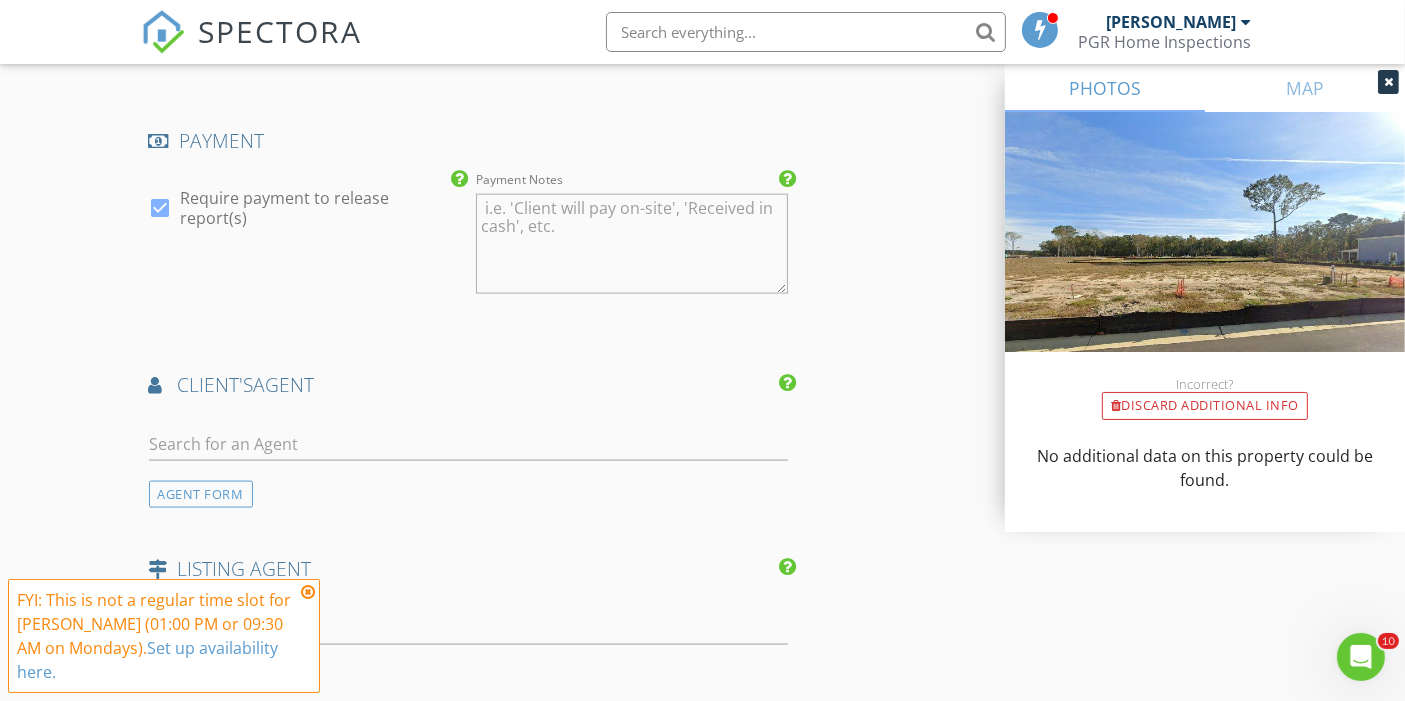 type on "No other discounts may apply" 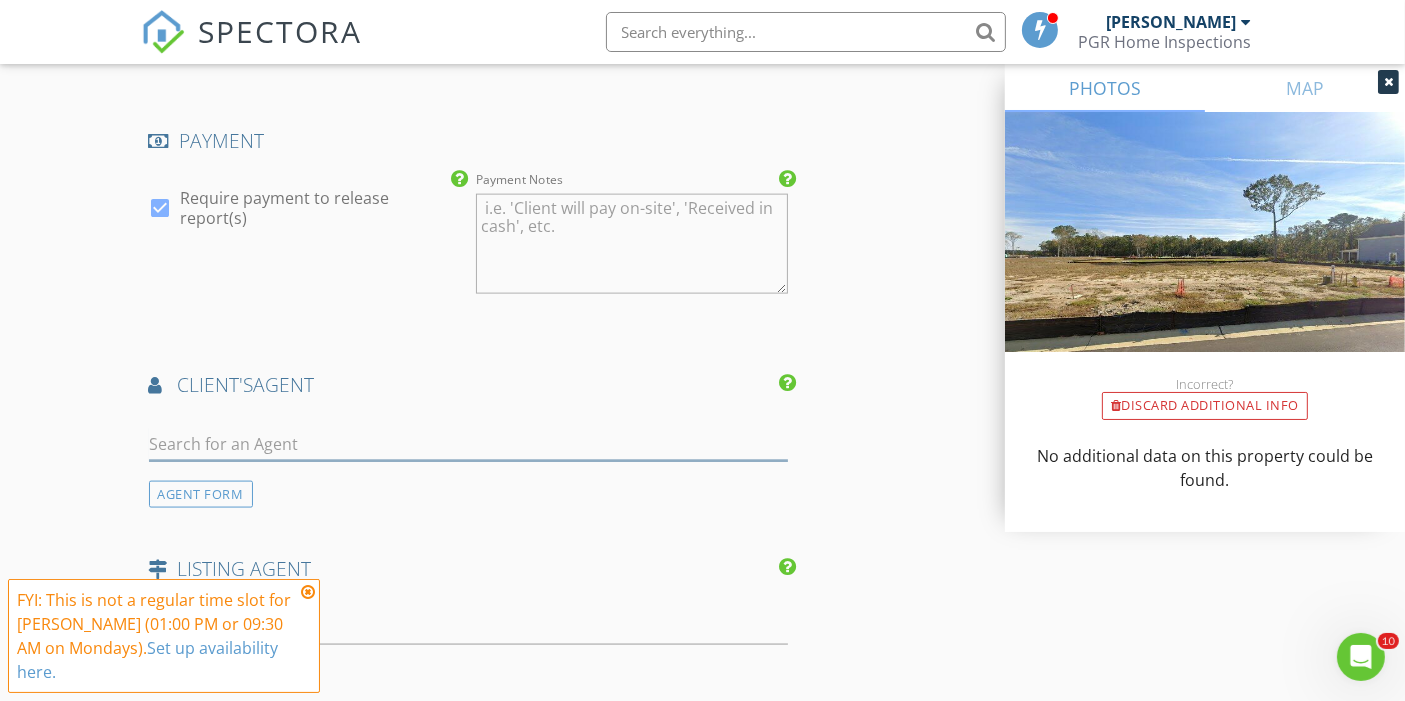 click at bounding box center (469, 444) 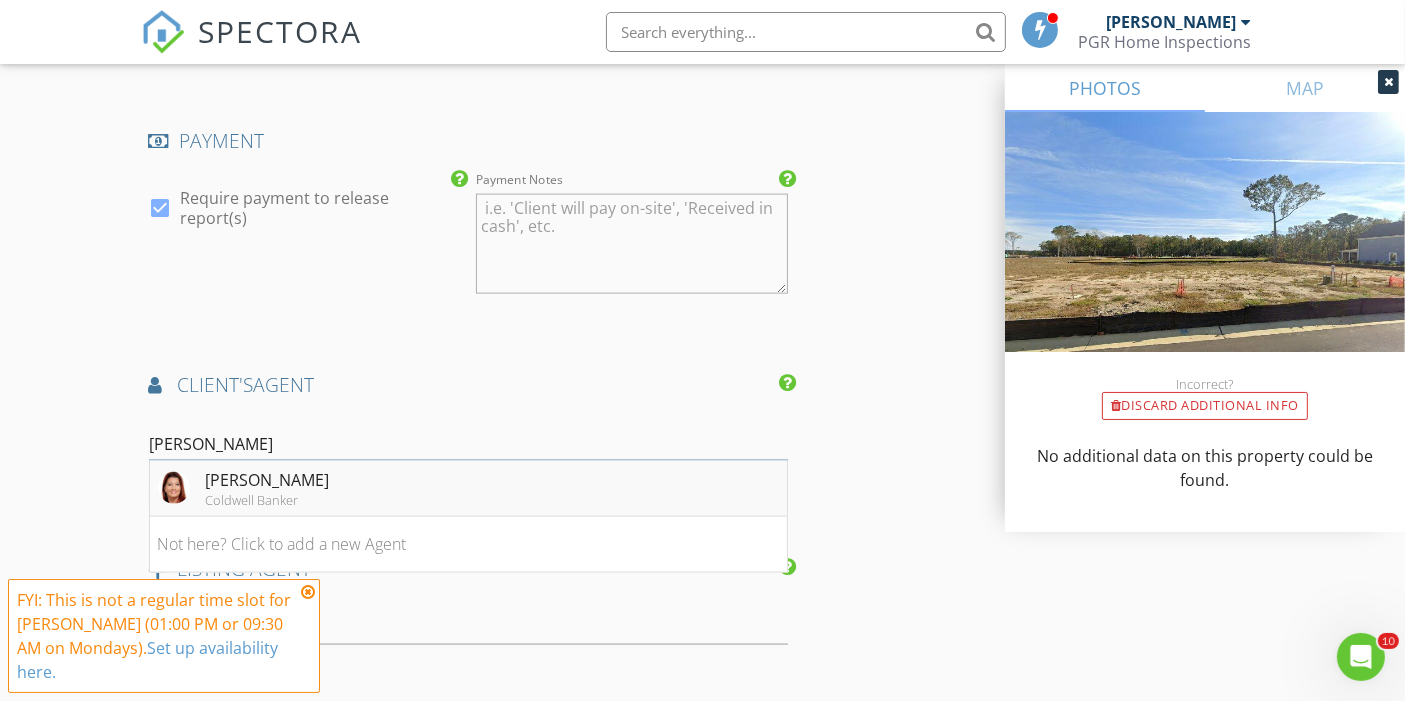 type on "[PERSON_NAME]" 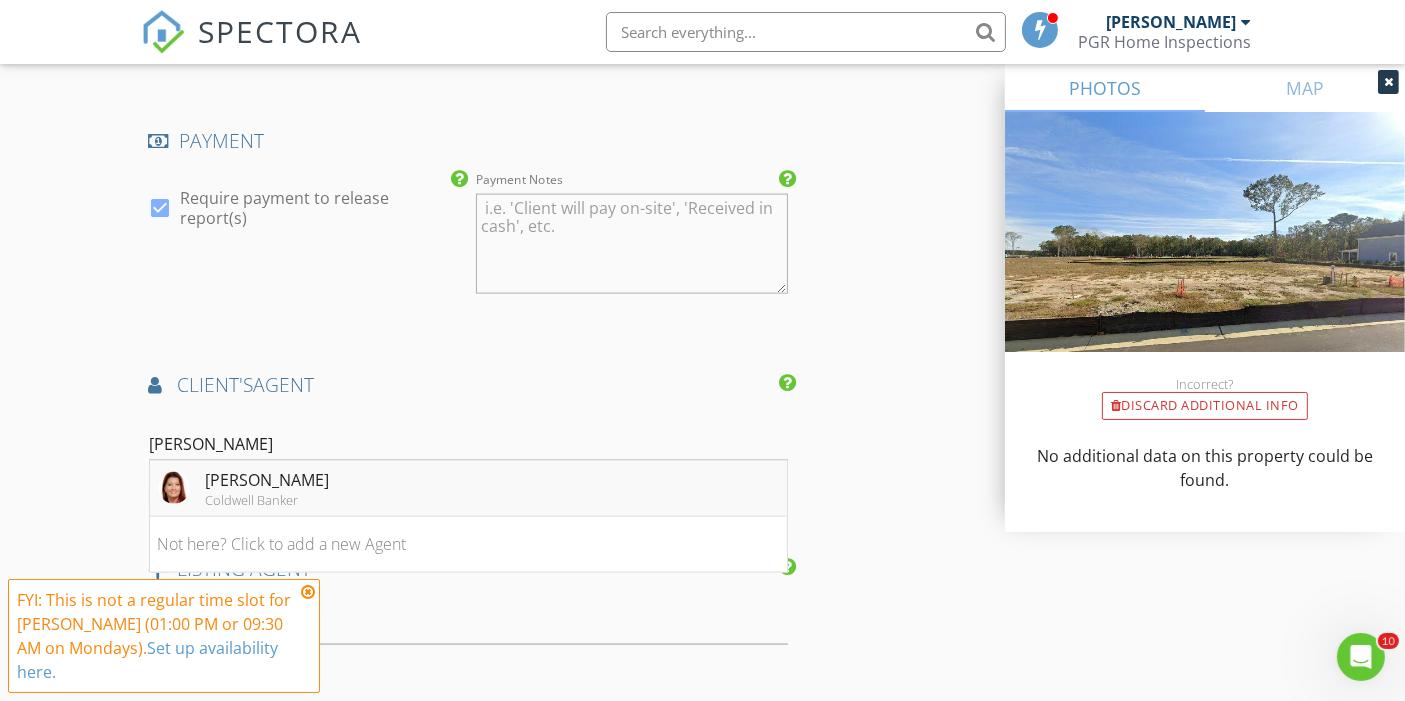 click on "[PERSON_NAME]" at bounding box center (268, 480) 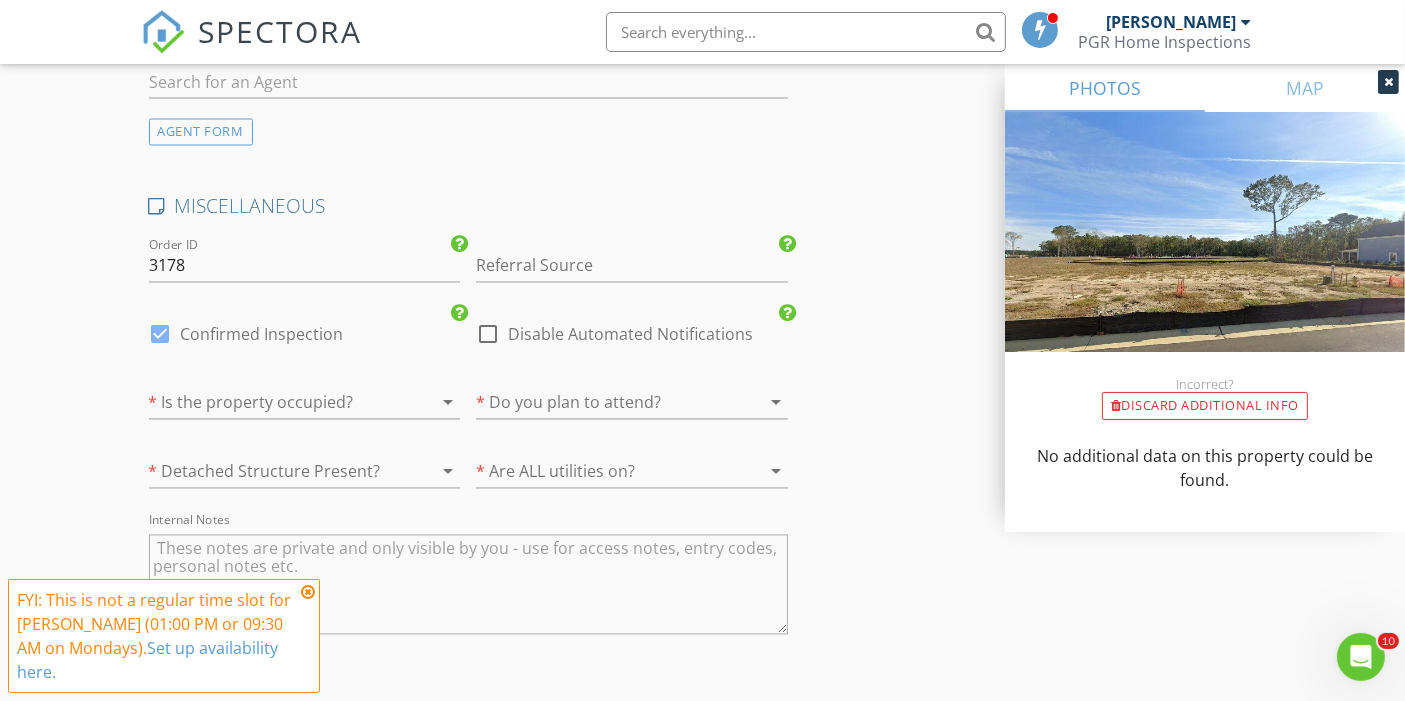 scroll, scrollTop: 3699, scrollLeft: 0, axis: vertical 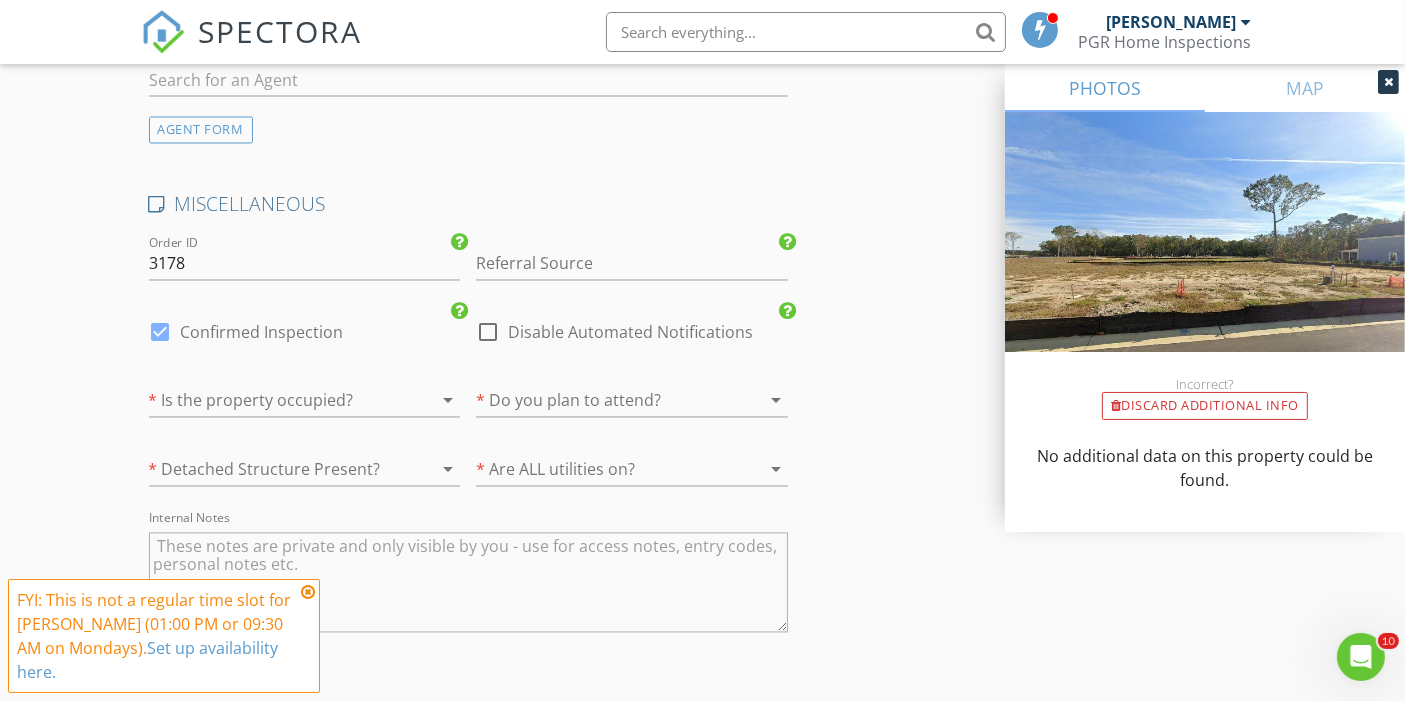 click at bounding box center [308, 592] 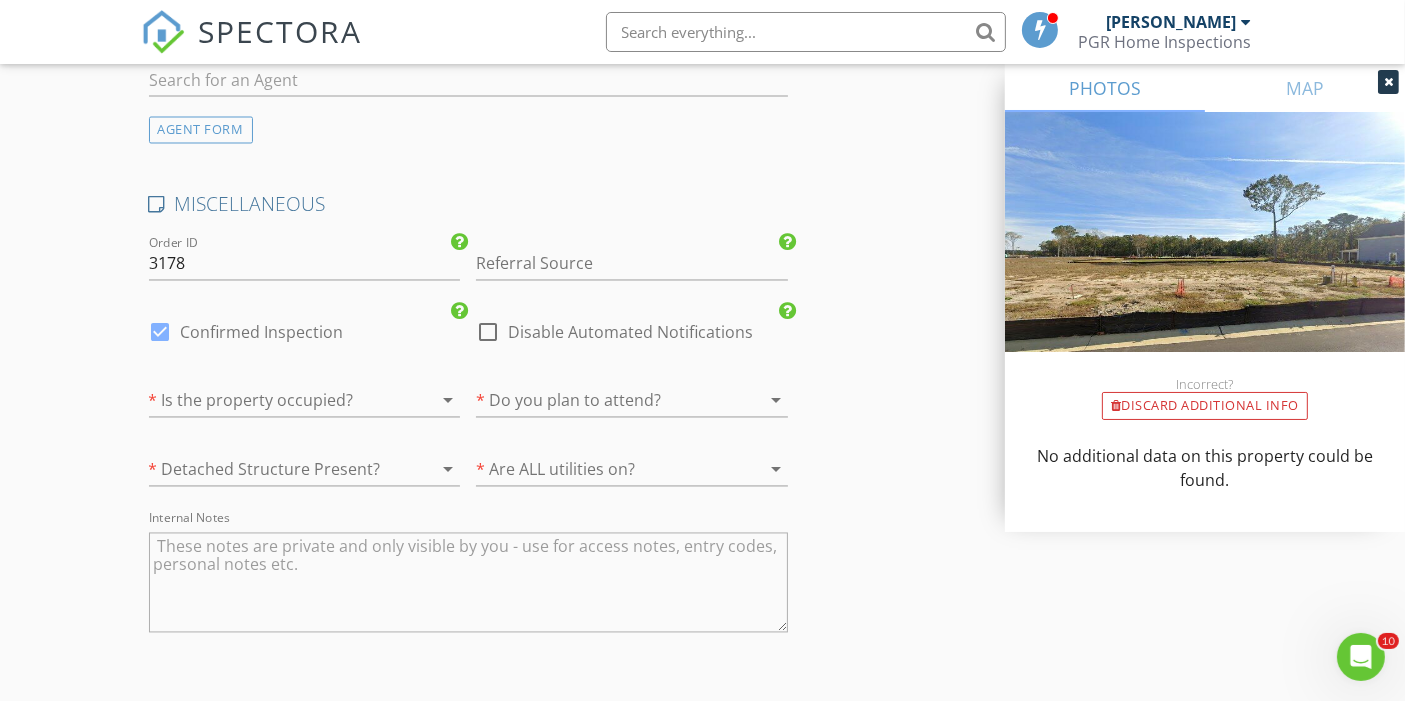 scroll, scrollTop: 4029, scrollLeft: 0, axis: vertical 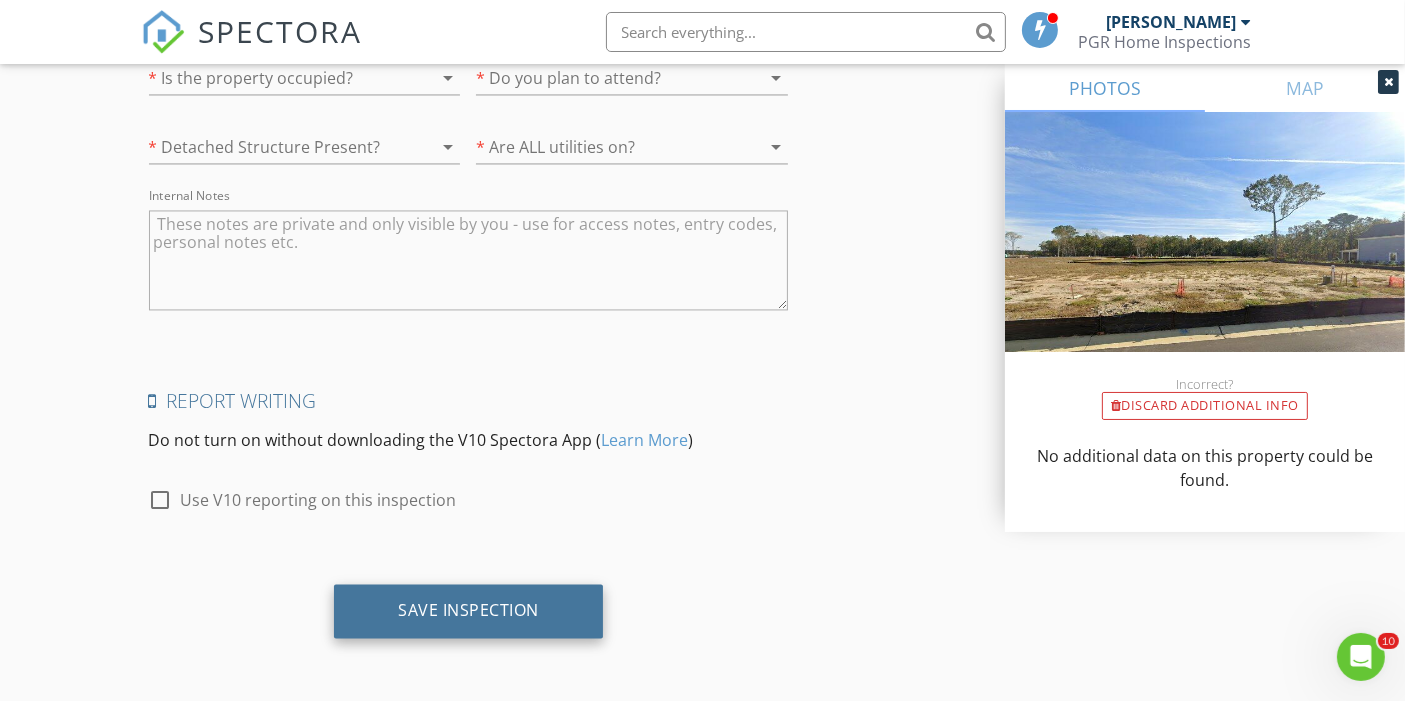 click on "Save Inspection" at bounding box center [468, 611] 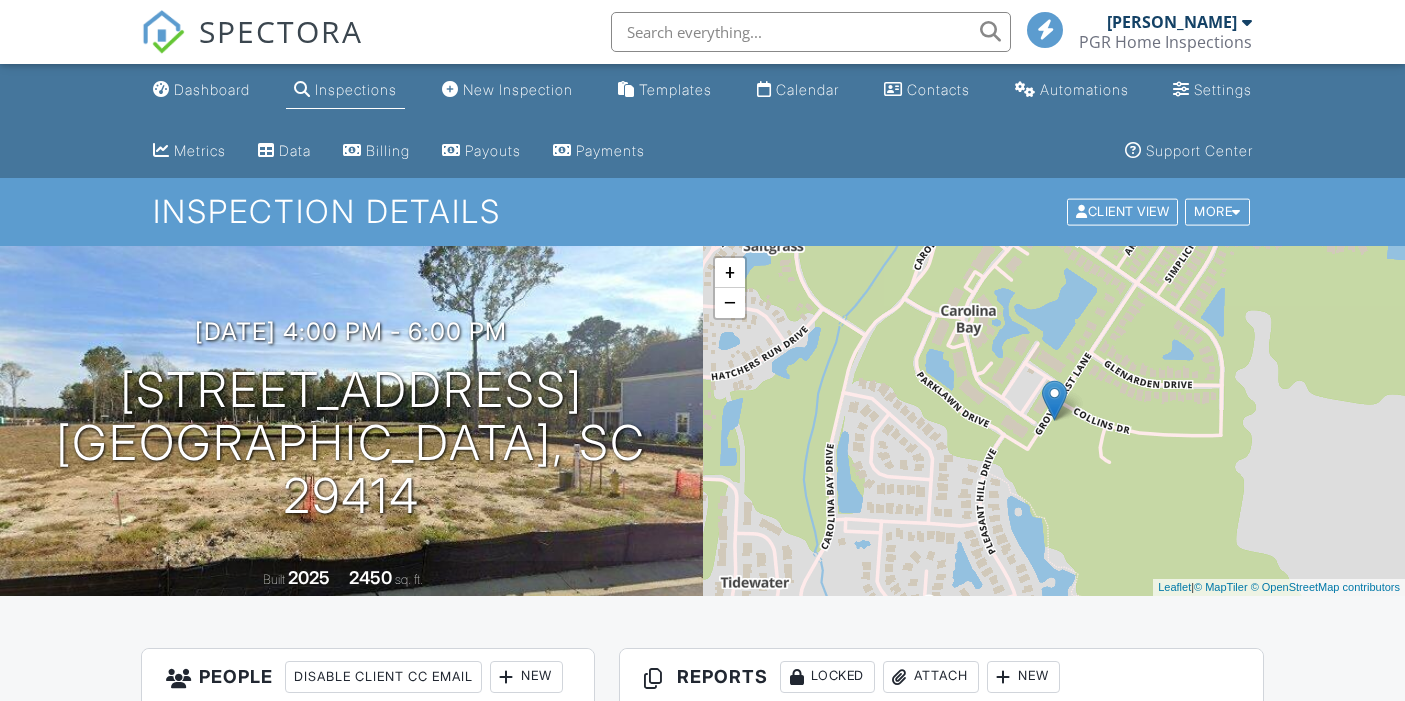 scroll, scrollTop: 0, scrollLeft: 0, axis: both 